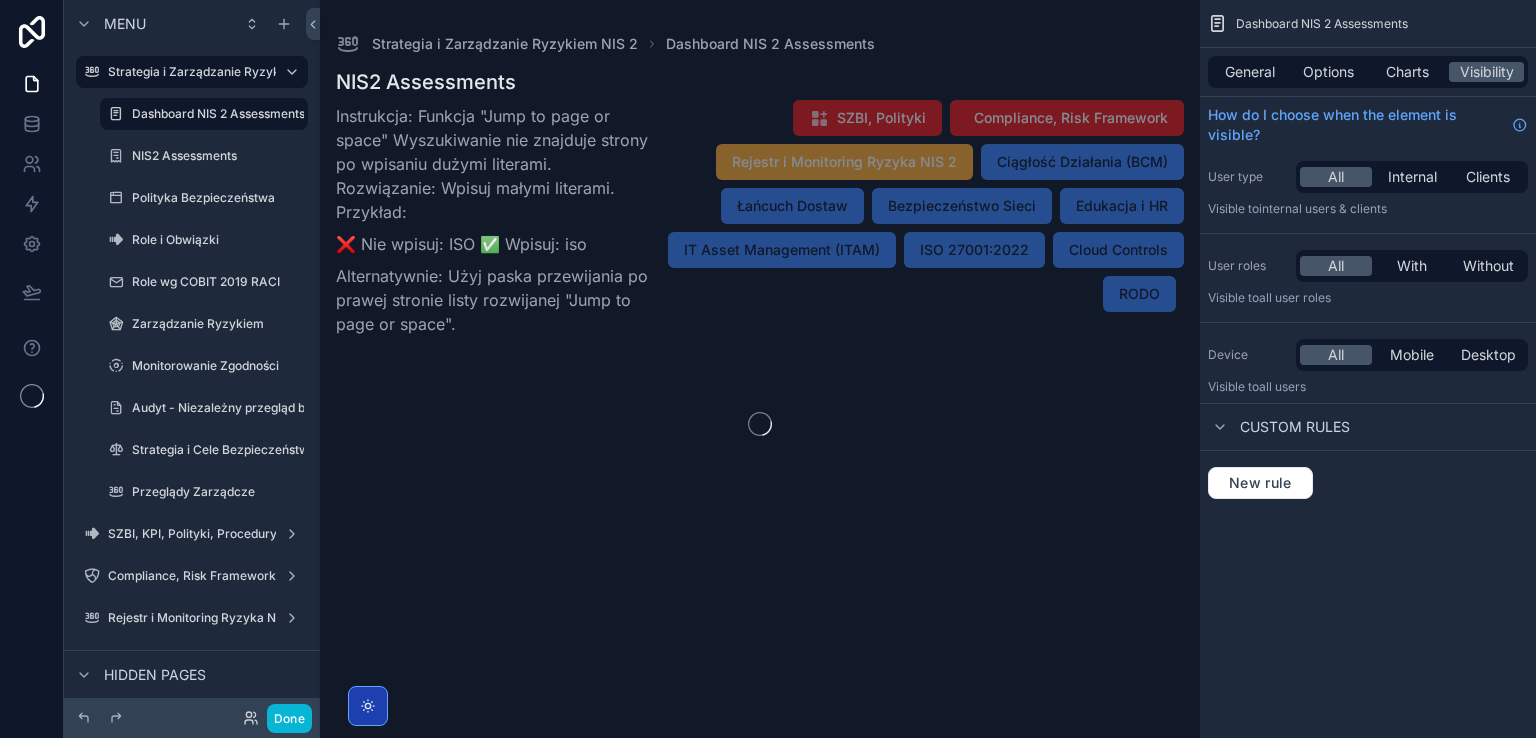 scroll, scrollTop: 0, scrollLeft: 0, axis: both 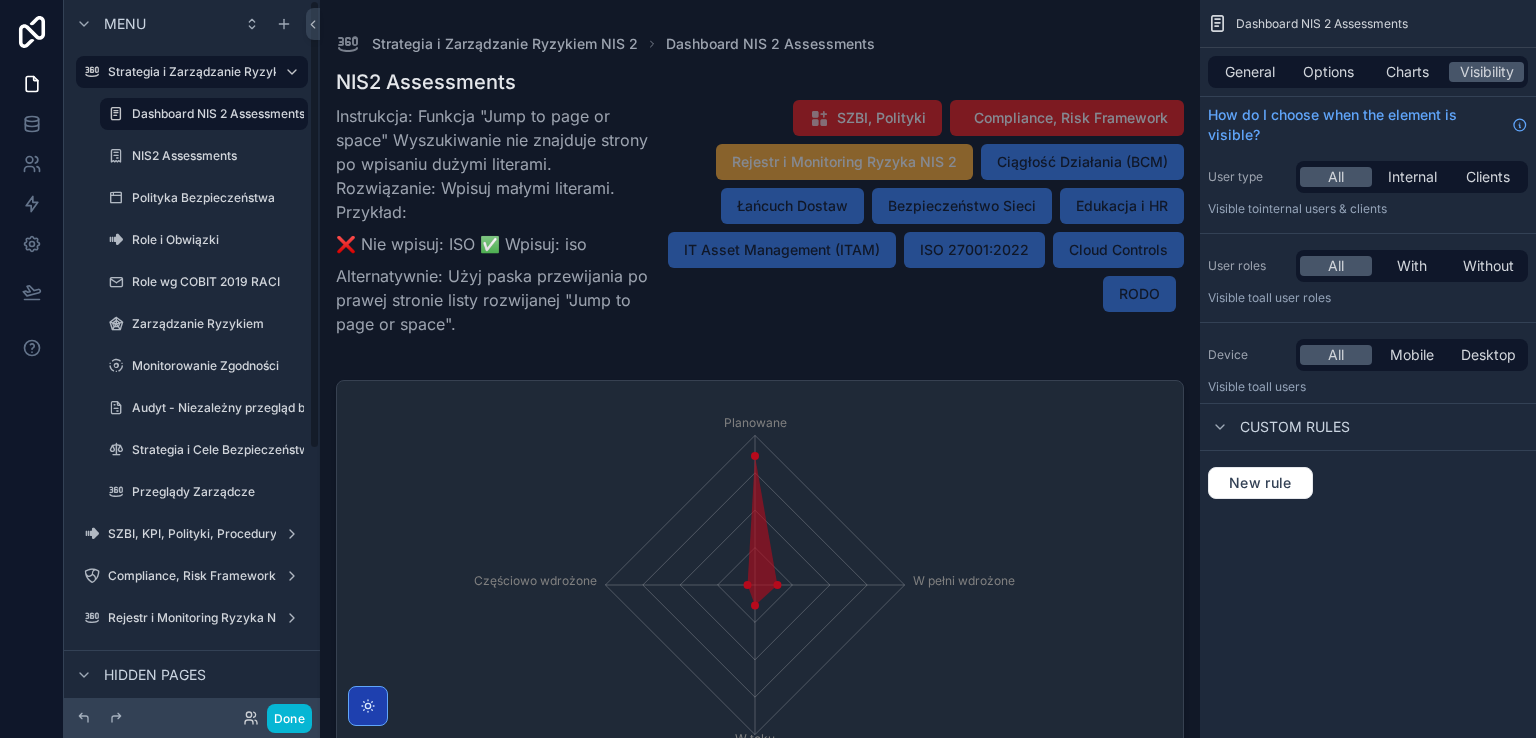 drag, startPoint x: 316, startPoint y: 382, endPoint x: 285, endPoint y: 228, distance: 157.08914 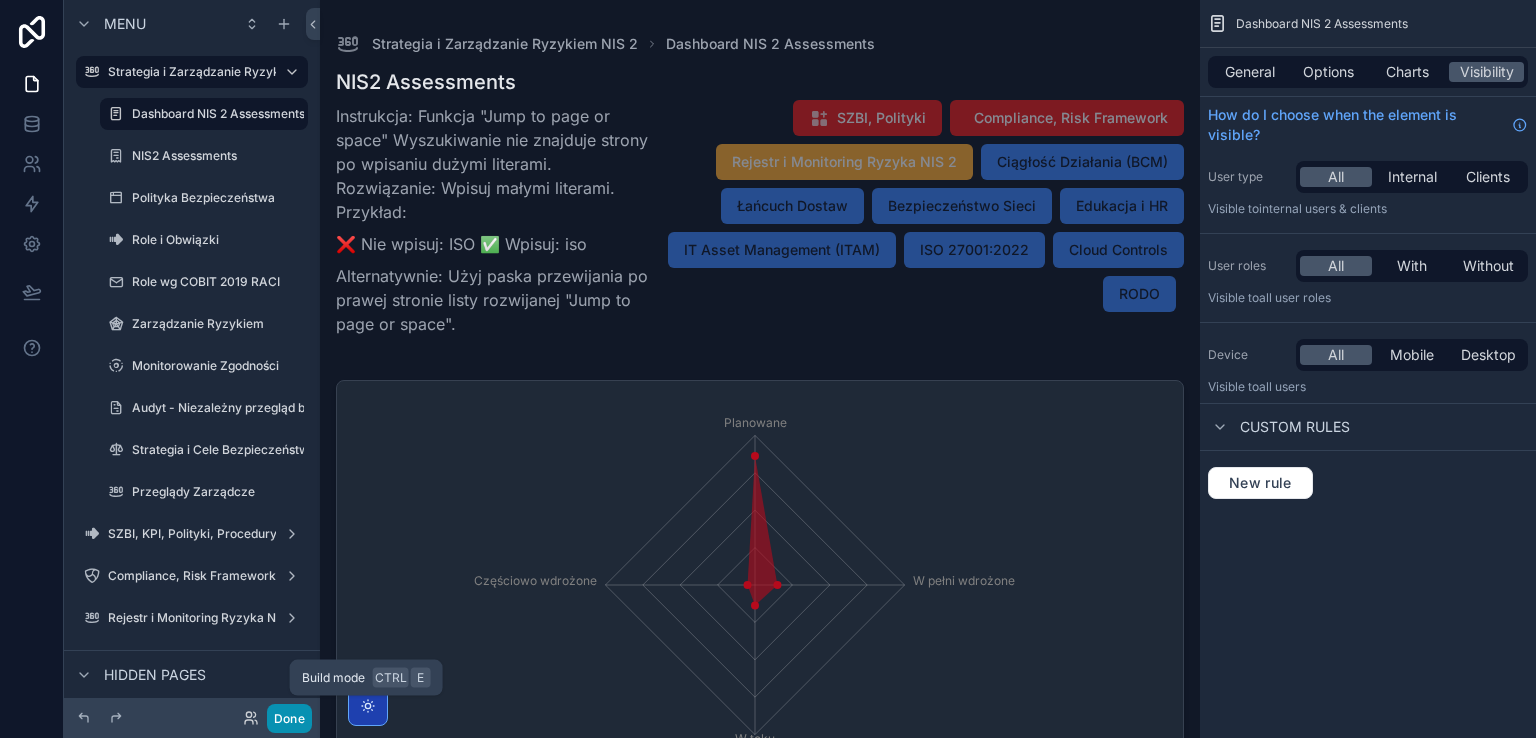 click on "Done" at bounding box center (289, 718) 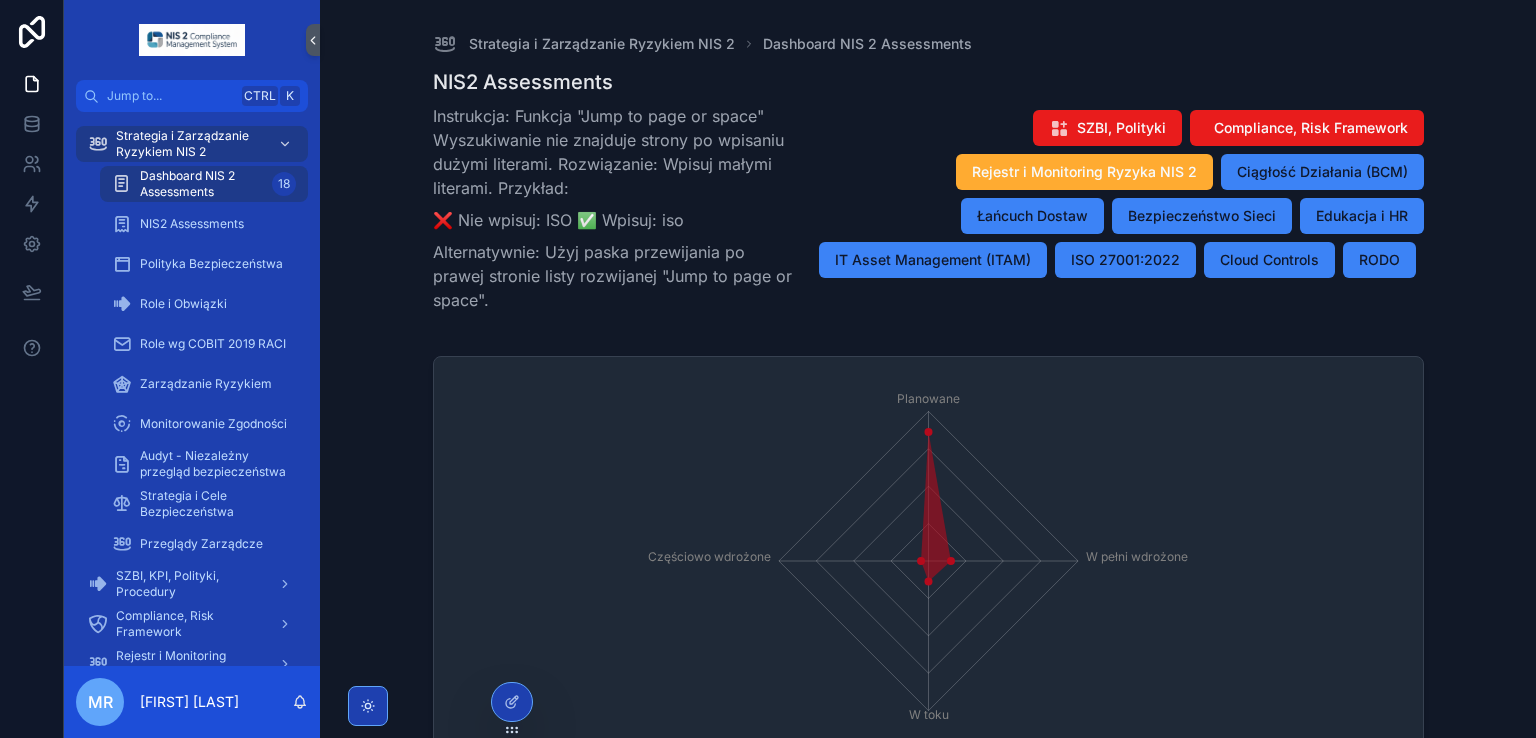 click on "Dashboard NIS 2 Assessments" at bounding box center [202, 184] 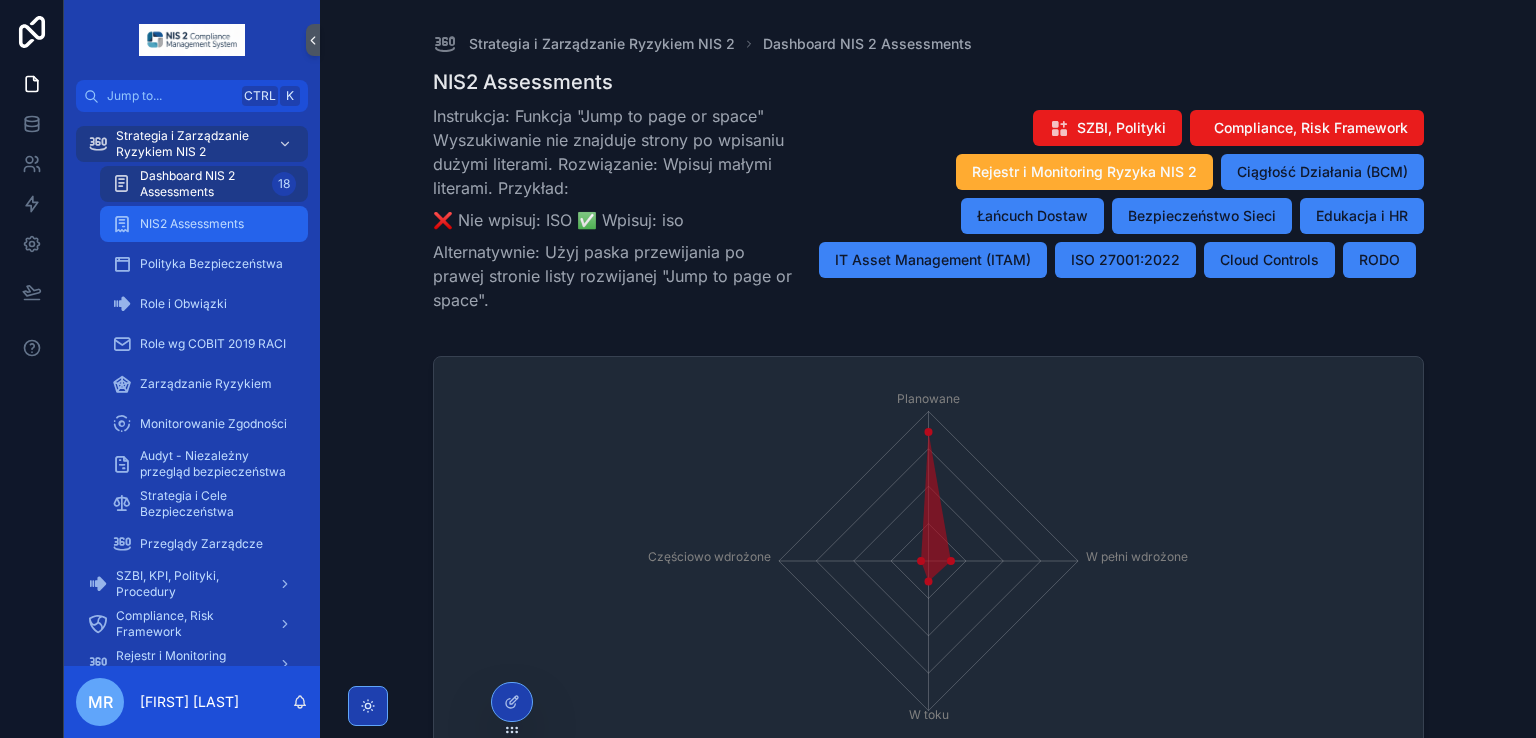 click on "NIS2 Assessments" at bounding box center [192, 224] 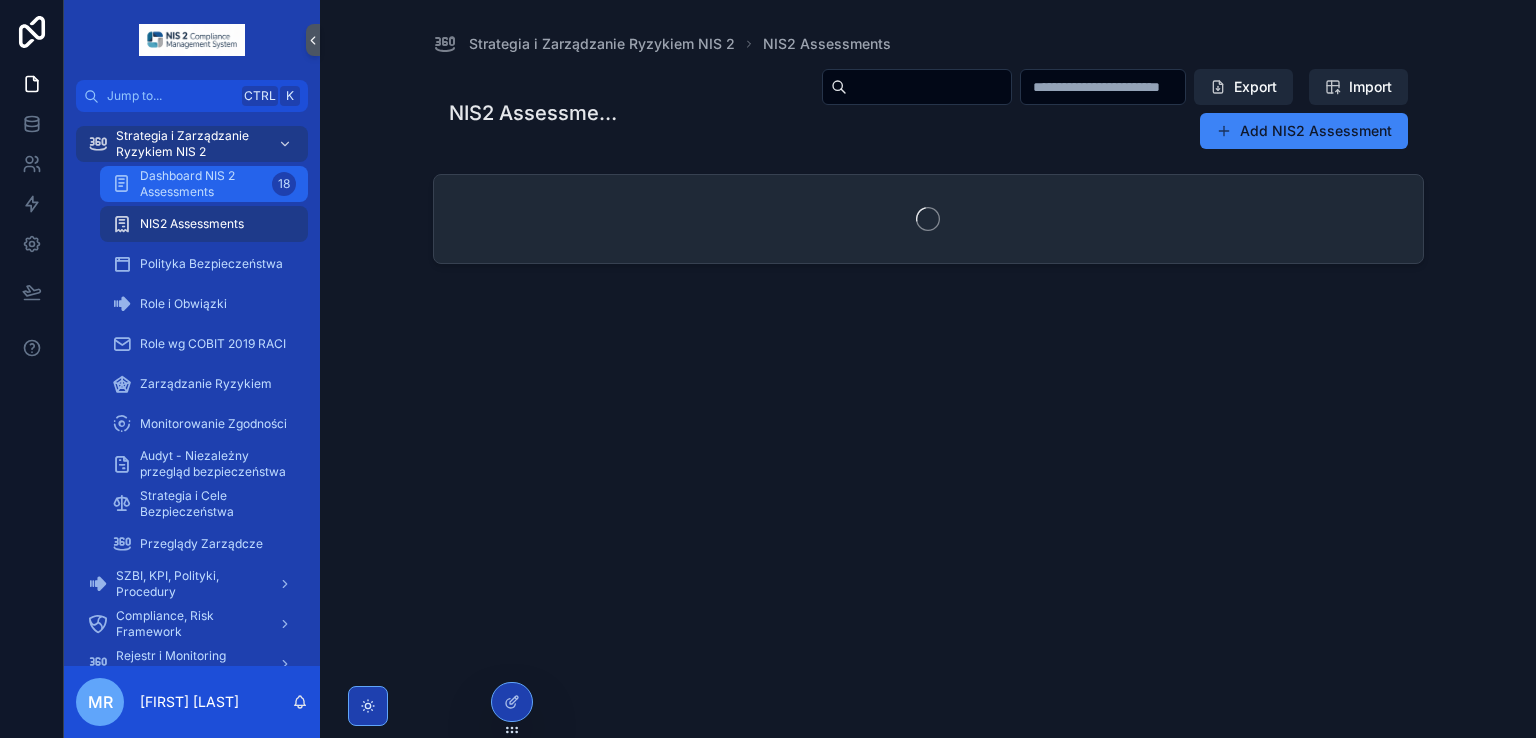 click on "Dashboard NIS 2 Assessments" at bounding box center (202, 184) 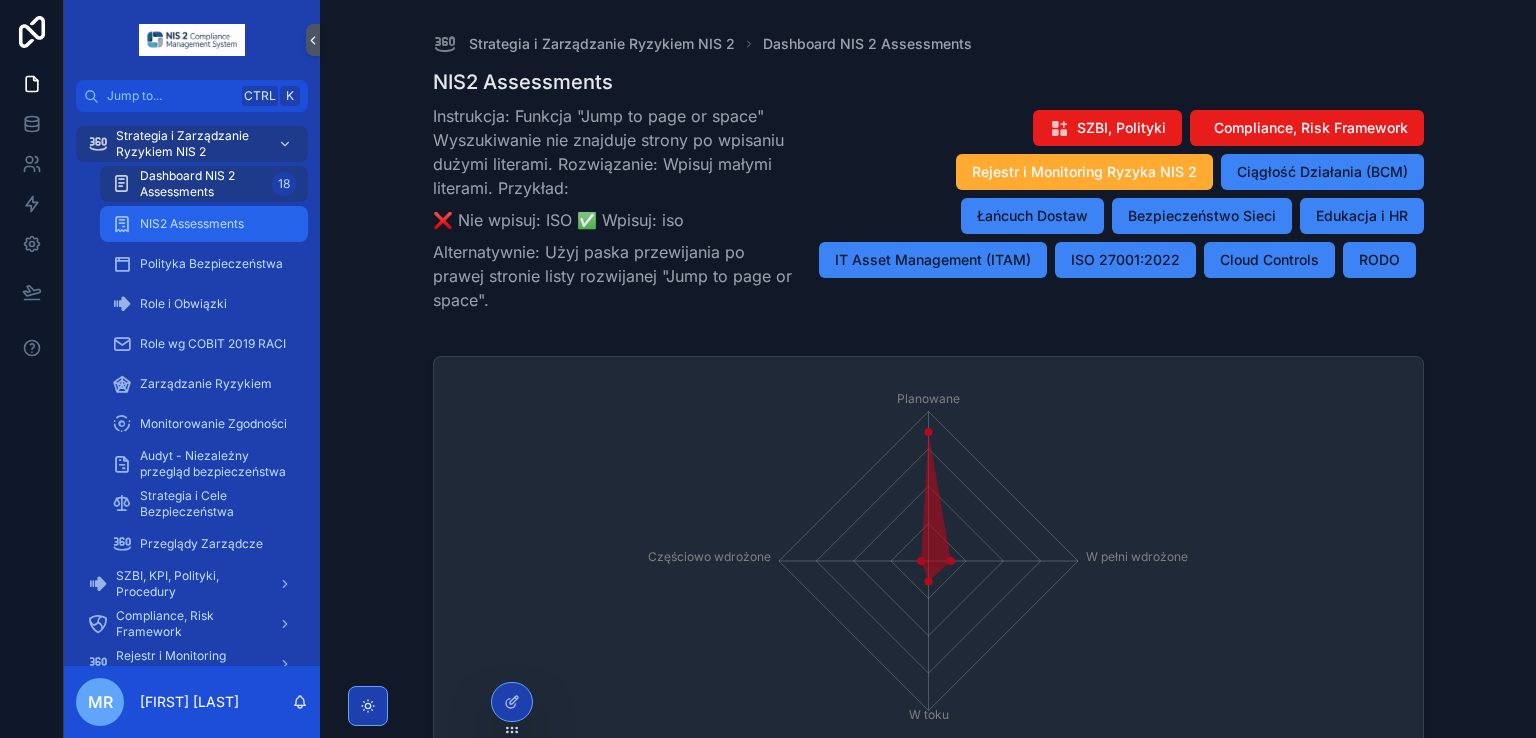 click on "NIS2 Assessments" at bounding box center [204, 224] 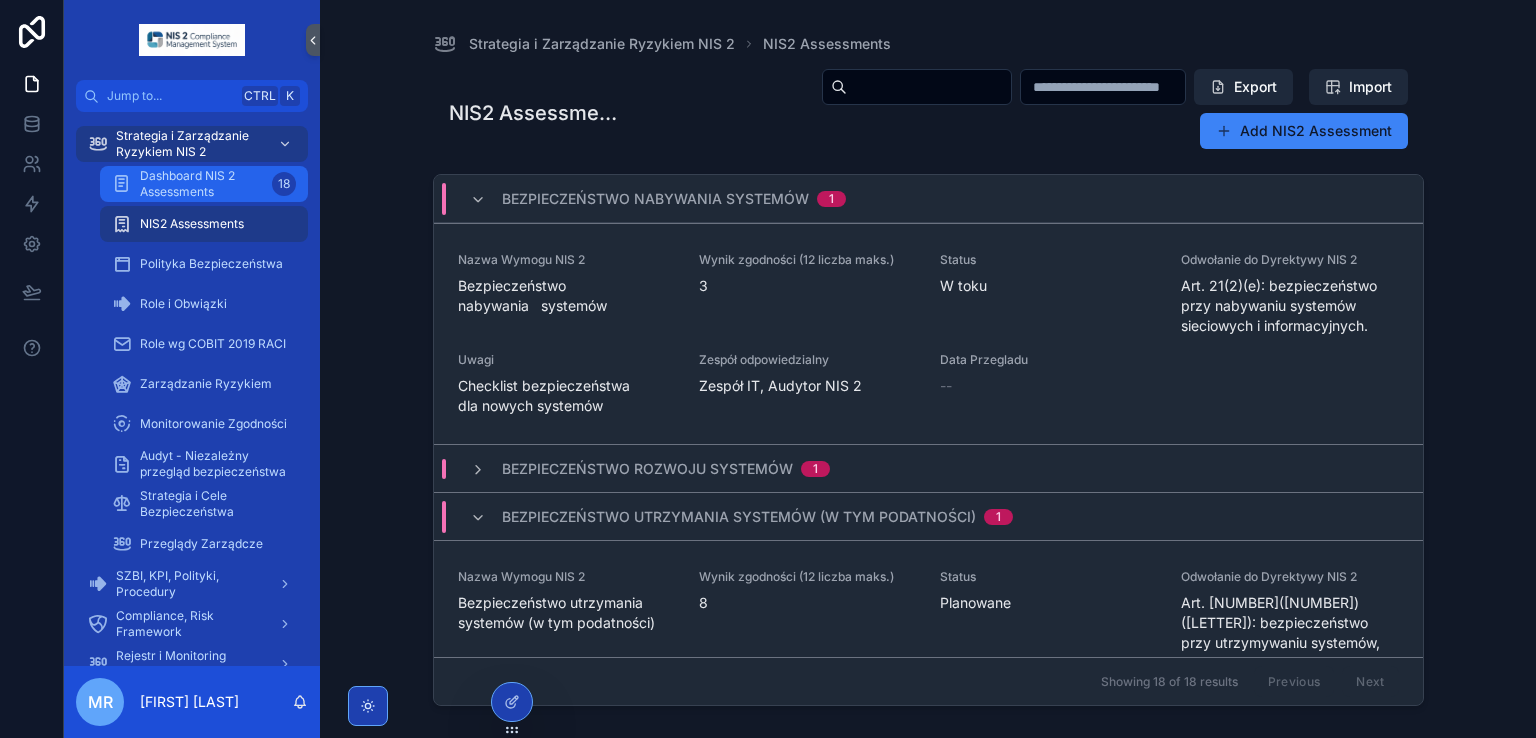 click on "Dashboard NIS 2 Assessments" at bounding box center [202, 184] 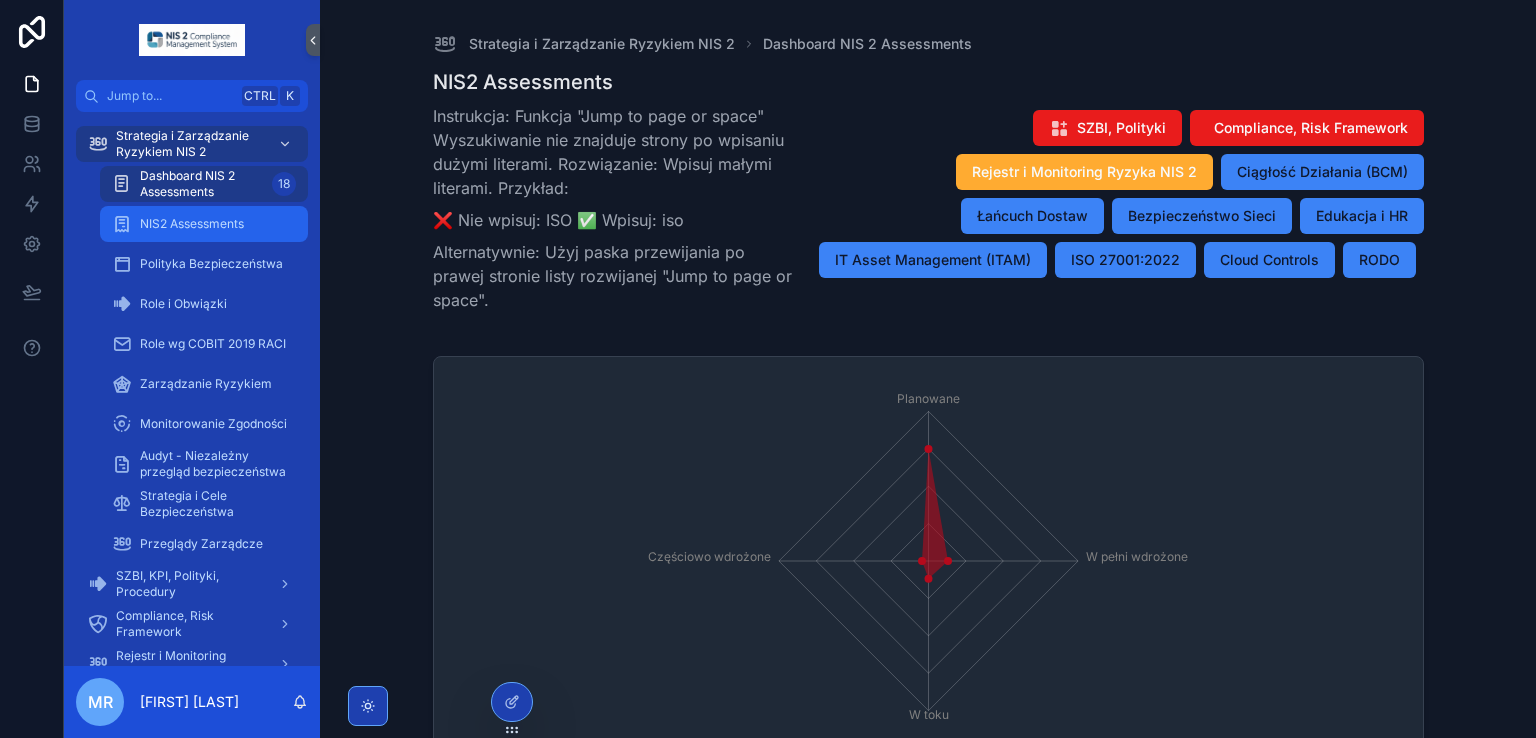 click on "NIS2 Assessments" at bounding box center (204, 224) 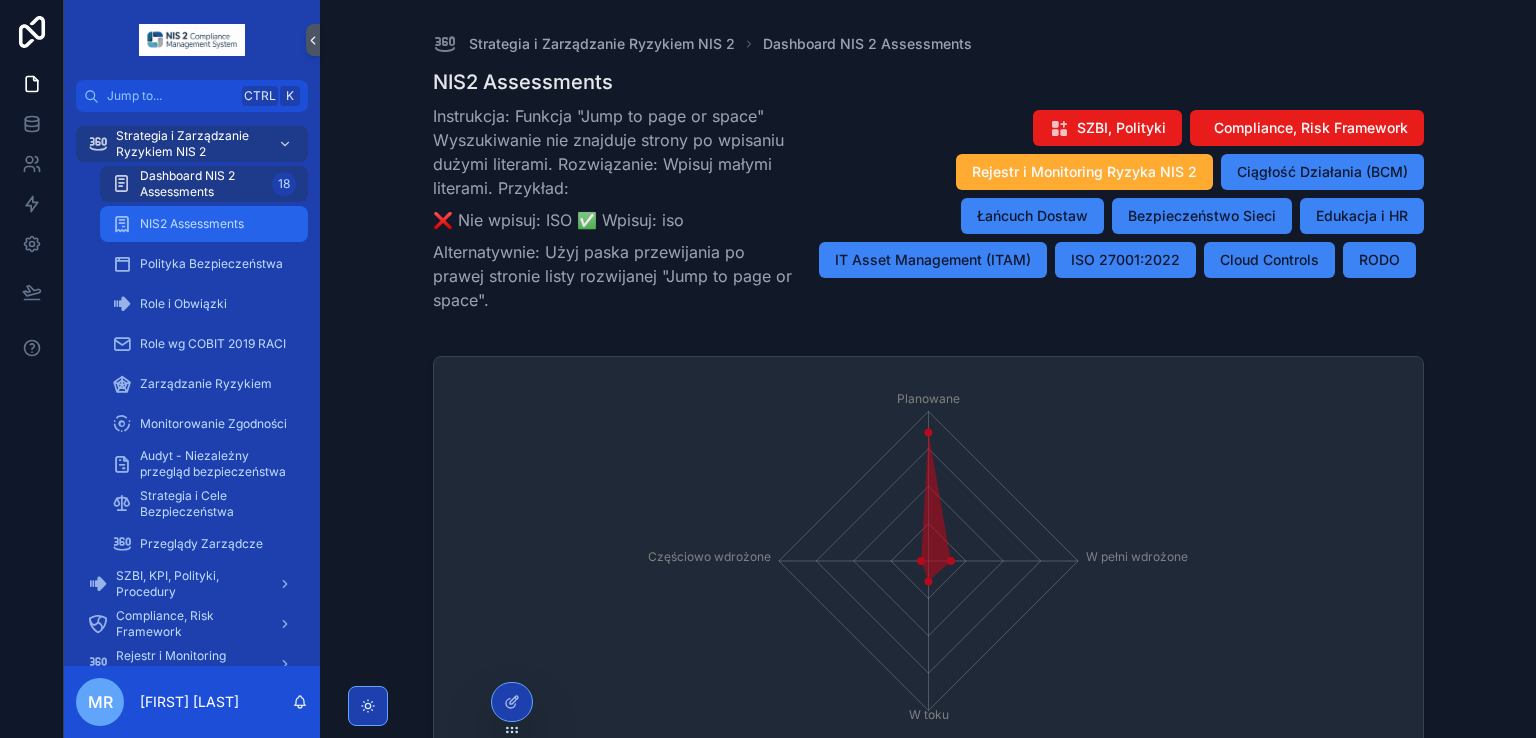 click on "NIS2 Assessments" at bounding box center [192, 224] 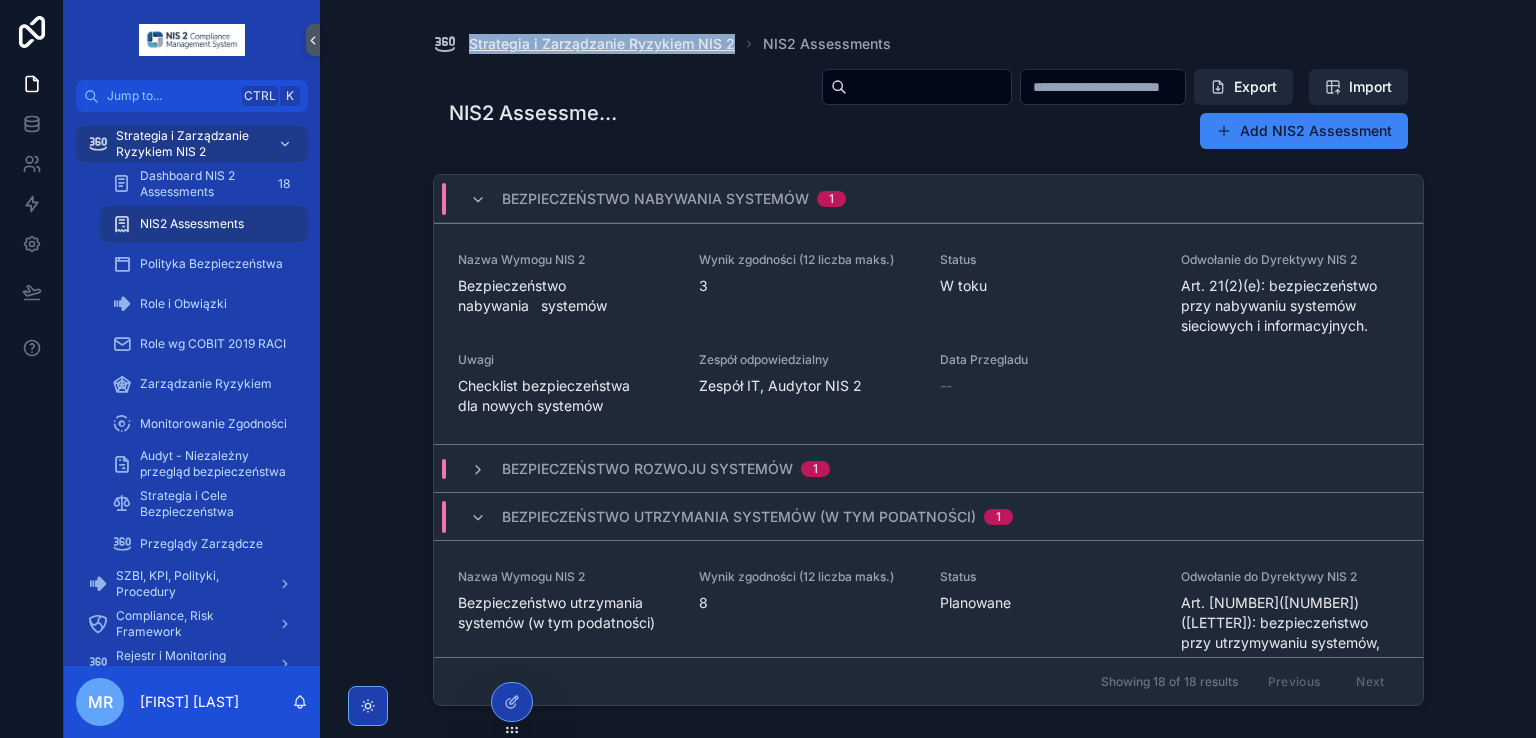 drag, startPoint x: 470, startPoint y: 32, endPoint x: 720, endPoint y: 39, distance: 250.09798 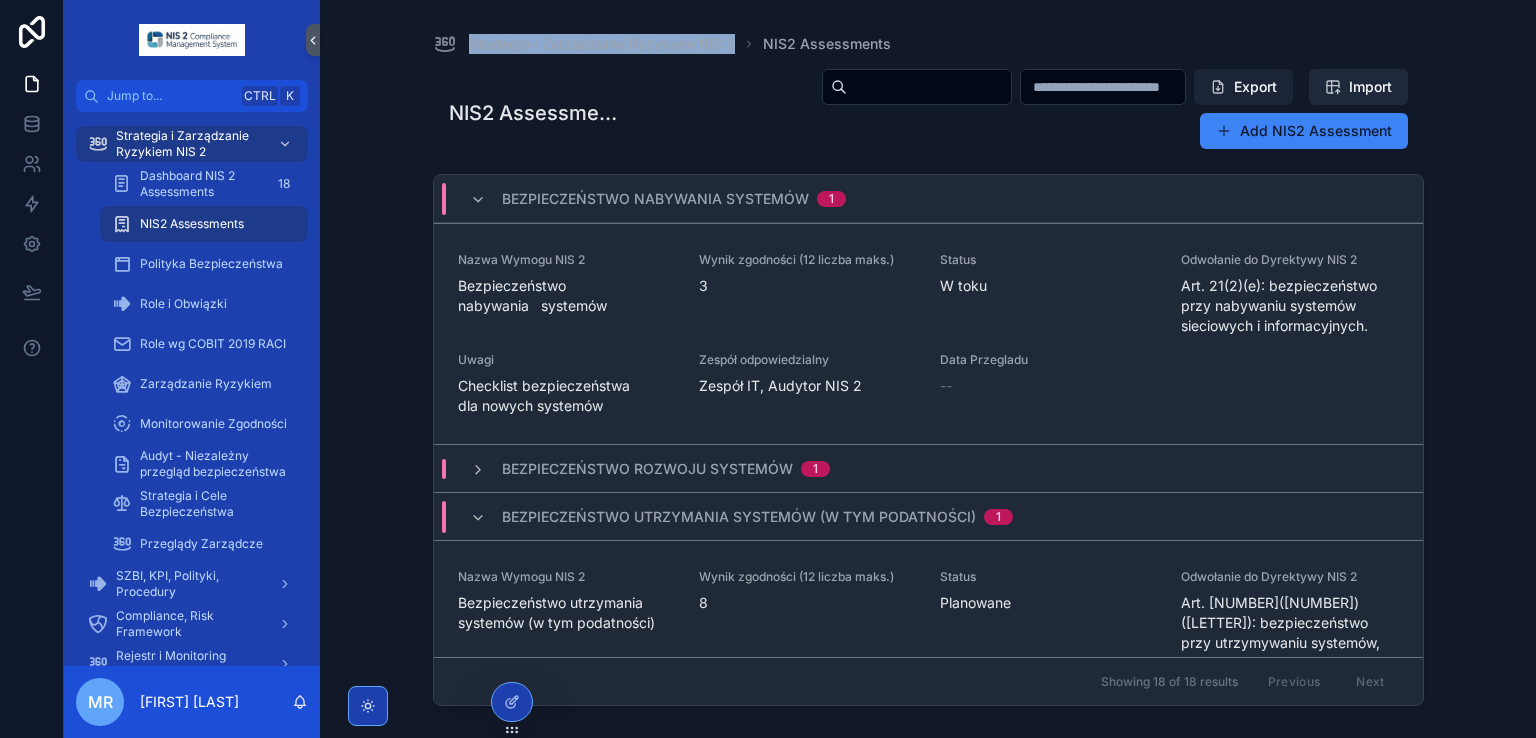 click on "Export" at bounding box center (1243, 87) 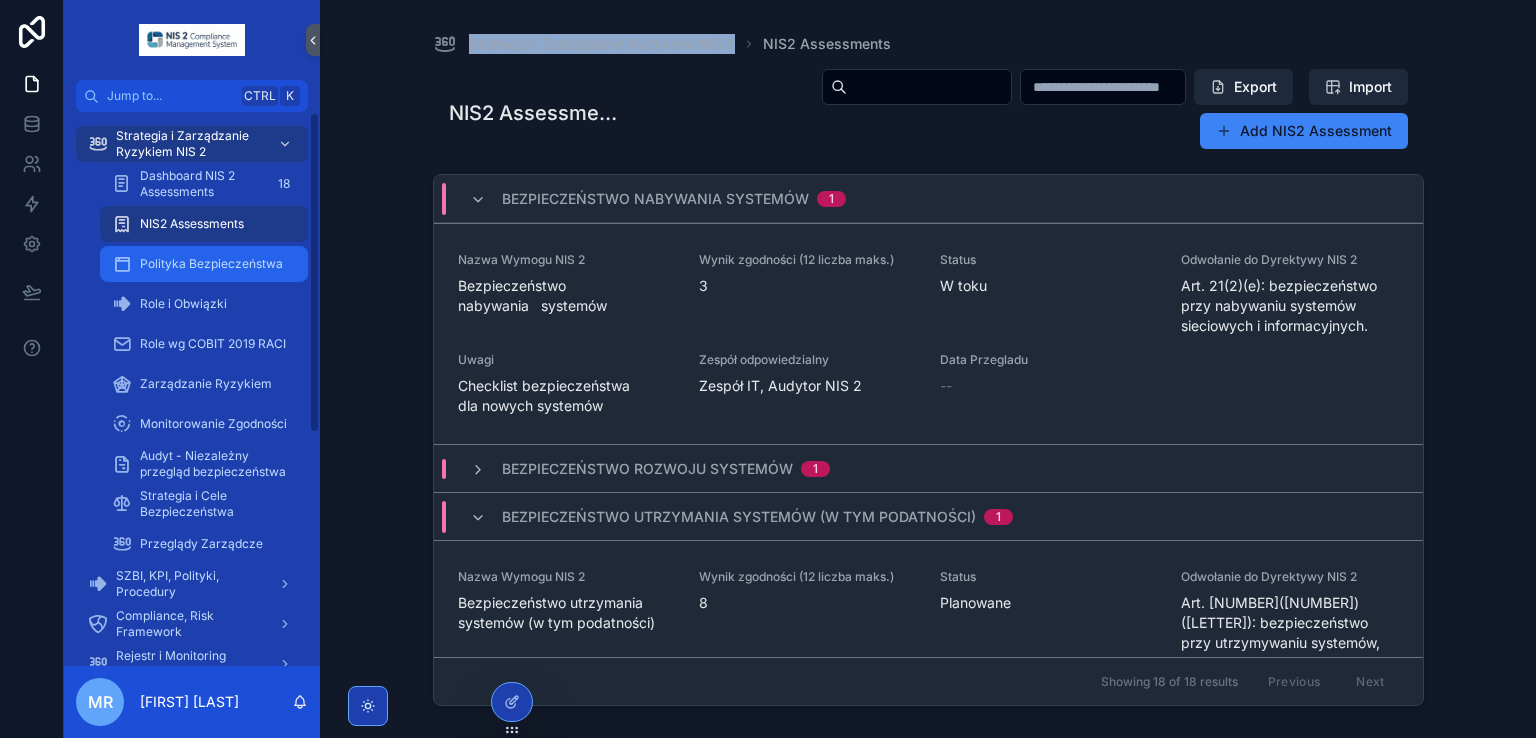 click on "Polityka Bezpieczeństwa" at bounding box center (211, 264) 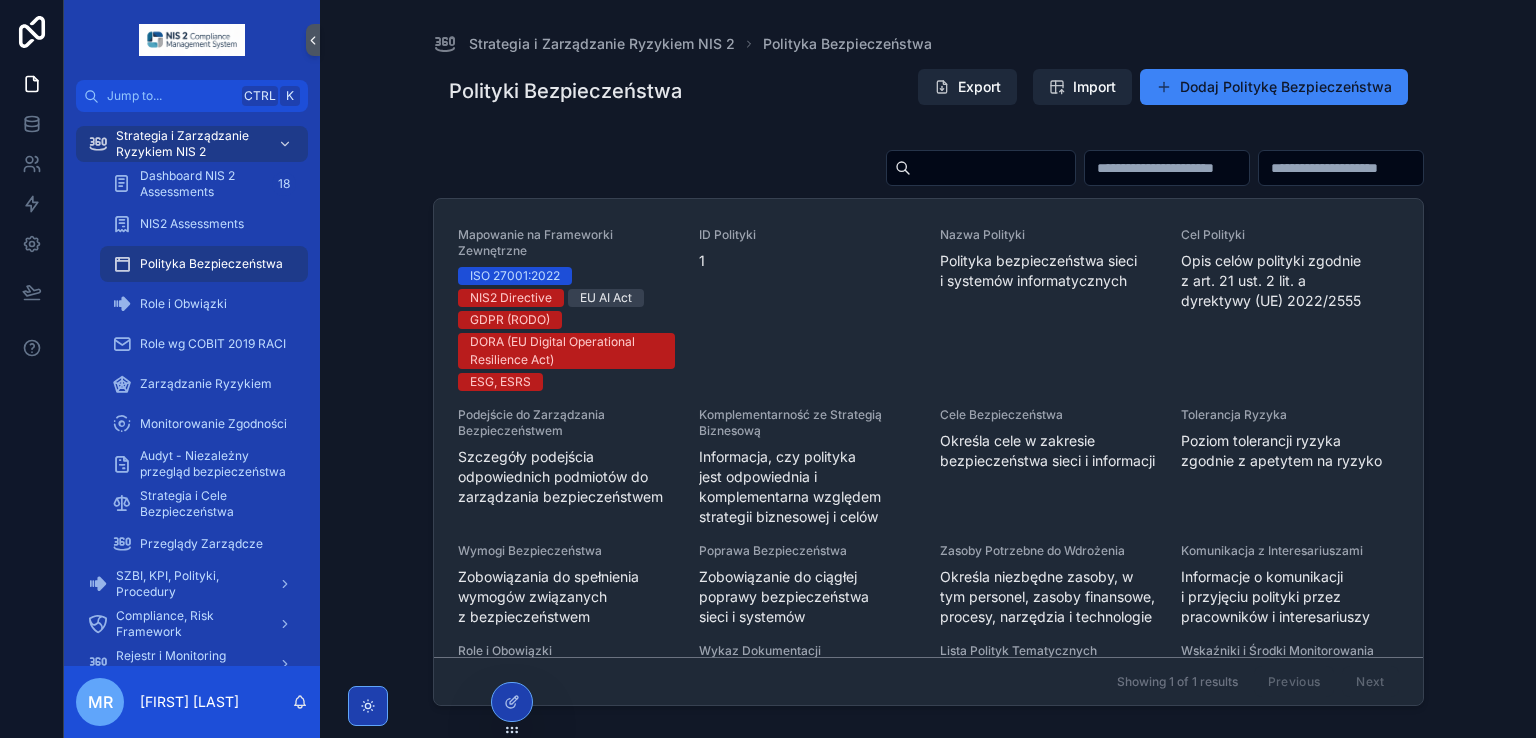 click on "Export" at bounding box center [967, 87] 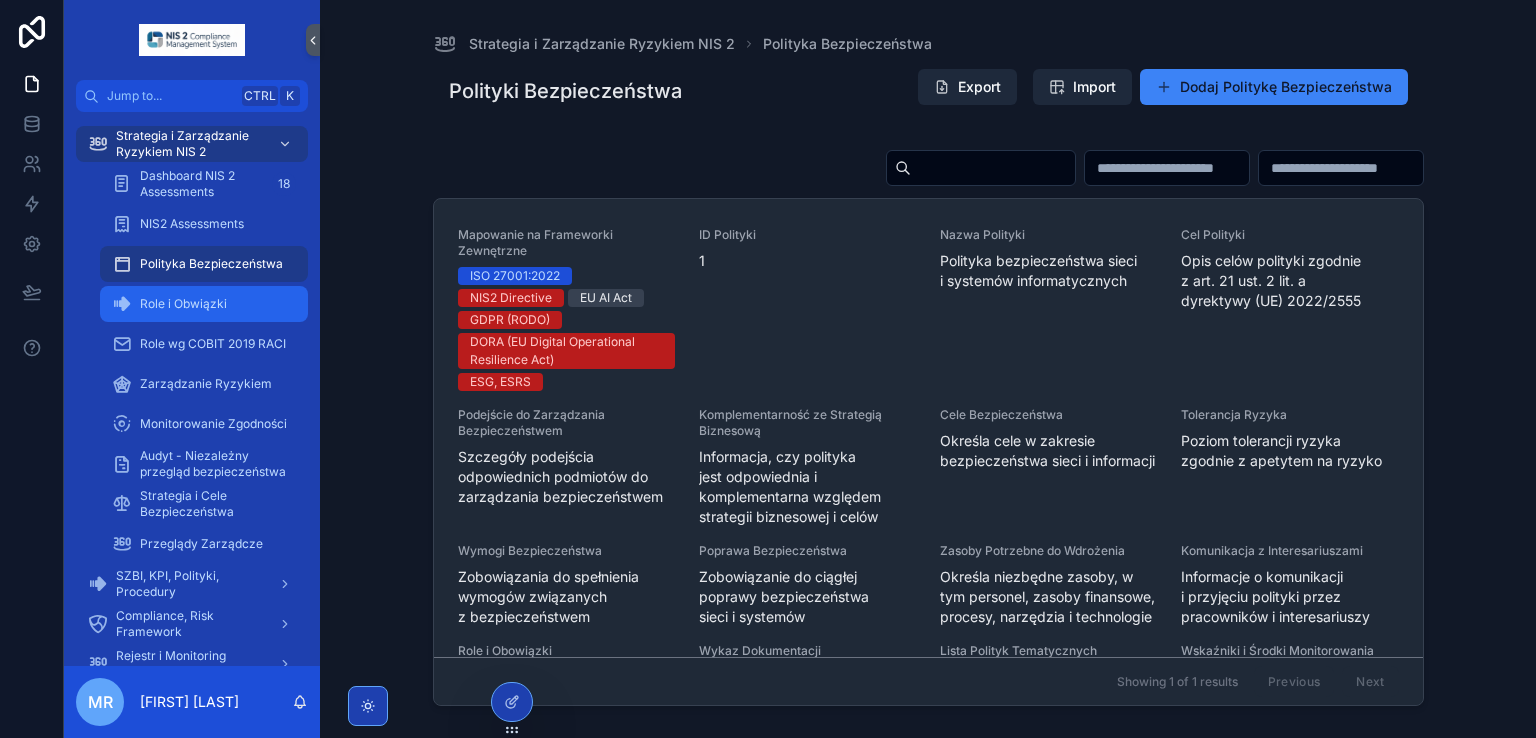 click on "Role i Obwiązki" at bounding box center [183, 304] 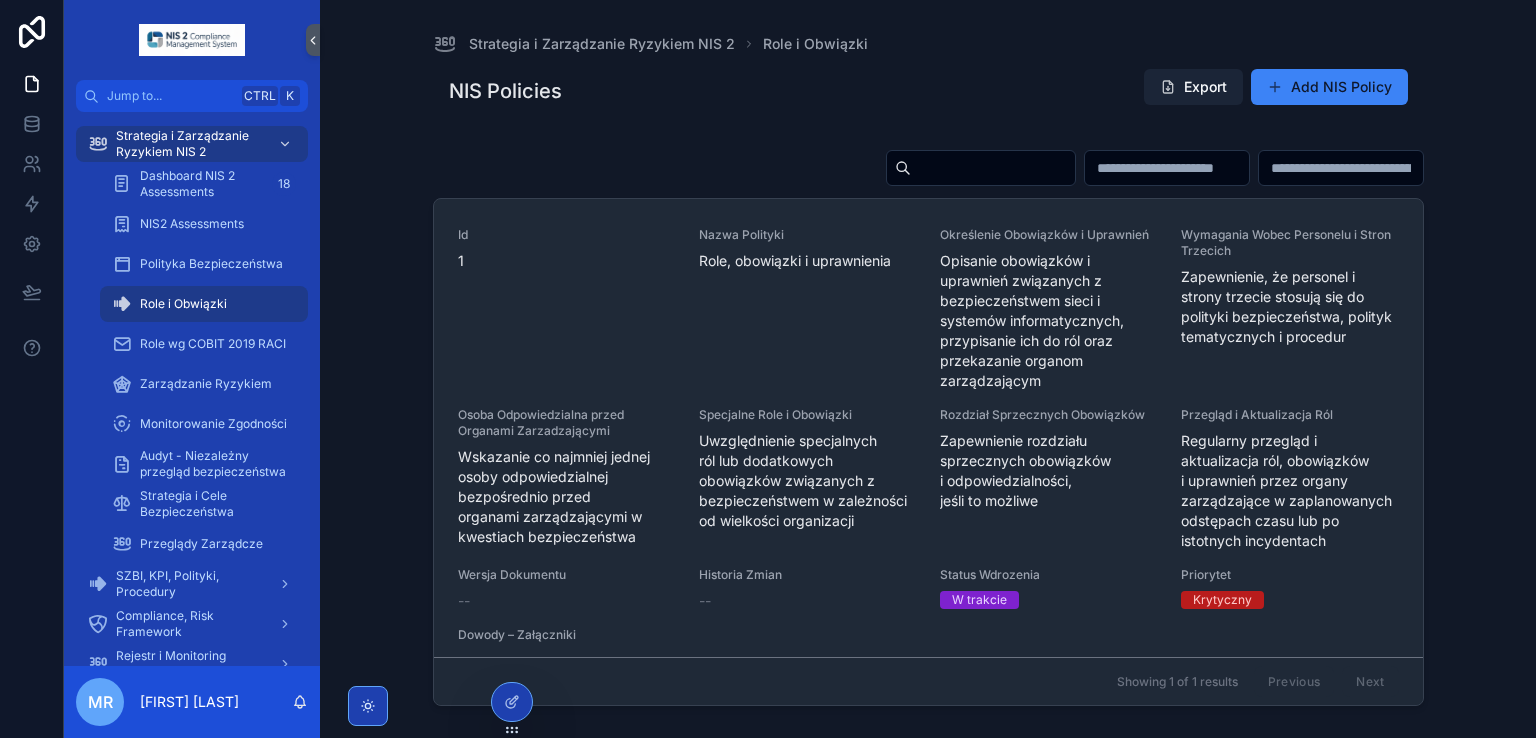 click on "Export" at bounding box center (1193, 87) 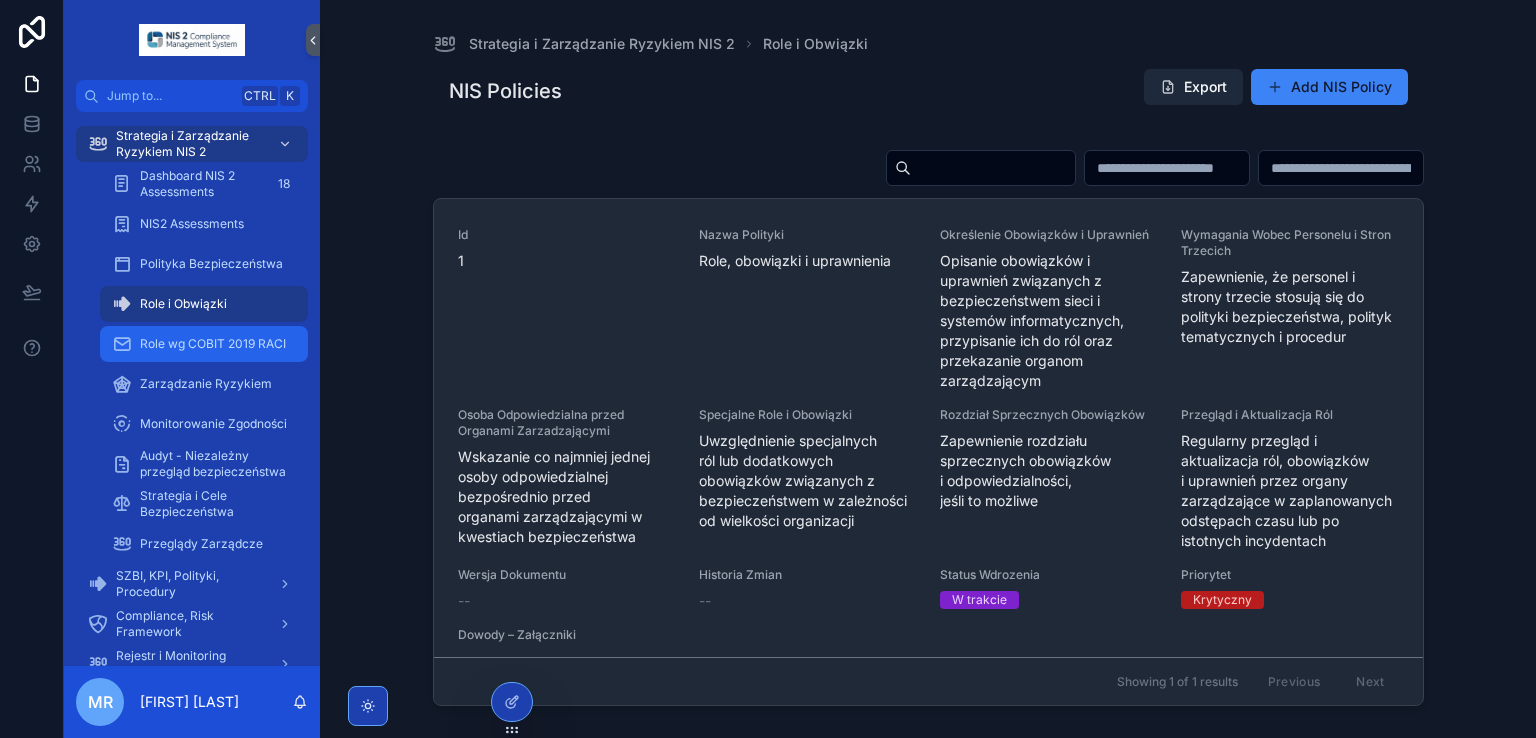 click on "Role wg COBIT 2019 RACI" at bounding box center (213, 344) 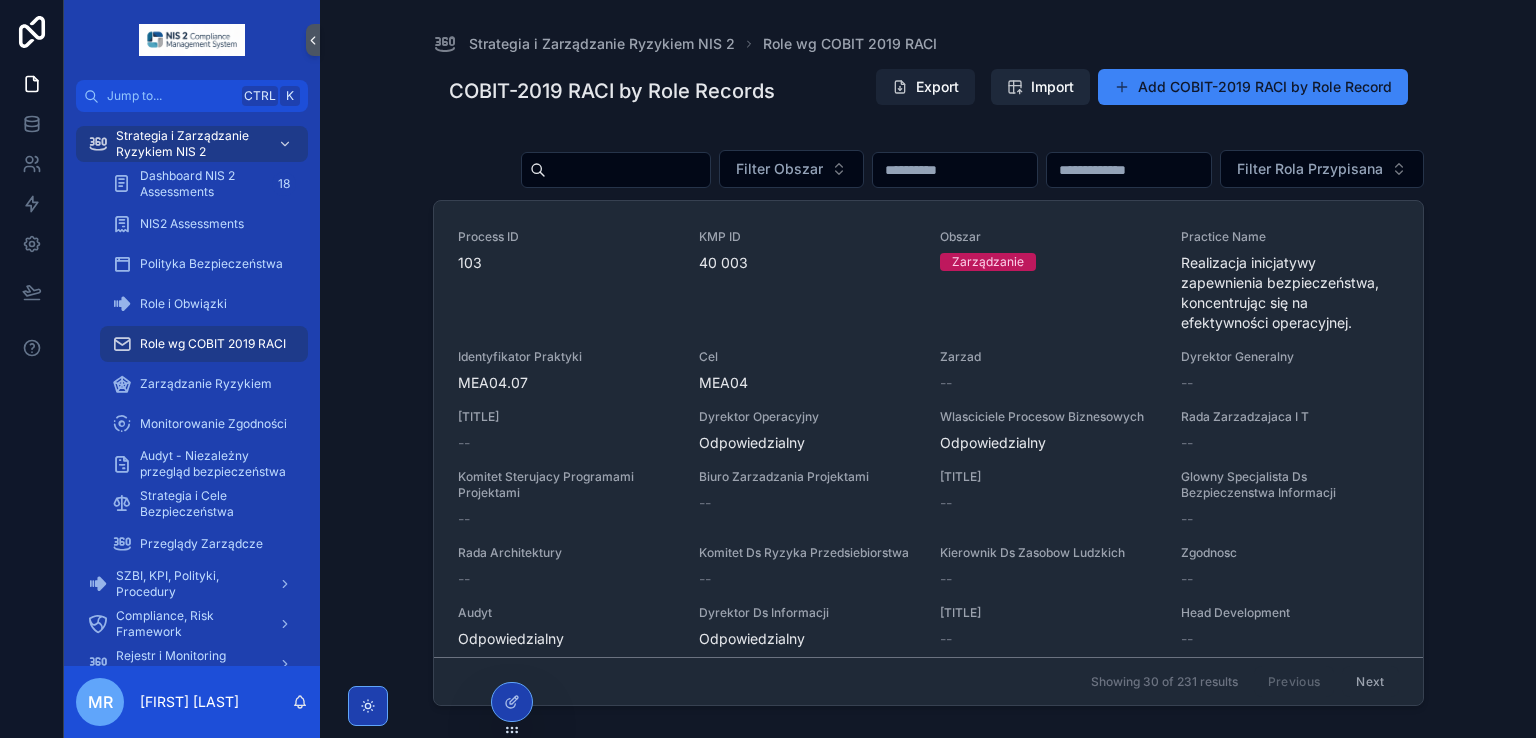 click on "Export" at bounding box center [925, 87] 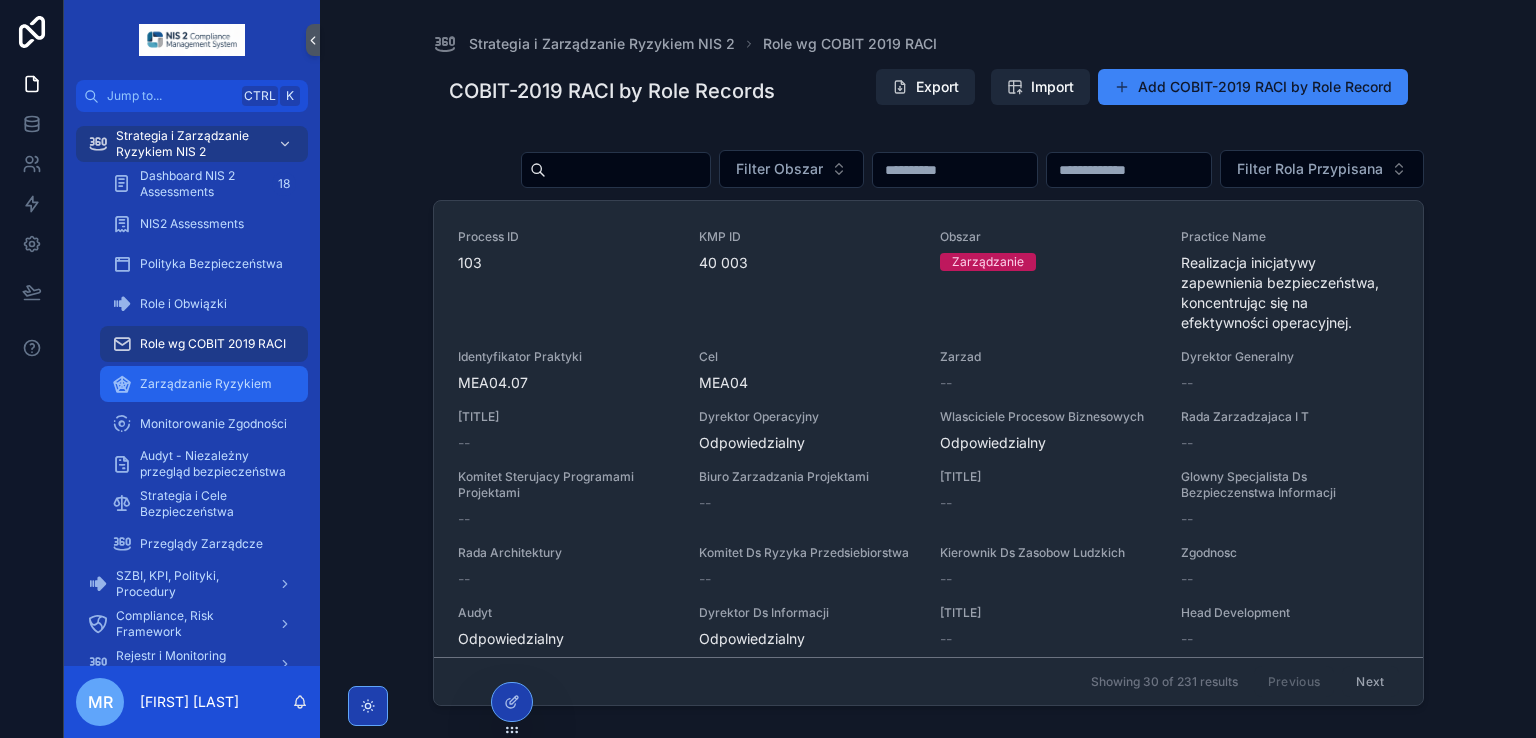 click on "Zarządzanie Ryzykiem" at bounding box center (206, 384) 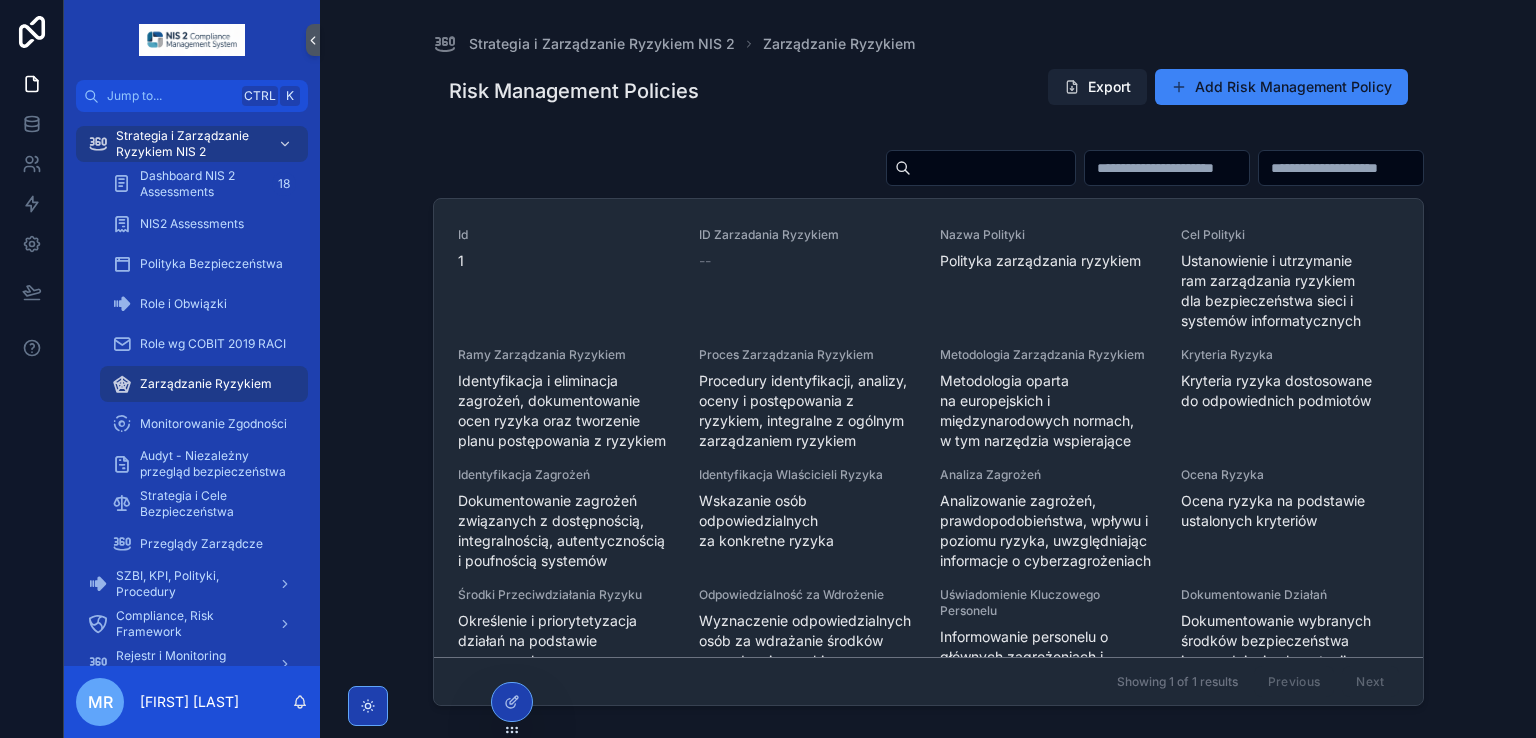 click on "Export" at bounding box center (1097, 87) 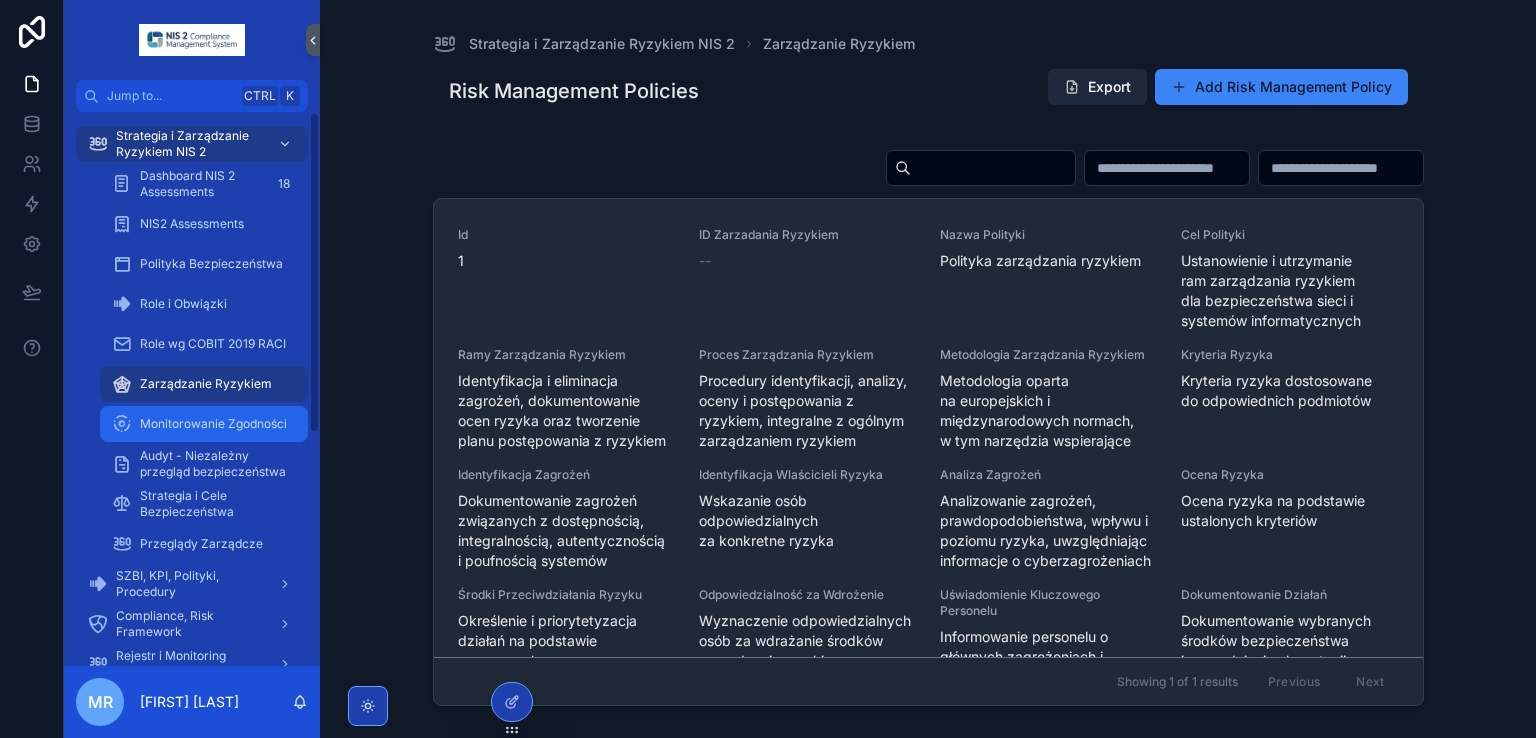 click on "Monitorowanie Zgodności" at bounding box center (213, 424) 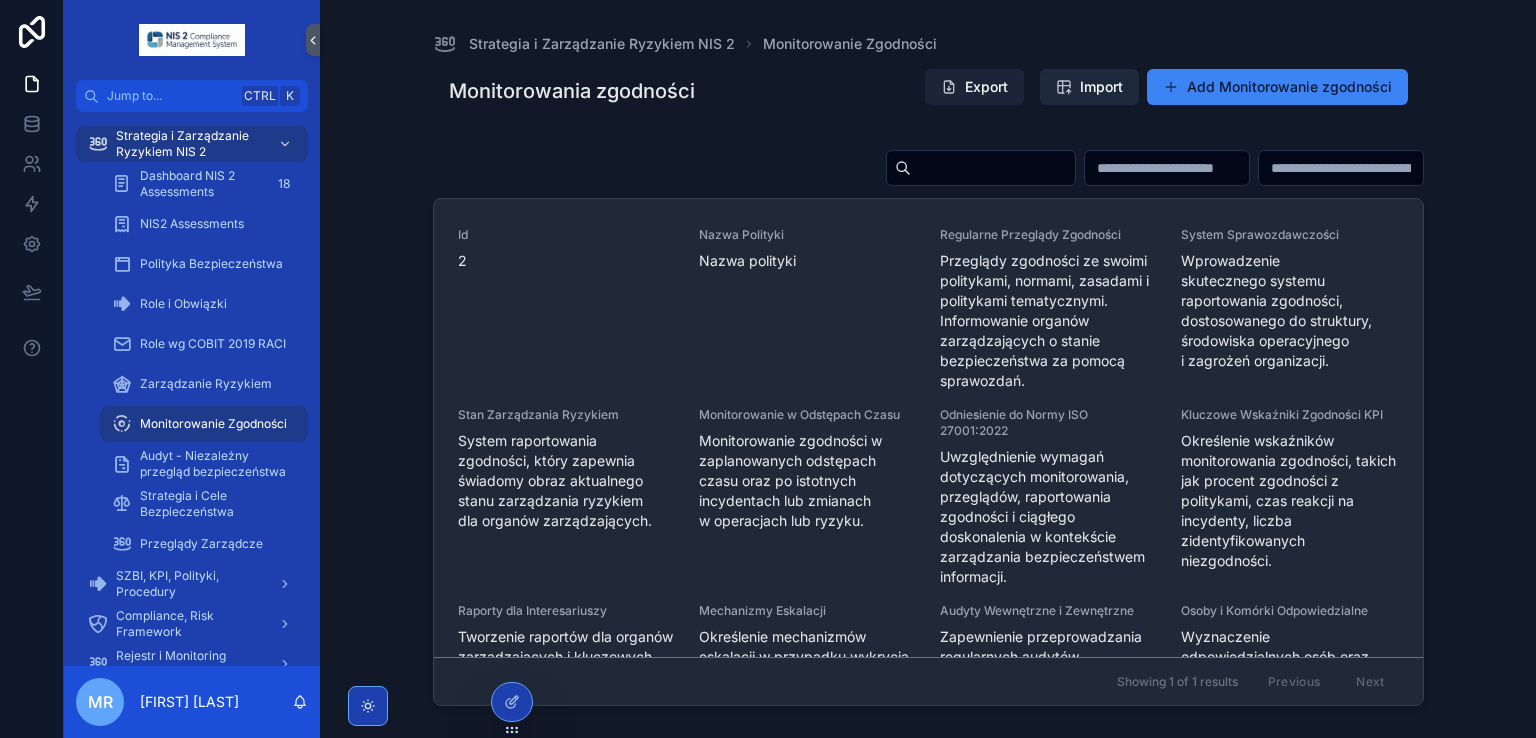click on "Export" at bounding box center [974, 87] 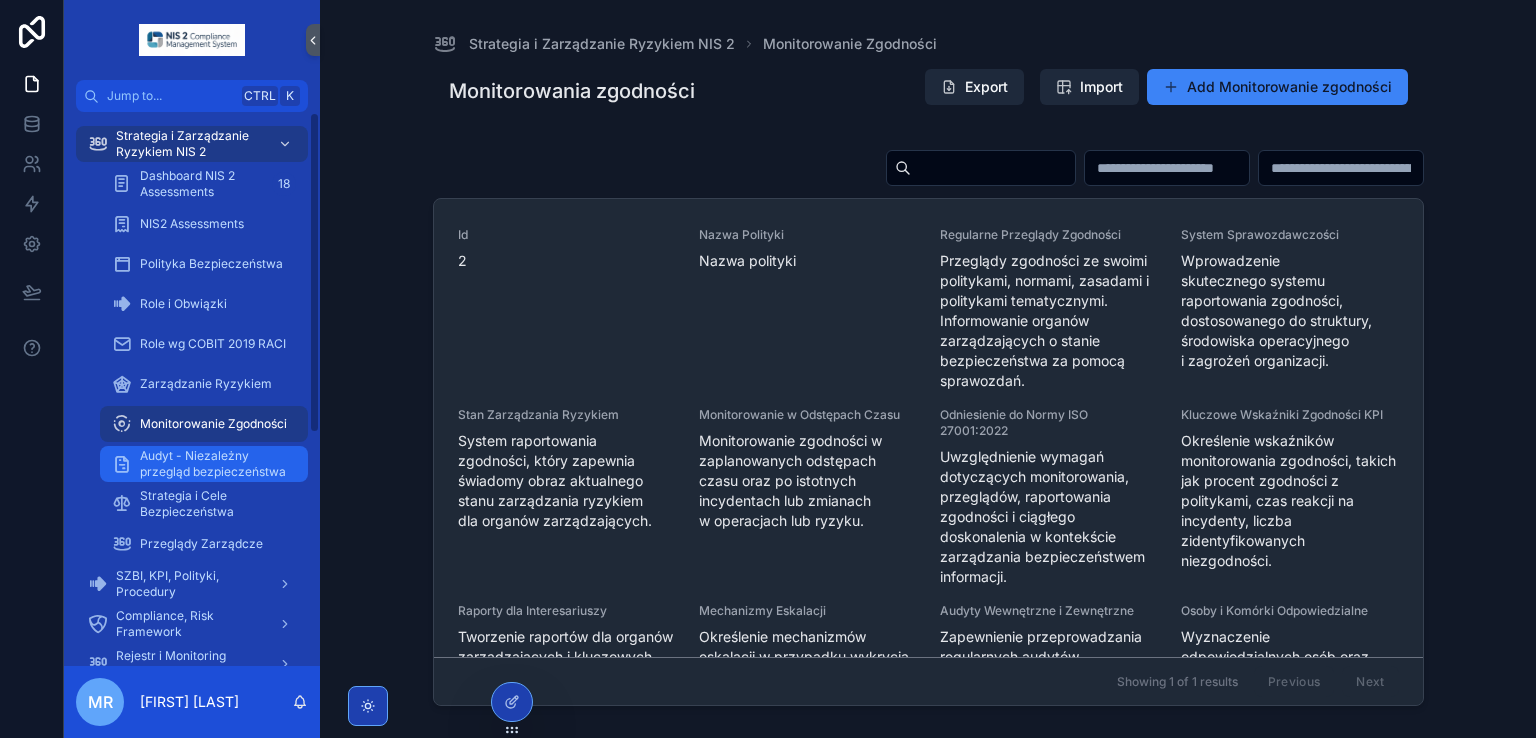 click on "Audyt - Niezależny przegląd bezpieczeństwa" at bounding box center (214, 464) 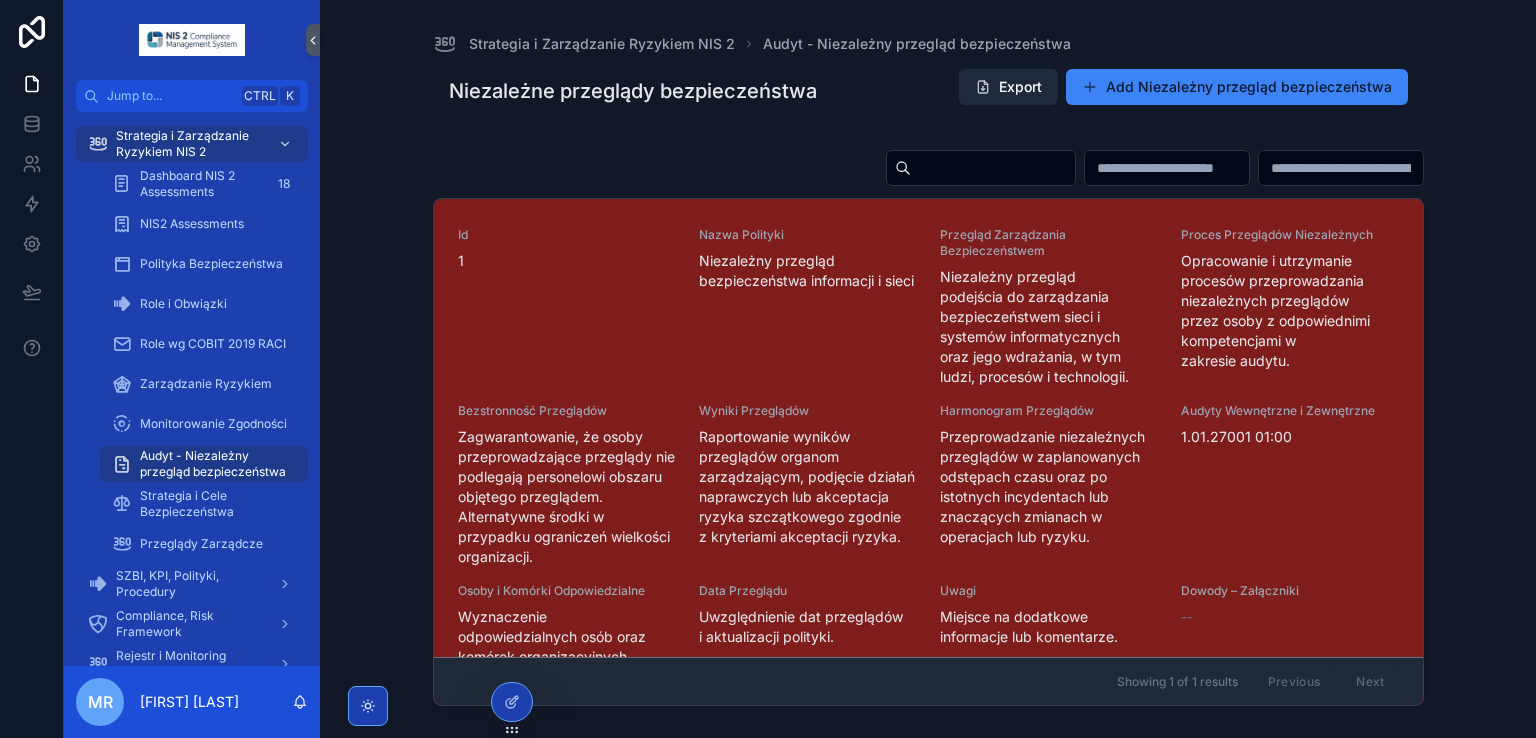 click on "Export" at bounding box center [1008, 87] 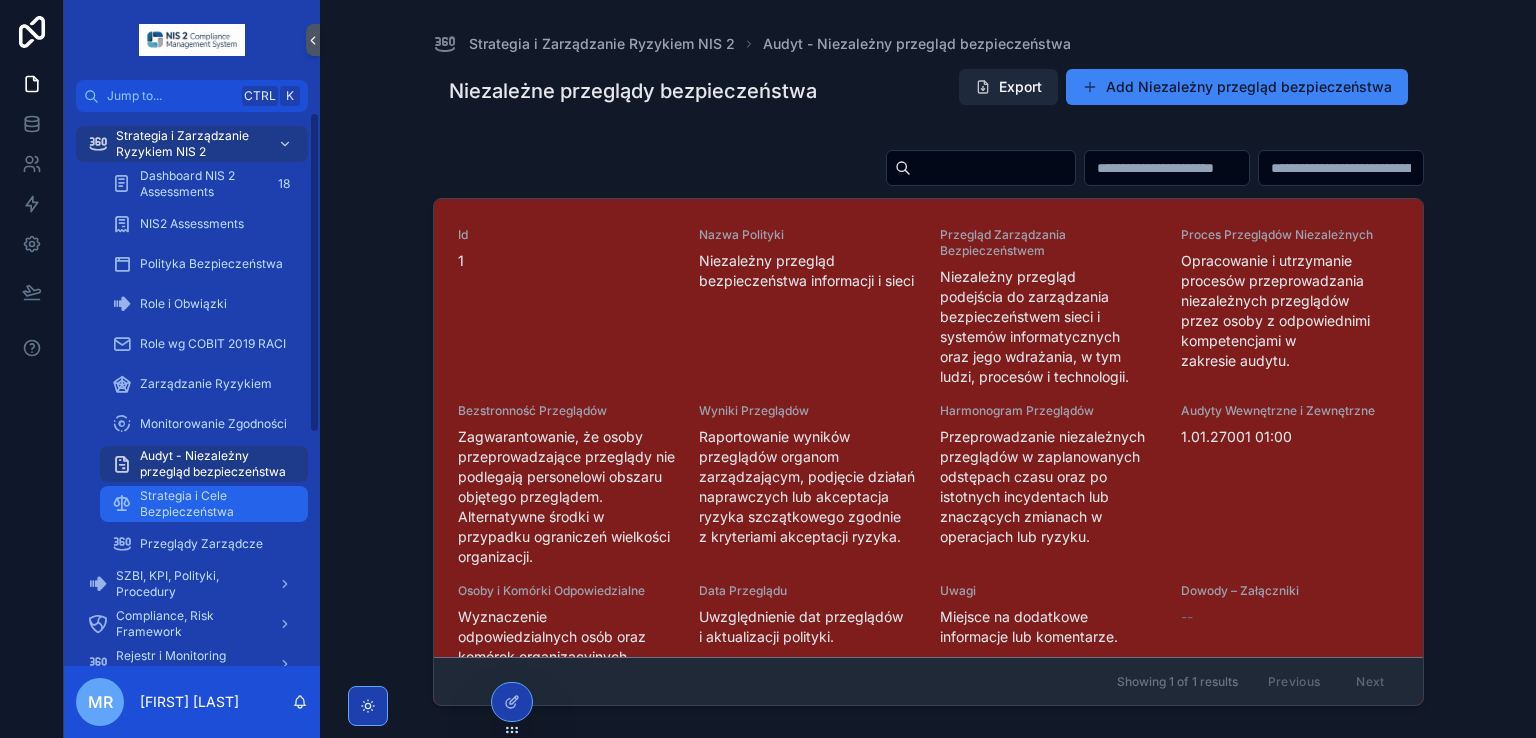 click on "Strategia i Cele Bezpieczeństwa" at bounding box center [214, 504] 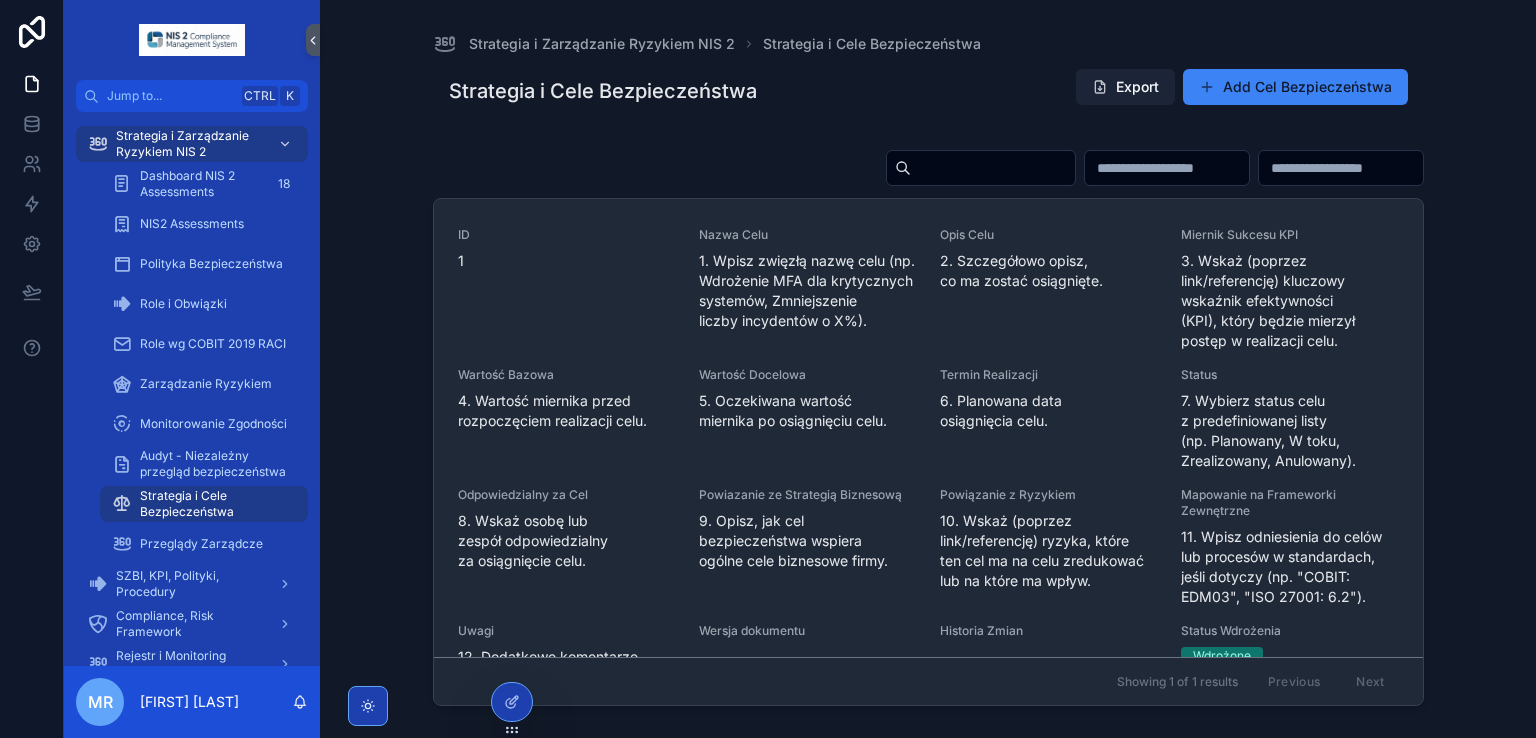 click on "Export" at bounding box center [1125, 87] 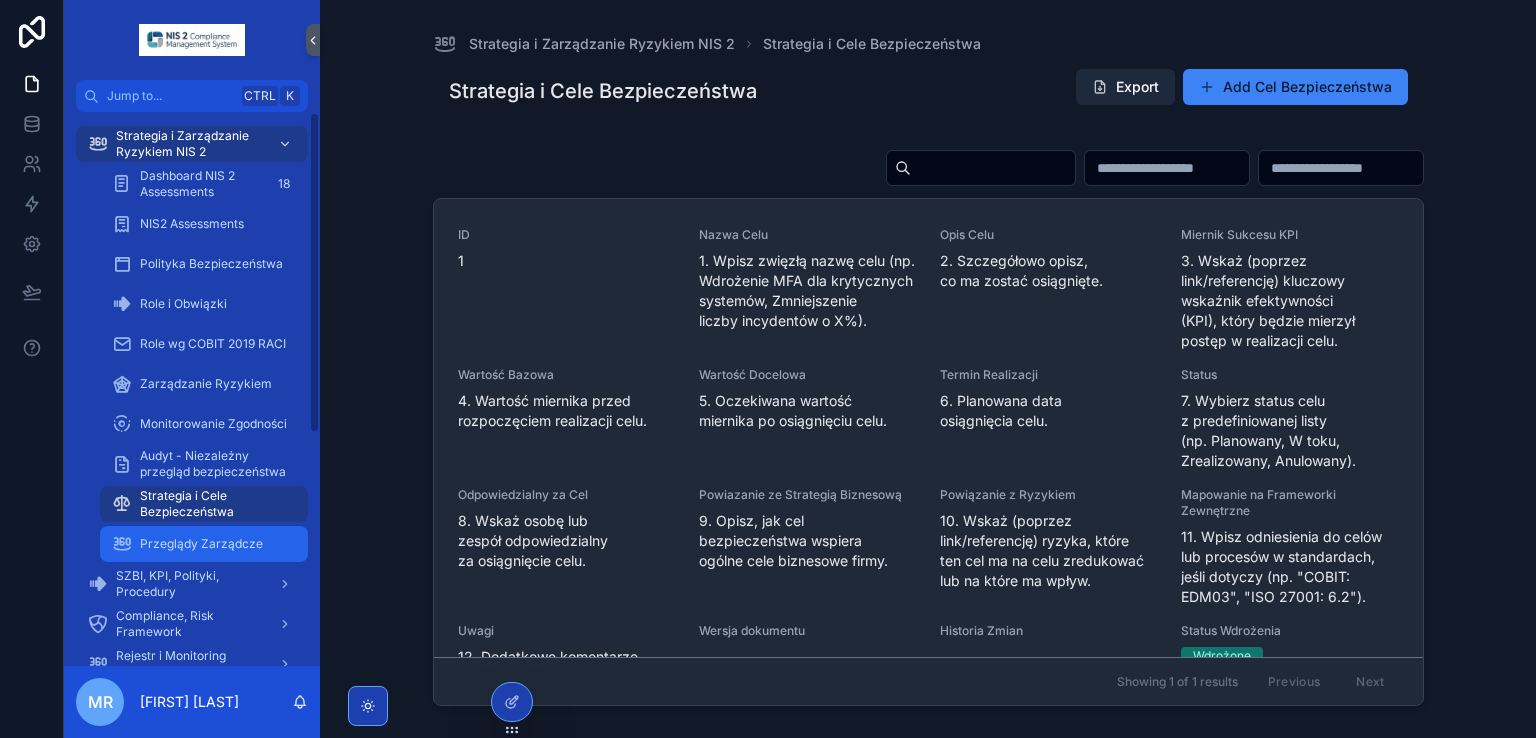 click on "Przeglądy Zarządcze" at bounding box center [201, 544] 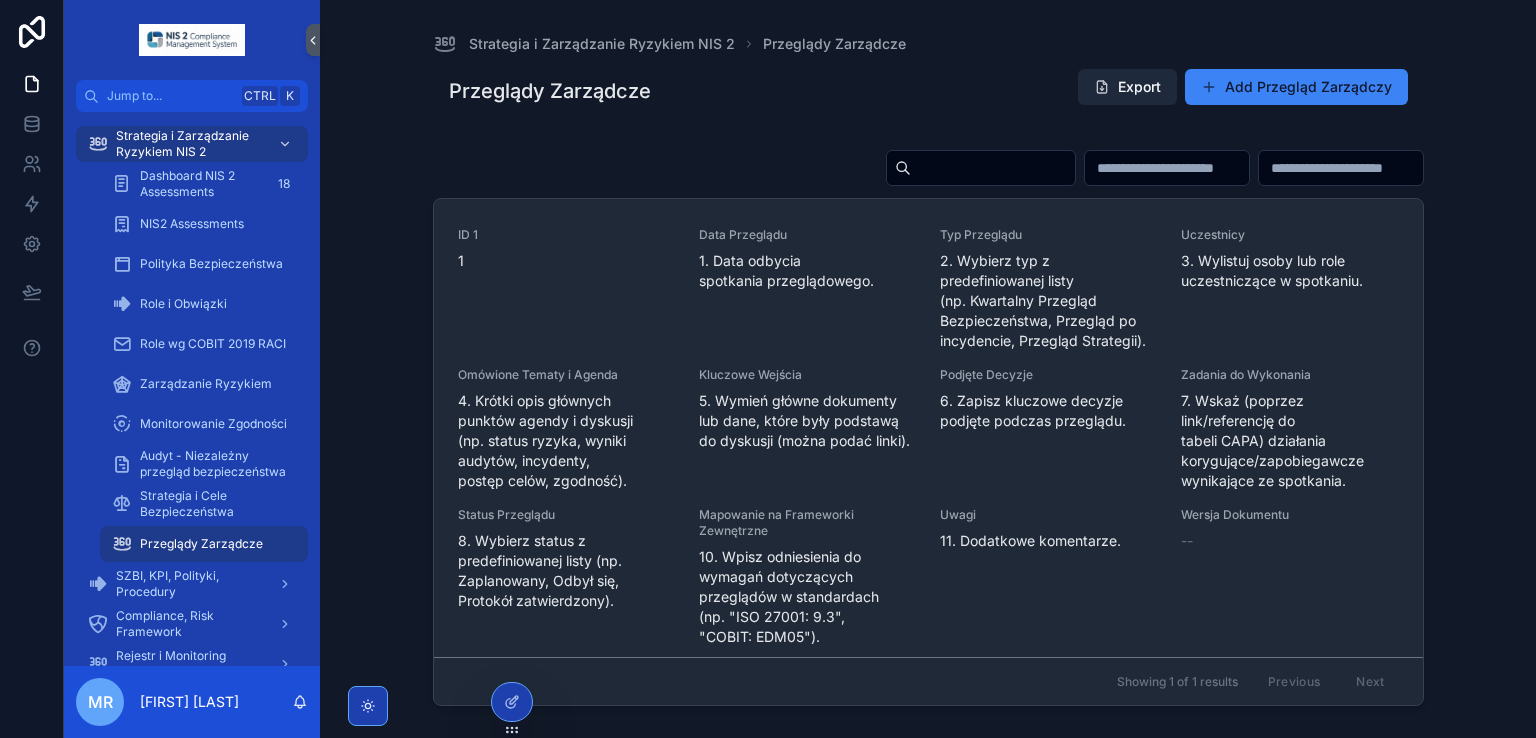 click at bounding box center (1102, 87) 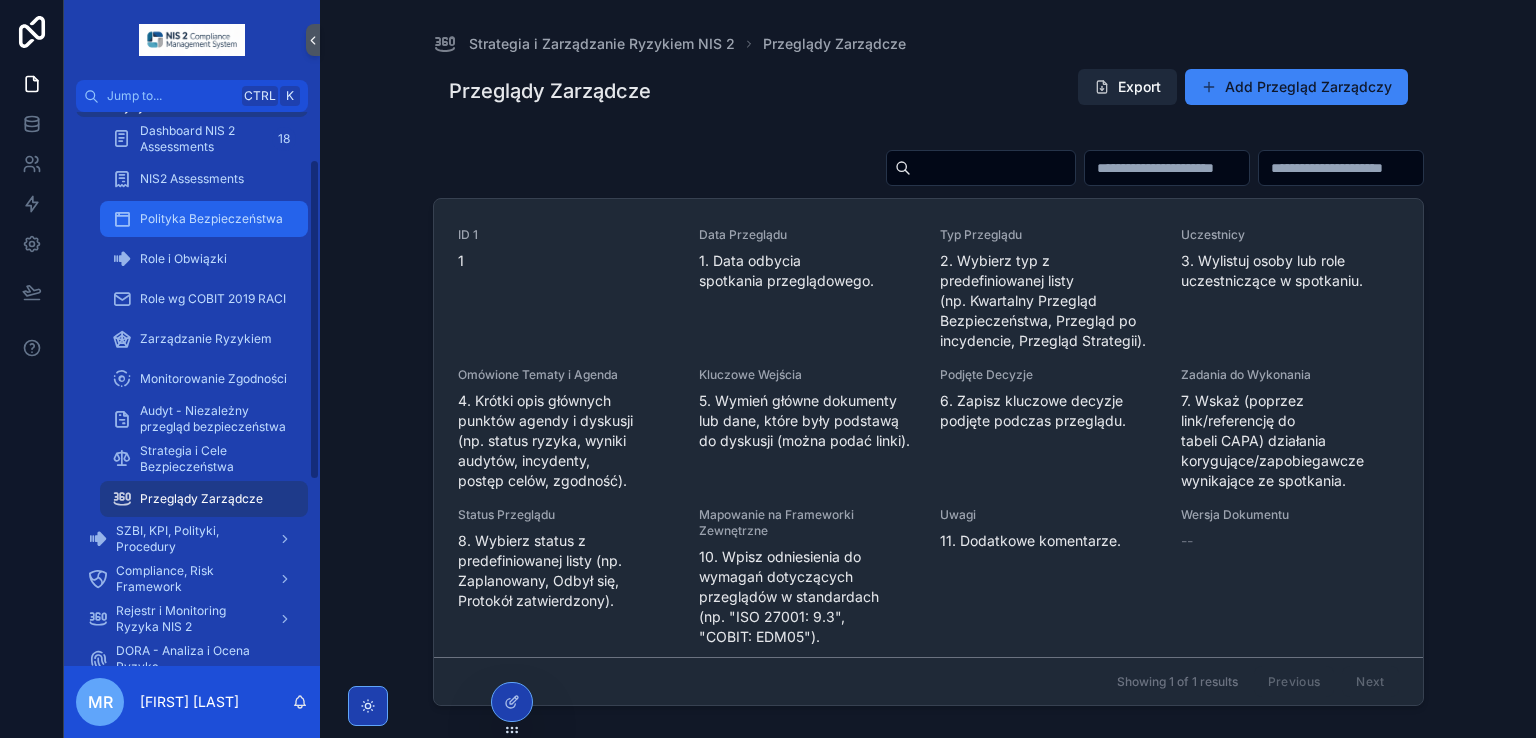 scroll, scrollTop: 0, scrollLeft: 0, axis: both 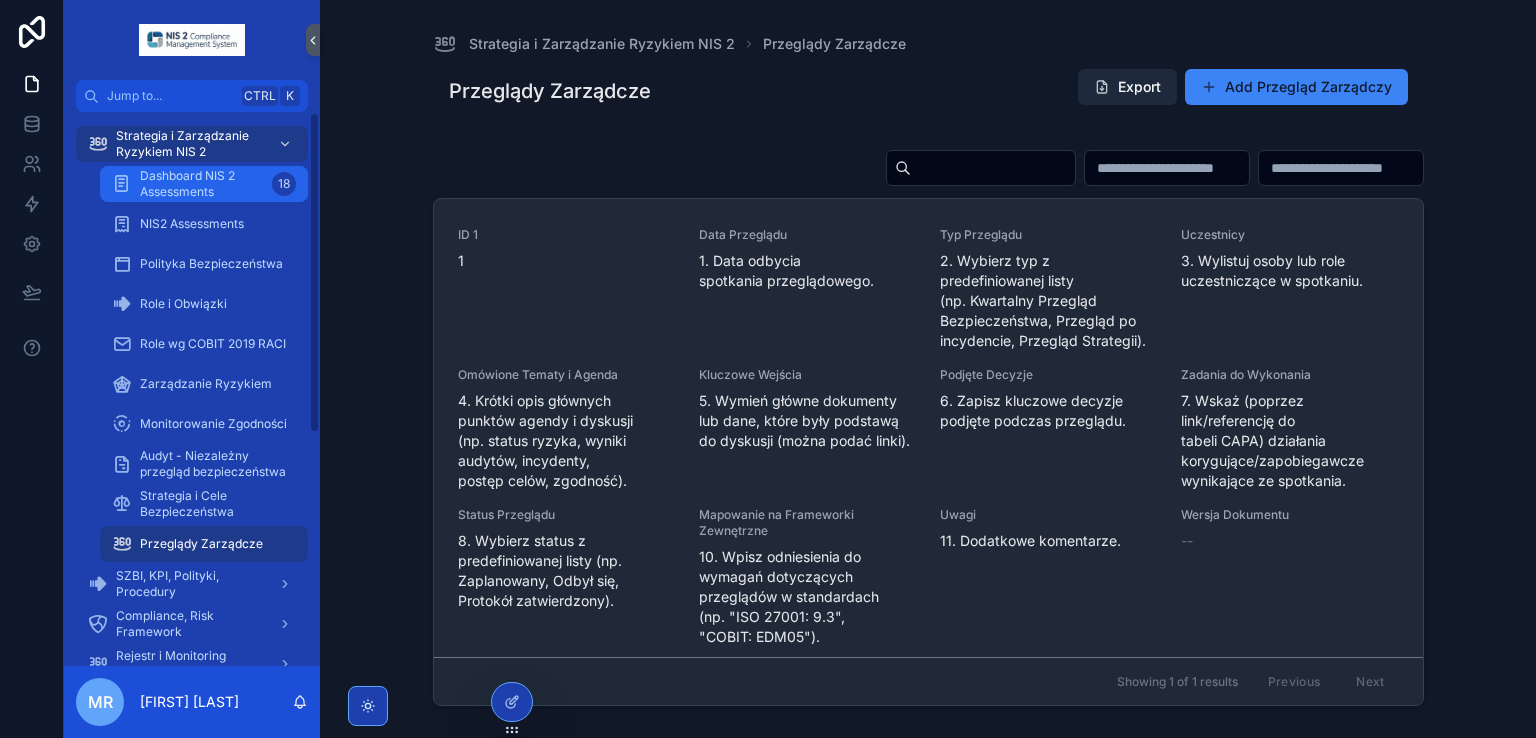 click on "Dashboard NIS 2 Assessments" at bounding box center [202, 184] 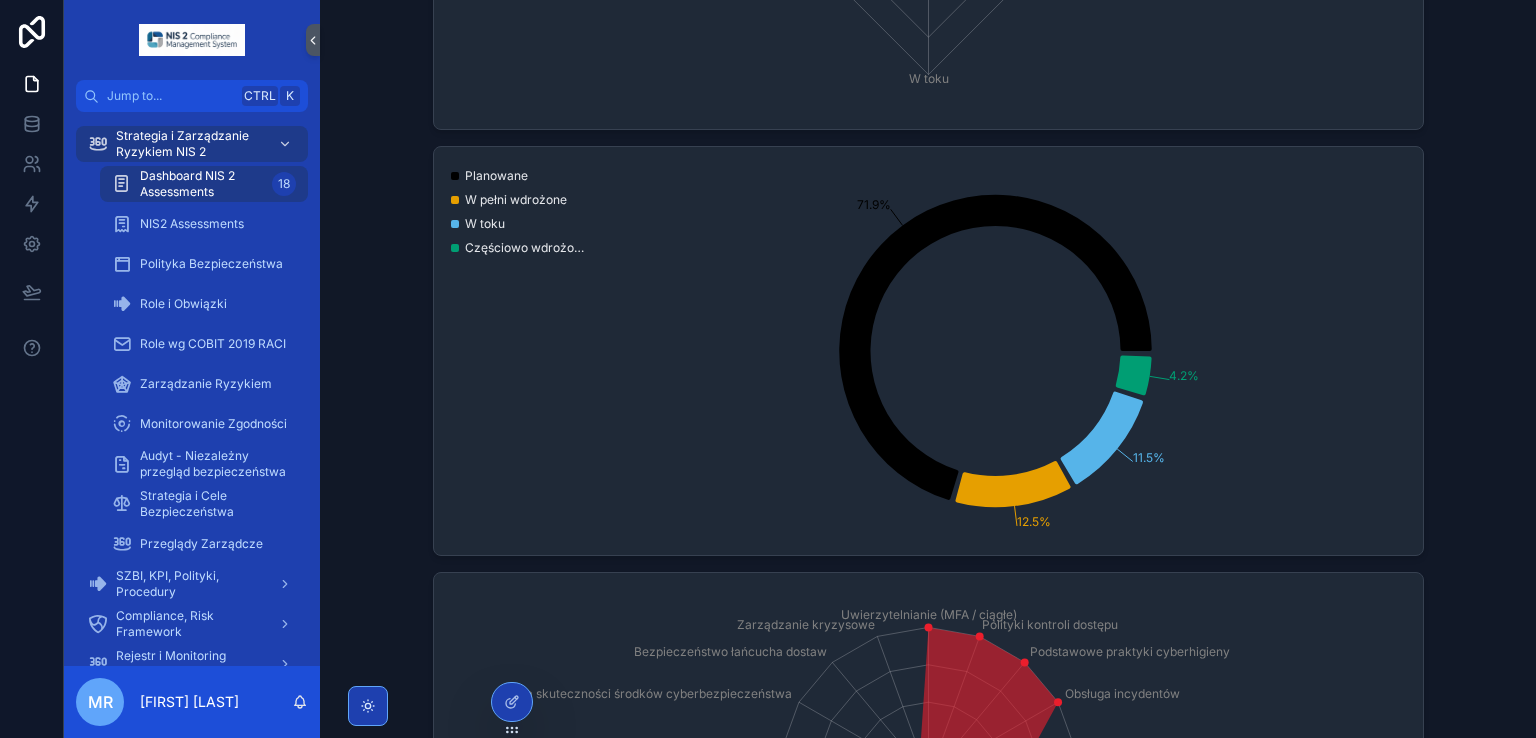 scroll, scrollTop: 919, scrollLeft: 0, axis: vertical 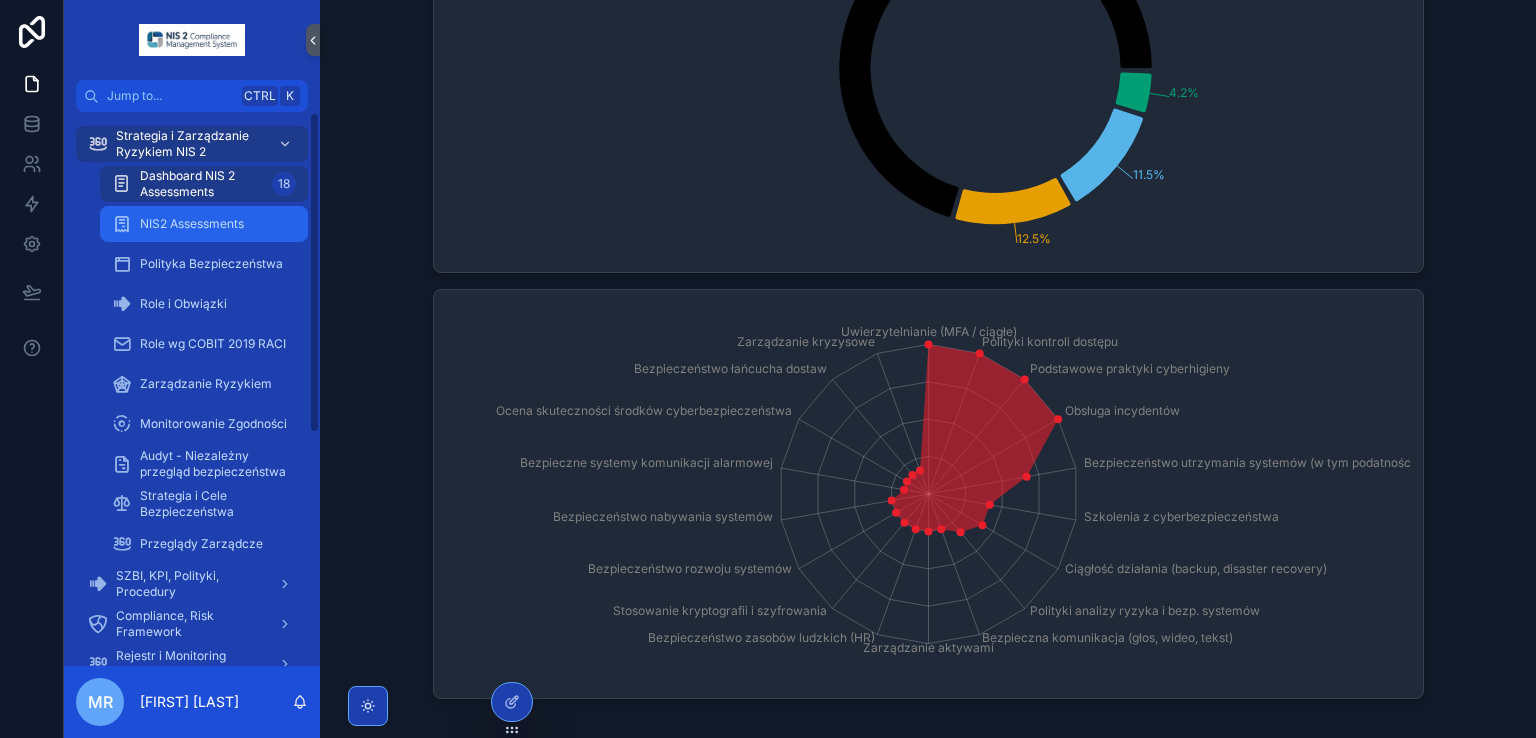 click on "NIS2 Assessments" at bounding box center [204, 224] 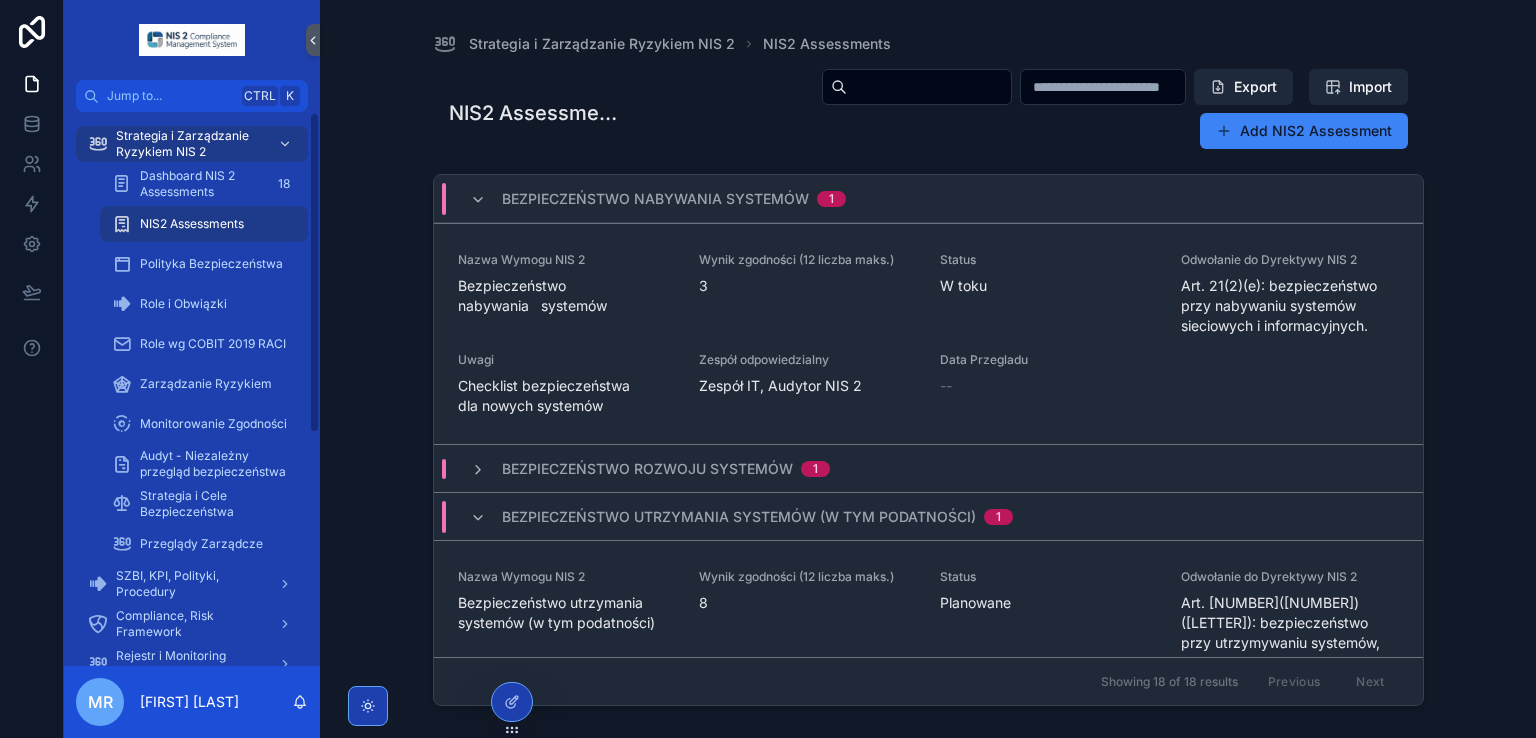 scroll, scrollTop: 0, scrollLeft: 0, axis: both 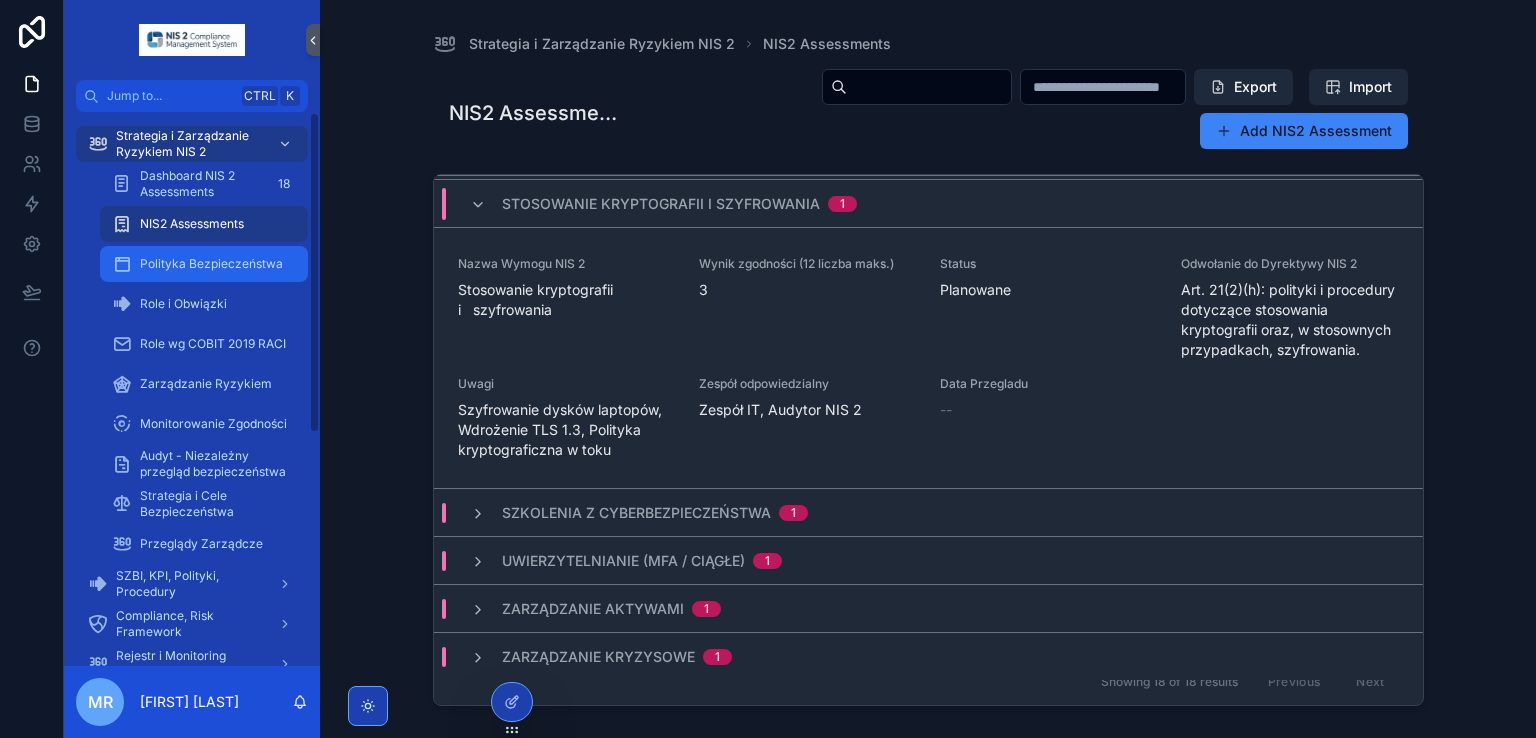 click on "Polityka Bezpieczeństwa" at bounding box center [211, 264] 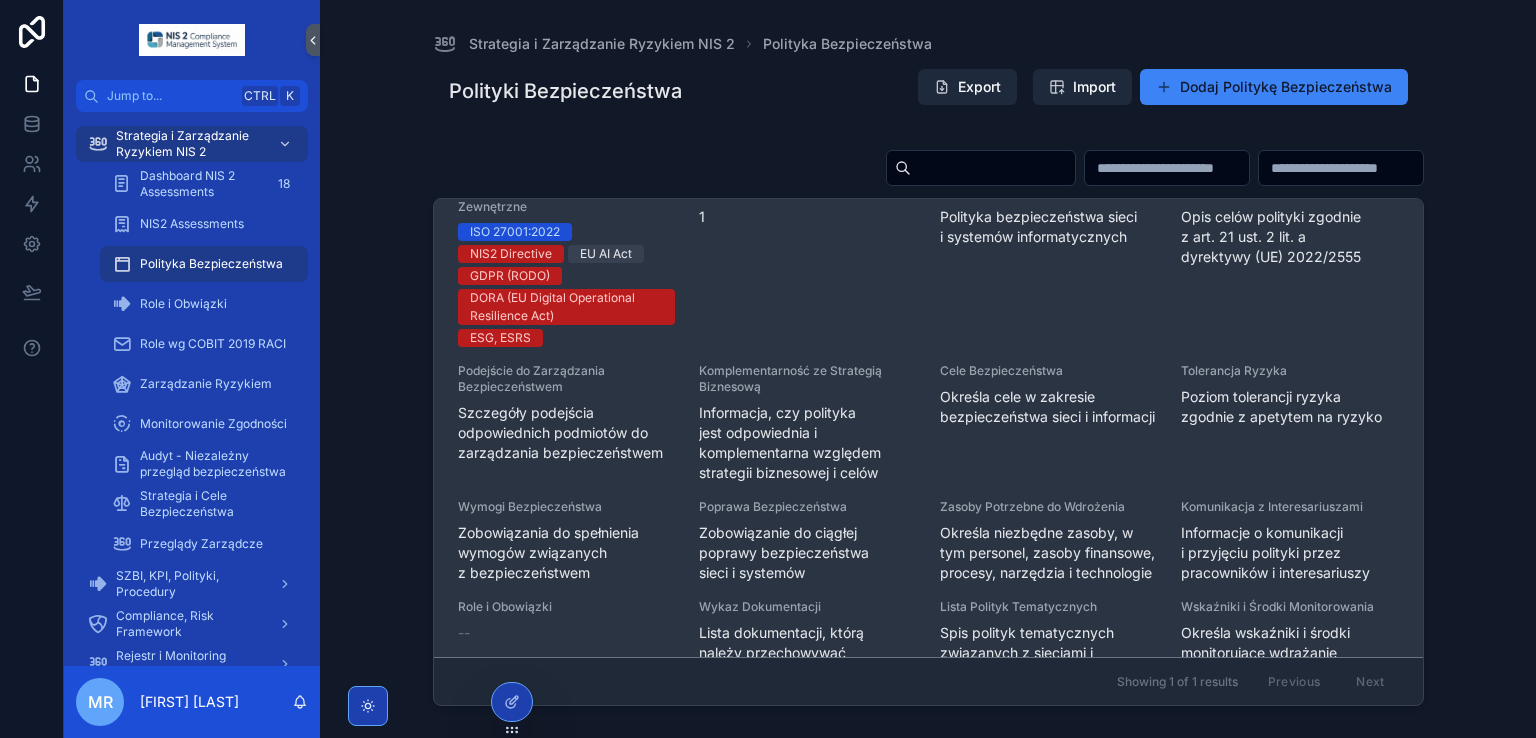 scroll, scrollTop: 0, scrollLeft: 0, axis: both 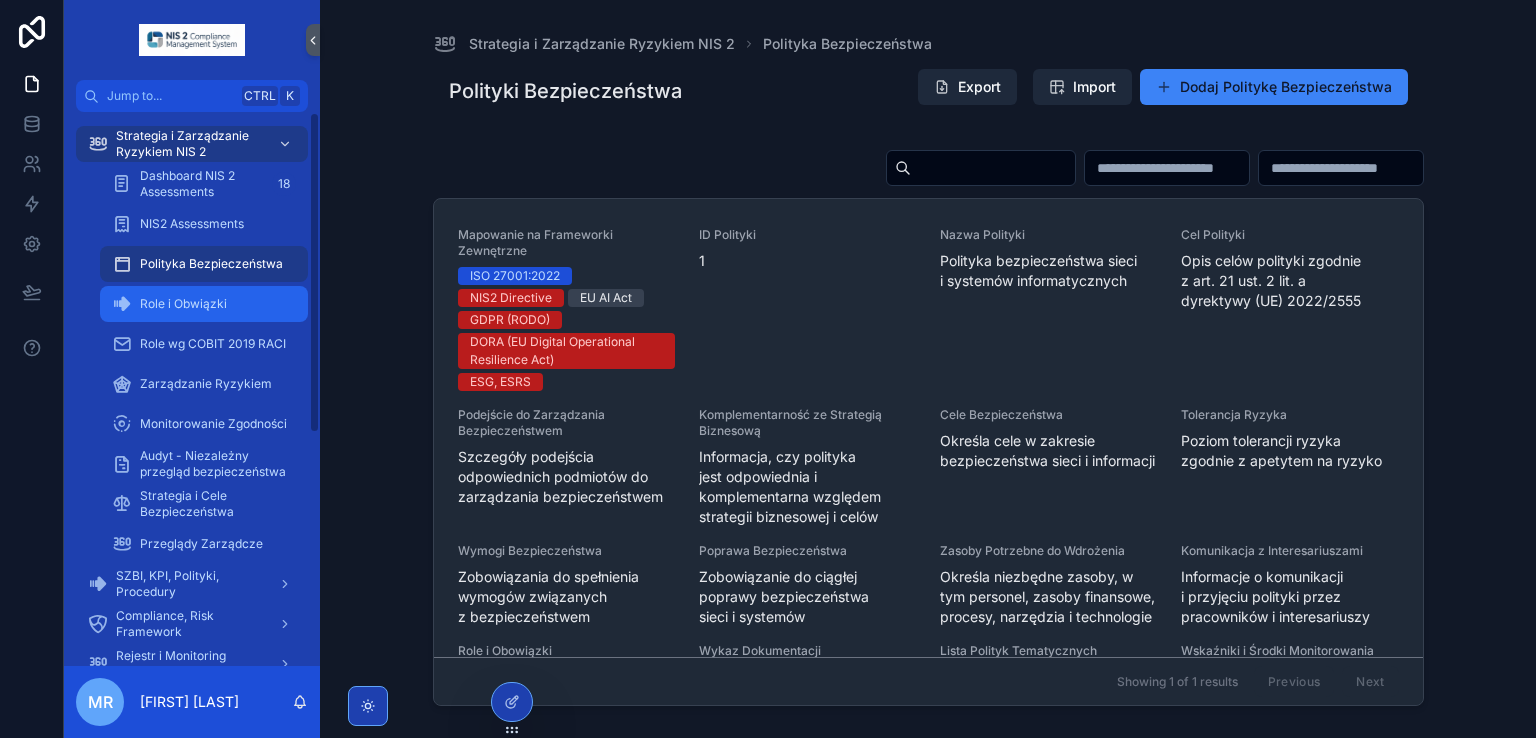 click on "Role i Obwiązki" at bounding box center (183, 304) 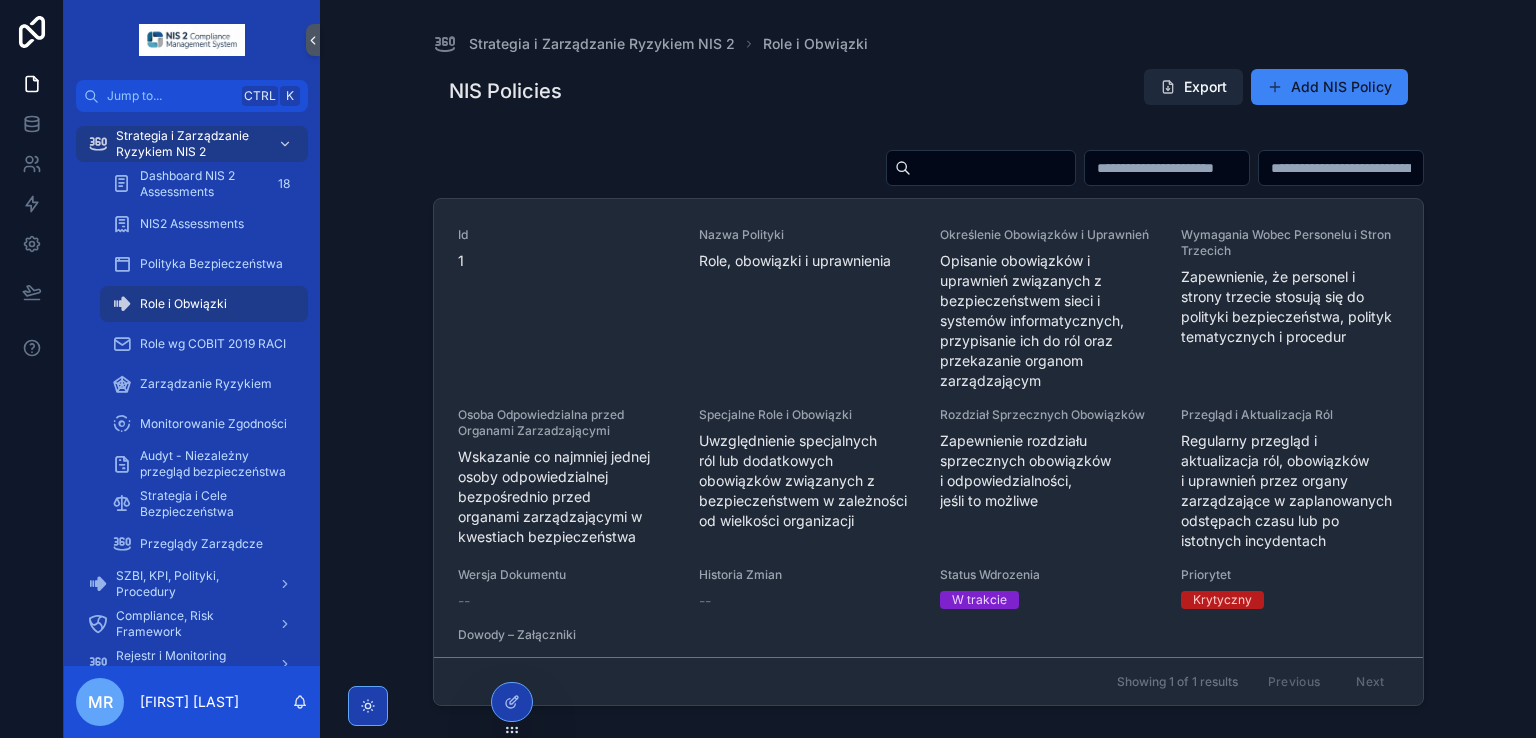 scroll, scrollTop: 402, scrollLeft: 0, axis: vertical 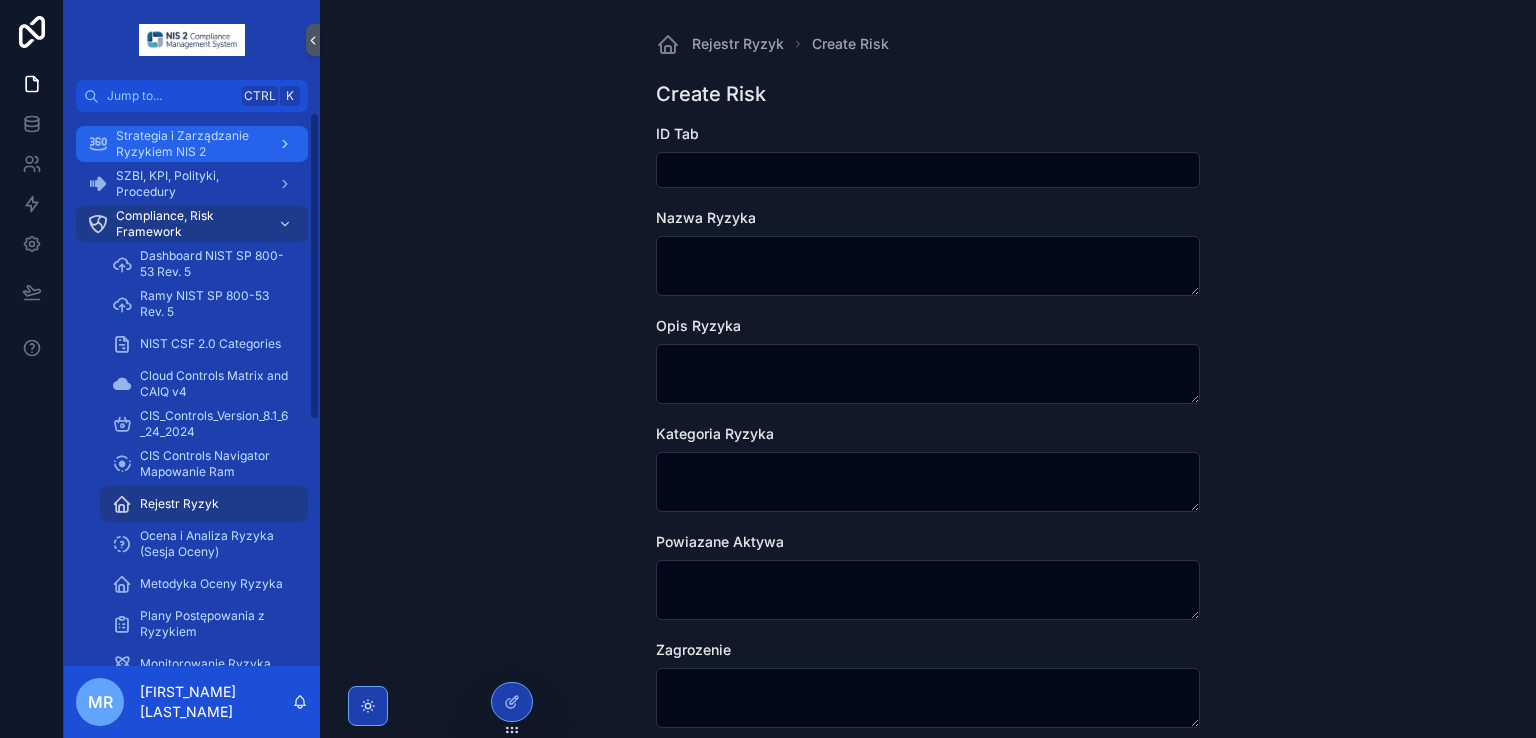 click on "Strategia i Zarządzanie Ryzykiem NIS 2" at bounding box center (189, 144) 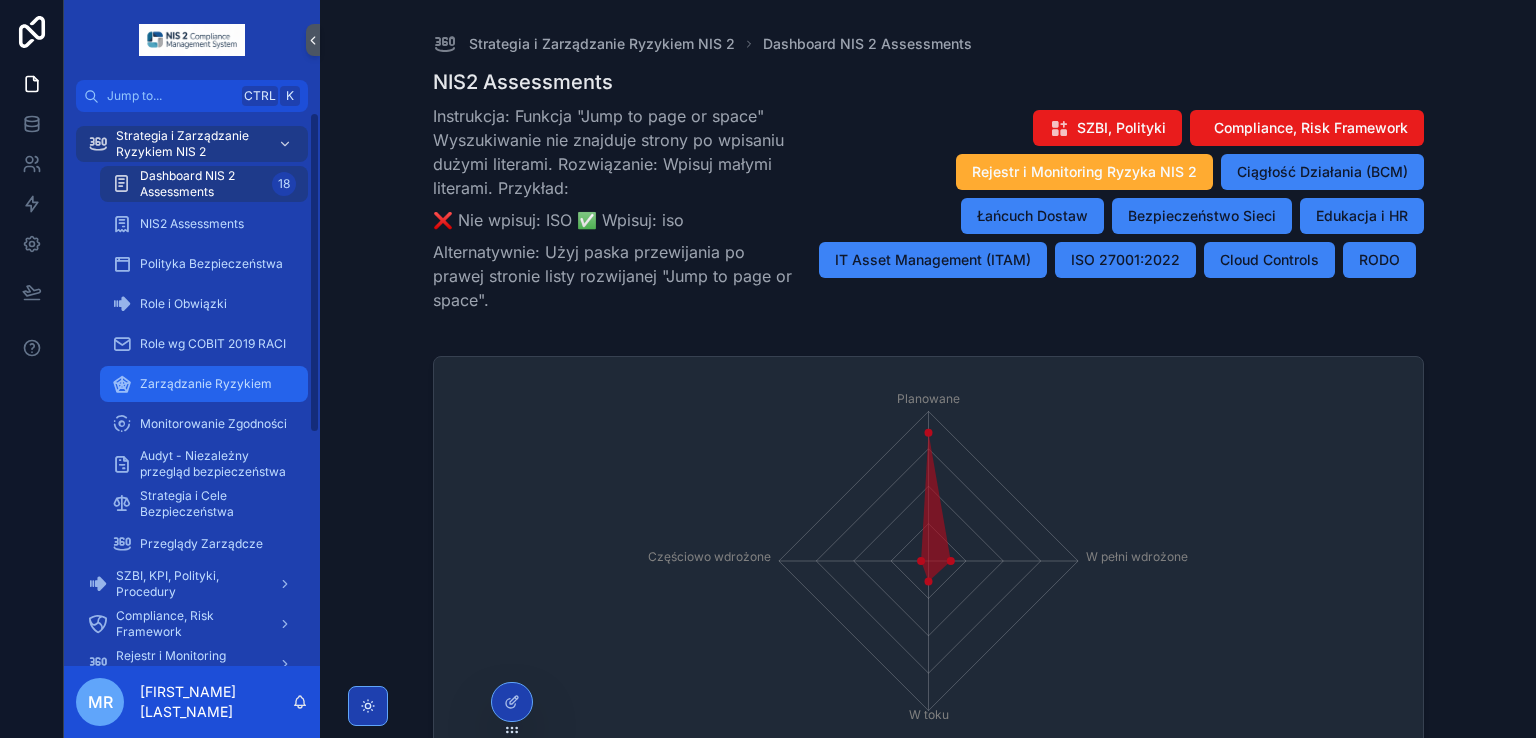 click on "Zarządzanie Ryzykiem" at bounding box center [206, 384] 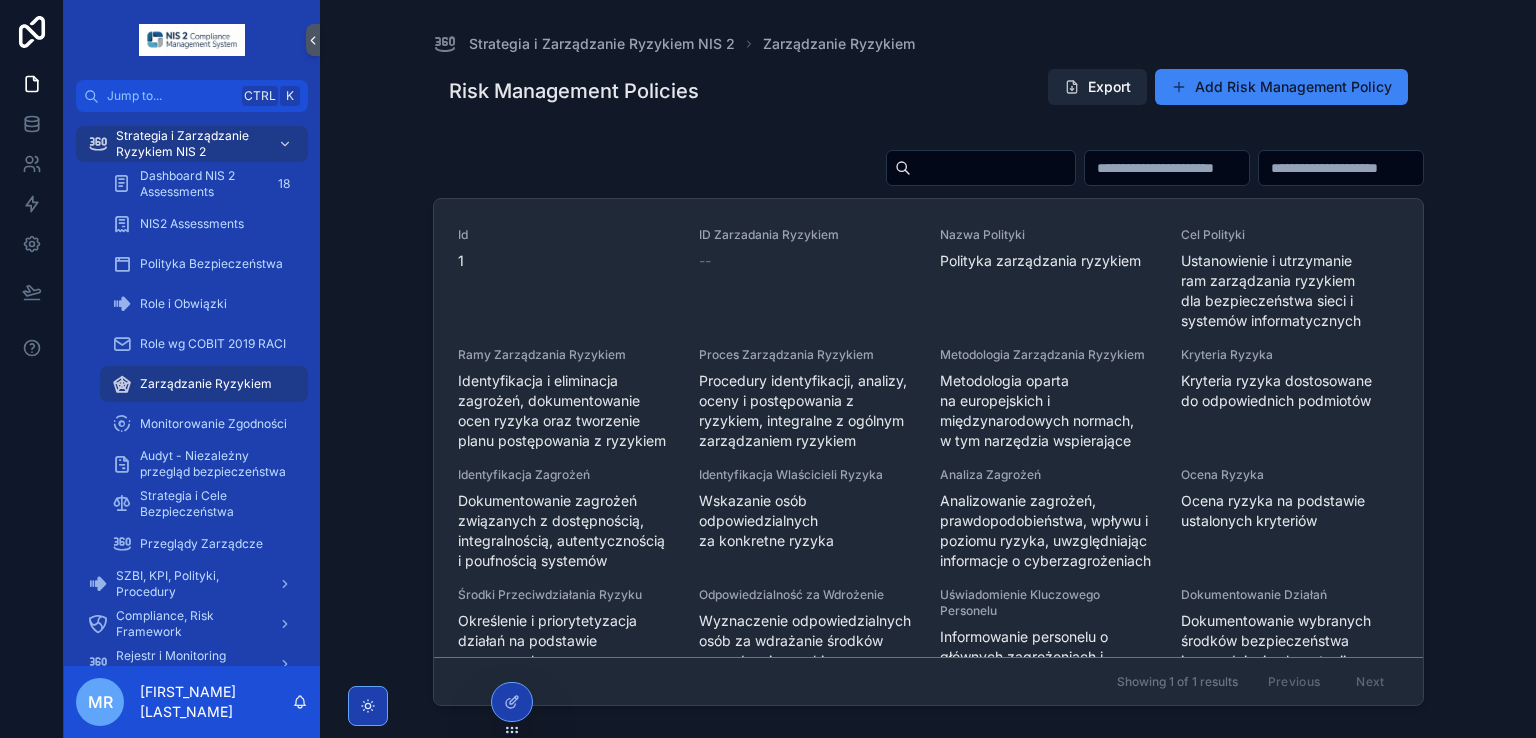 scroll, scrollTop: 402, scrollLeft: 0, axis: vertical 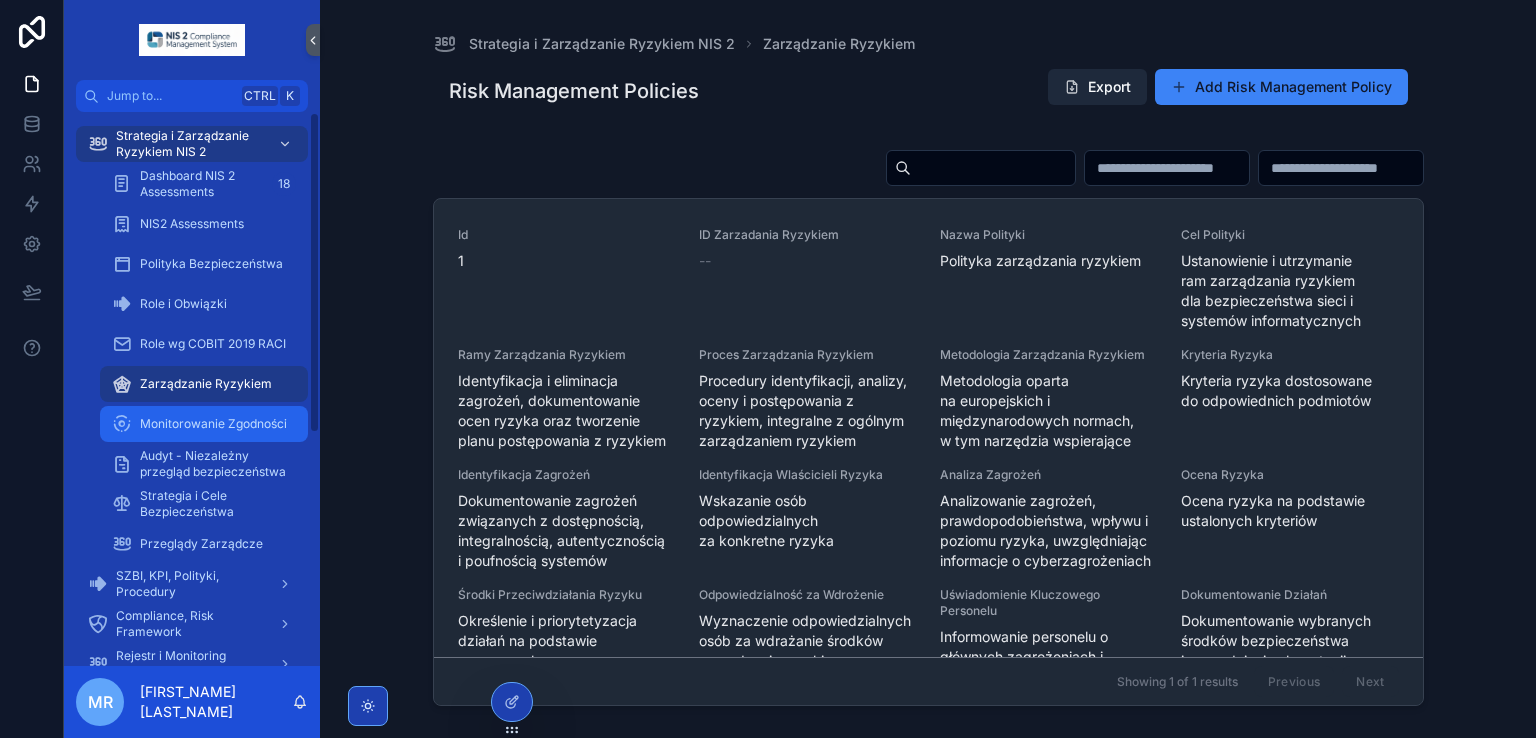 click on "Monitorowanie Zgodności" at bounding box center [213, 424] 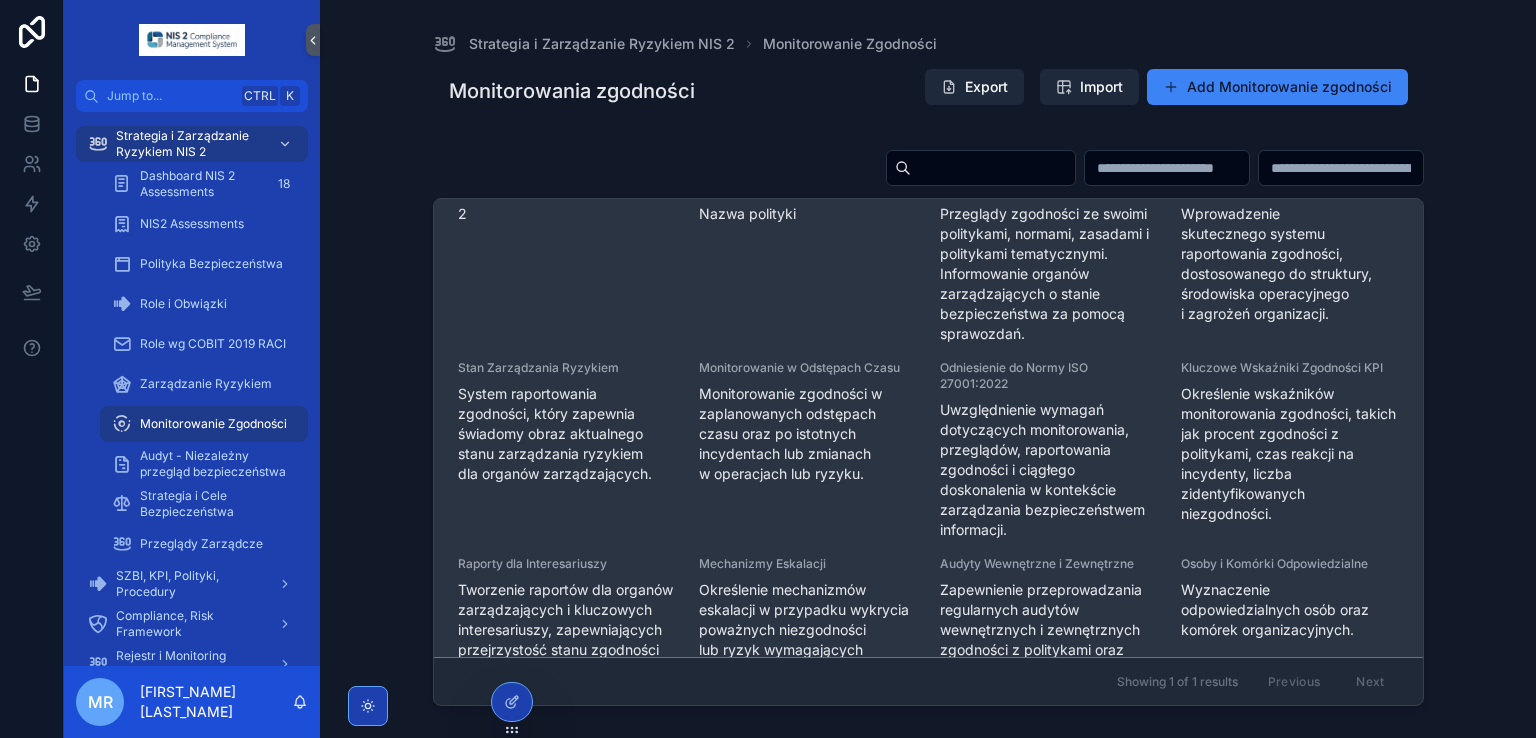 scroll, scrollTop: 0, scrollLeft: 0, axis: both 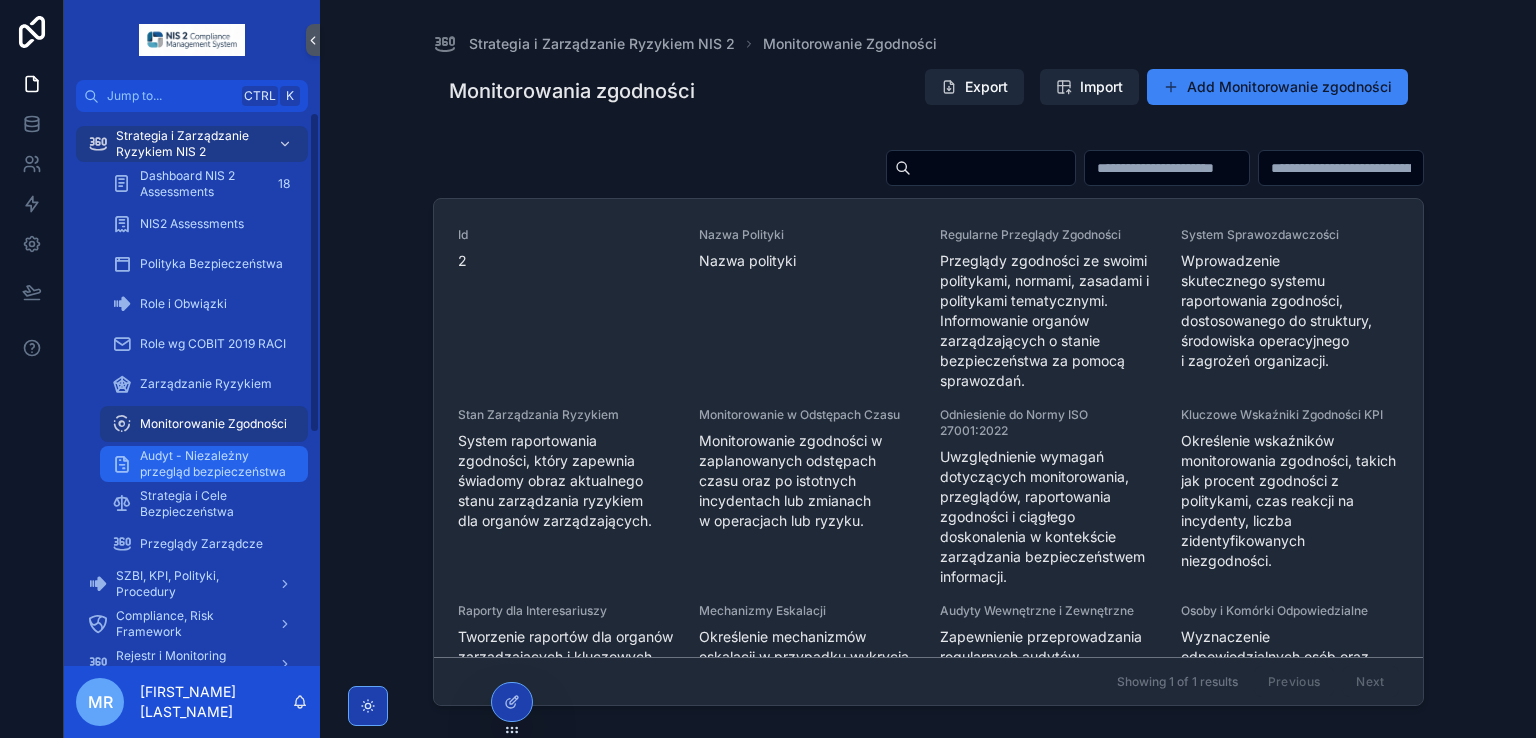 click on "Audyt - Niezależny przegląd bezpieczeństwa" at bounding box center [214, 464] 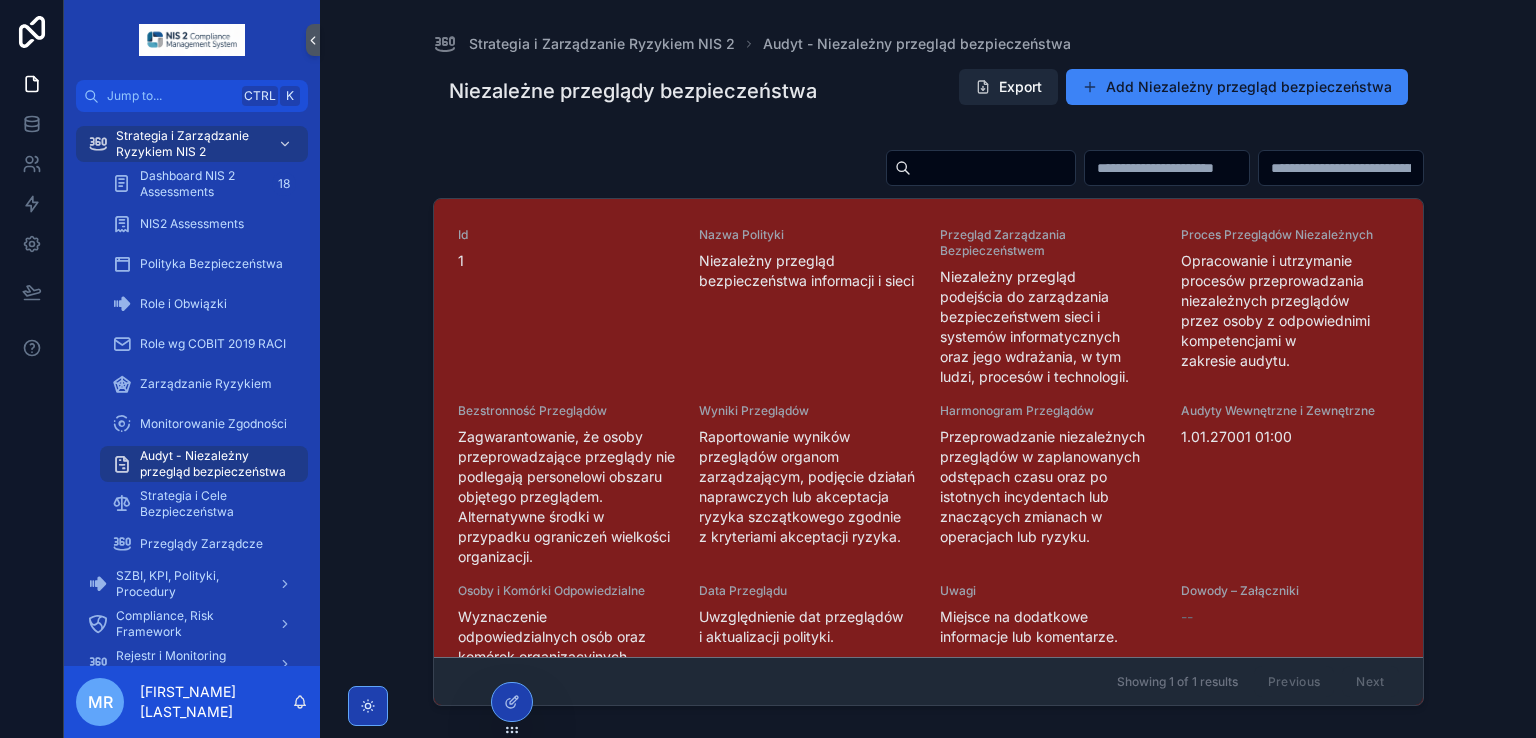 scroll, scrollTop: 402, scrollLeft: 0, axis: vertical 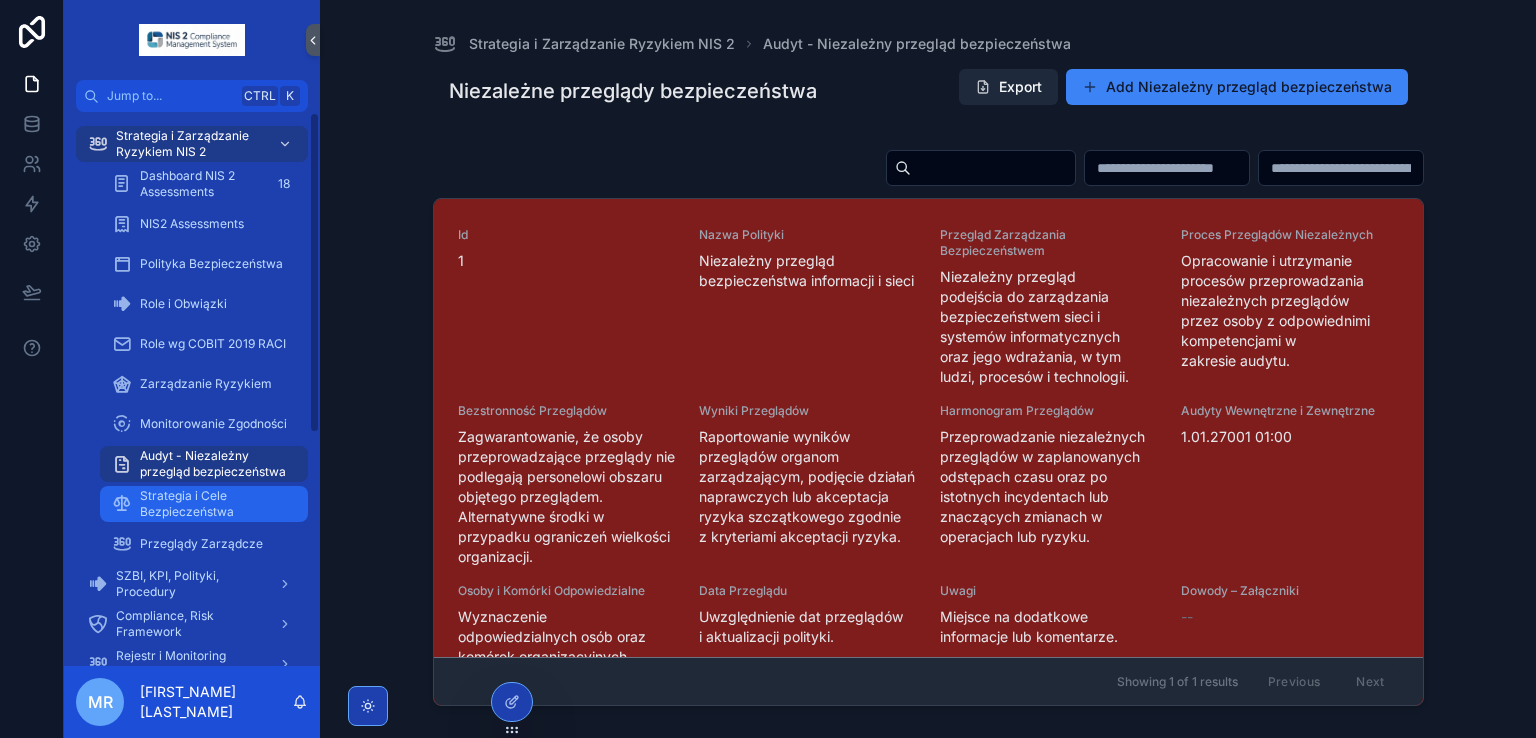 click on "Strategia i Cele Bezpieczeństwa" at bounding box center [214, 504] 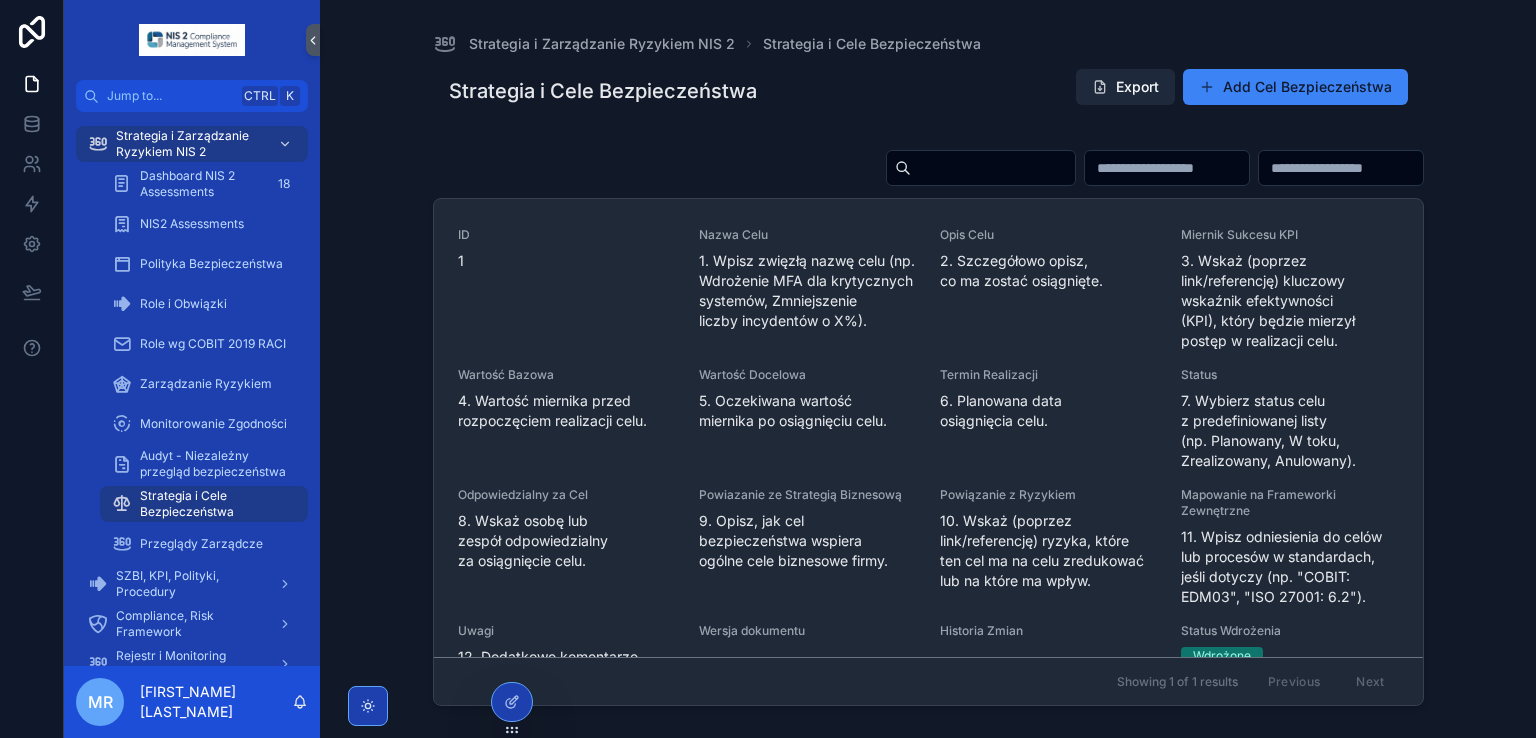 scroll, scrollTop: 402, scrollLeft: 0, axis: vertical 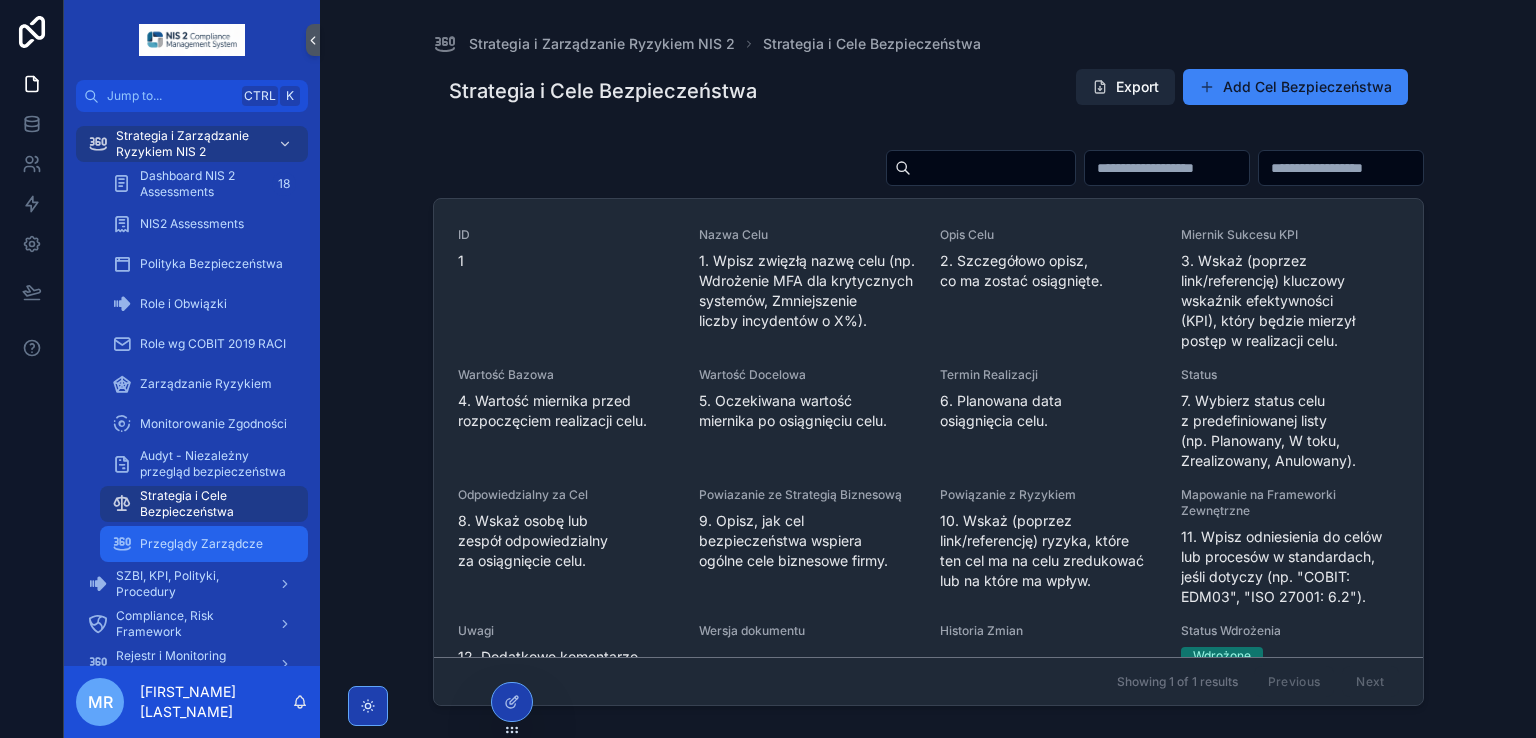 click on "Przeglądy Zarządcze" at bounding box center (204, 544) 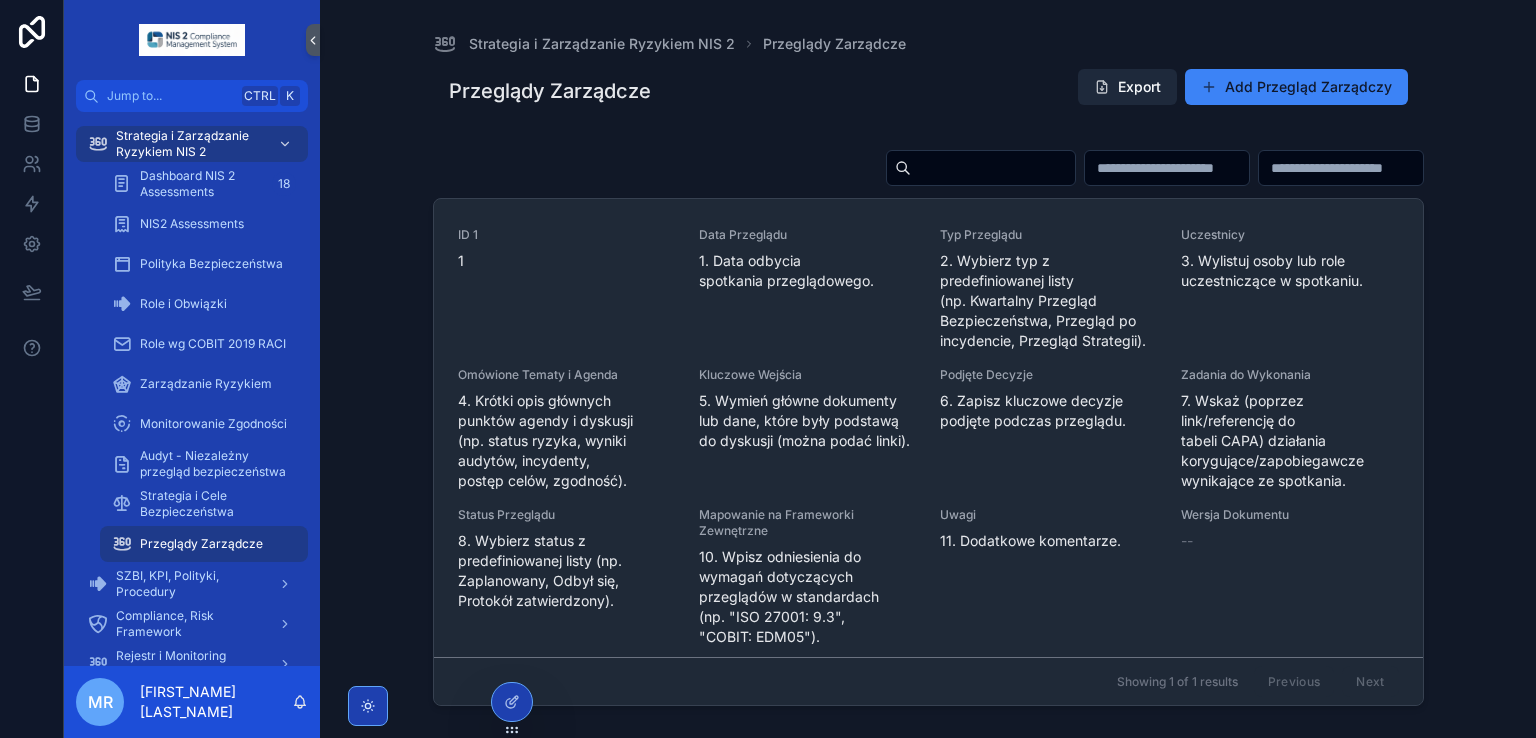 scroll, scrollTop: 402, scrollLeft: 0, axis: vertical 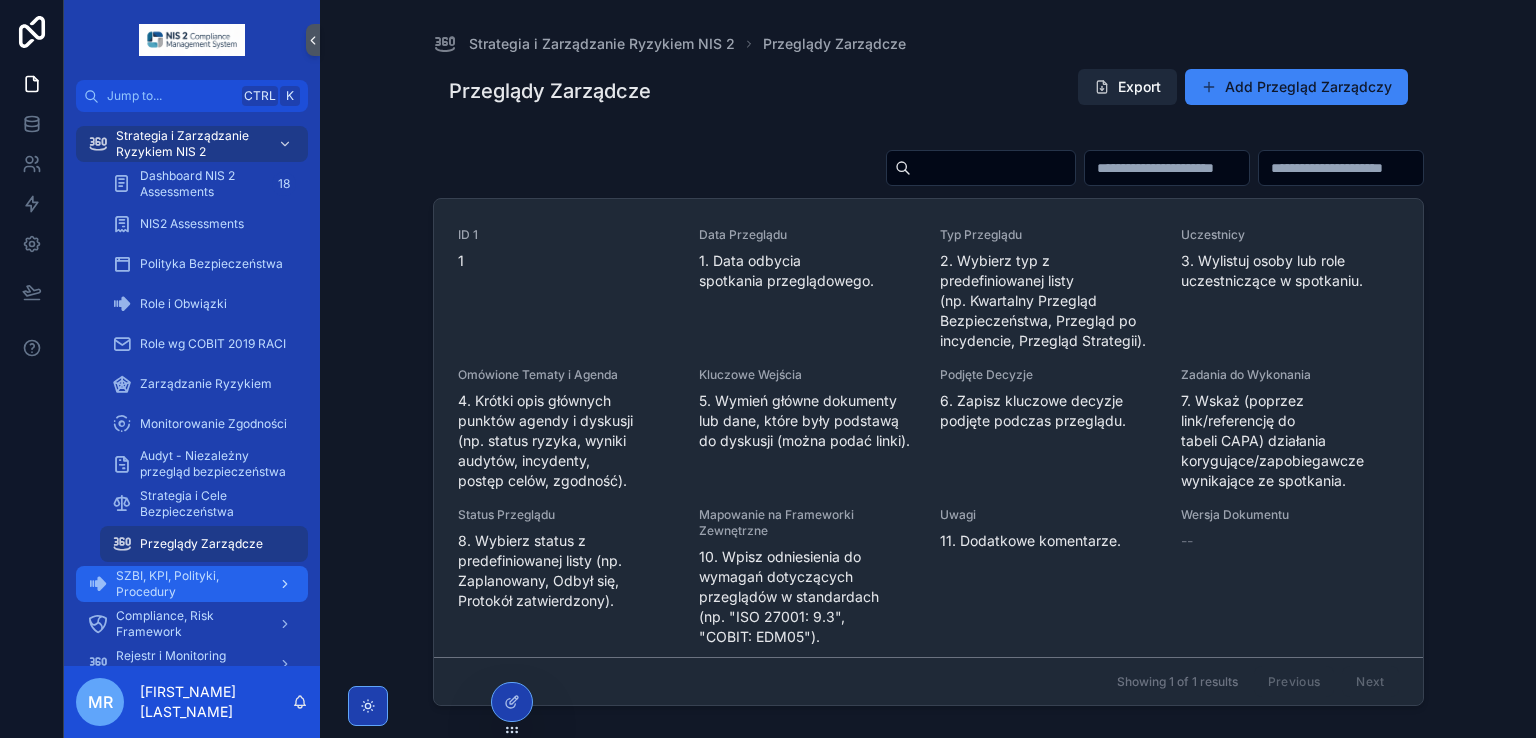 click on "SZBI, KPI, Polityki, Procedury" at bounding box center [189, 584] 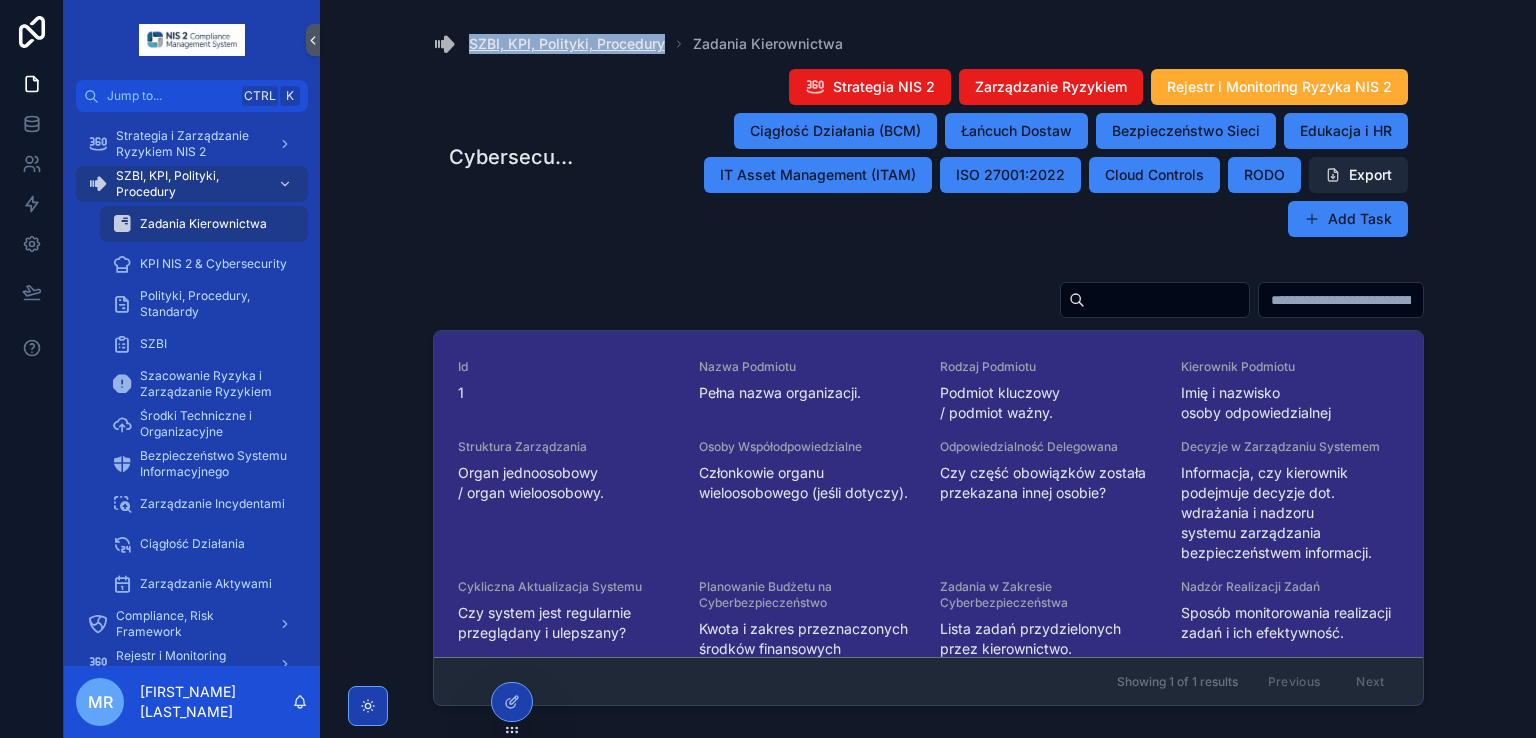 drag, startPoint x: 465, startPoint y: 34, endPoint x: 662, endPoint y: 39, distance: 197.06345 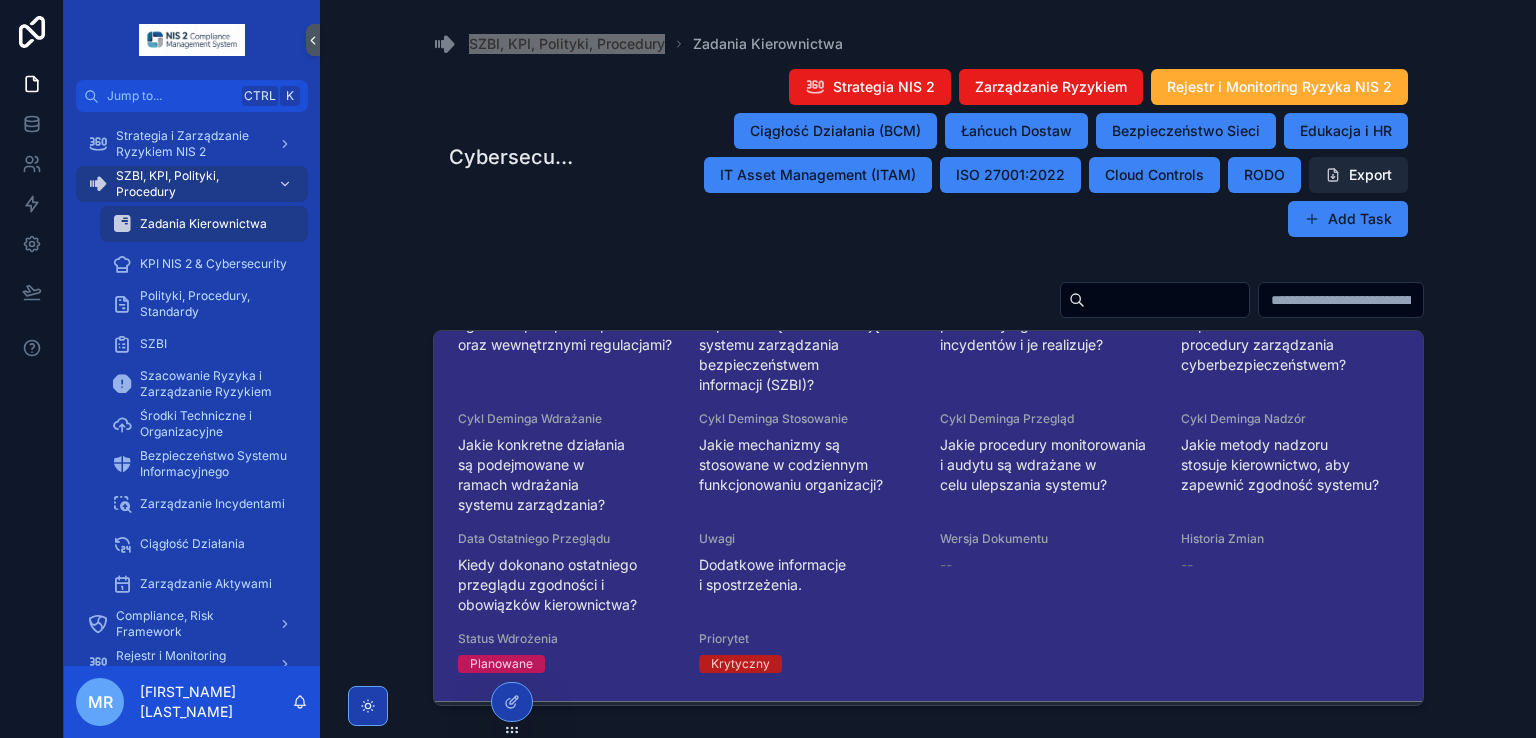 scroll, scrollTop: 586, scrollLeft: 0, axis: vertical 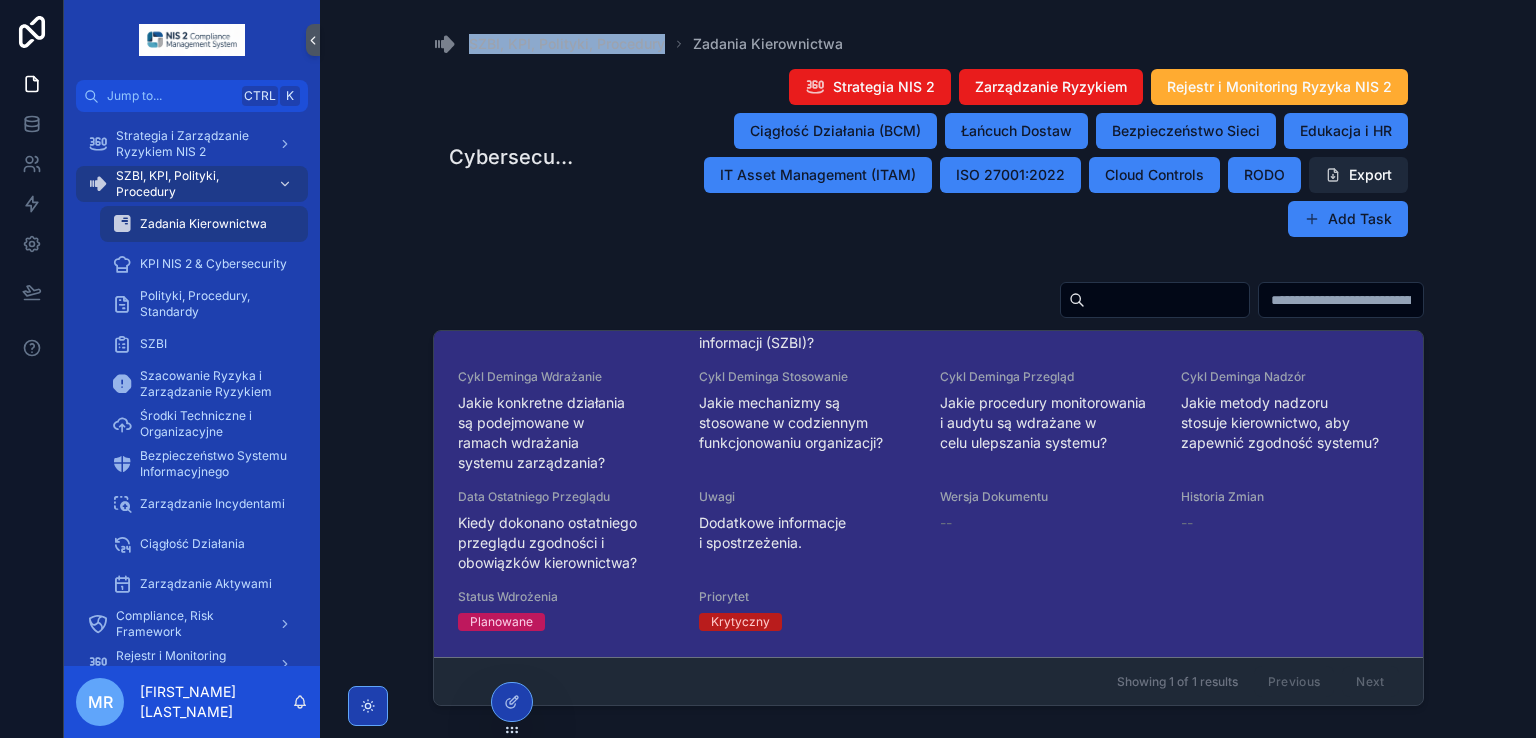 click on "Zadania Kierownictwa" at bounding box center (203, 224) 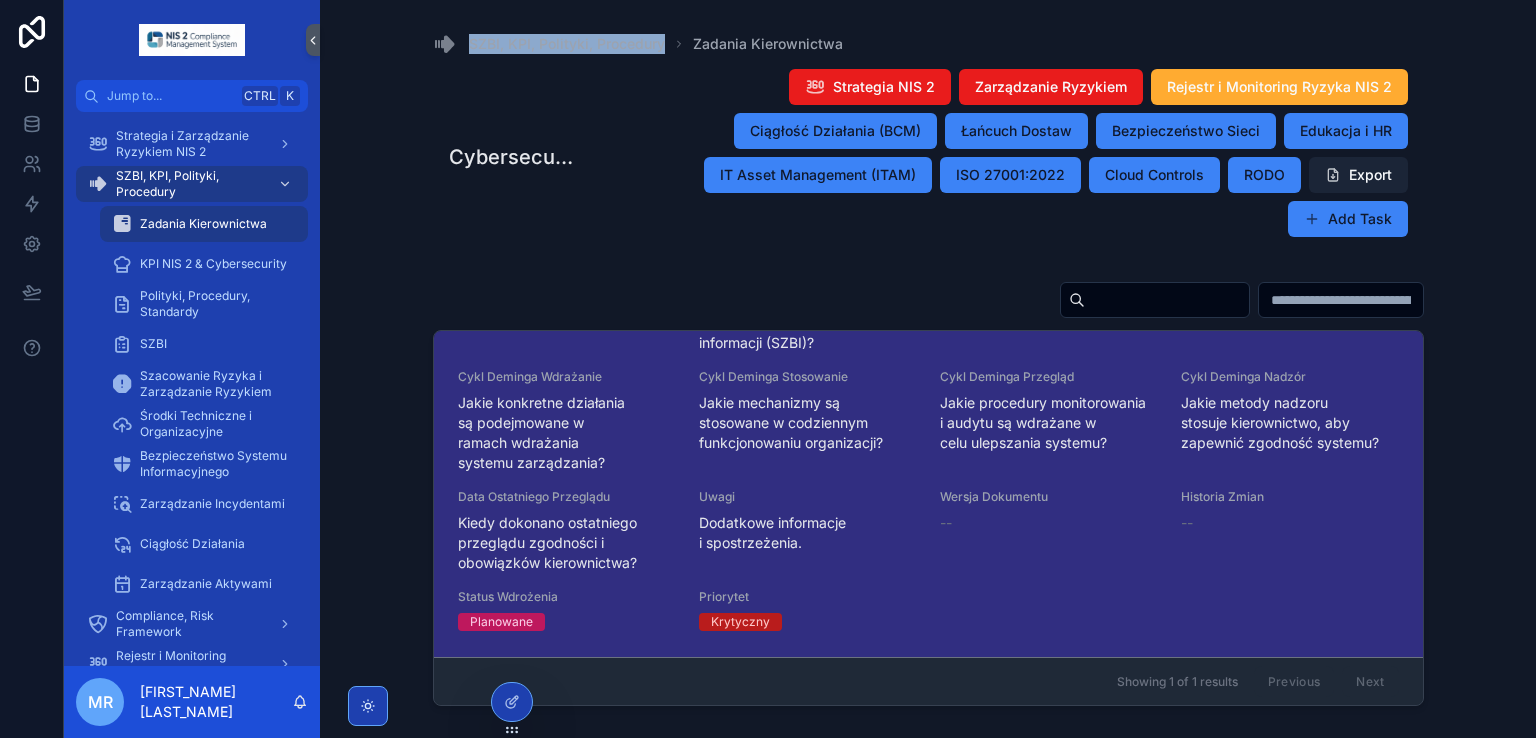 click on "Export" at bounding box center (1358, 175) 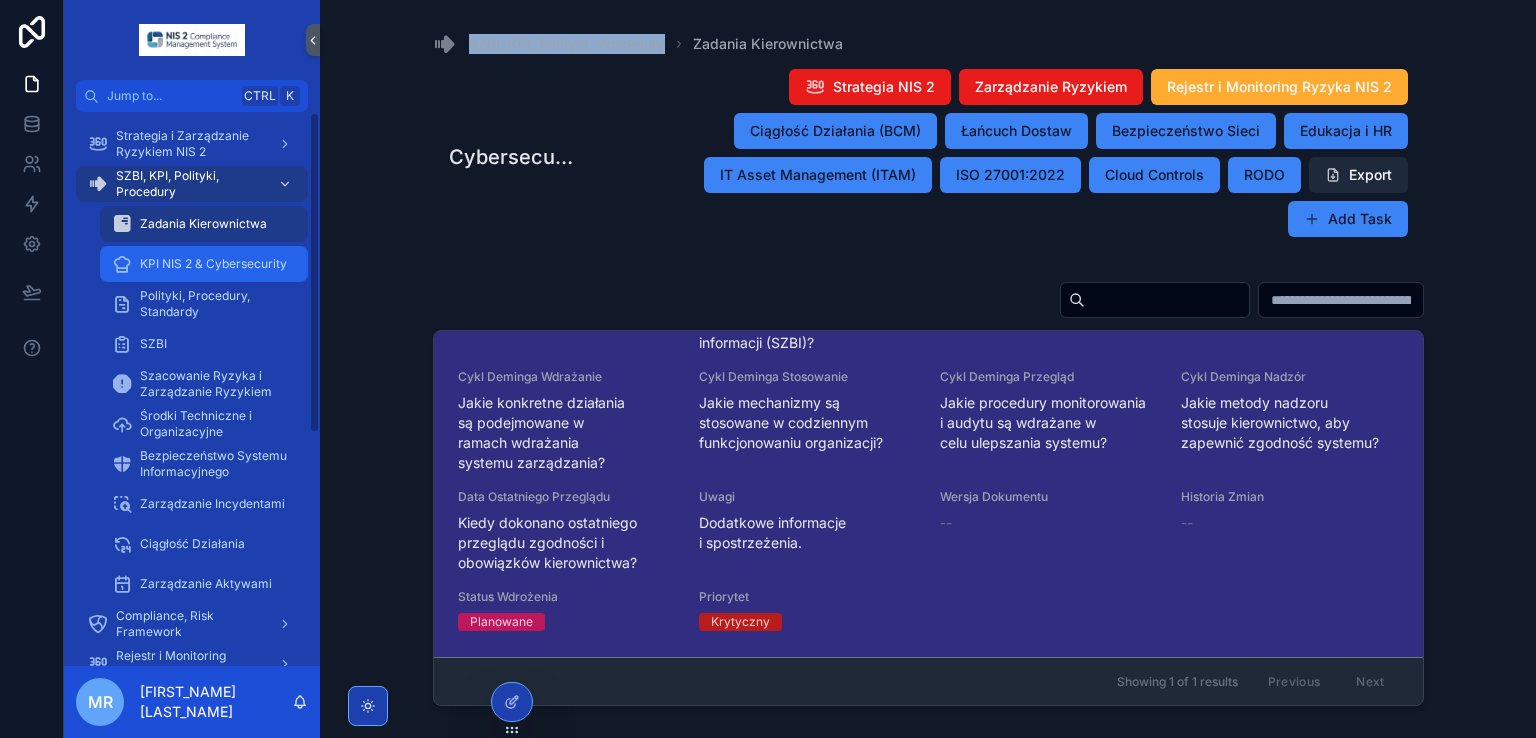 click on "KPI NIS 2 & Cybersecurity" at bounding box center [213, 264] 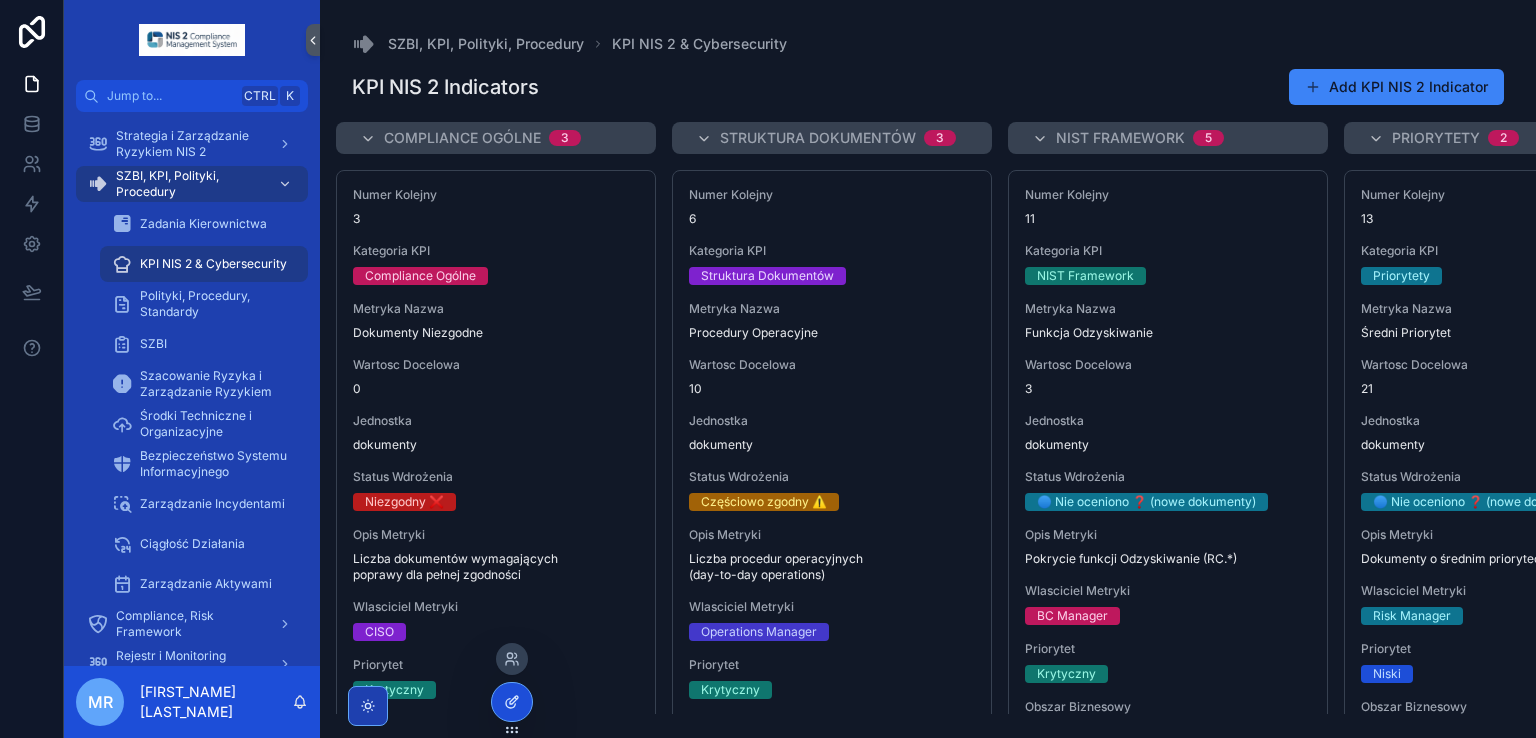 click 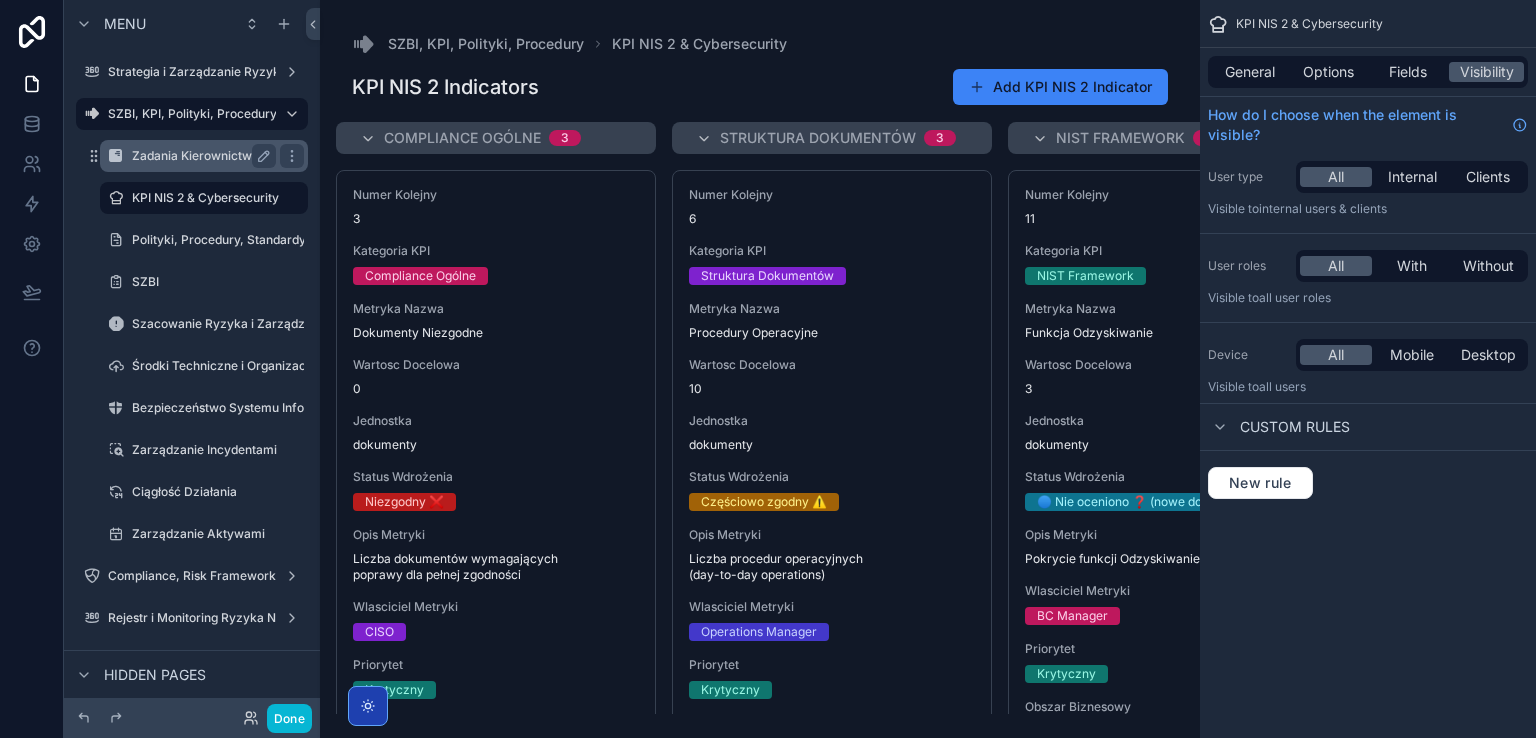click on "Zadania Kierownictwa" at bounding box center (200, 156) 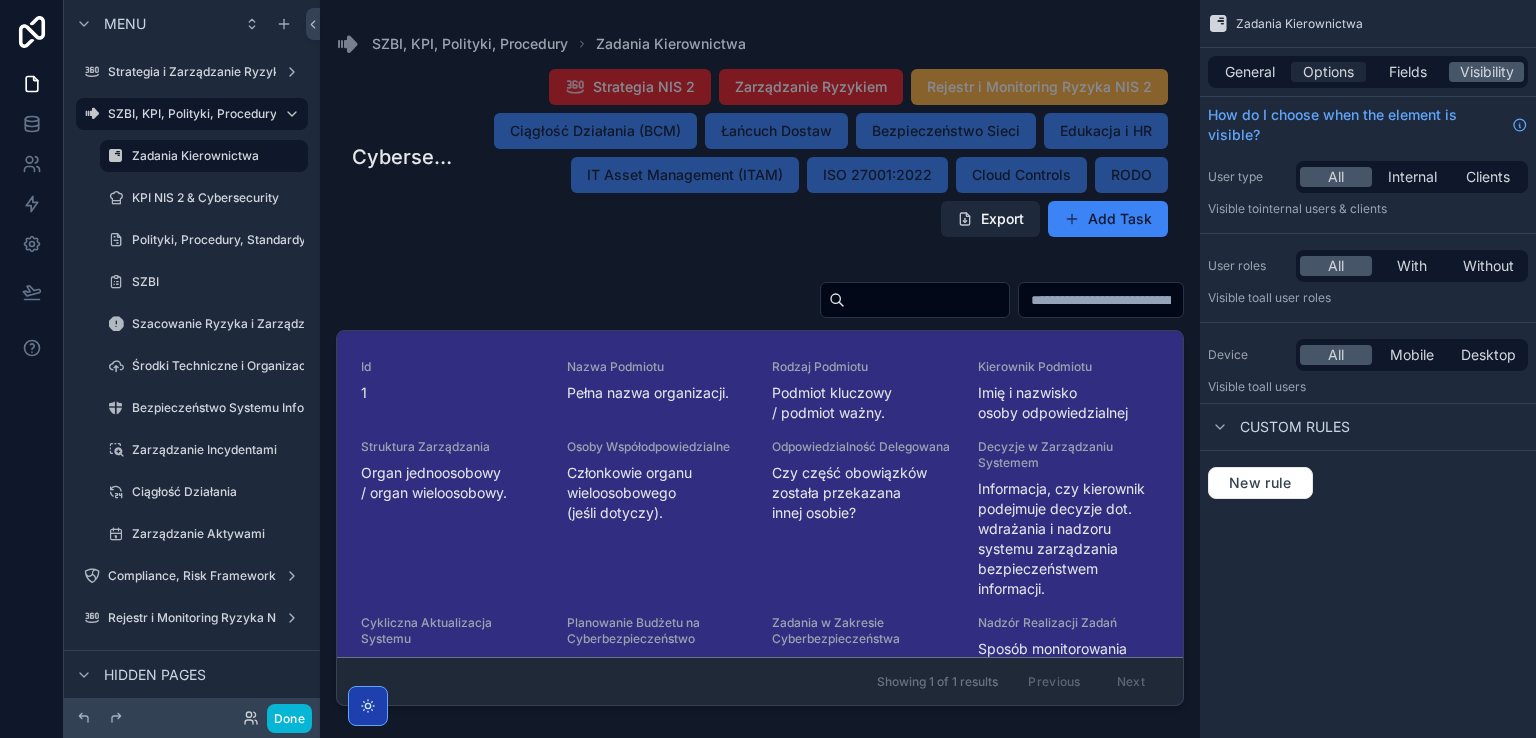 click on "Options" at bounding box center [1328, 72] 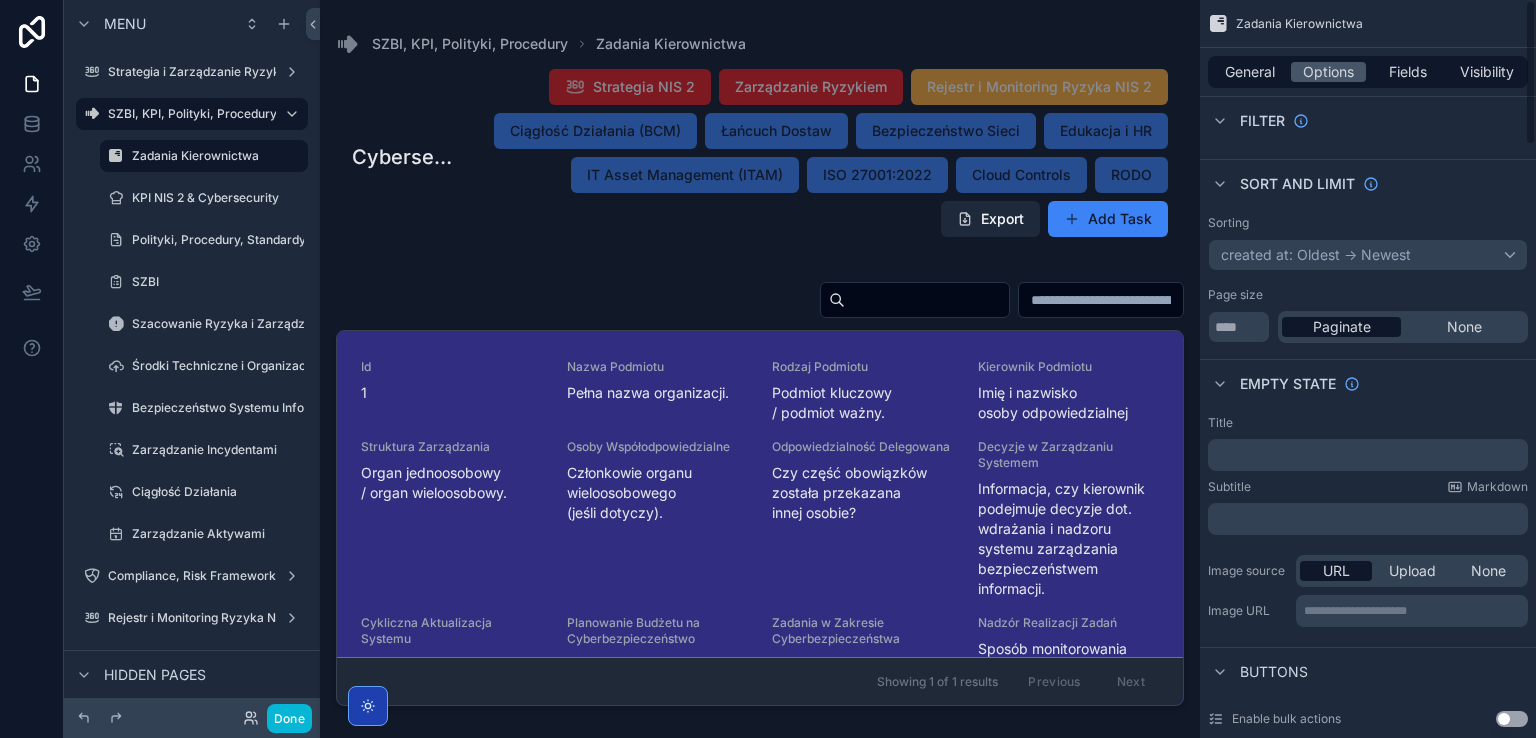 scroll, scrollTop: 0, scrollLeft: 0, axis: both 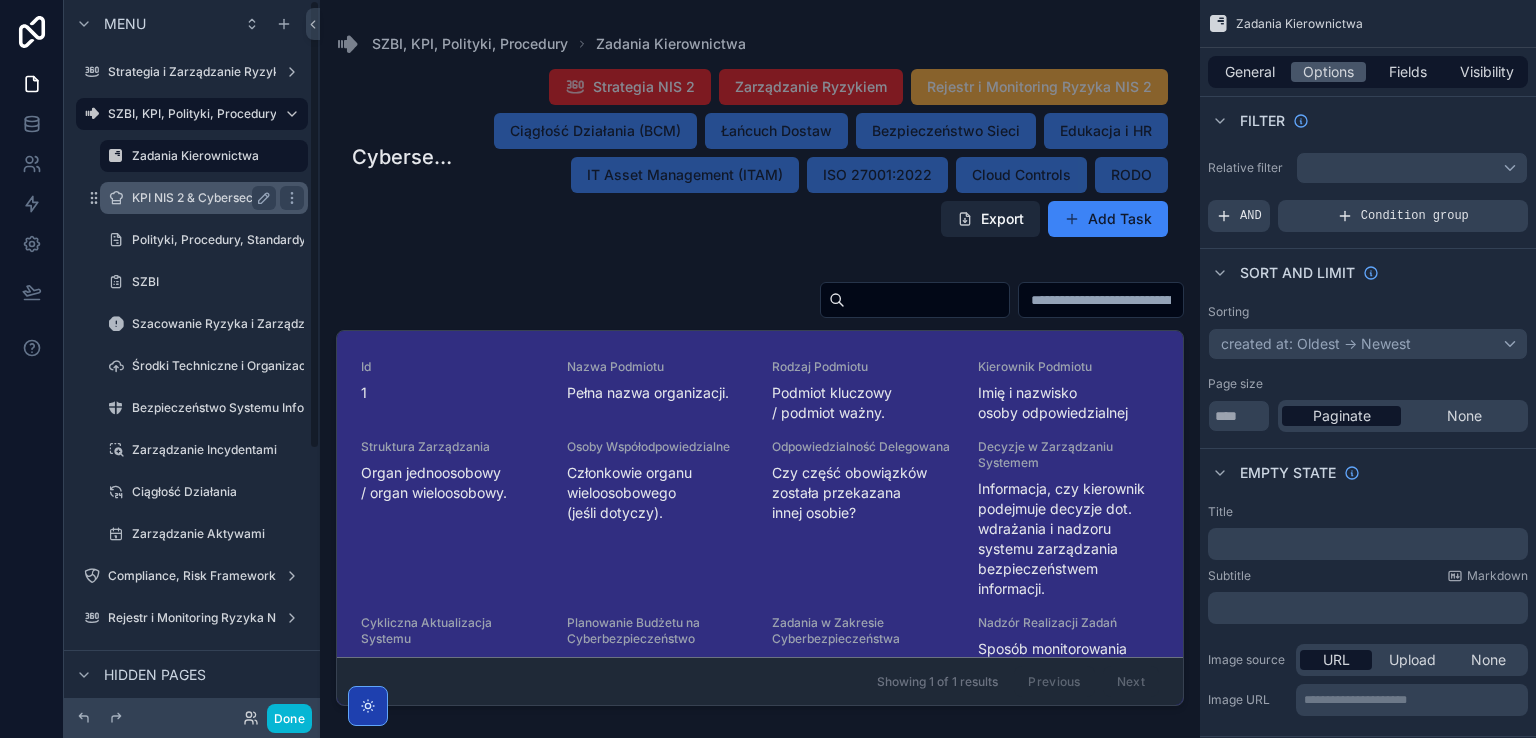 click on "KPI NIS 2 & Cybersecurity" at bounding box center [205, 198] 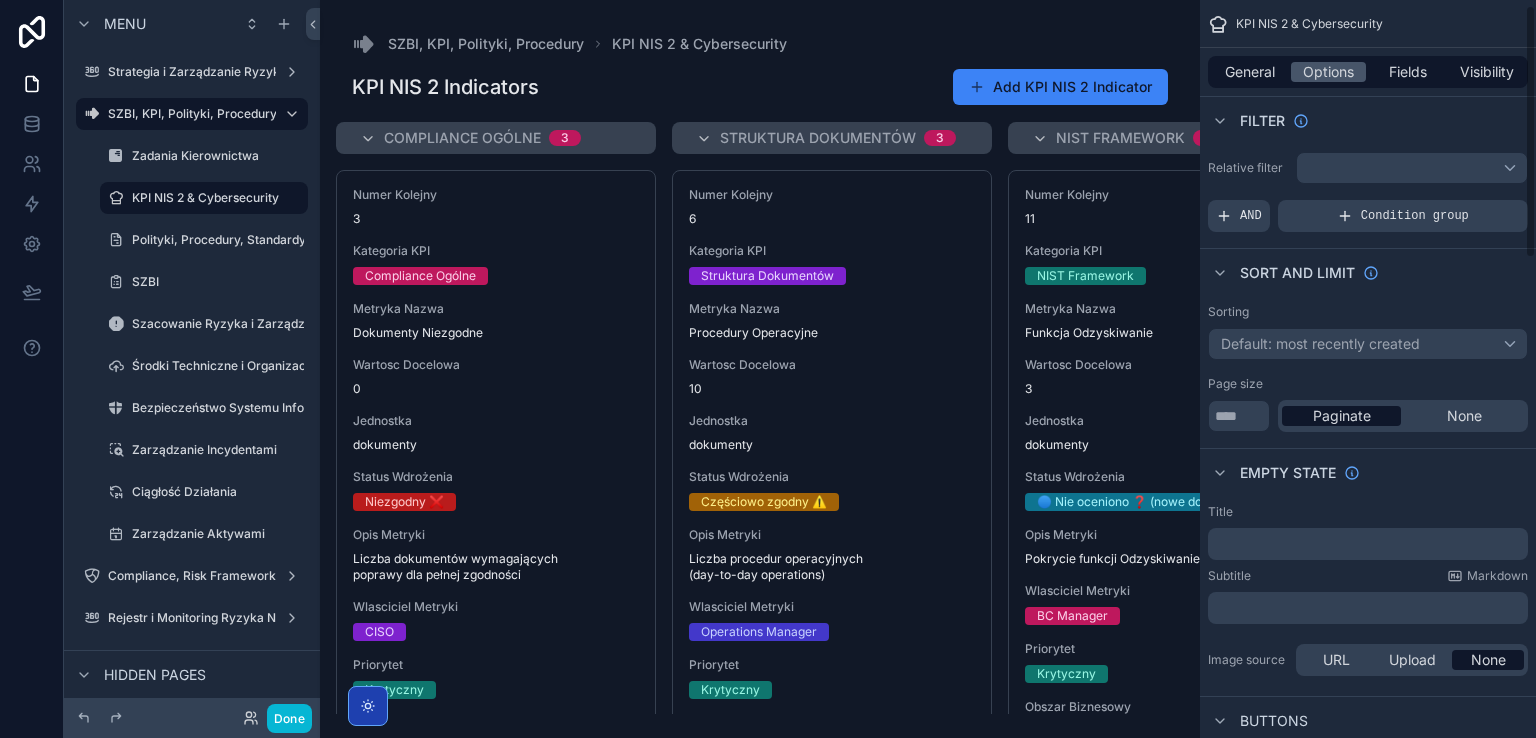 scroll, scrollTop: 400, scrollLeft: 0, axis: vertical 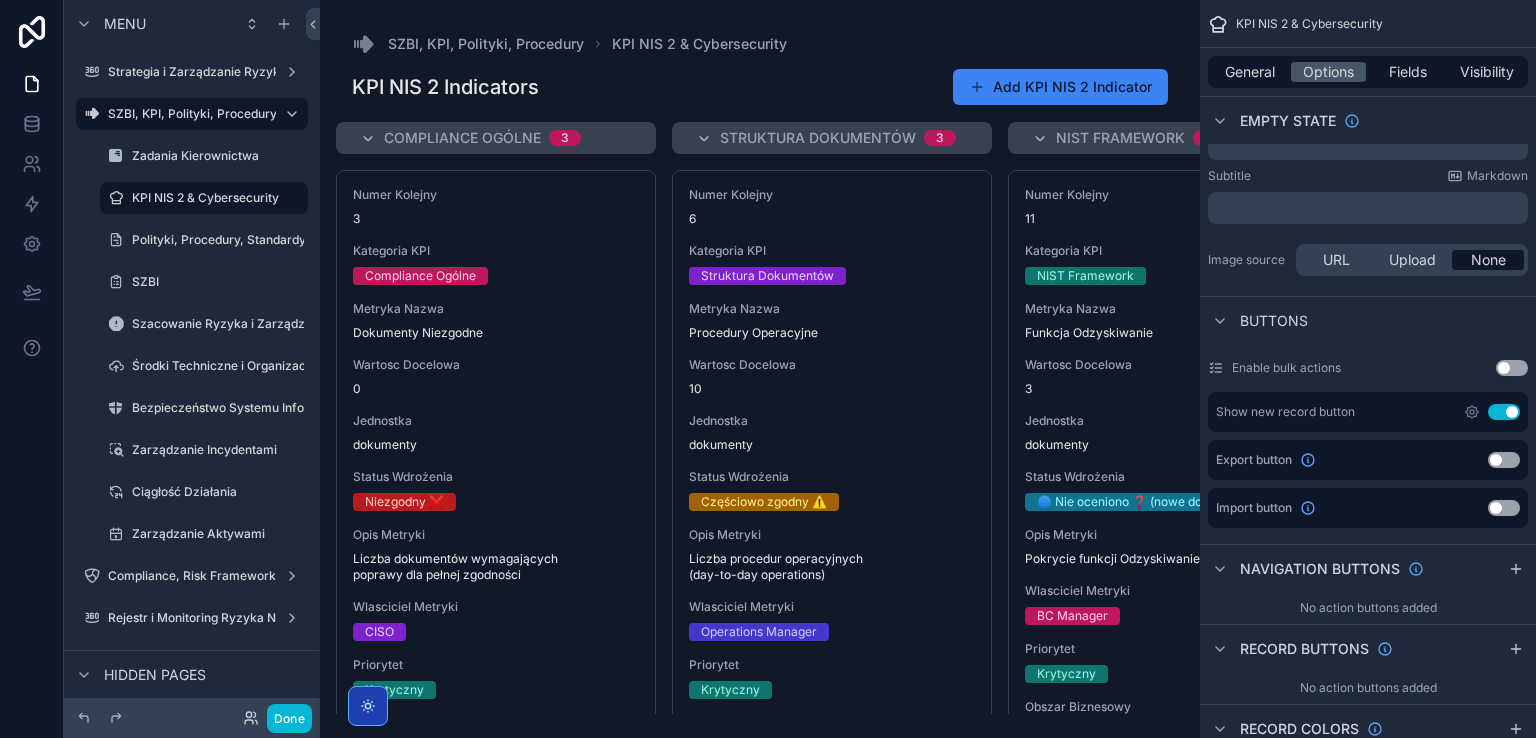 click on "Use setting" at bounding box center [1504, 460] 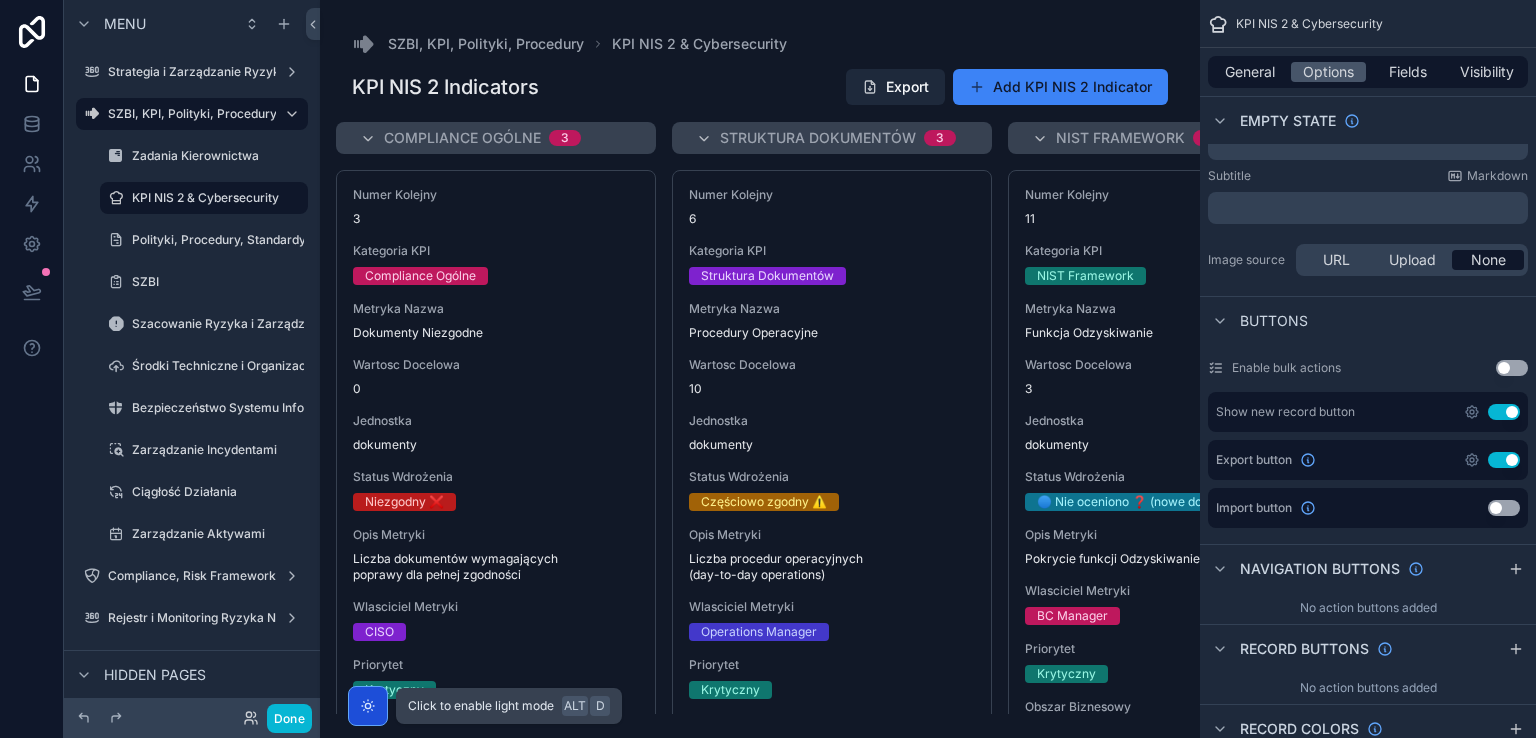 click 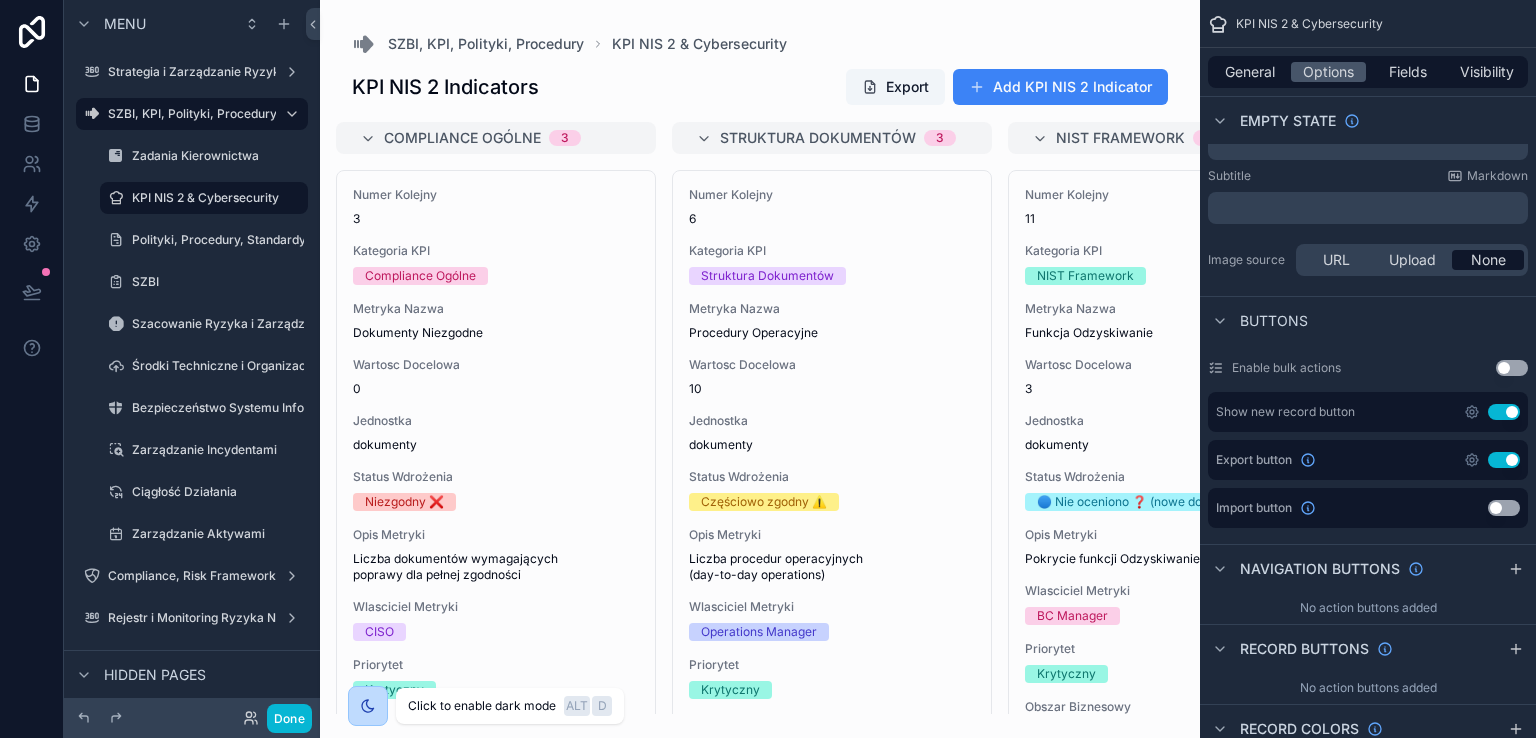 click 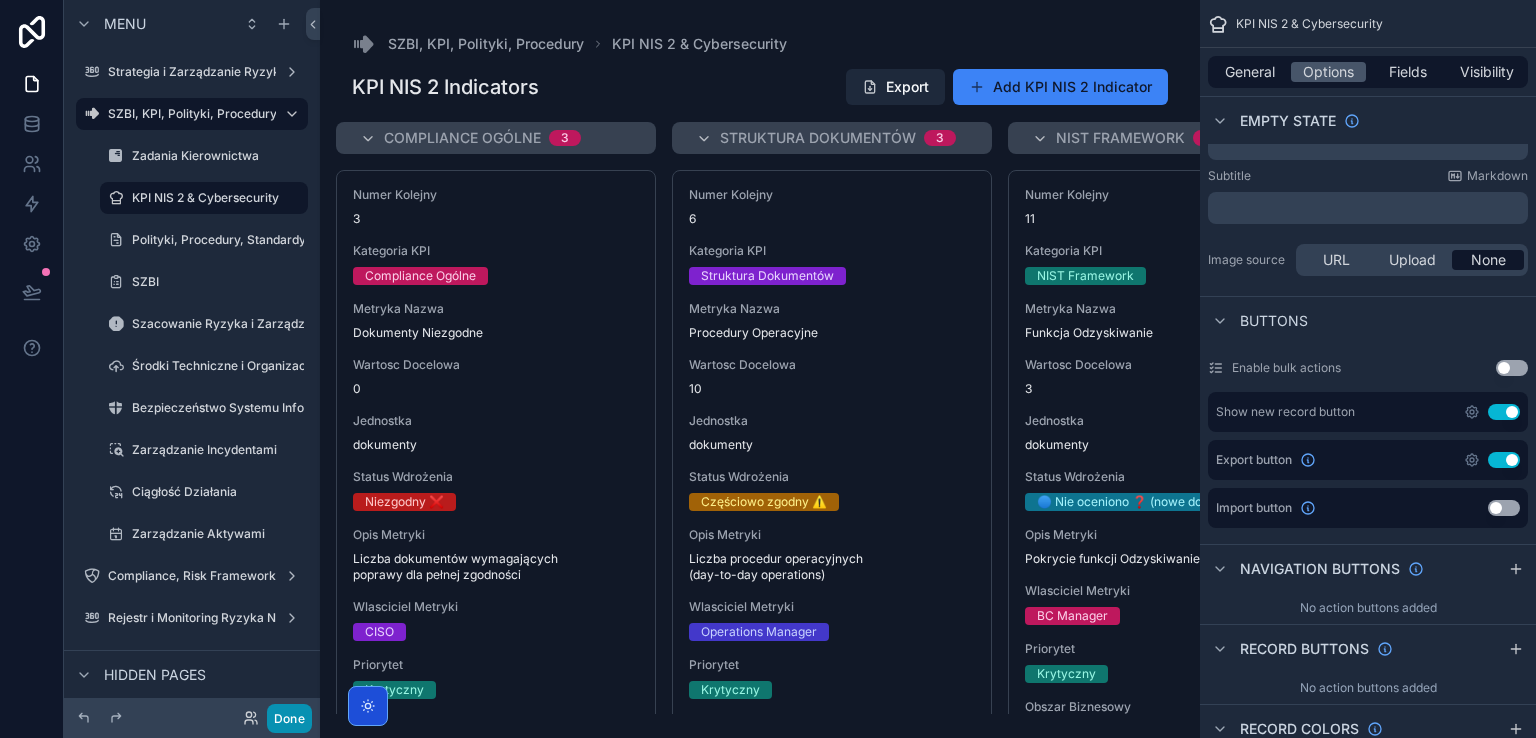 click on "Done" at bounding box center [289, 718] 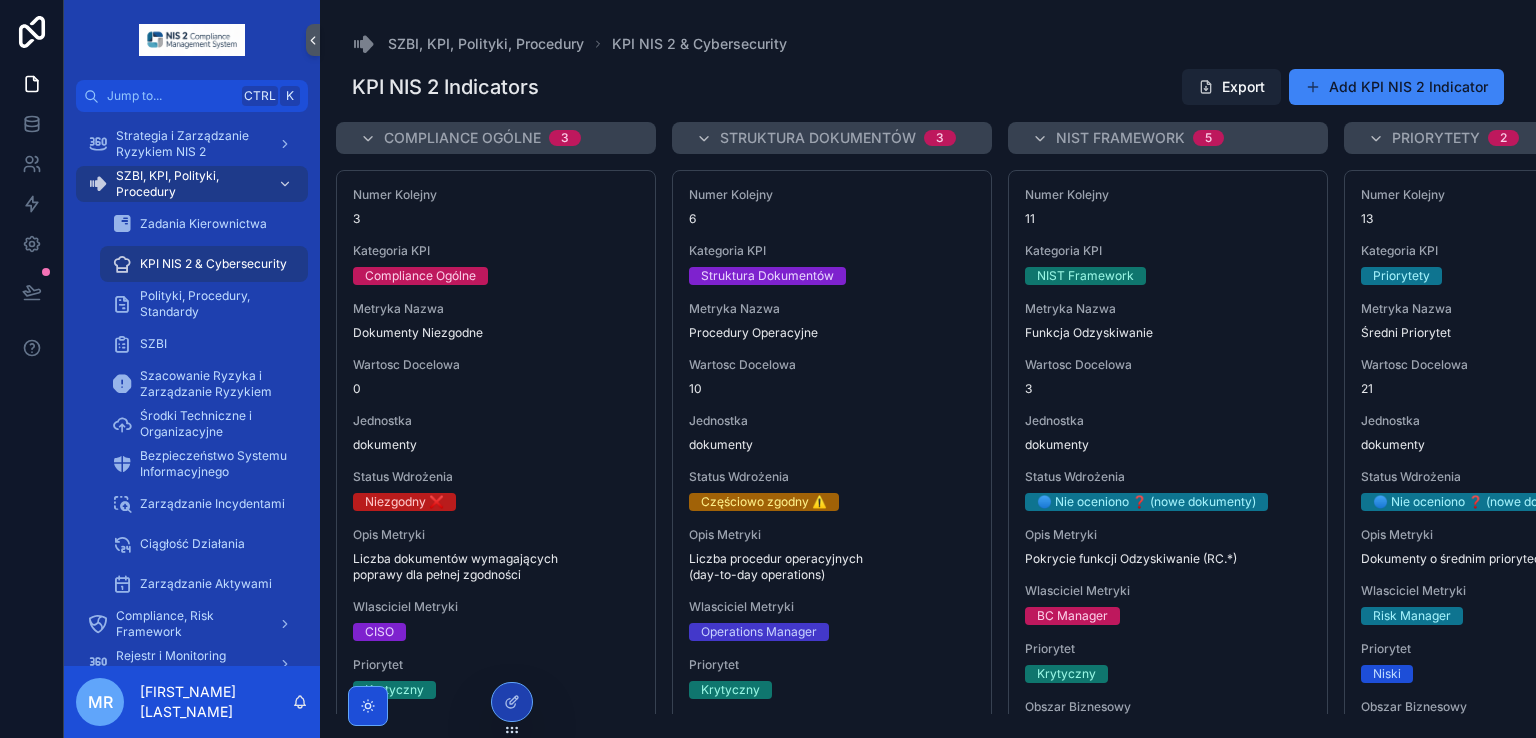 click on "Export" at bounding box center (1231, 87) 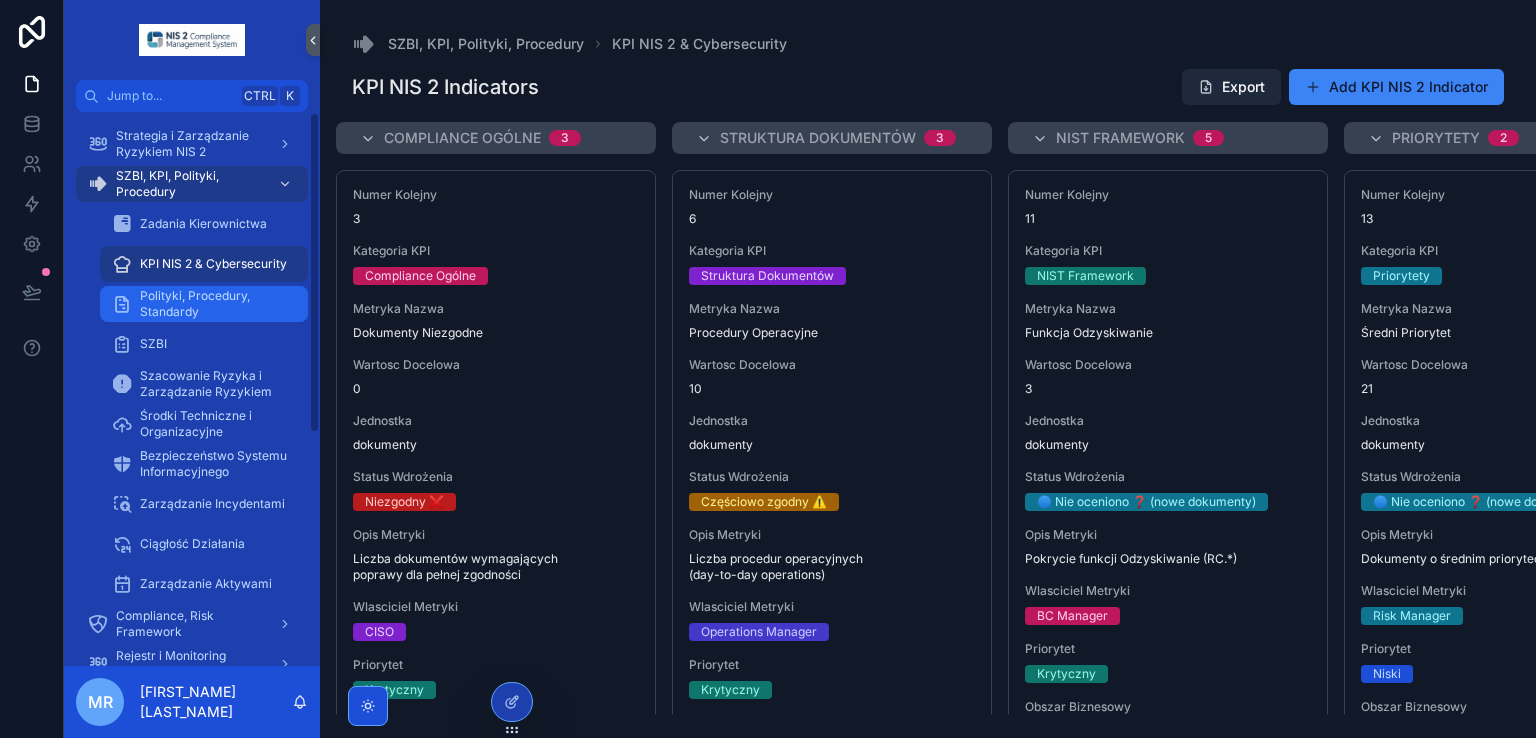 click on "Polityki, Procedury, Standardy" at bounding box center [214, 304] 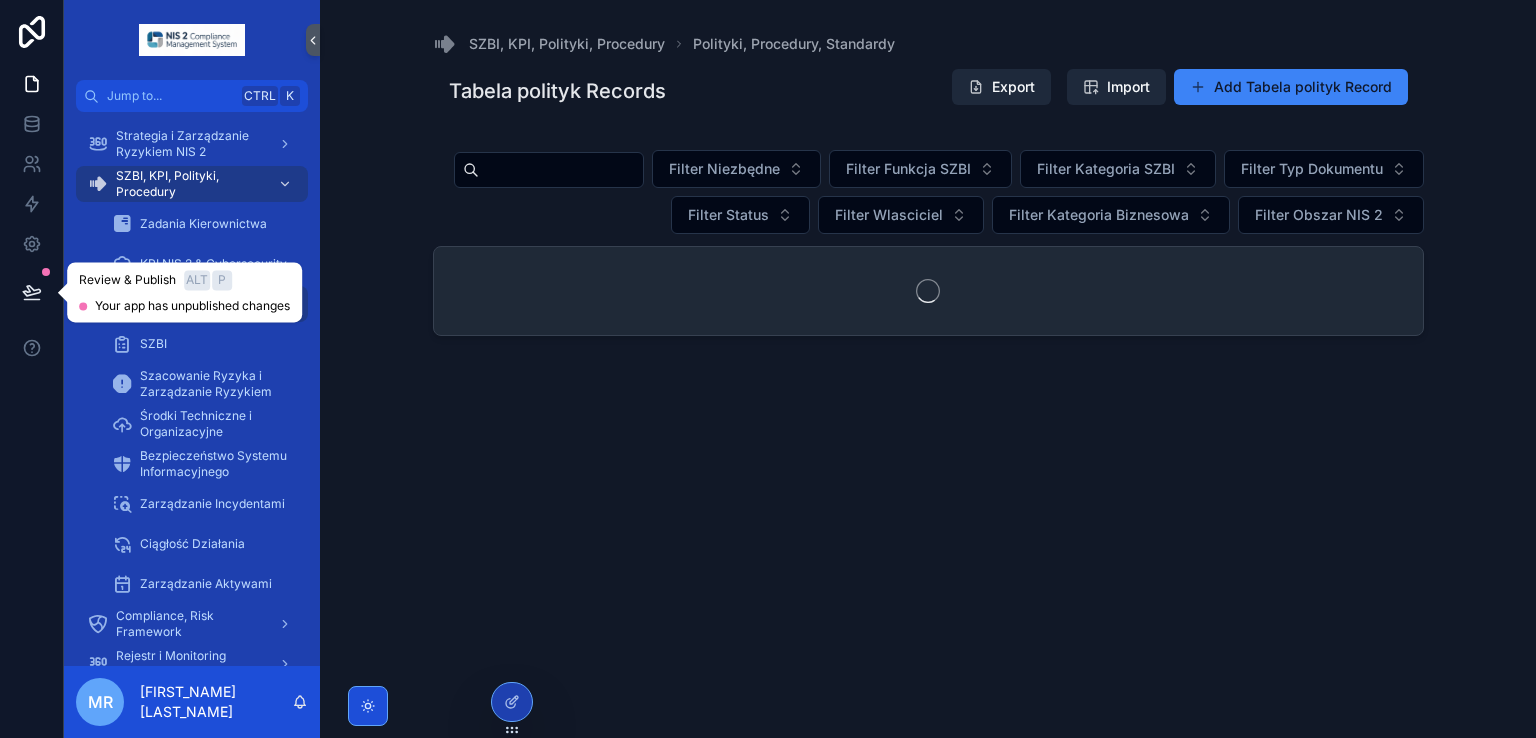 click 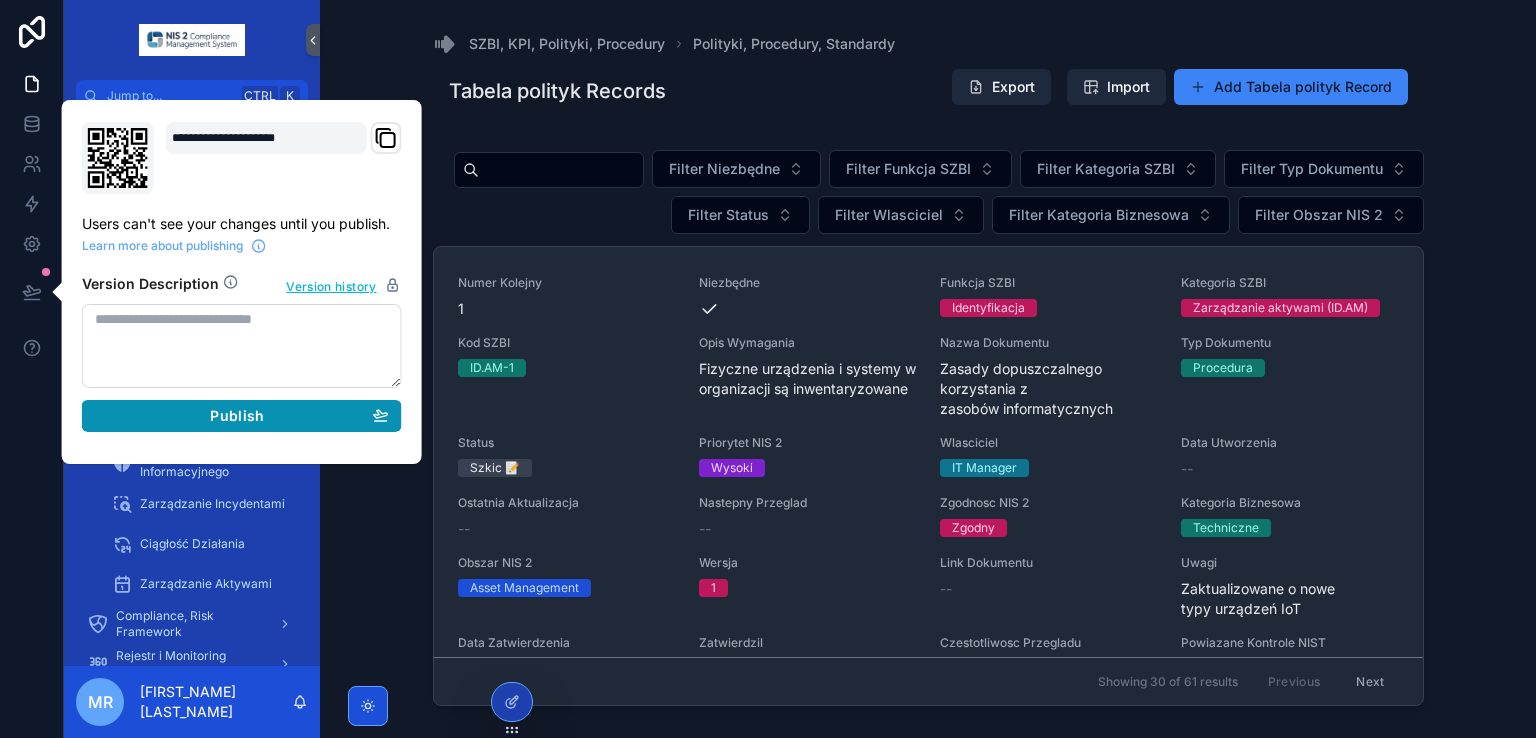 click on "Publish" at bounding box center (242, 416) 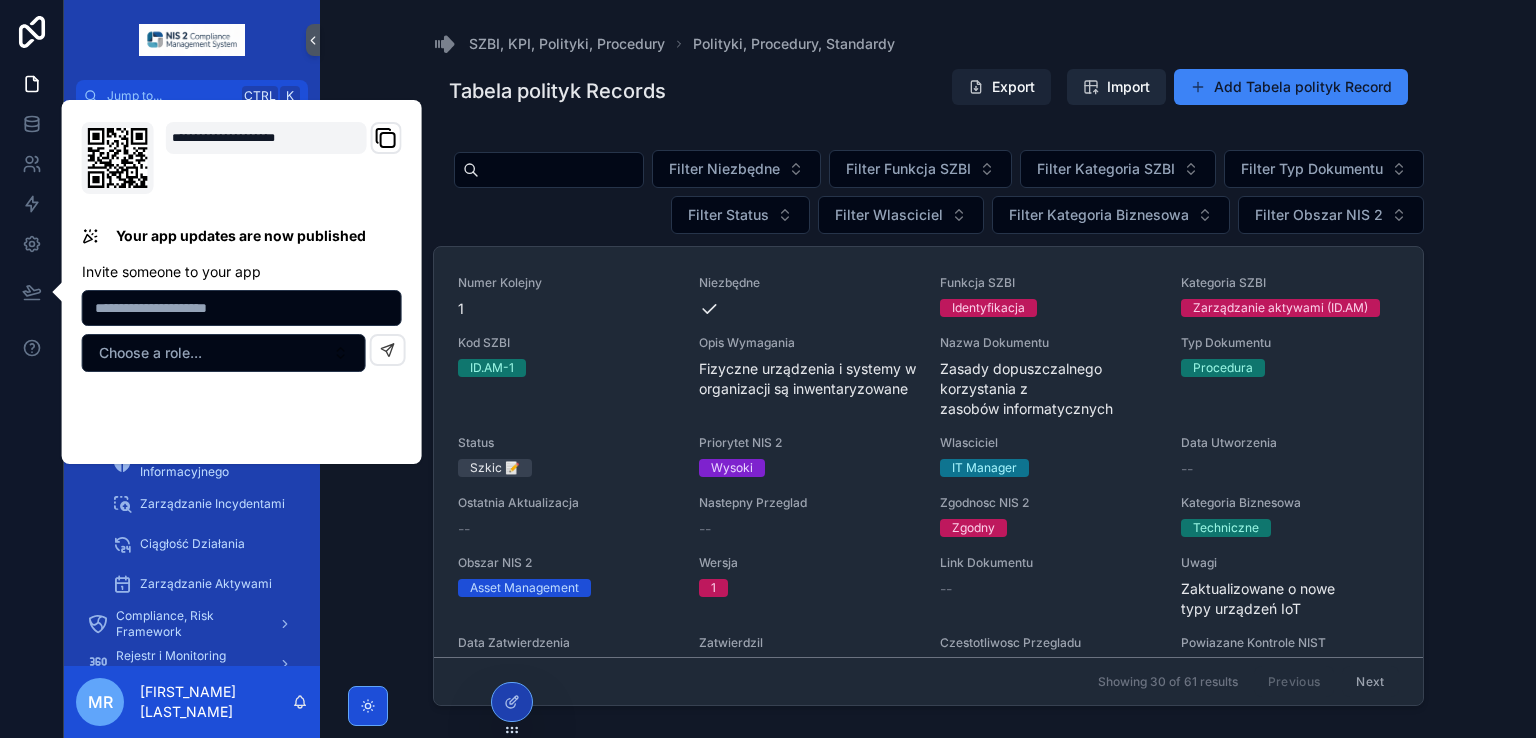 click on "Tabela polityk Records Export Import Add Tabela polityk Record" at bounding box center [928, 91] 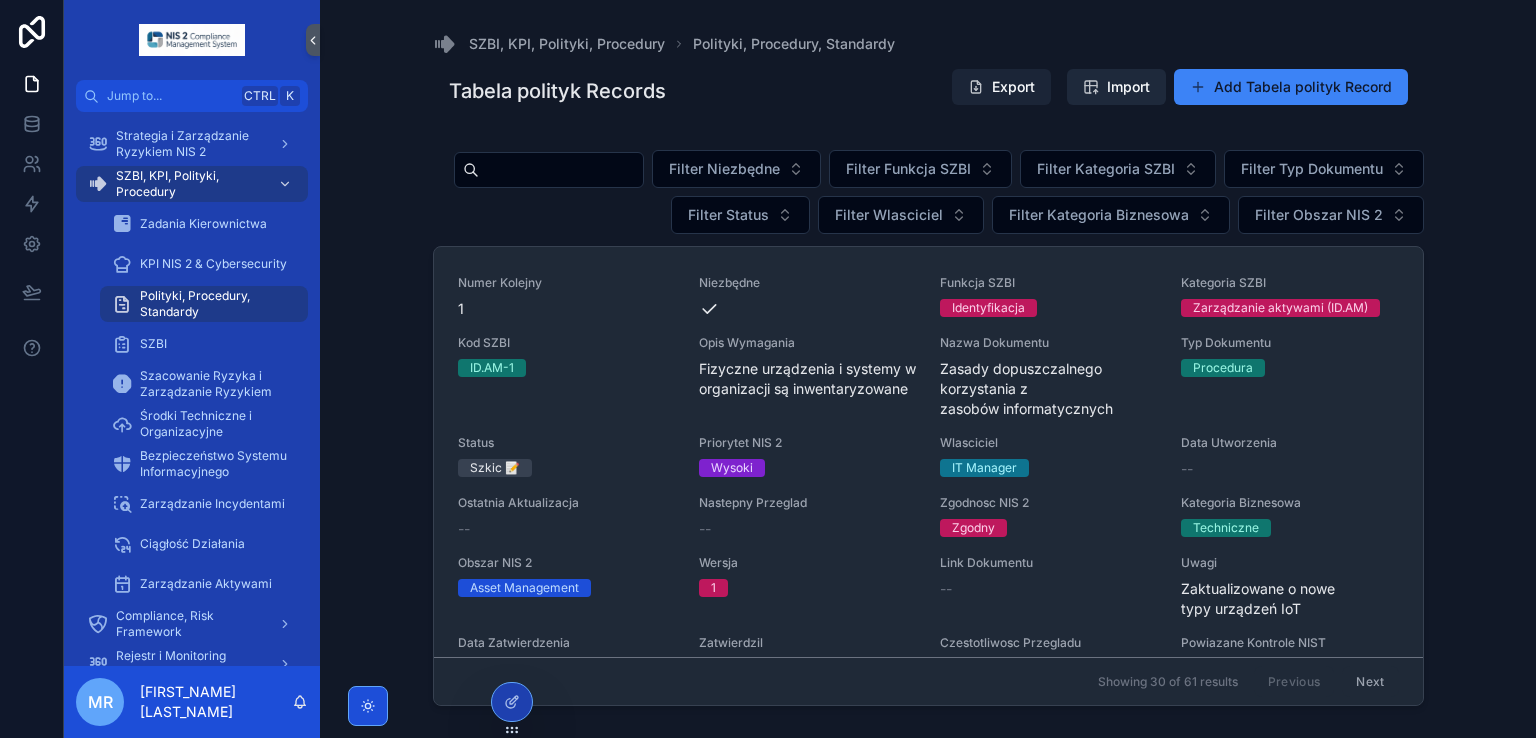 click on "Export" at bounding box center (1001, 87) 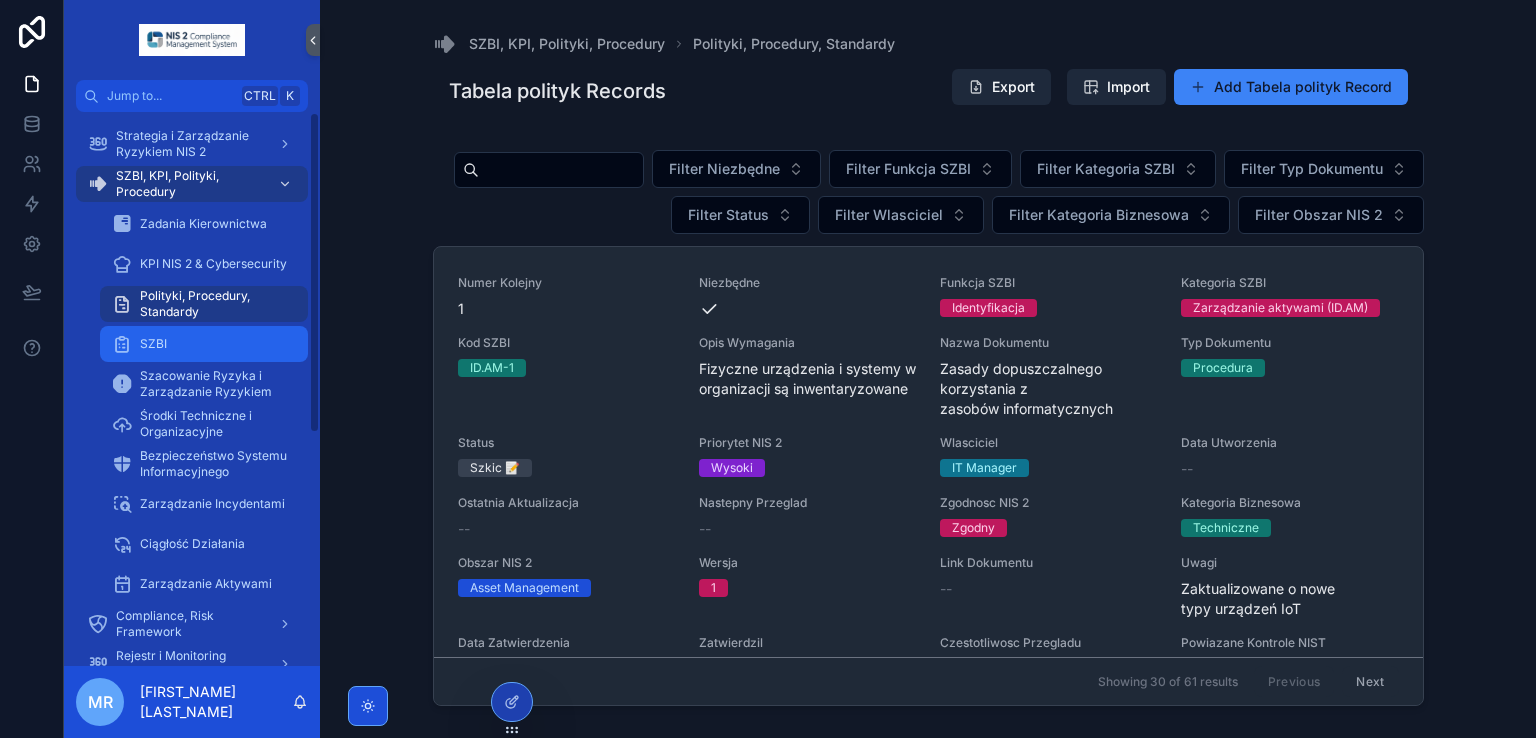 click on "SZBI" at bounding box center (204, 344) 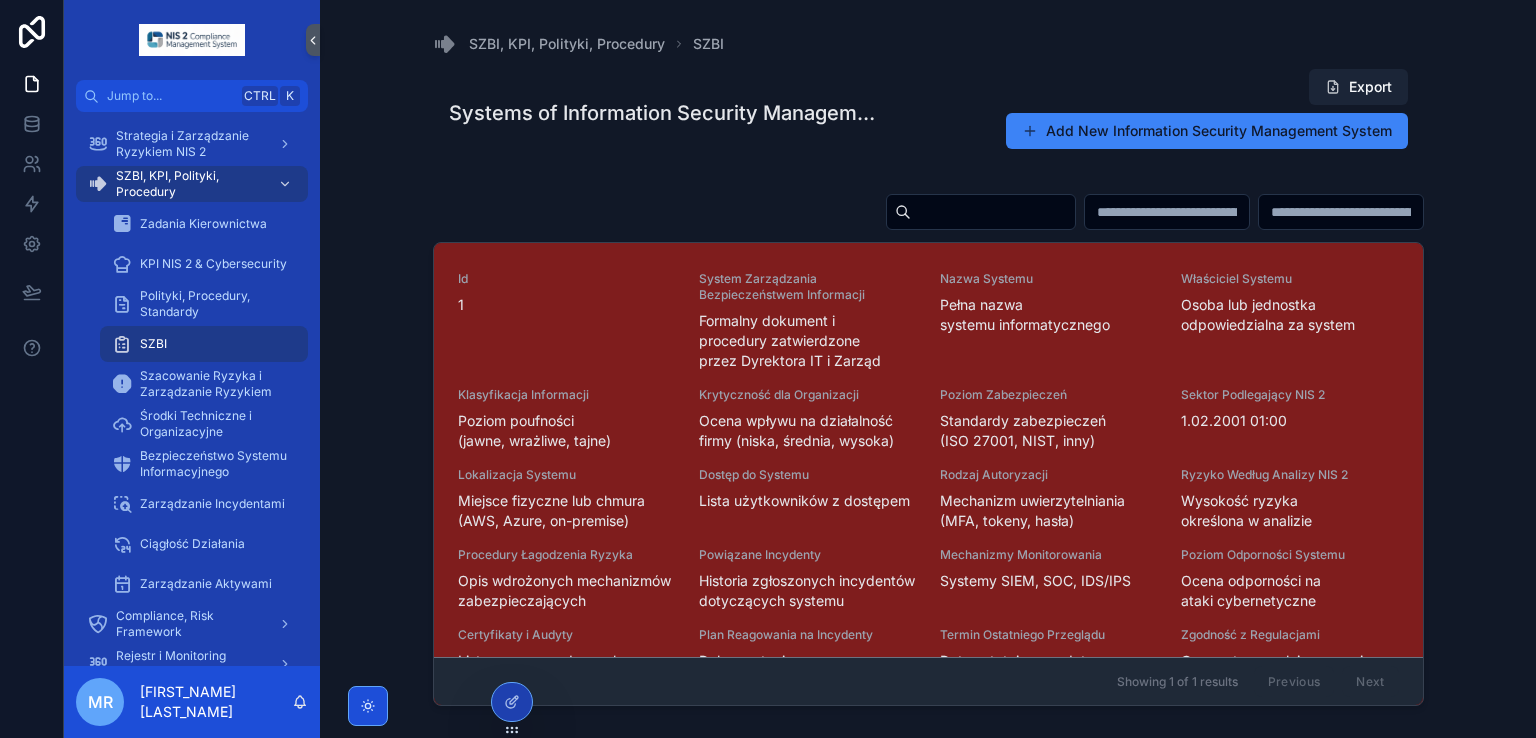 click on "Export" at bounding box center [1358, 87] 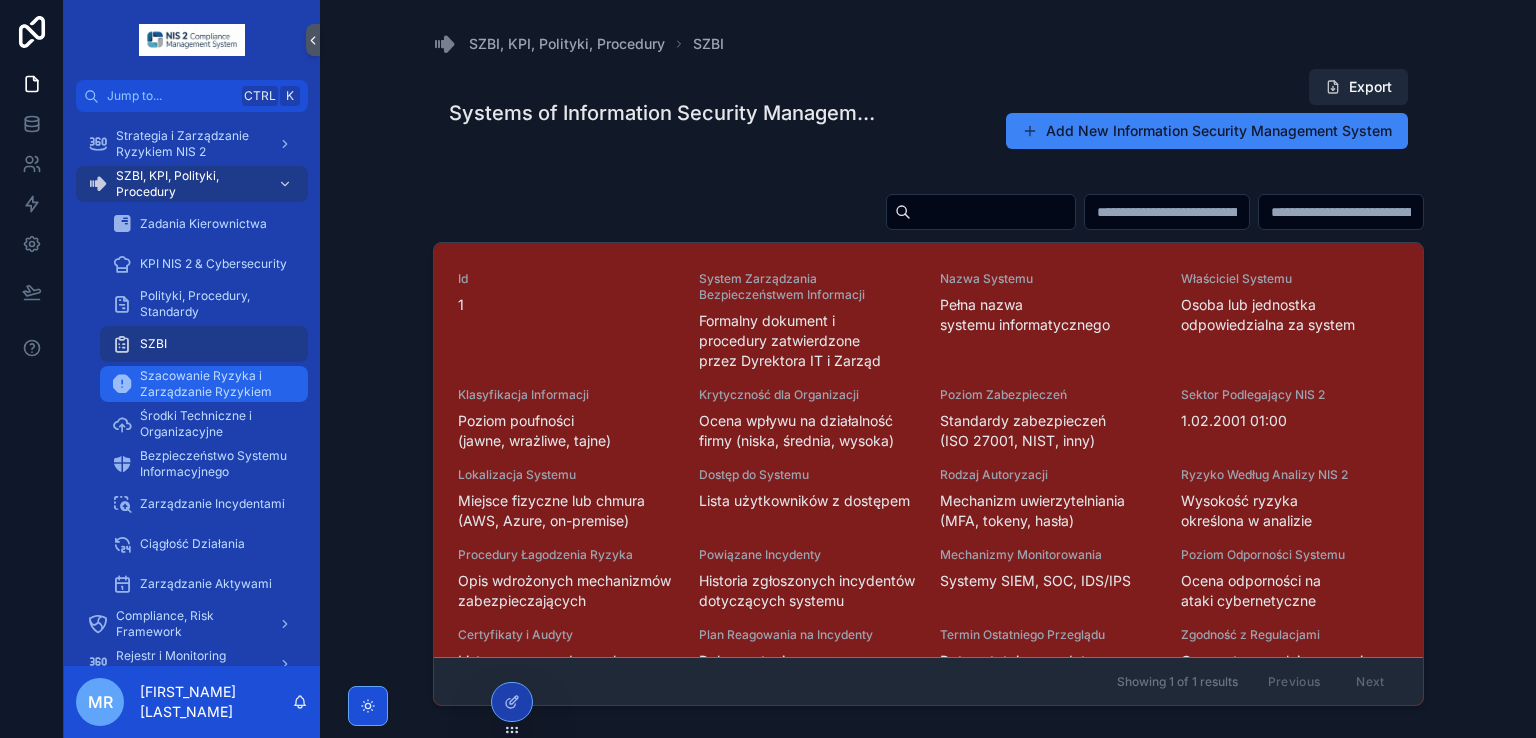 click on "Szacowanie Ryzyka i Zarządzanie Ryzykiem" at bounding box center (214, 384) 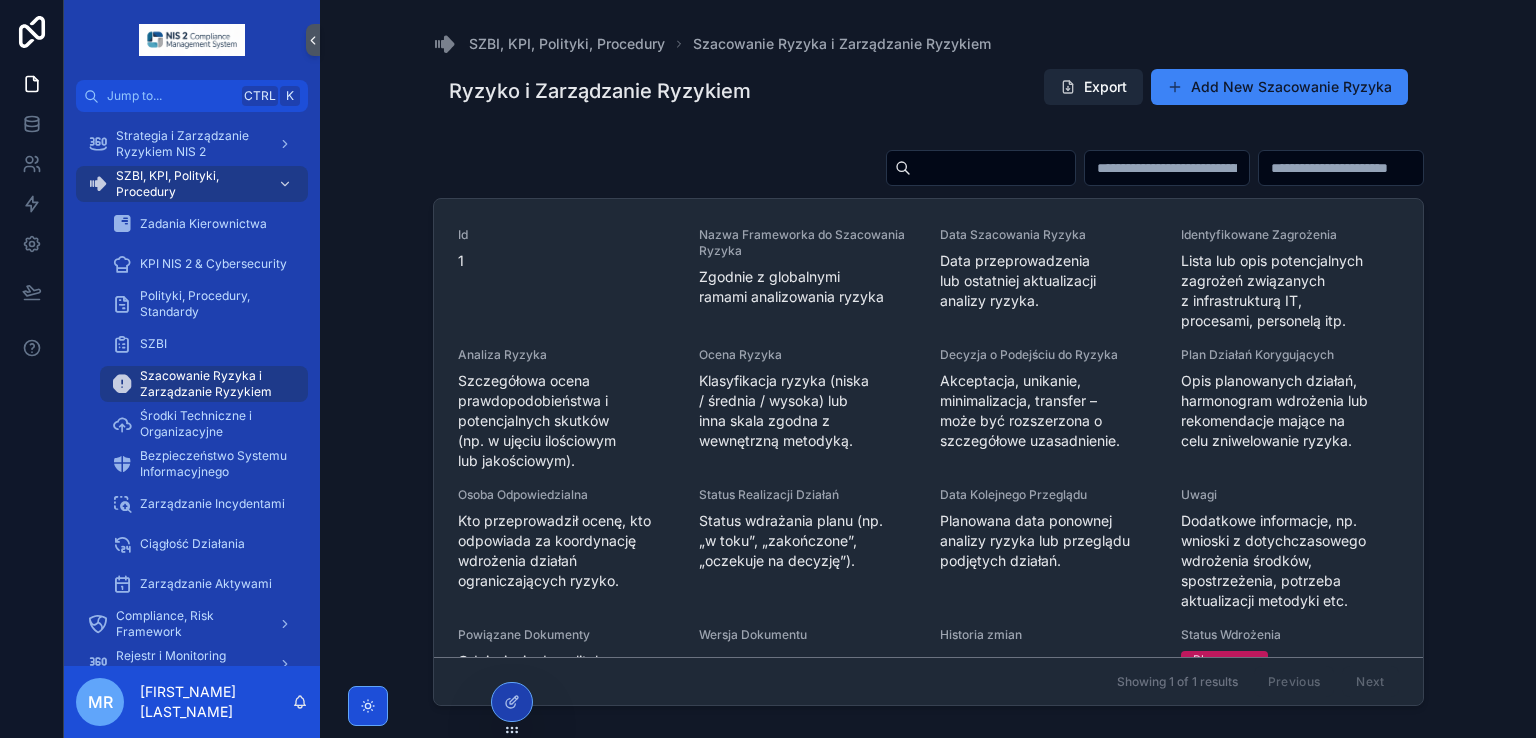 click on "Export" at bounding box center (1093, 87) 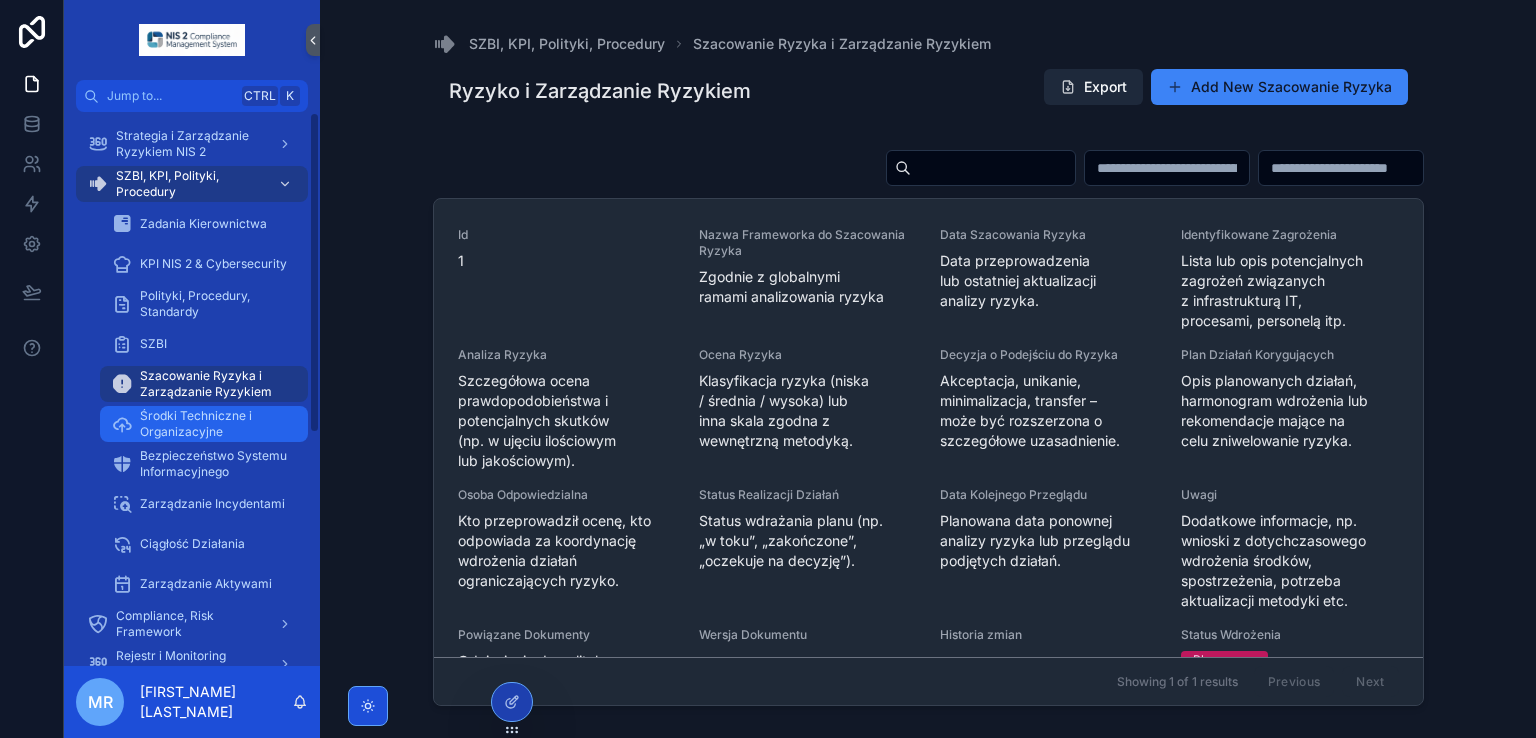 click on "Środki Techniczne i Organizacyjne" at bounding box center (214, 424) 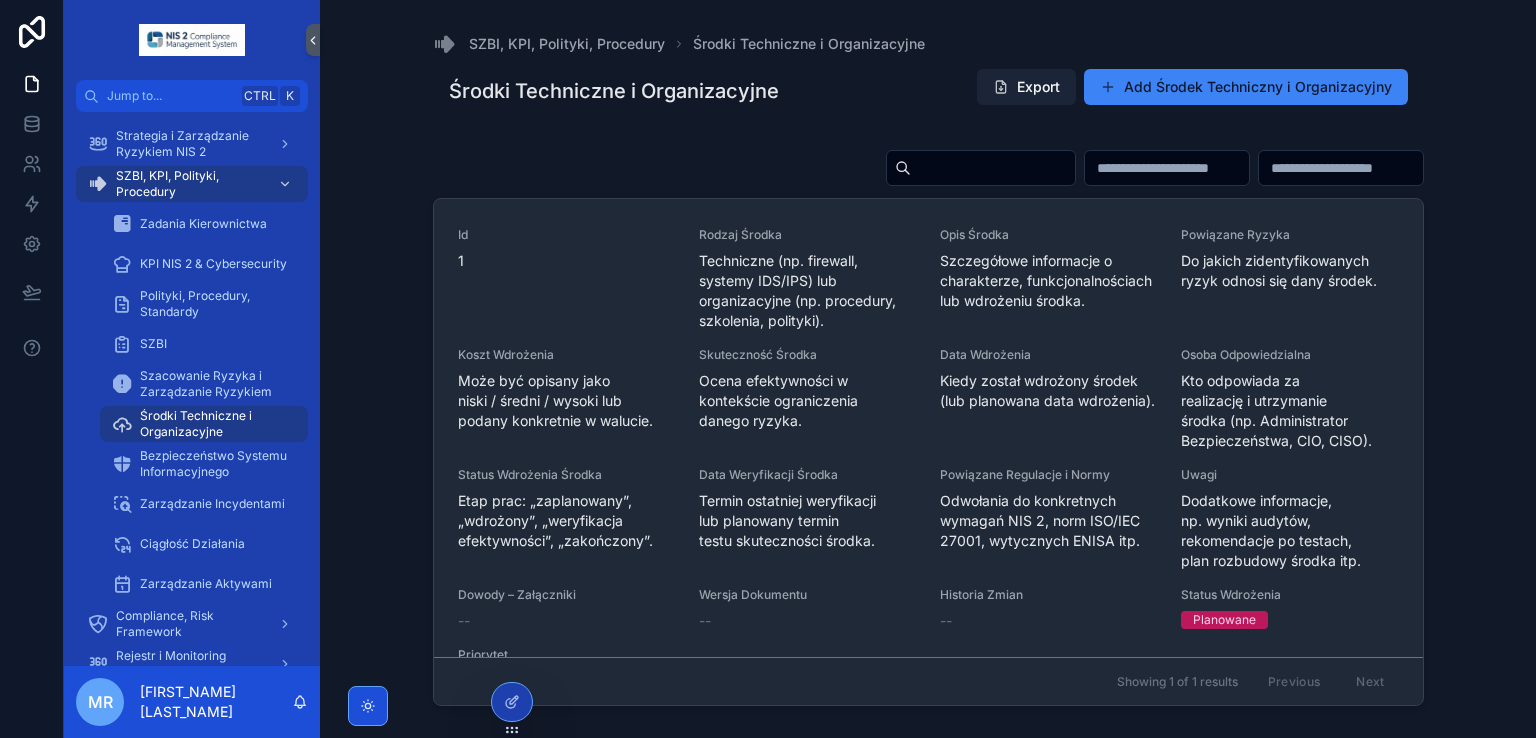 click on "Export" at bounding box center [1026, 87] 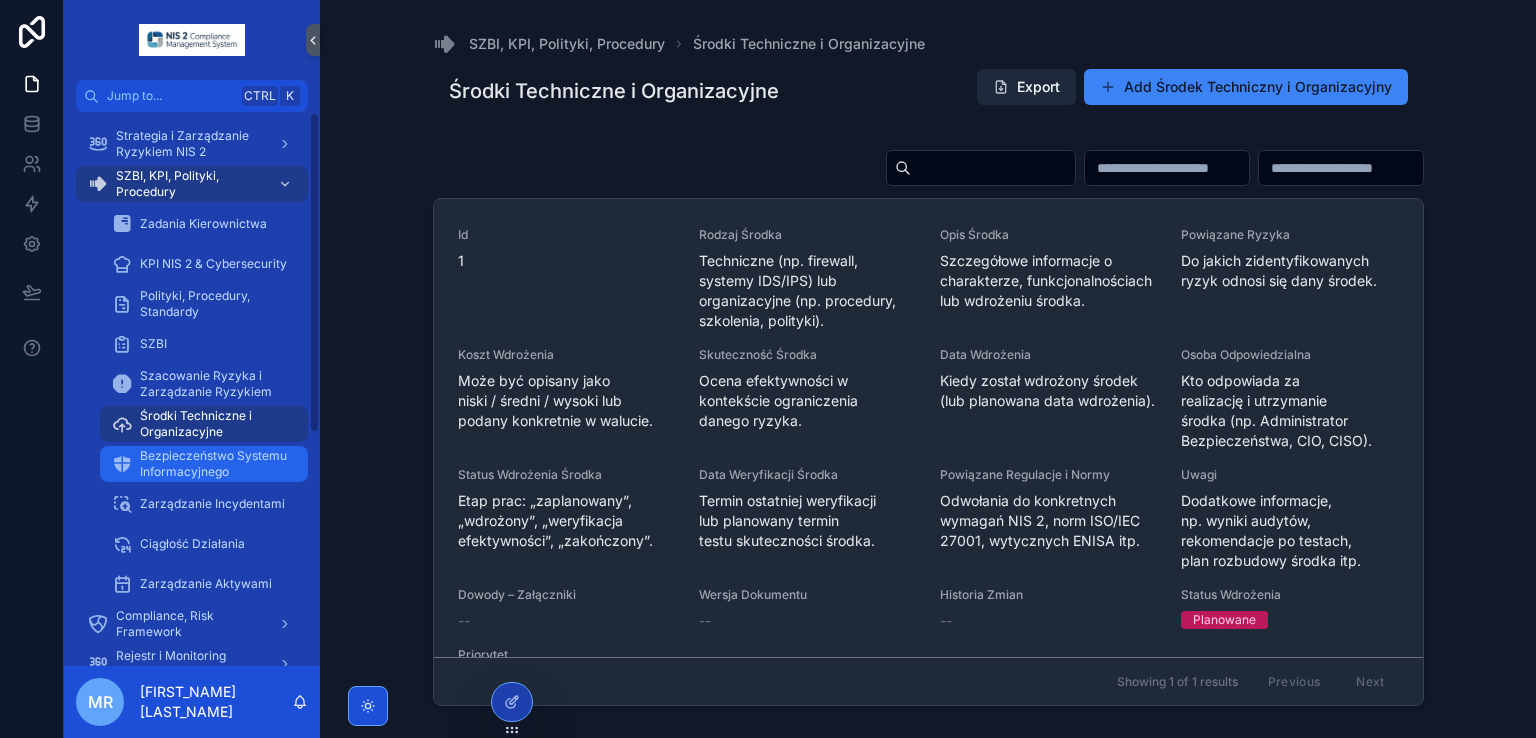 click on "Bezpieczeństwo Systemu Informacyjnego" at bounding box center [214, 464] 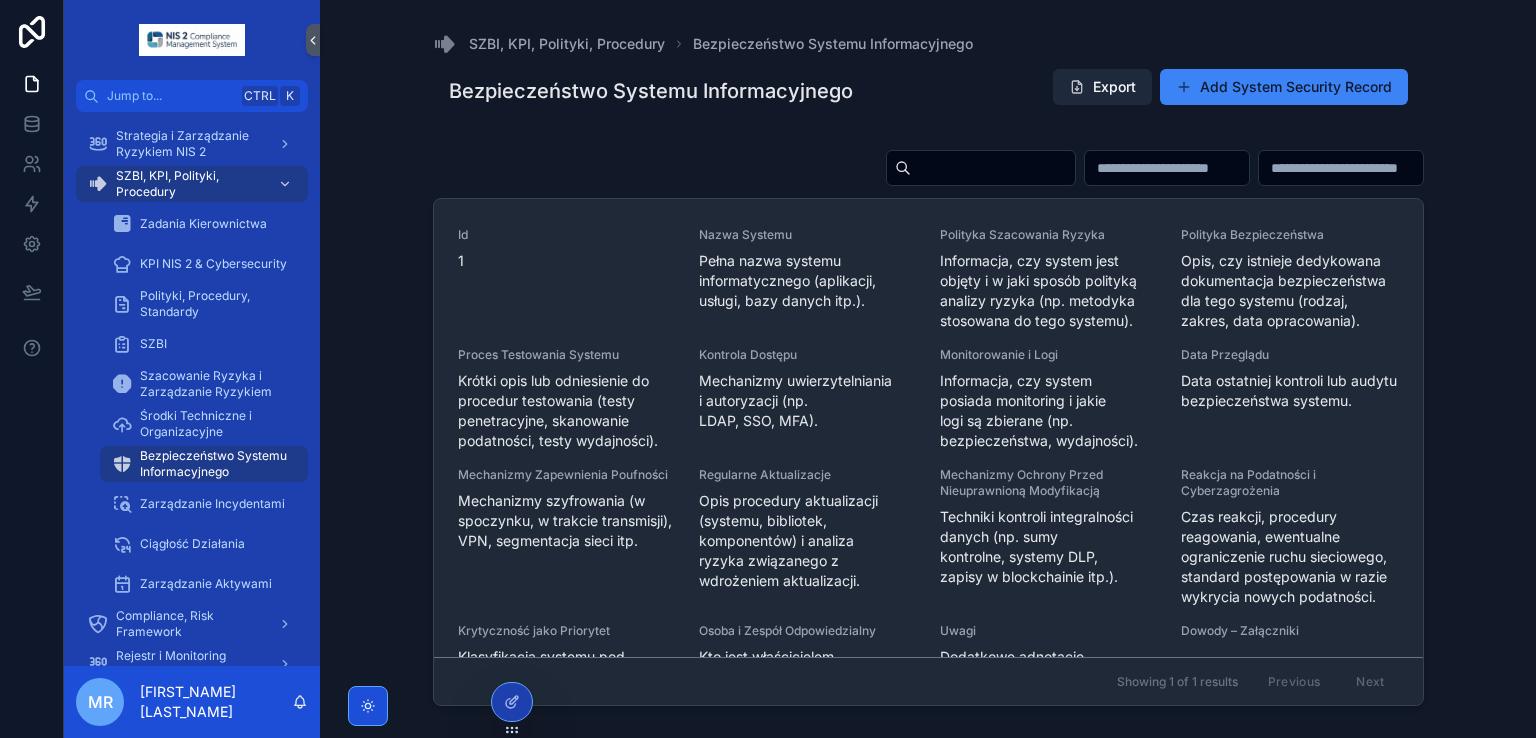 click on "Export" at bounding box center (1102, 87) 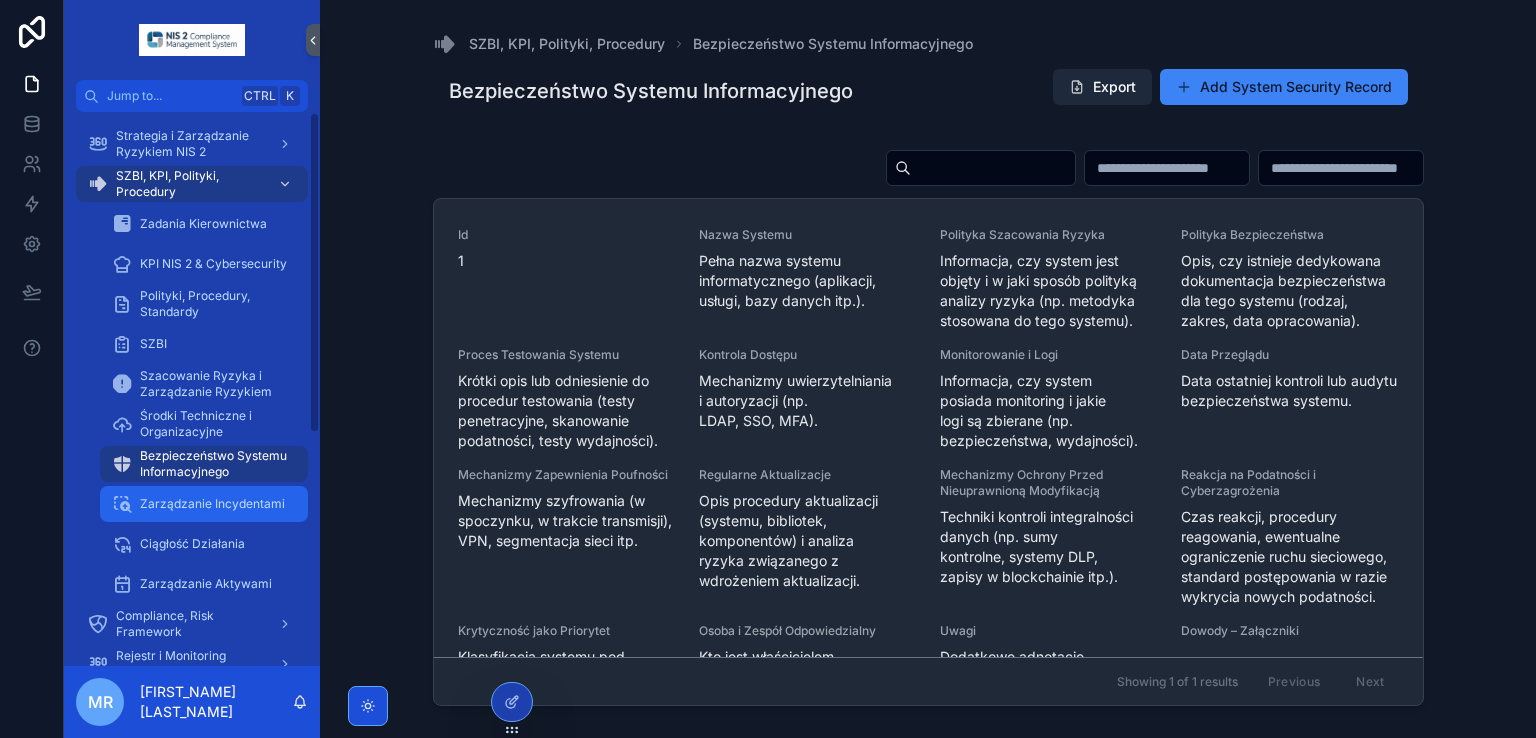 click on "Zarządzanie Incydentami" at bounding box center [212, 504] 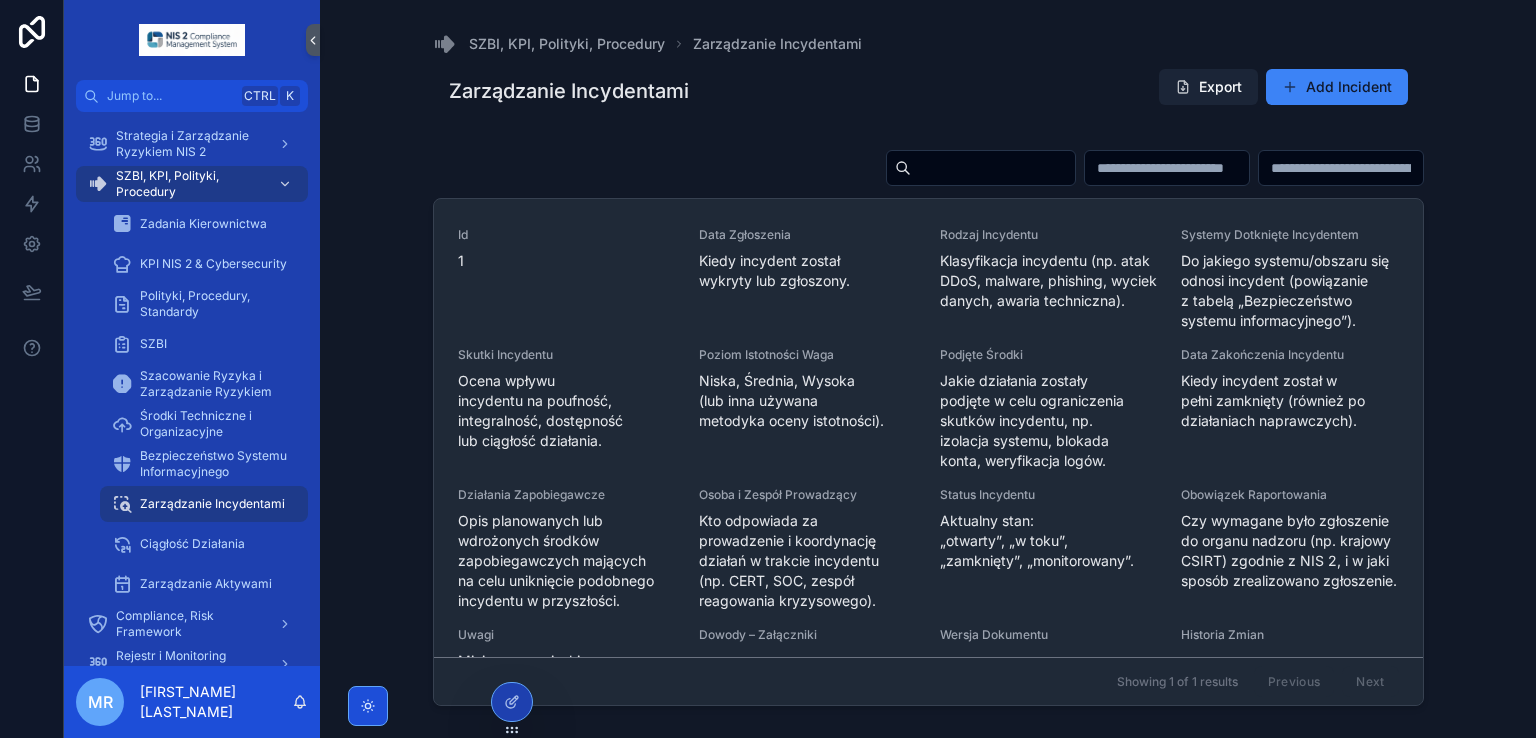 click on "Export" at bounding box center [1208, 87] 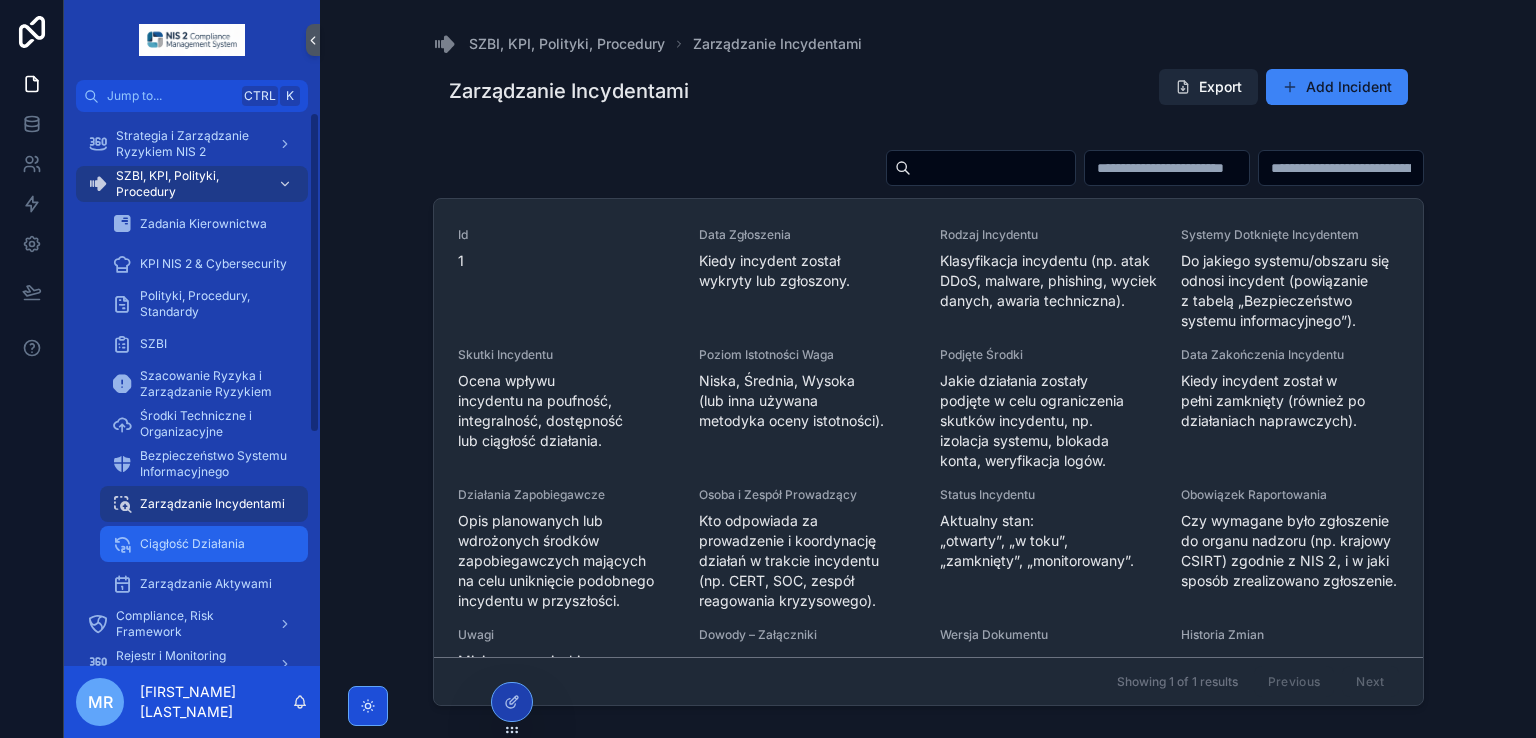 click on "Ciągłość Działania" at bounding box center (192, 544) 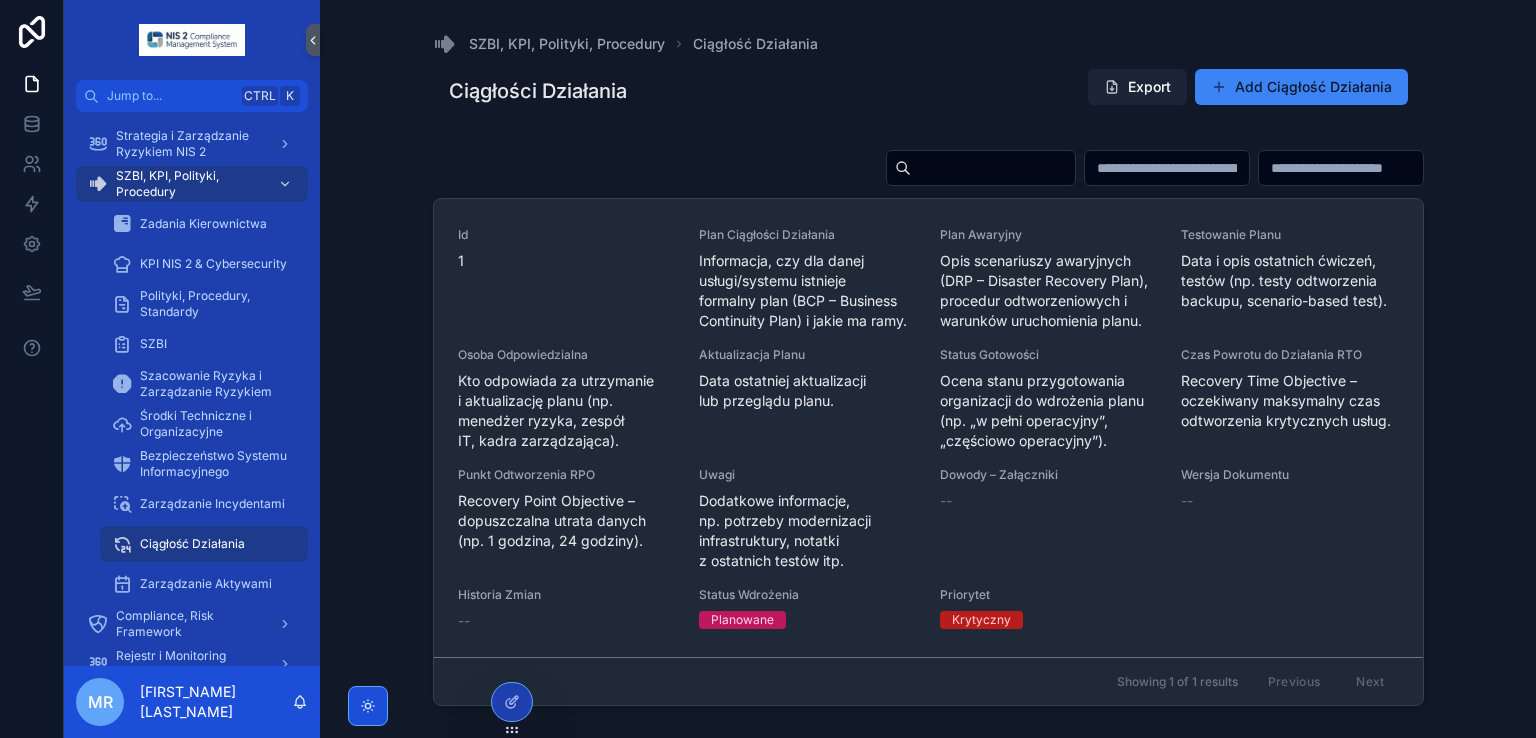 click on "Export" at bounding box center [1137, 87] 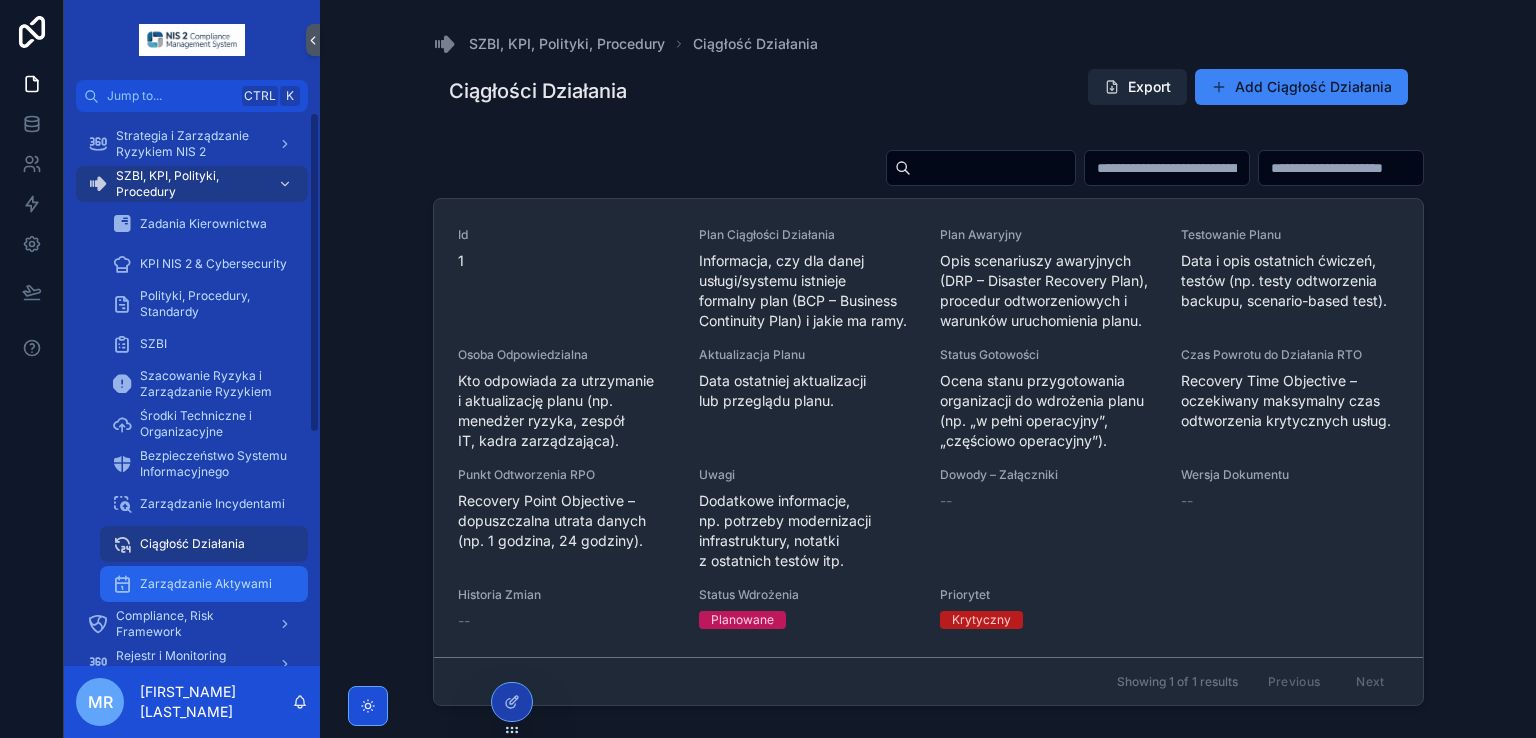 click on "Zarządzanie Aktywami" at bounding box center (206, 584) 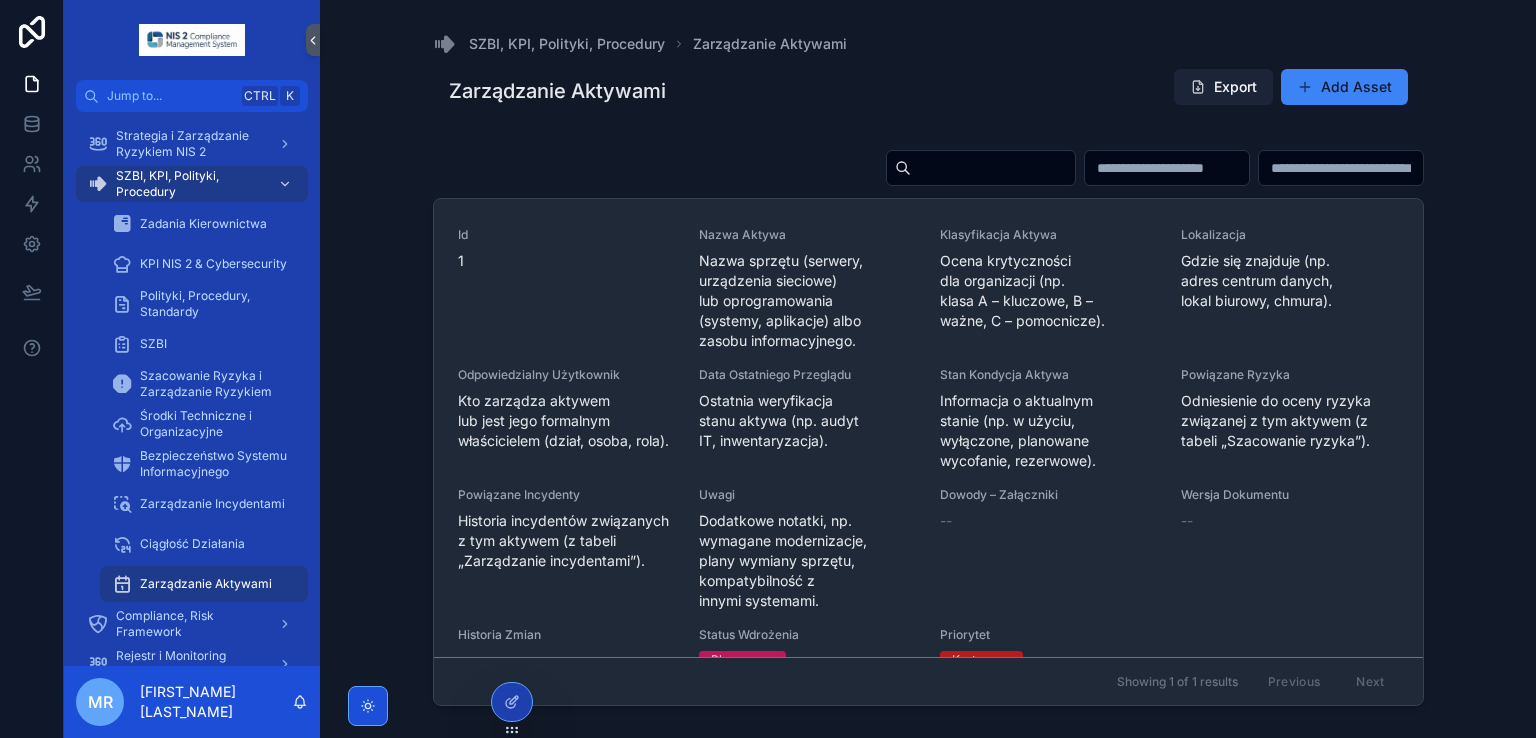 click on "Export" at bounding box center [1223, 87] 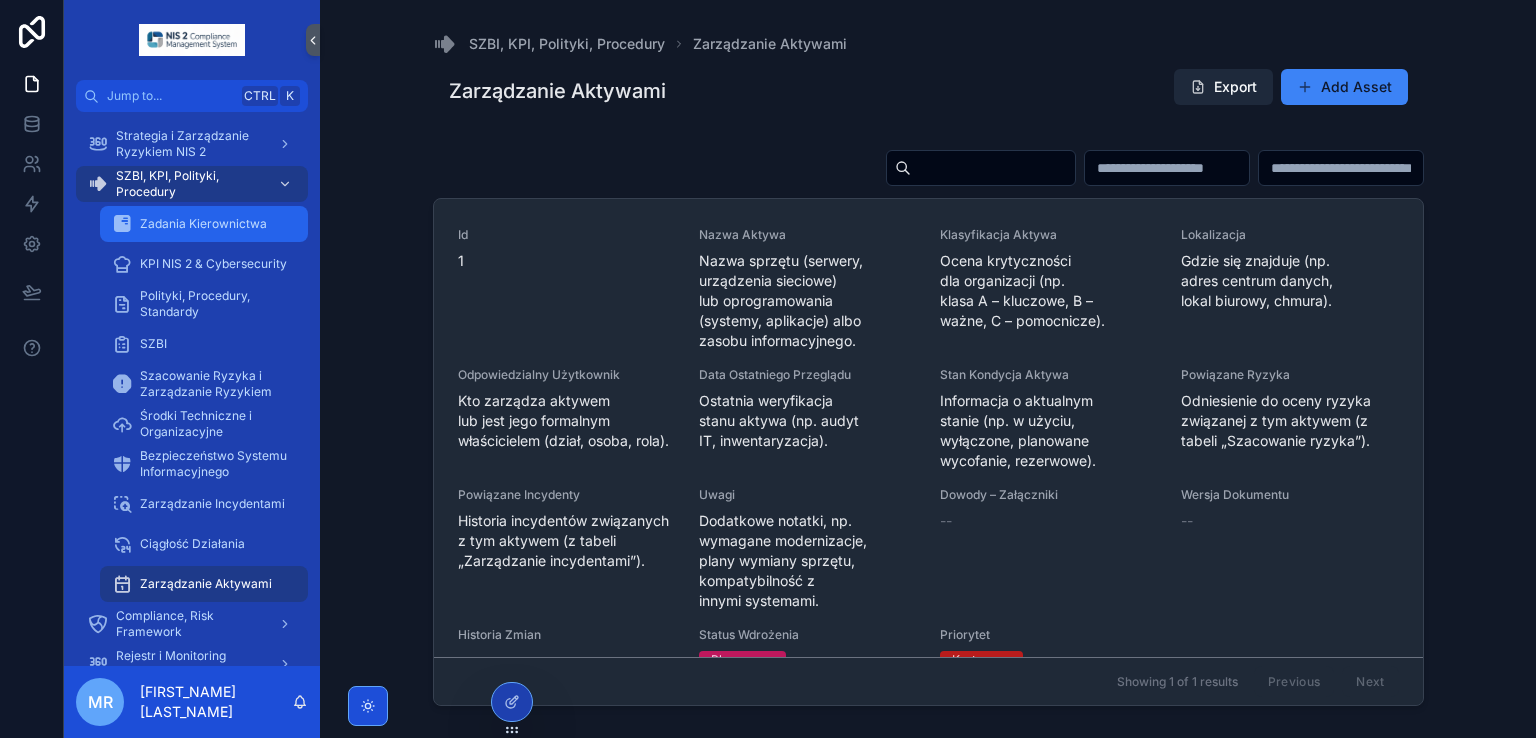 click on "Zadania Kierownictwa" at bounding box center [203, 224] 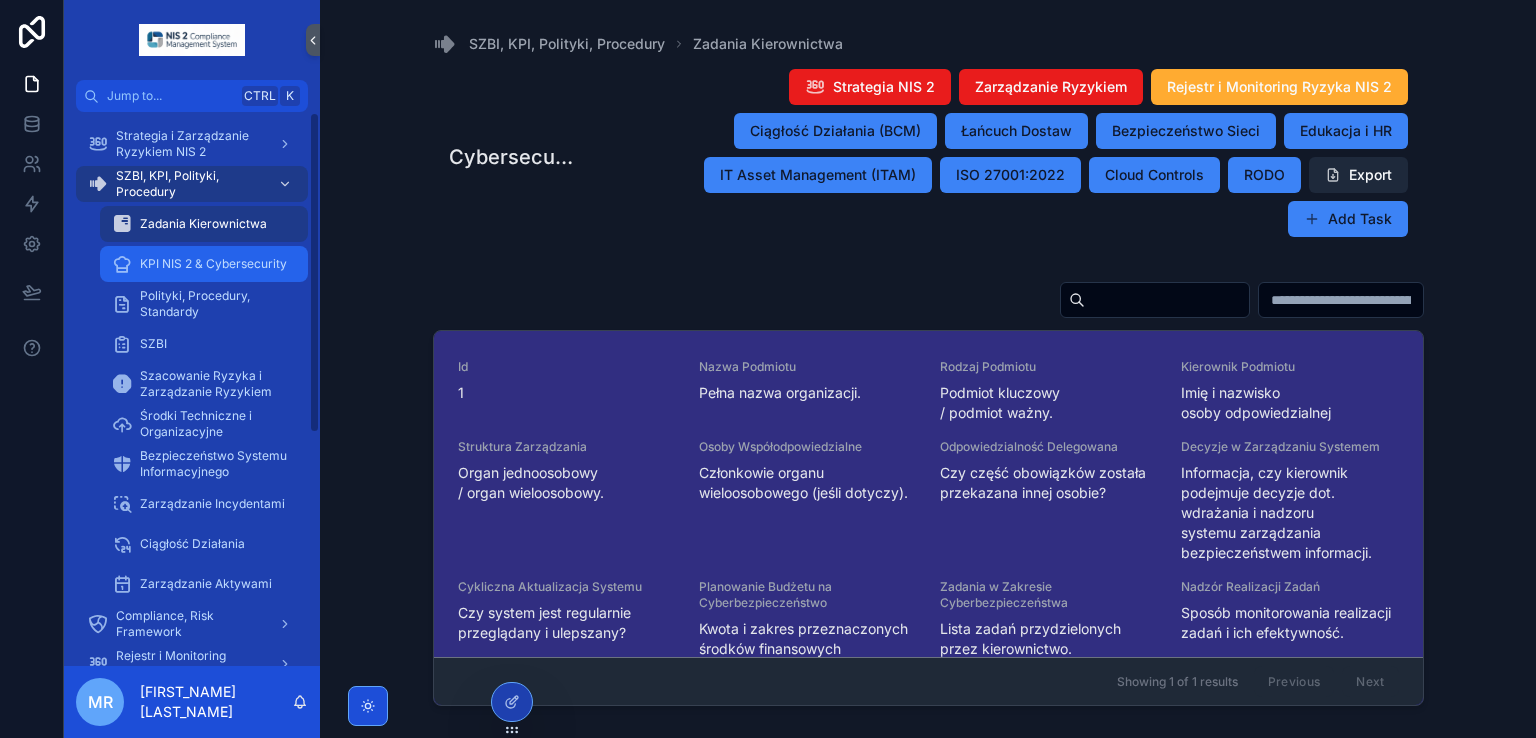click on "KPI NIS 2 & Cybersecurity" at bounding box center (213, 264) 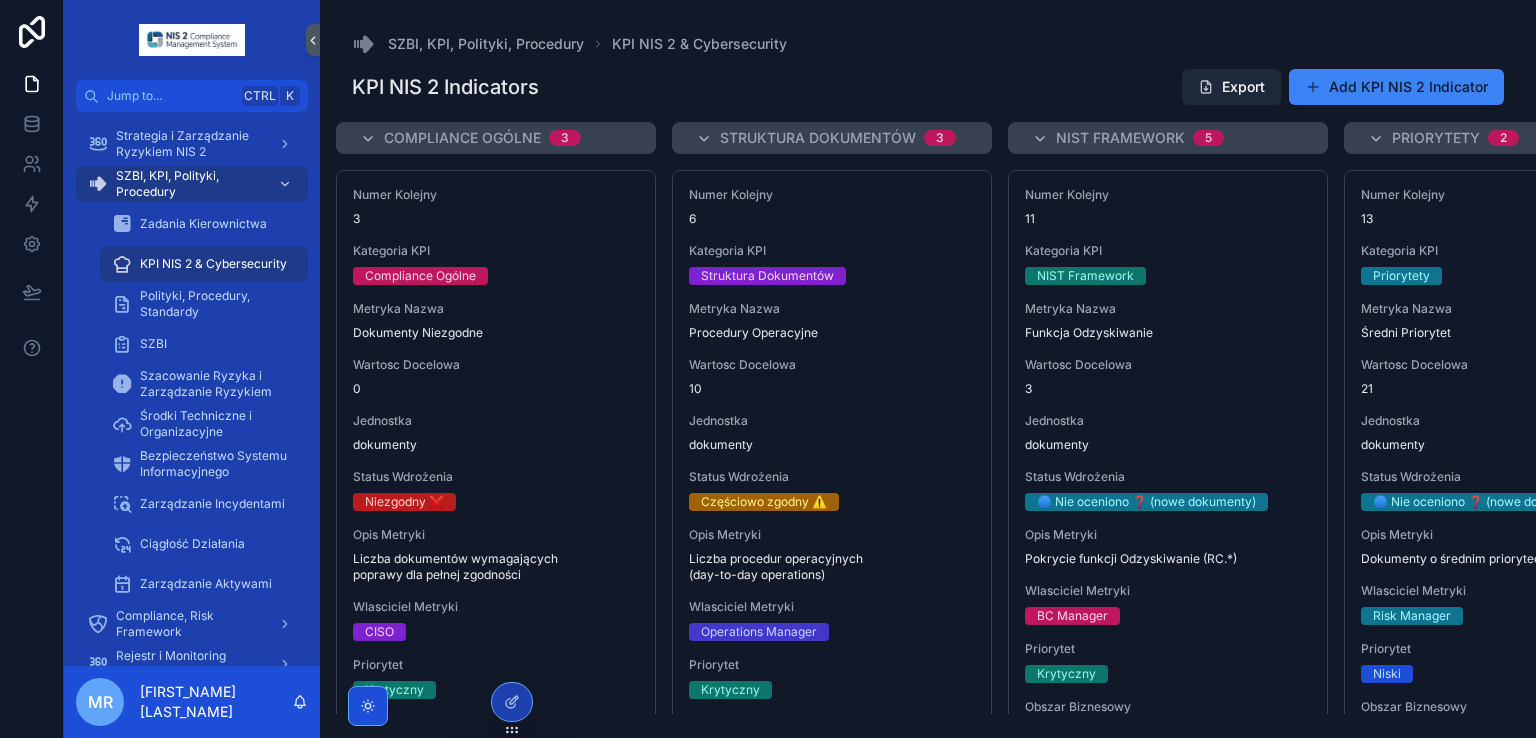 drag, startPoint x: 1244, startPoint y: 82, endPoint x: 1242, endPoint y: 34, distance: 48.04165 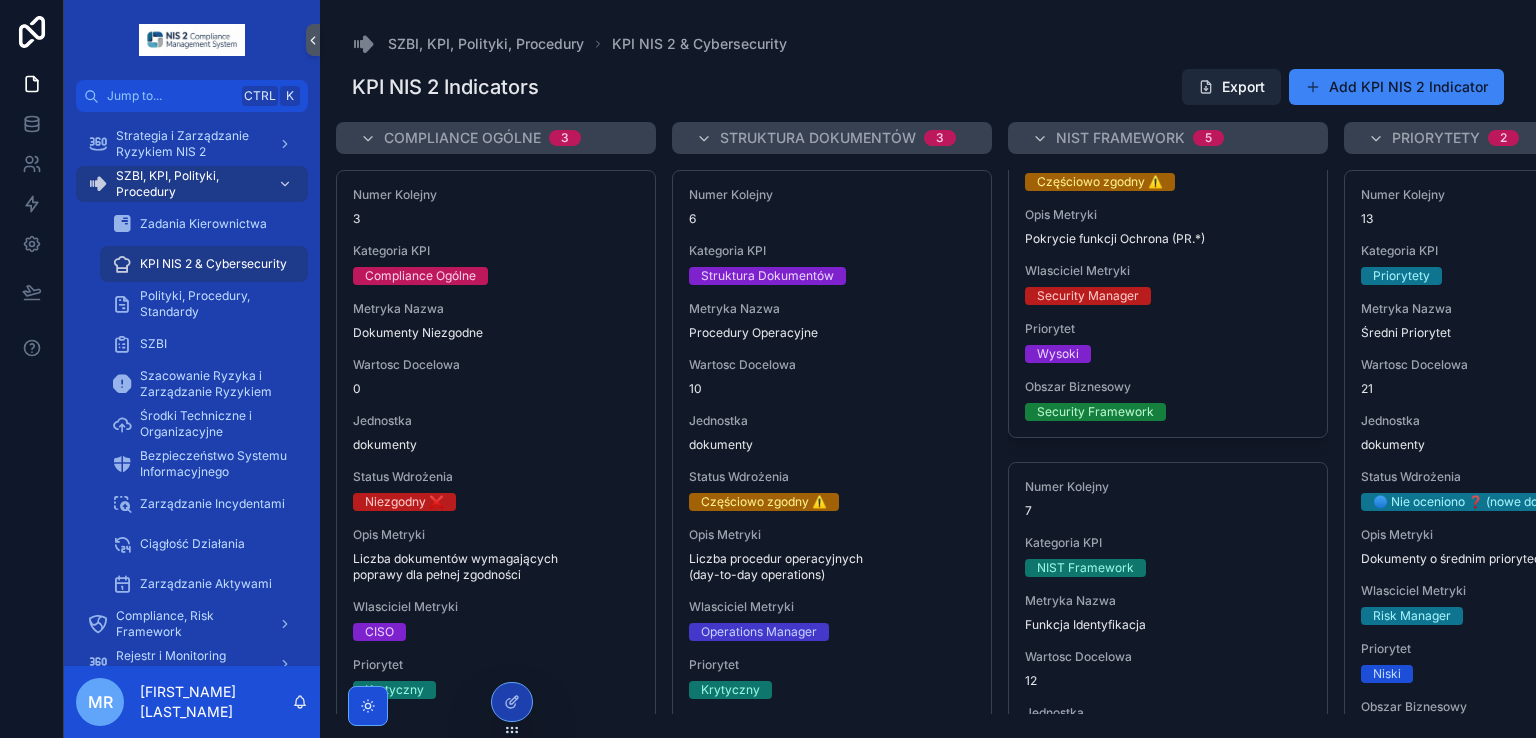 scroll, scrollTop: 2516, scrollLeft: 0, axis: vertical 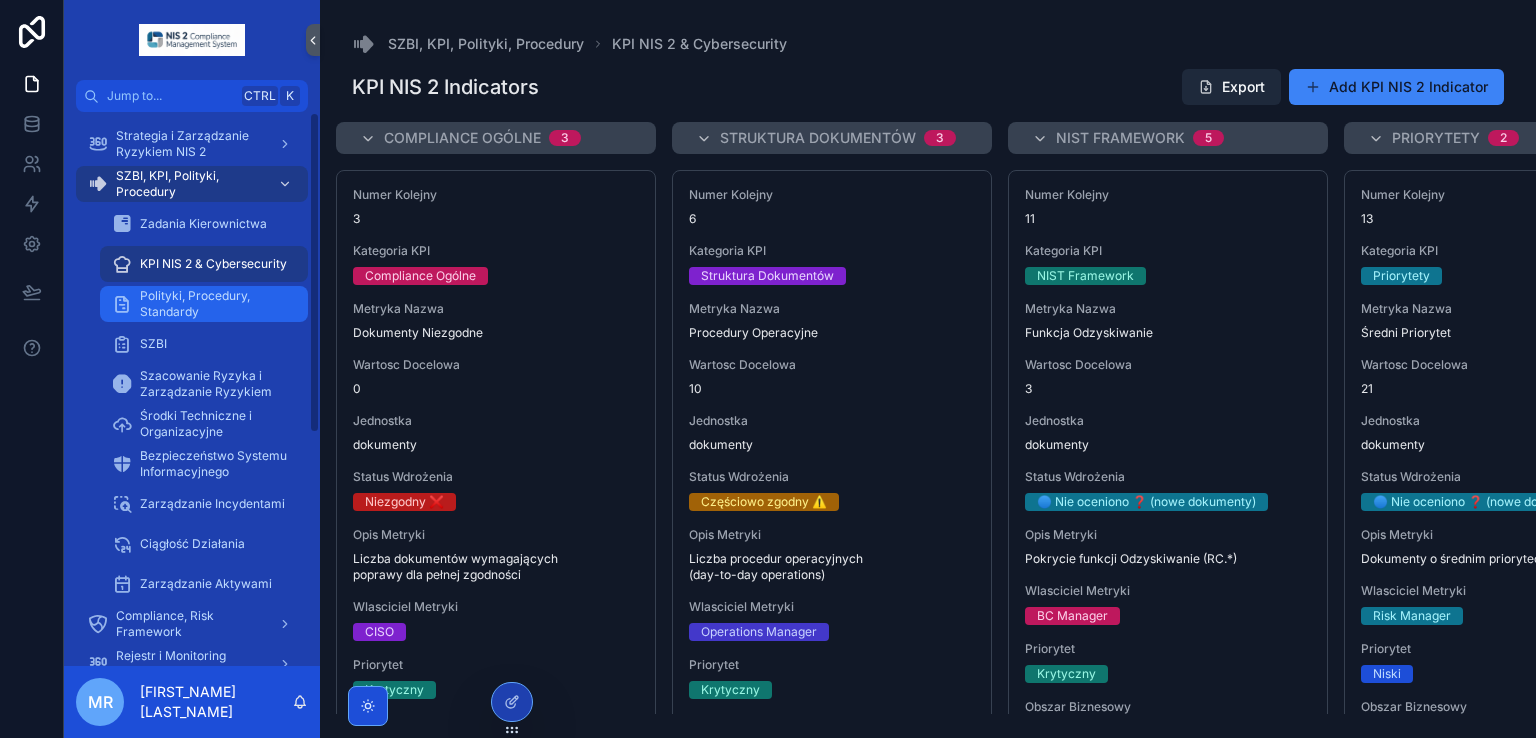 click on "Polityki, Procedury, Standardy" at bounding box center [214, 304] 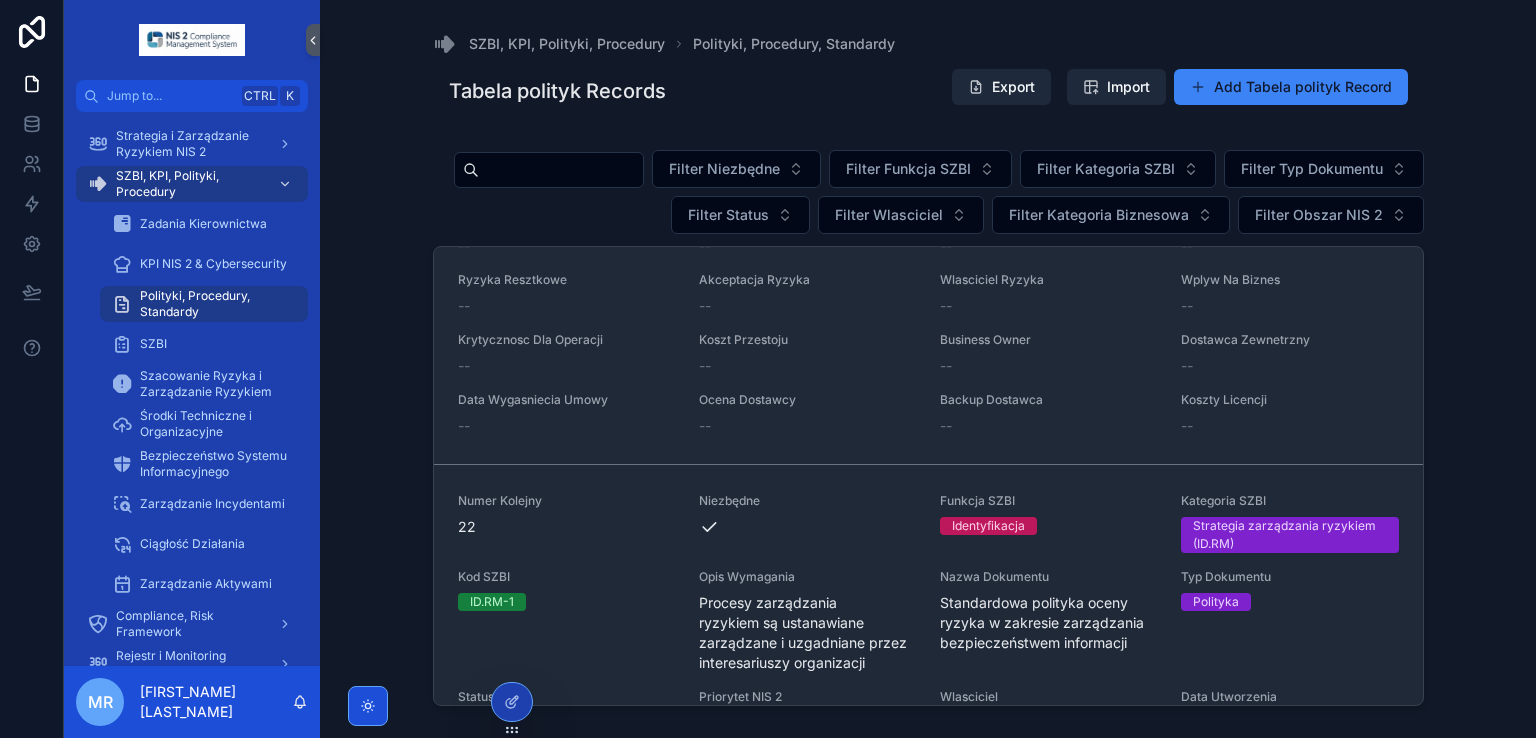 scroll, scrollTop: 11774, scrollLeft: 0, axis: vertical 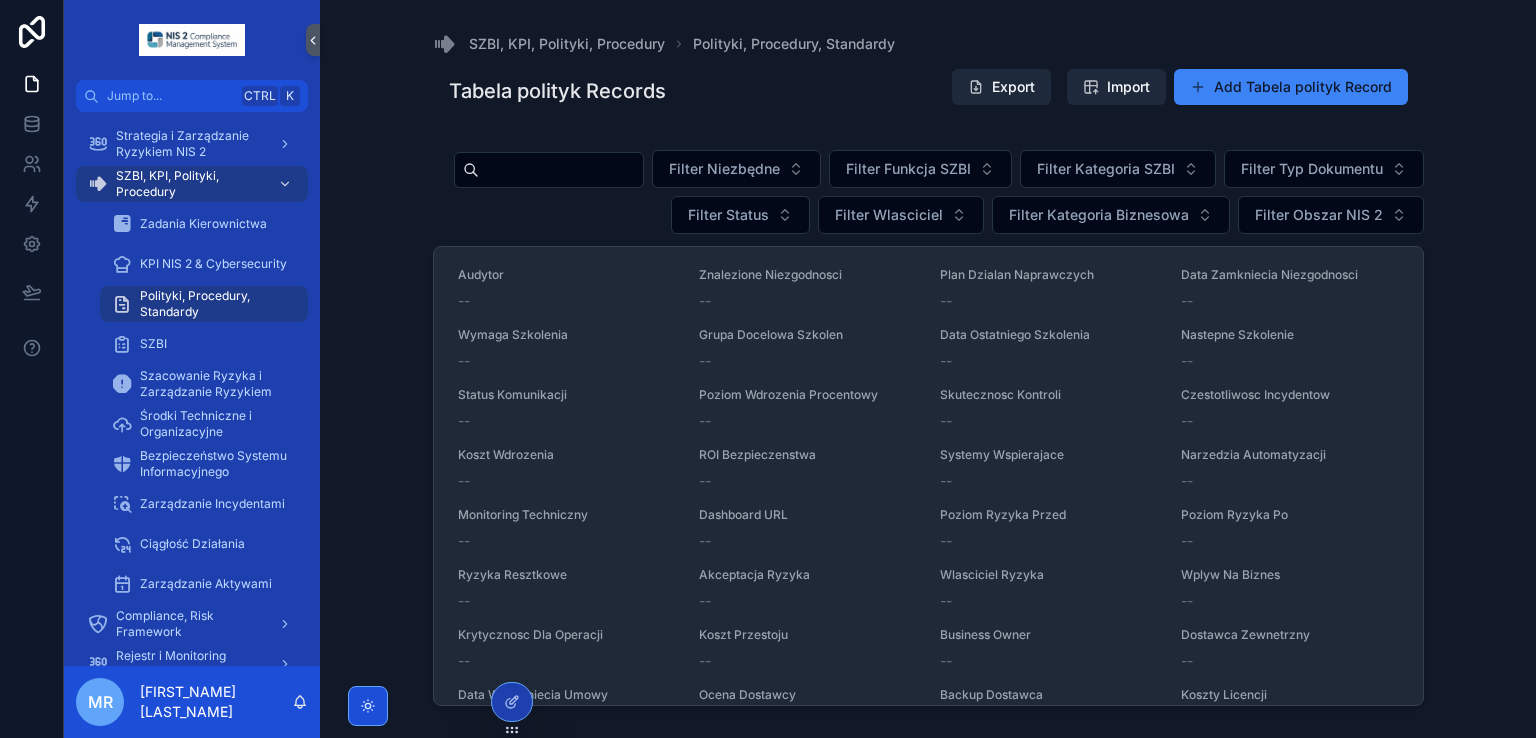 click on "Tabela polityk Records Export Import Add Tabela polityk Record Filter Niezbędne Filter Funkcja SZBI Filter Kategoria SZBI Filter Typ Dokumentu Filter Status Filter Wlasciciel Filter Kategoria Biznesowa Filter Obszar NIS 2 Numer Kolejny 2 Niezbędne Funkcja SZBI Identyfikacja Kategoria SZBI Zarządzanie aktywami (ID.AM) Kod SZBI ID.AM-1 Opis Wymagania Fizyczne urządzenia i systemy w organizacji są inwentaryzowane Nazwa Dokumentu Zasady kontroli dostępu Typ Dokumentu Polityka Status Szkic 📝 Priorytet NIS 2 Wysoki Wlasciciel Security Manager Data Utworzenia -- Ostatnia Aktualizacja -- Nastepny Przeglad -- Zgodnosc NIS 2 Zgodny Kategoria Biznesowa Strategiczne Obszar NIS 2 Access Control Wersja 1 Link Dokumentu -- Uwagi Zgodne z zasadami RBAC Data Zatwierdzenia -- Zatwierdzil CISO Czestotliwosc Przegladu Roczny Powiazane Kontrole NIST -- Status Workflow W trakcie przeglądu Nastepny Krok Zatwierdzenie przez CISO Osoba Odpowiedzialna Za Nastepny Krok CISO Termin Nastepnego Kroku -- Komentarze Do Procesu --" at bounding box center (928, 391) 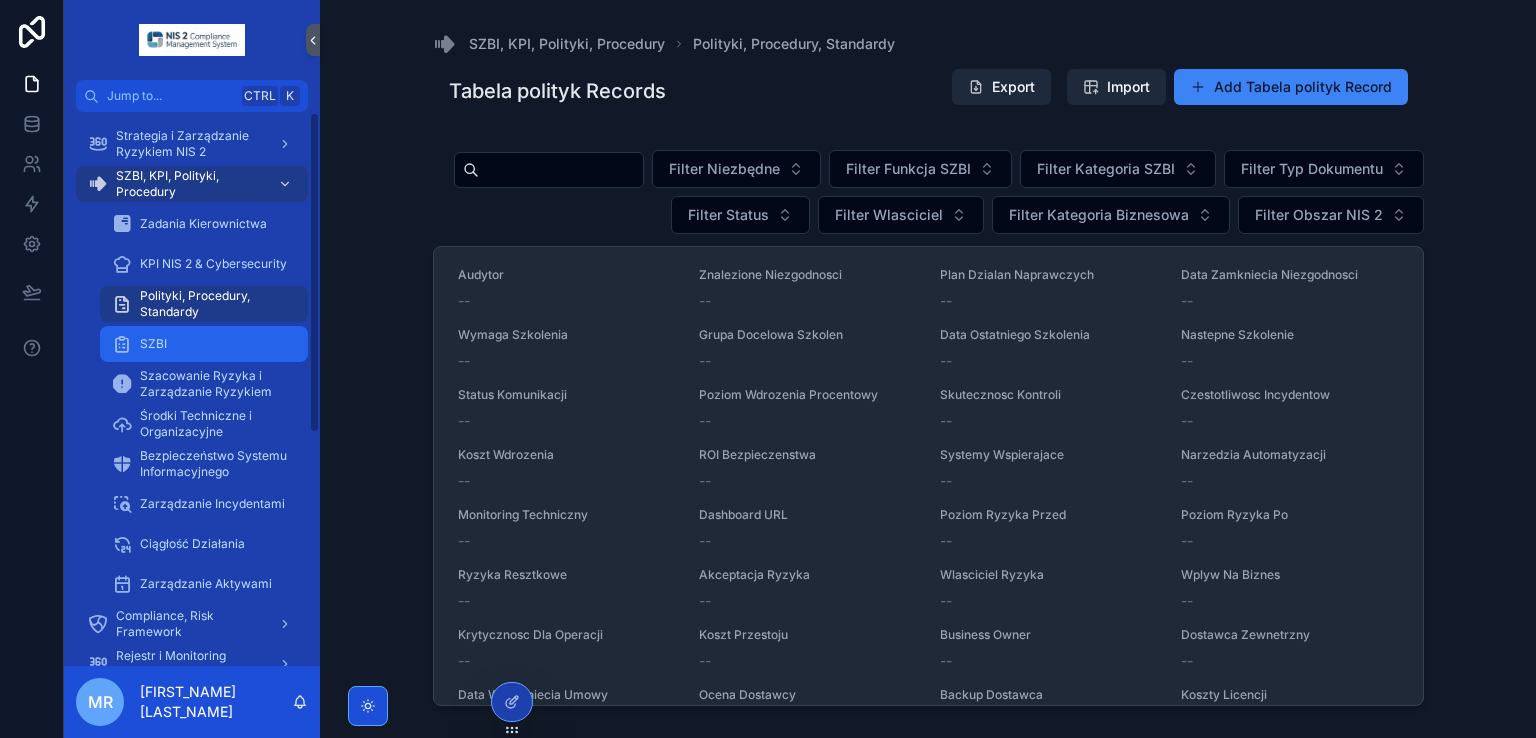 click on "SZBI" at bounding box center (204, 344) 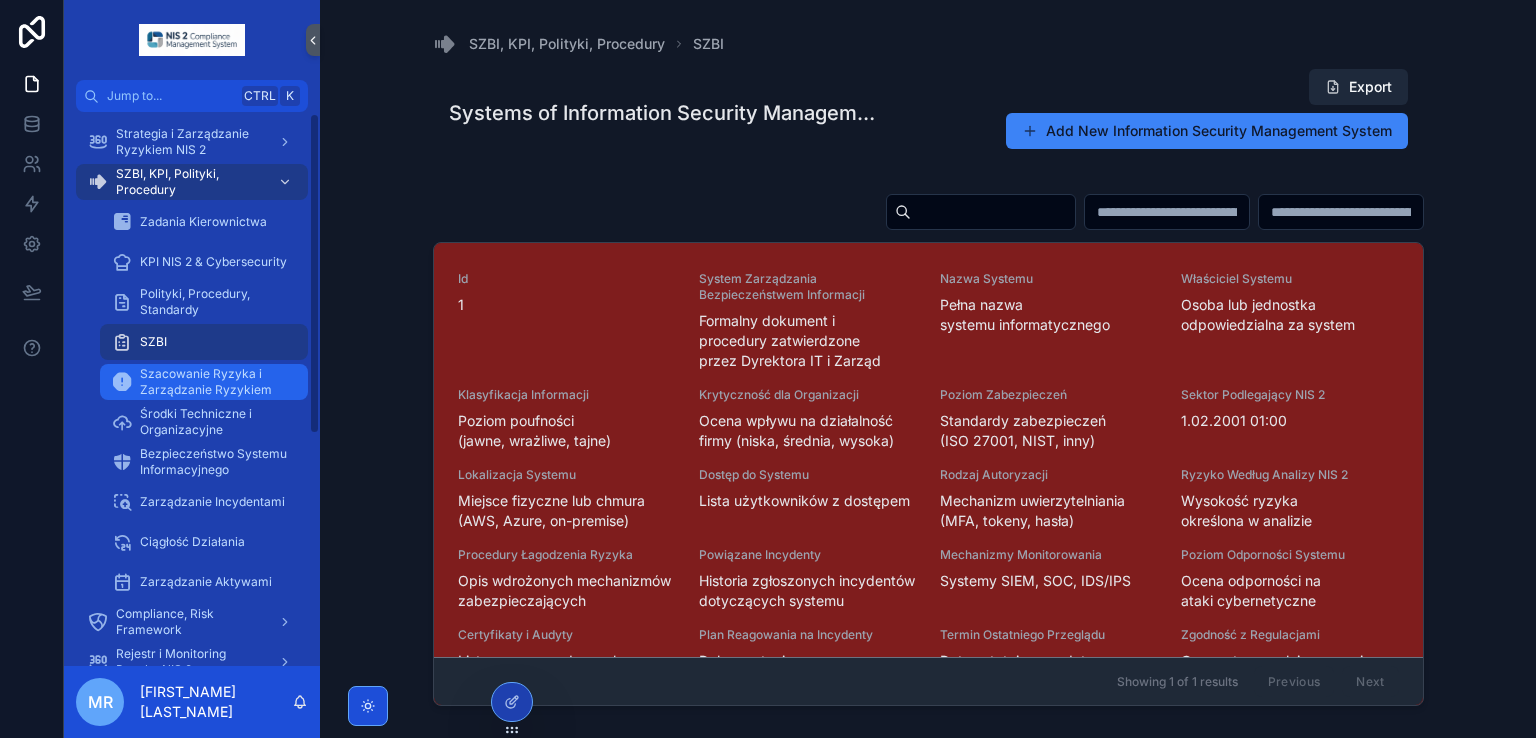 click on "Szacowanie Ryzyka i Zarządzanie Ryzykiem" at bounding box center [214, 382] 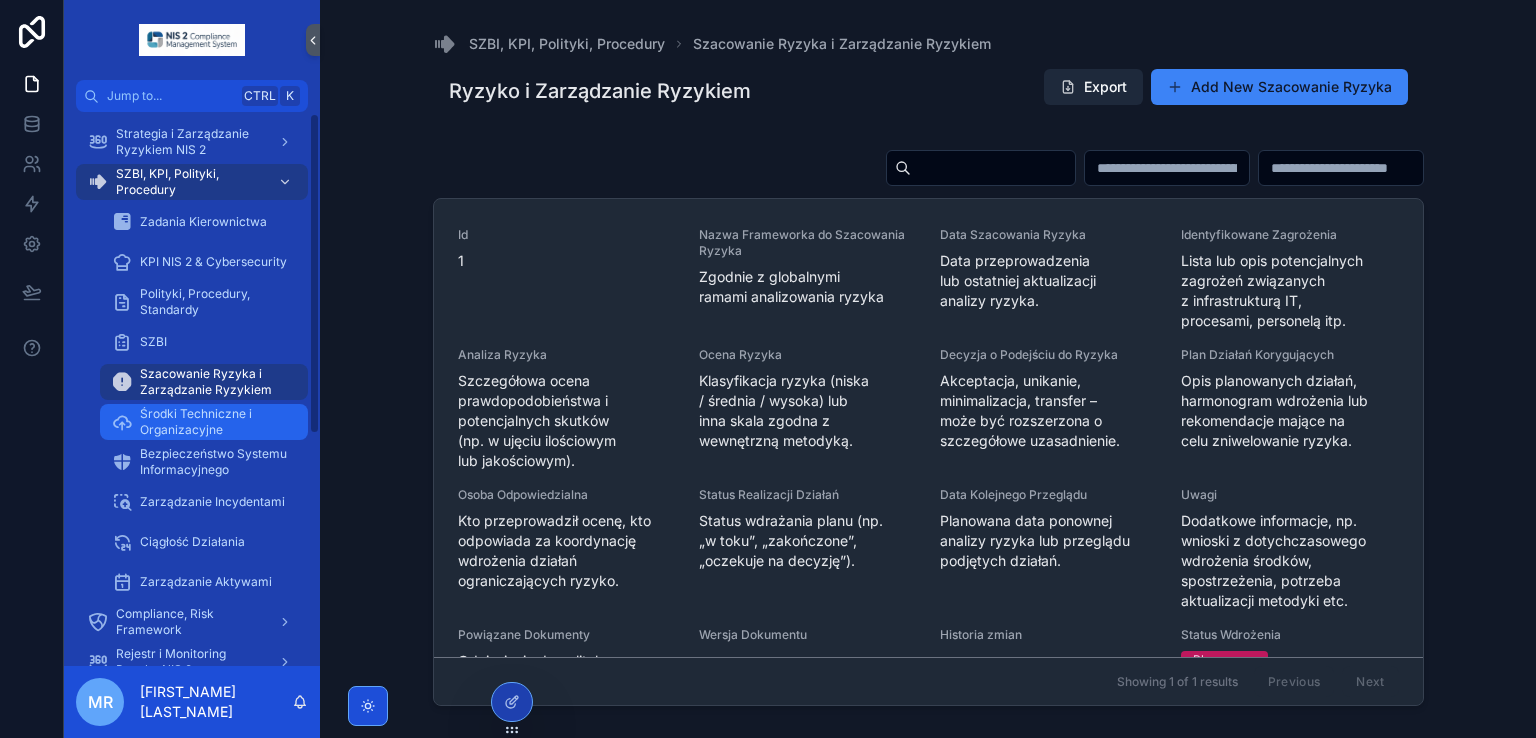 click on "Środki Techniczne i Organizacyjne" at bounding box center (214, 422) 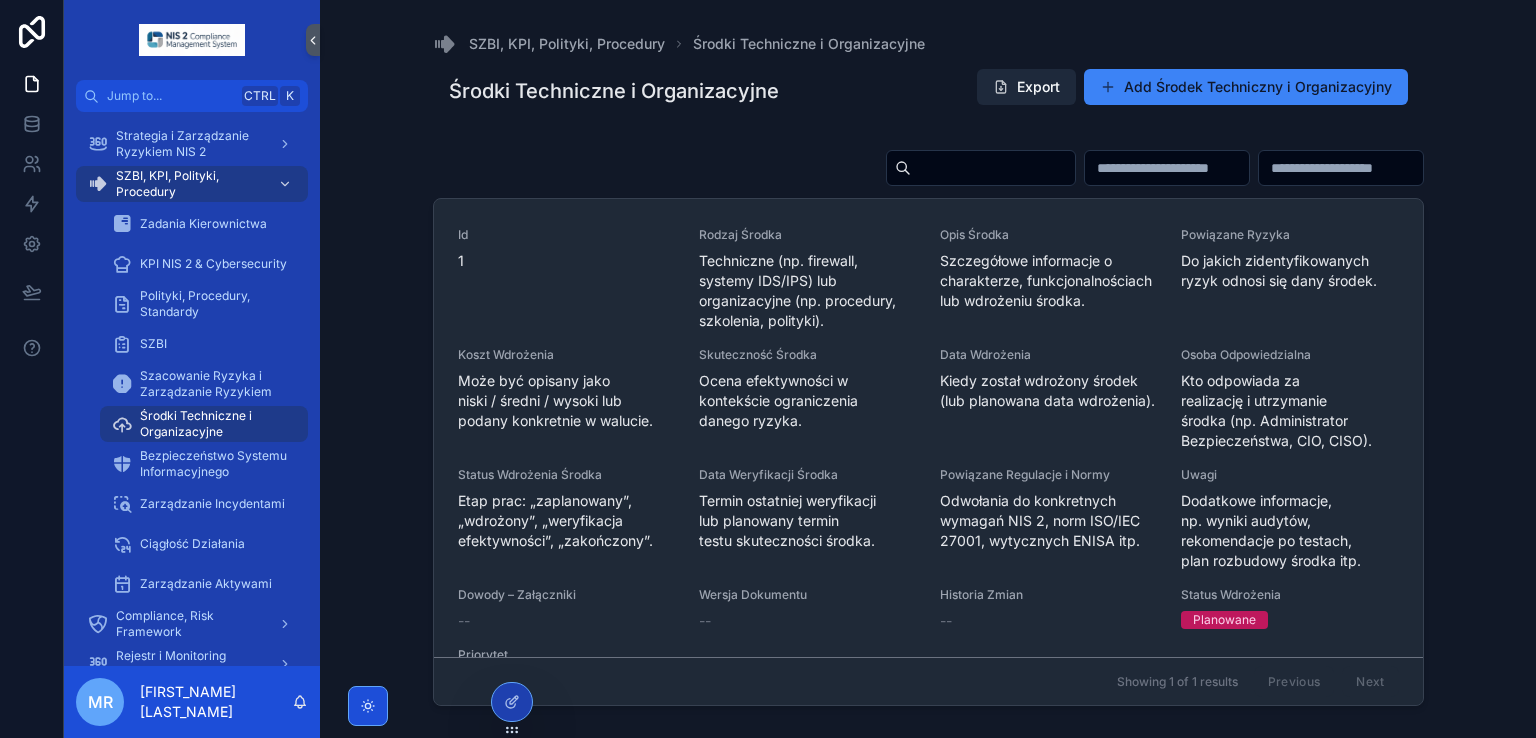scroll, scrollTop: 402, scrollLeft: 0, axis: vertical 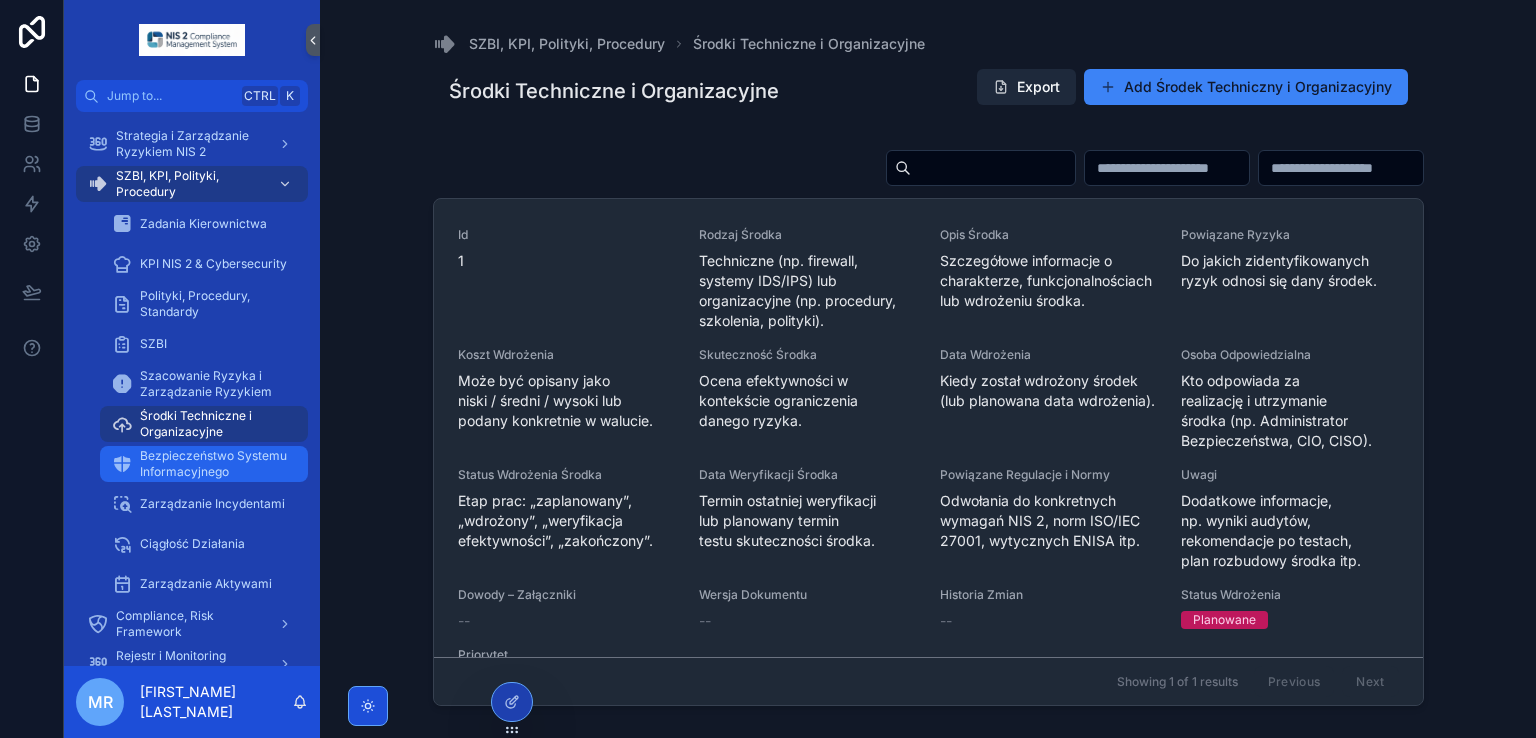 click on "Bezpieczeństwo Systemu Informacyjnego" at bounding box center [214, 464] 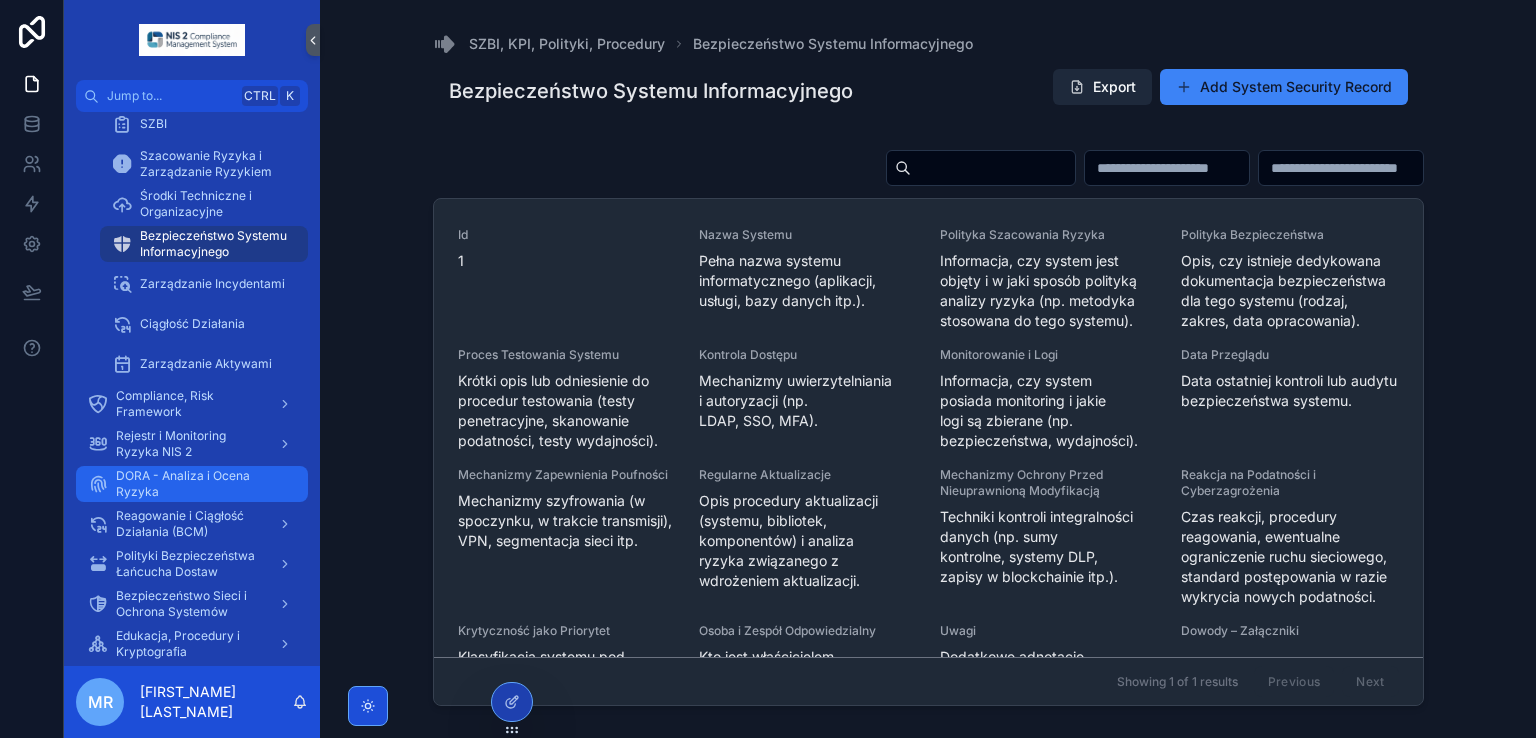 scroll, scrollTop: 364, scrollLeft: 0, axis: vertical 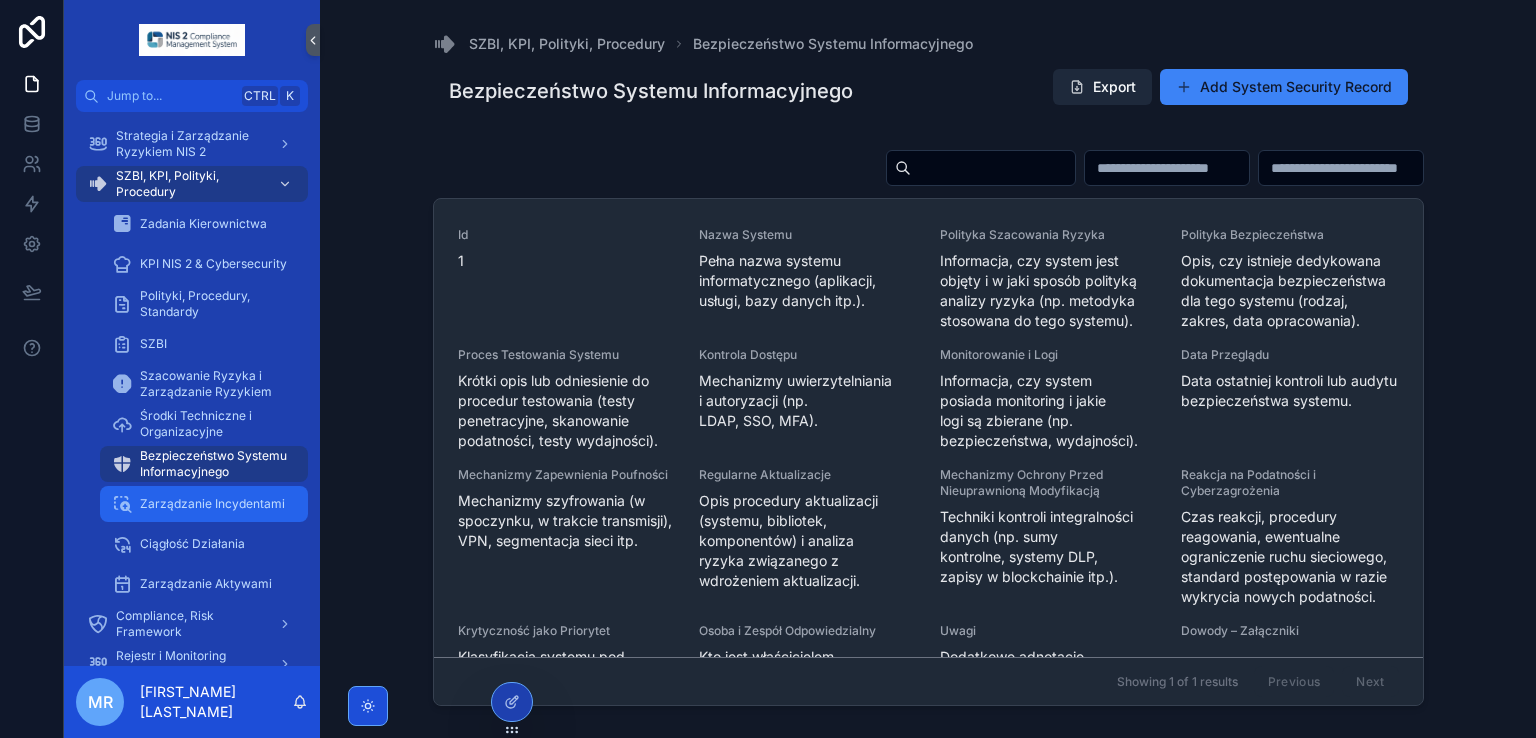 click on "Zarządzanie Incydentami" at bounding box center (212, 504) 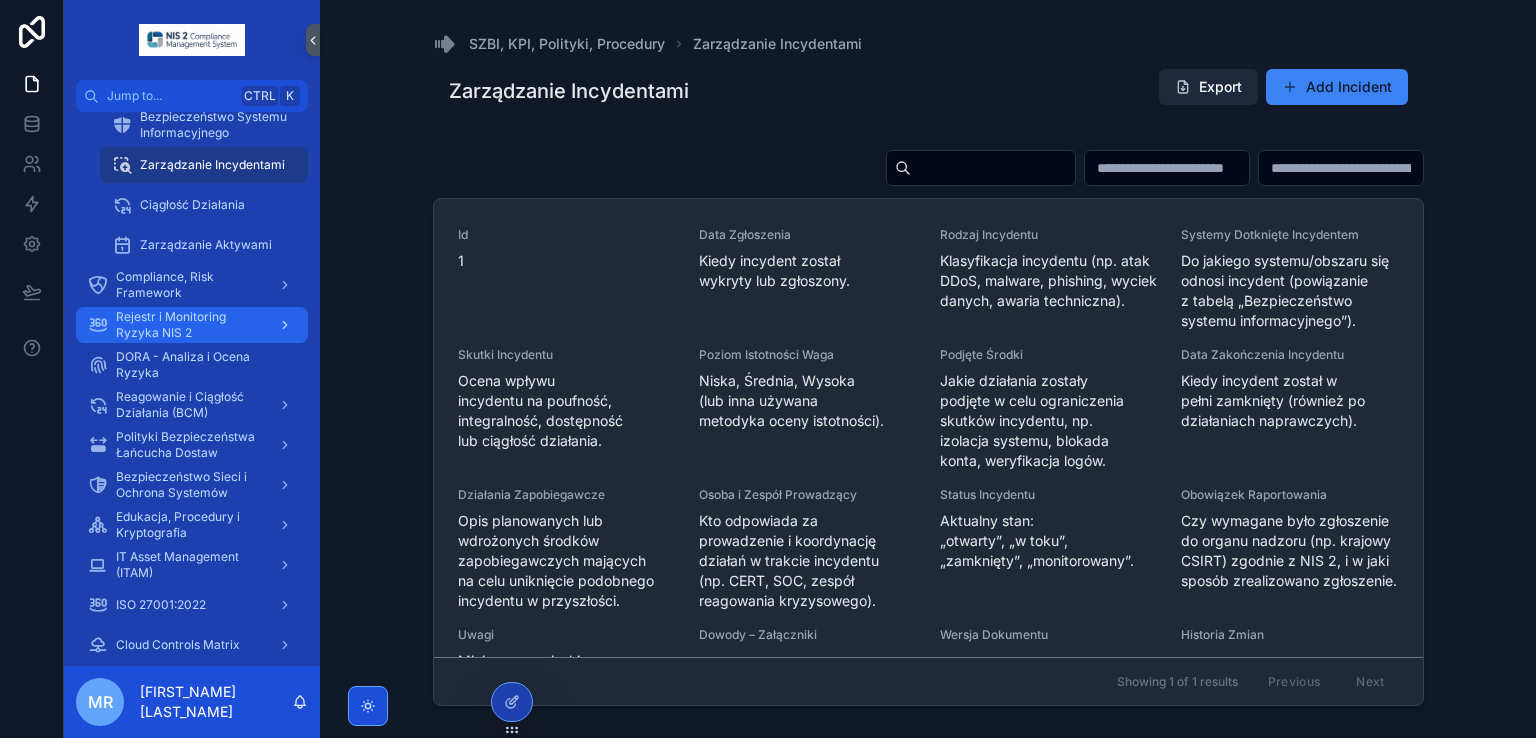 scroll, scrollTop: 139, scrollLeft: 0, axis: vertical 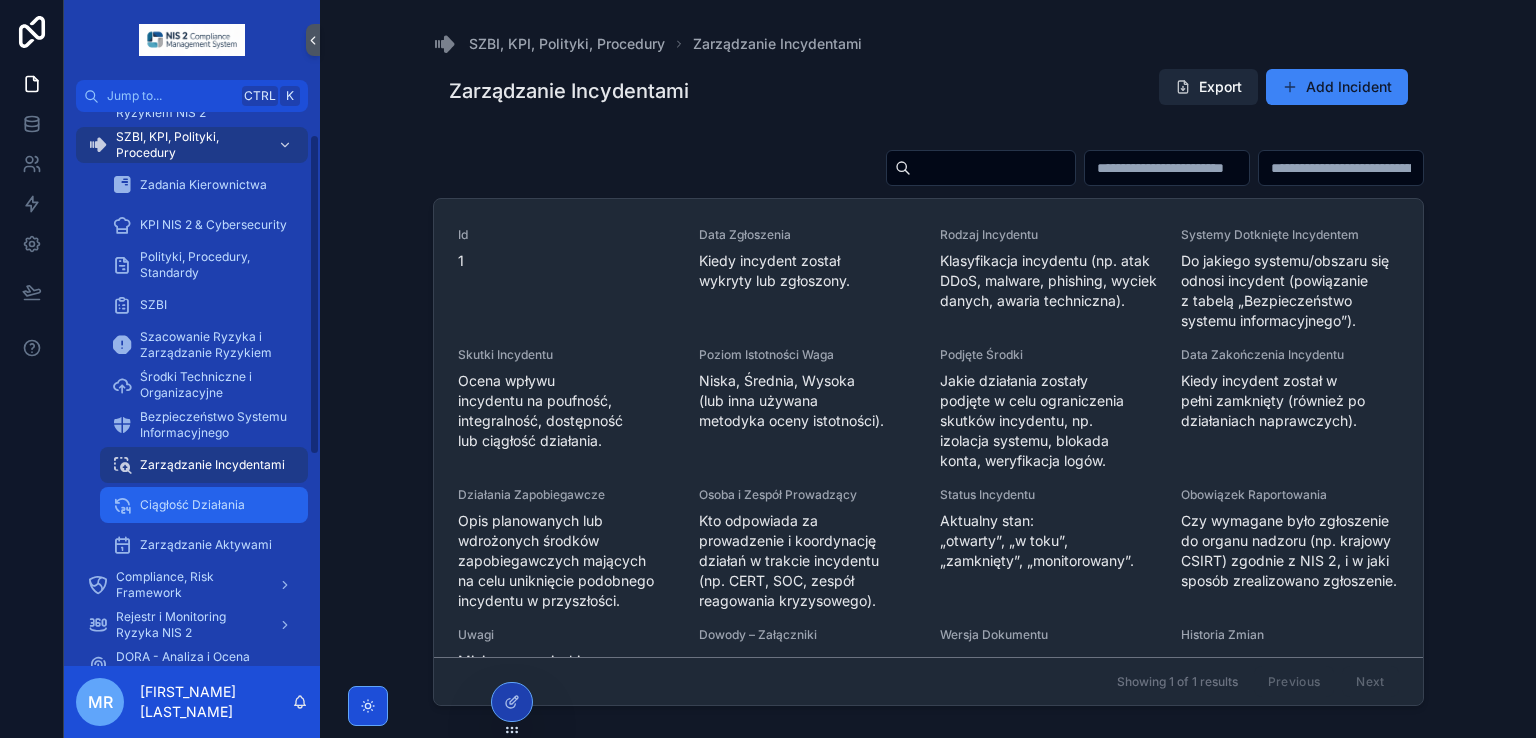 click on "Ciągłość Działania" at bounding box center [192, 505] 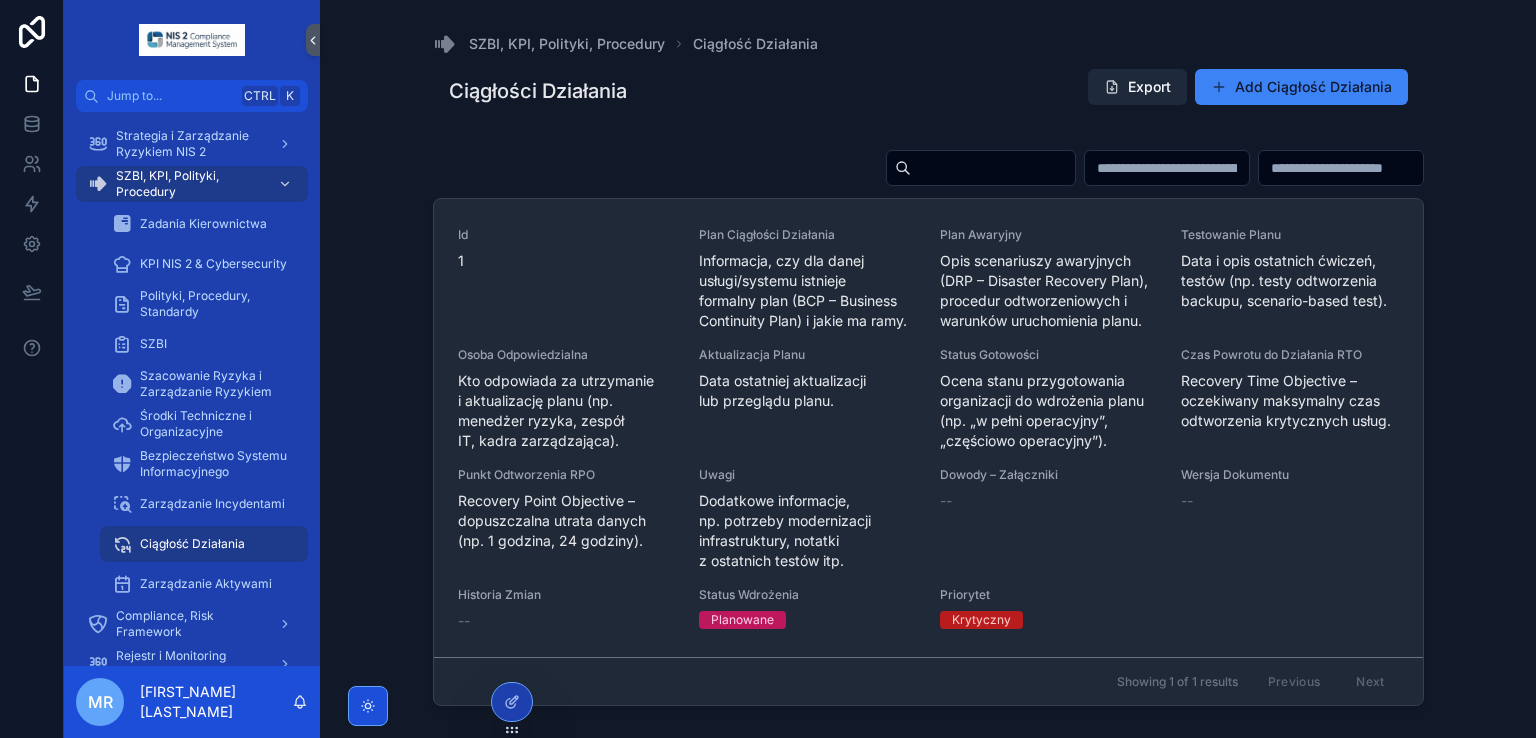 scroll, scrollTop: 402, scrollLeft: 0, axis: vertical 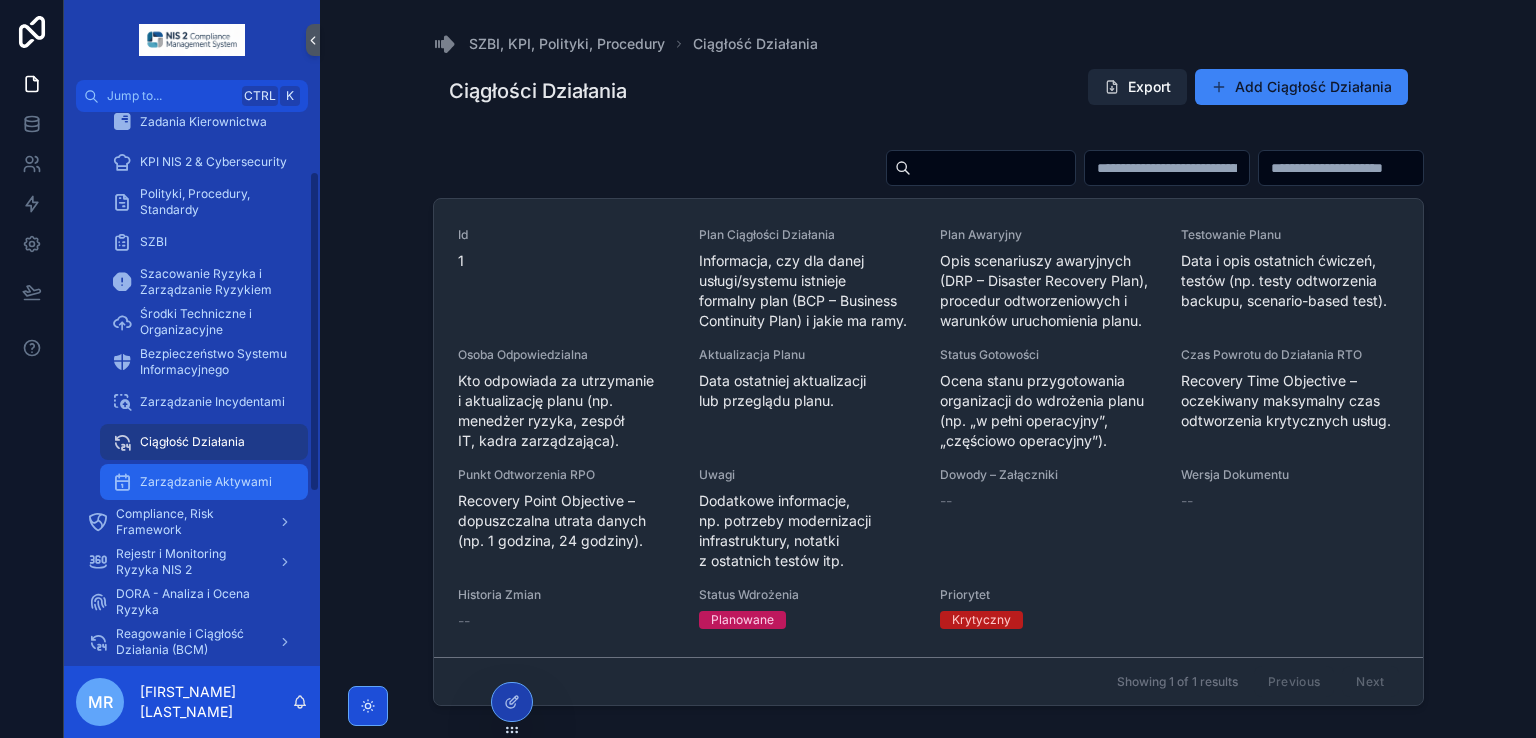 click on "Zarządzanie Aktywami" at bounding box center [204, 482] 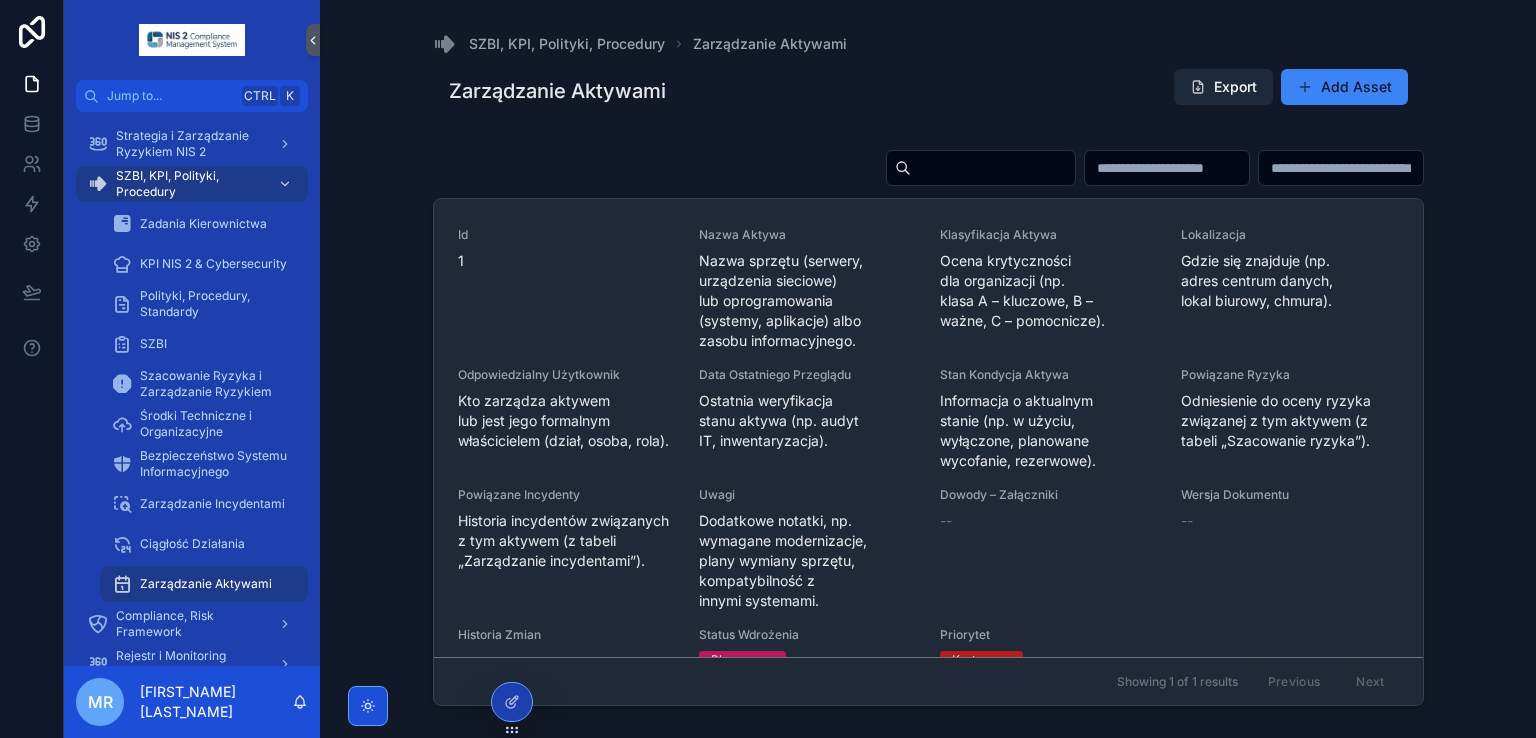 scroll, scrollTop: 402, scrollLeft: 0, axis: vertical 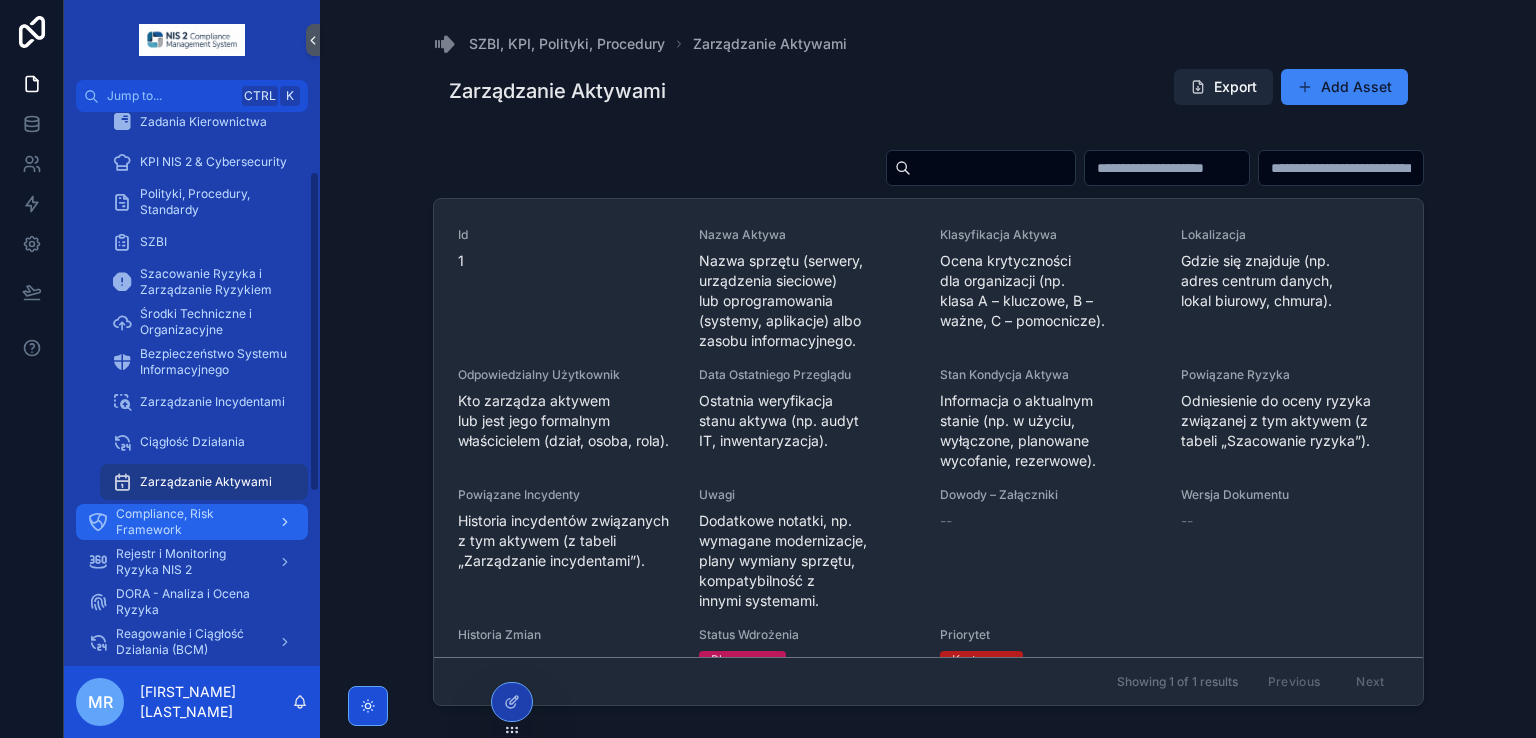 click on "Compliance, Risk Framework" at bounding box center [189, 522] 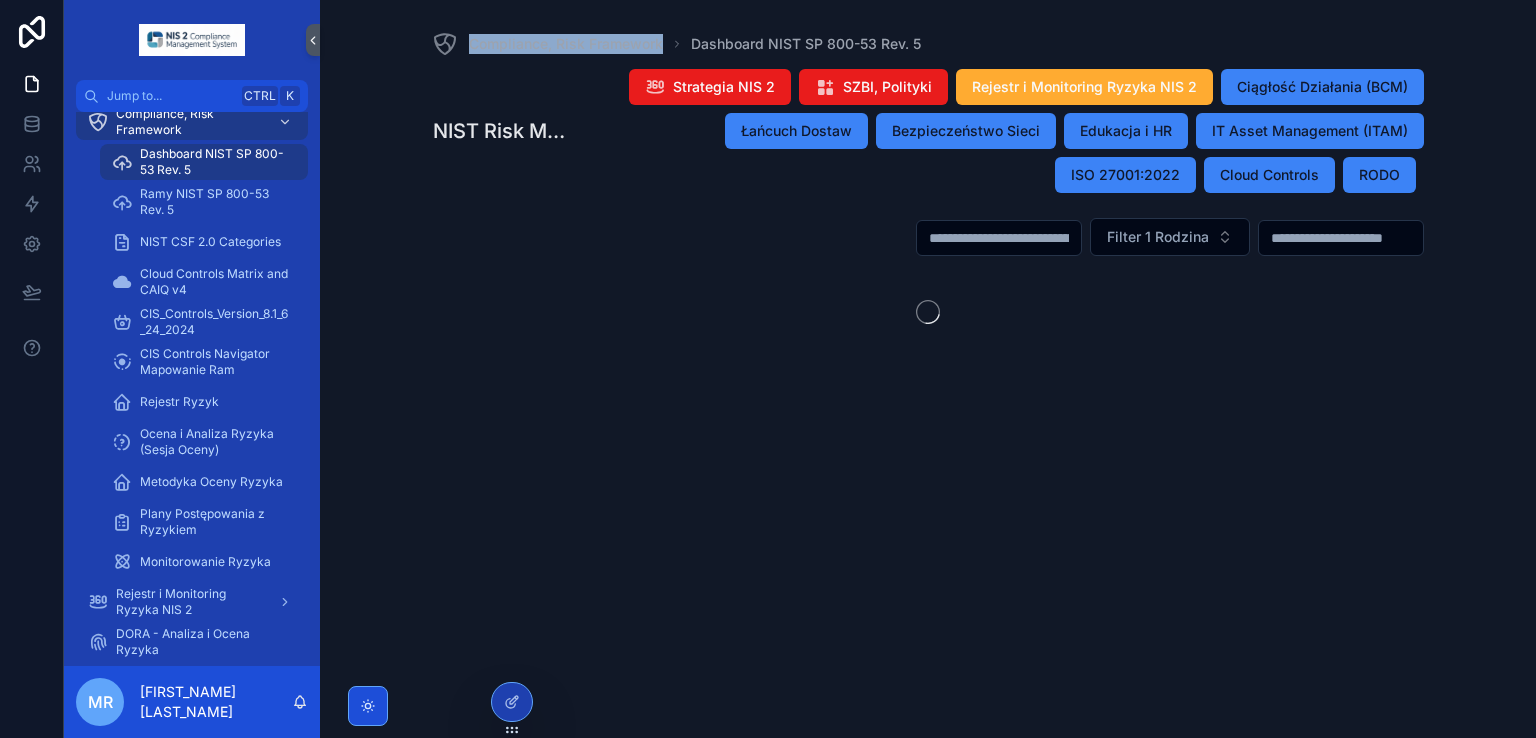 drag, startPoint x: 468, startPoint y: 14, endPoint x: 663, endPoint y: 45, distance: 197.44873 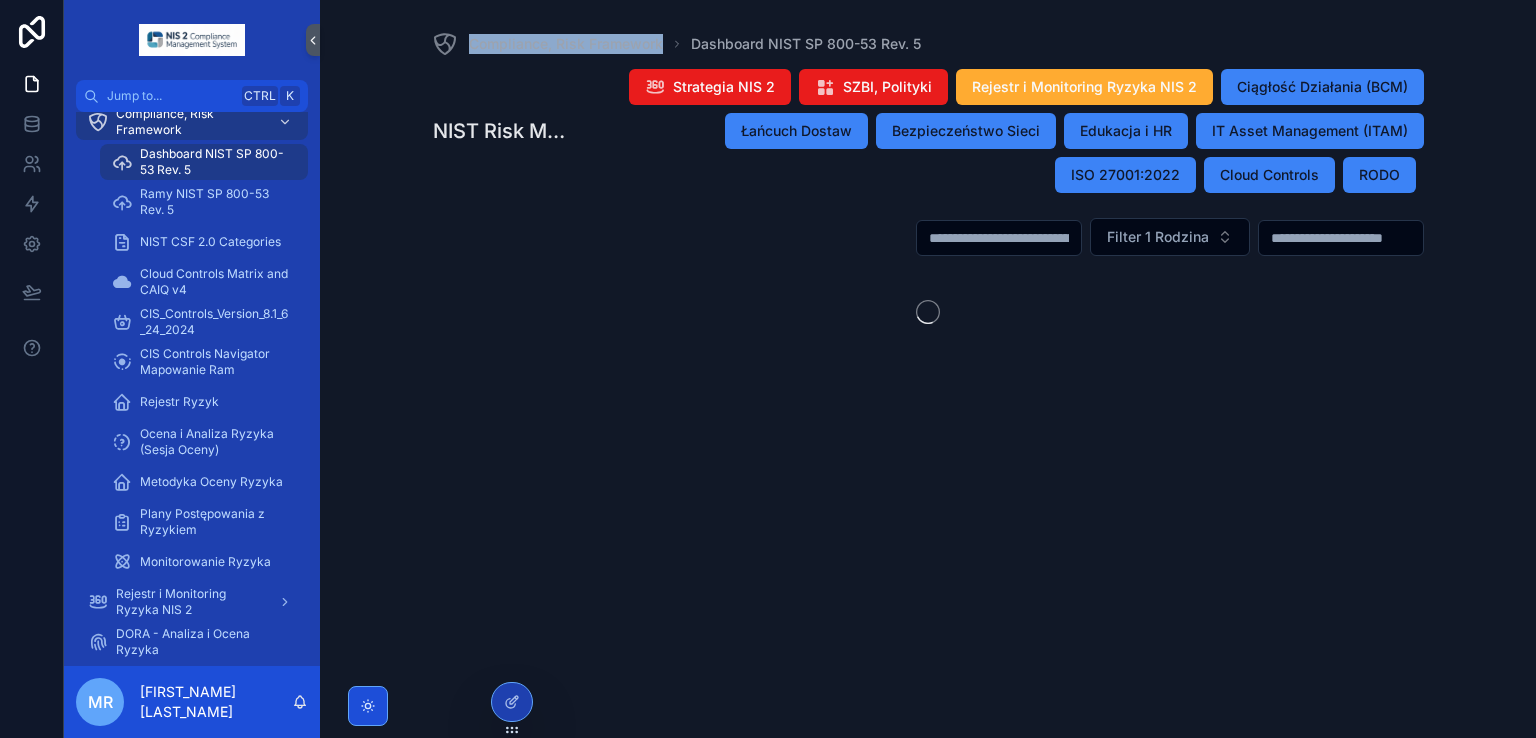 click on "Compliance, Risk Framework Dashboard NIST SP 800-53 Rev. 5 NIST Risk Management Records Strategia NIS 2 SZBI, Polityki Rejestr i Monitoring Ryzyka NIS 2 Ciągłość Działania (BCM) Łańcuch Dostaw Bezpieczeństwo Sieci Edukacja i HR IT Asset Management (ITAM) ISO 27001:2022 Cloud Controls RODO Filter 1 Rodzina" at bounding box center (928, 210) 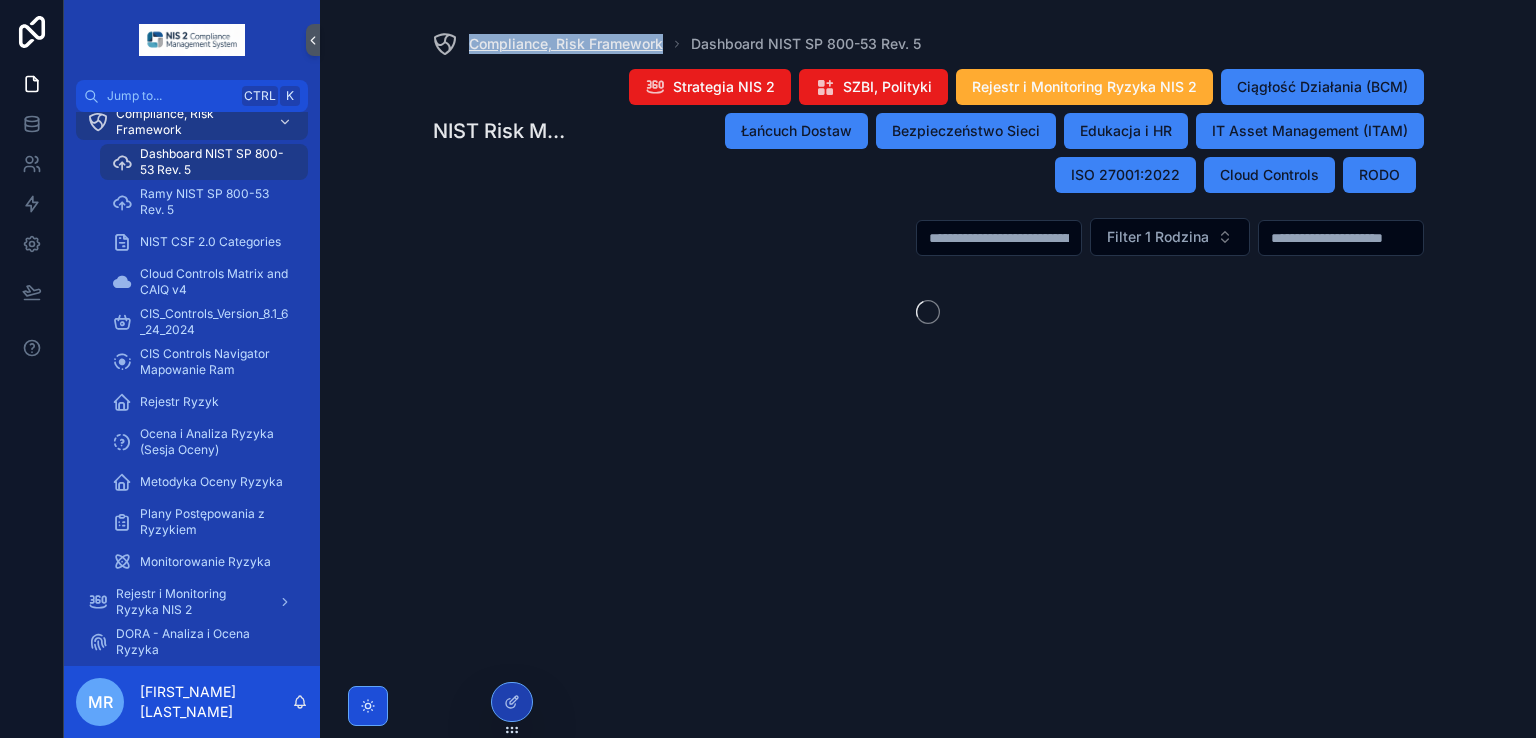 copy on "Compliance, Risk Framework" 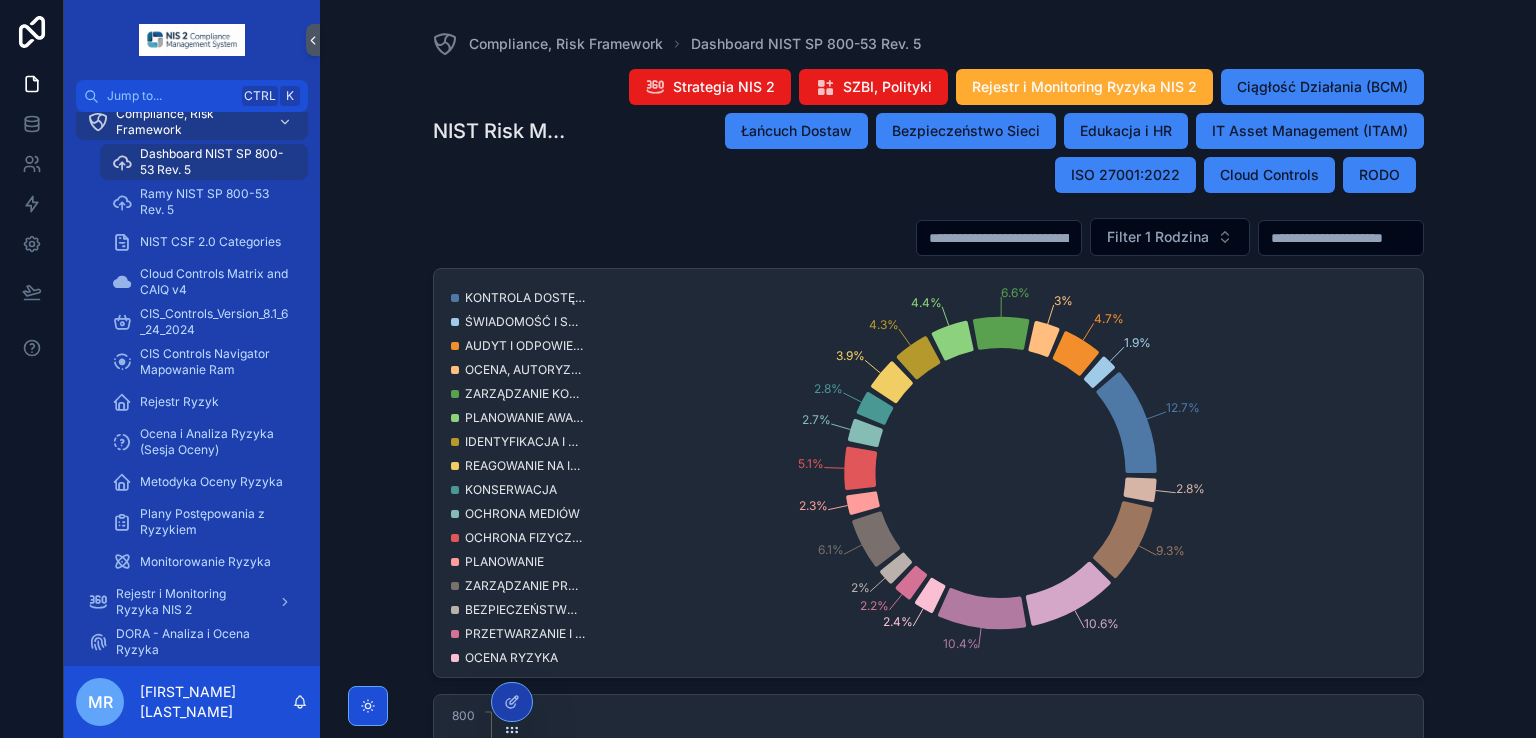 click on "Compliance, Risk Framework Dashboard NIST SP 800-53 Rev. 5" at bounding box center [928, 44] 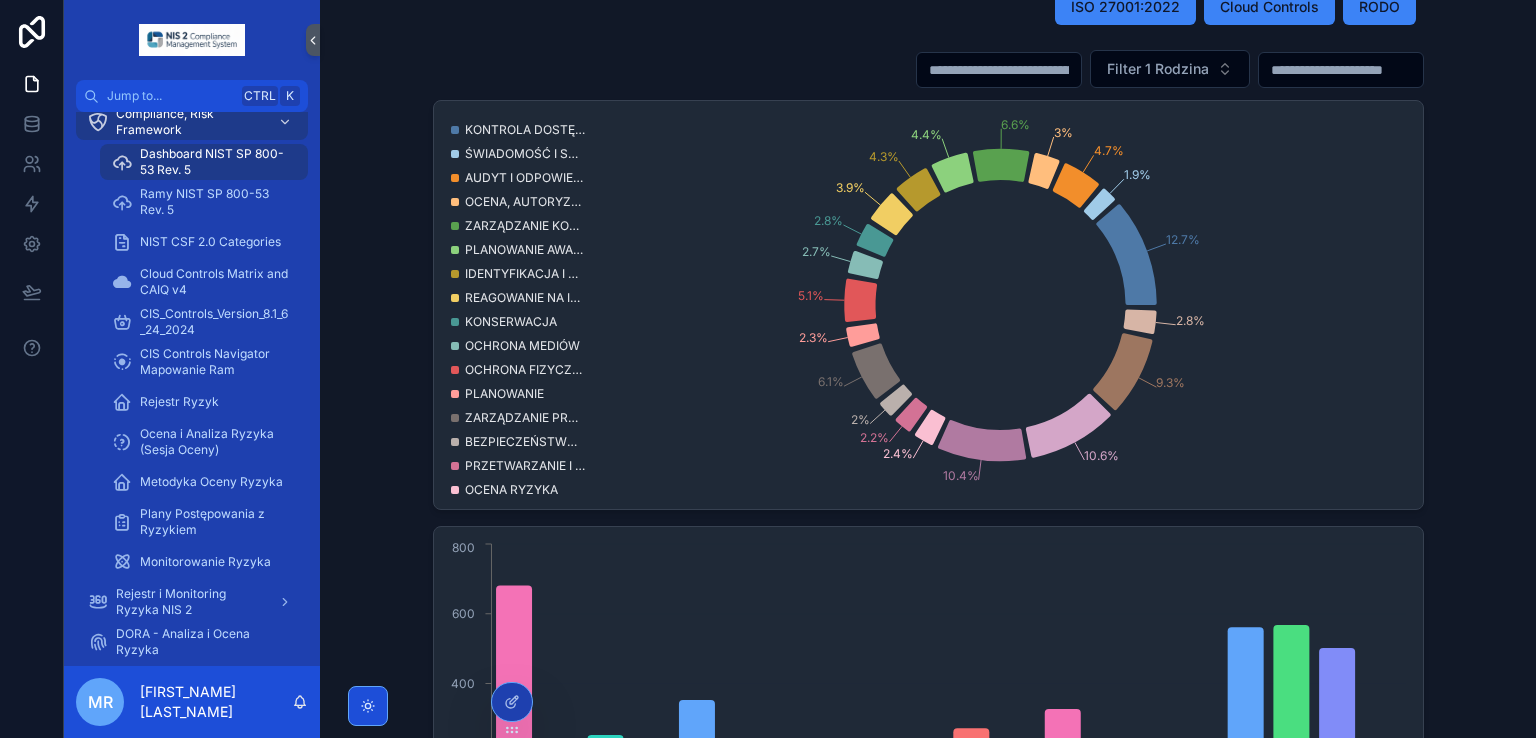 scroll, scrollTop: 129, scrollLeft: 0, axis: vertical 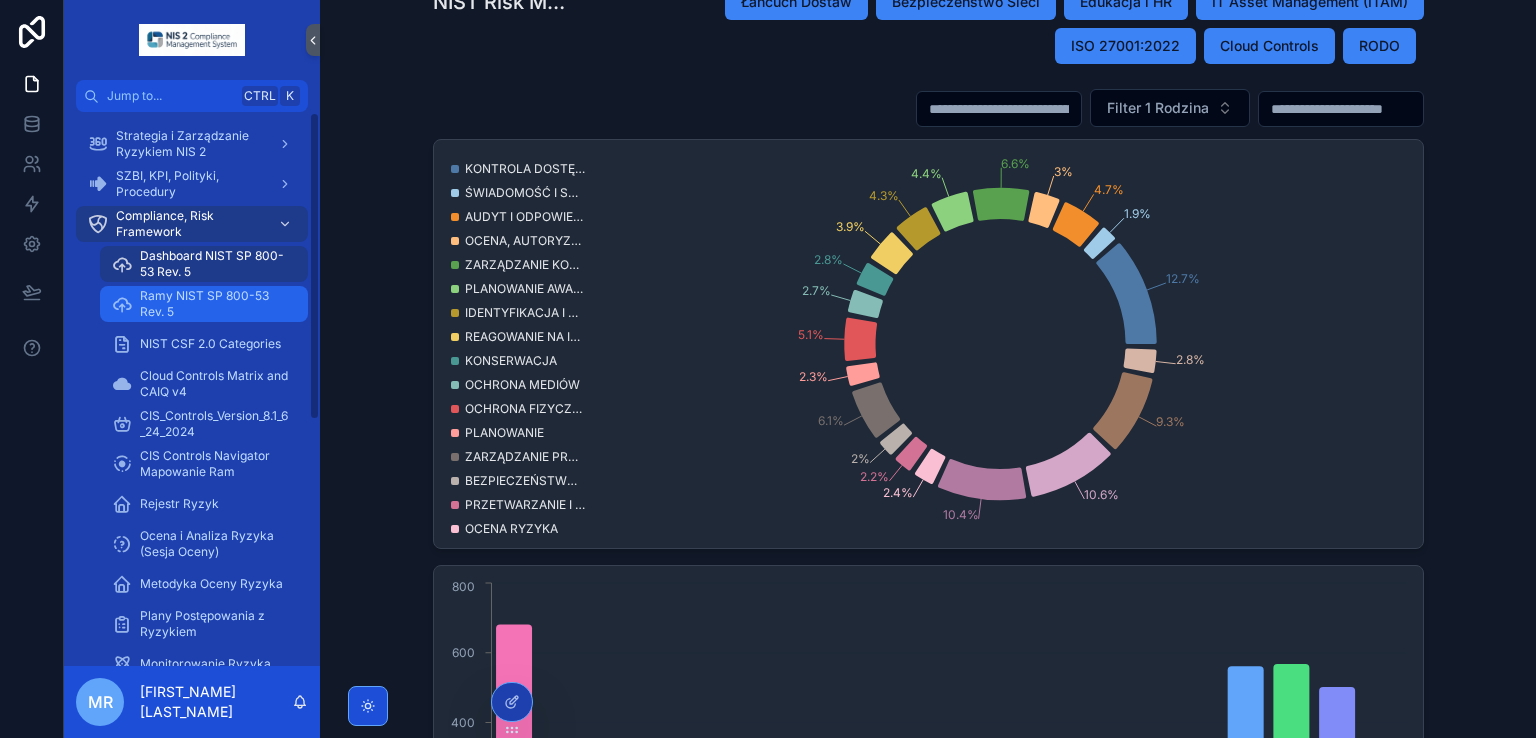 click on "Ramy NIST SP 800-53 Rev. 5" at bounding box center (214, 304) 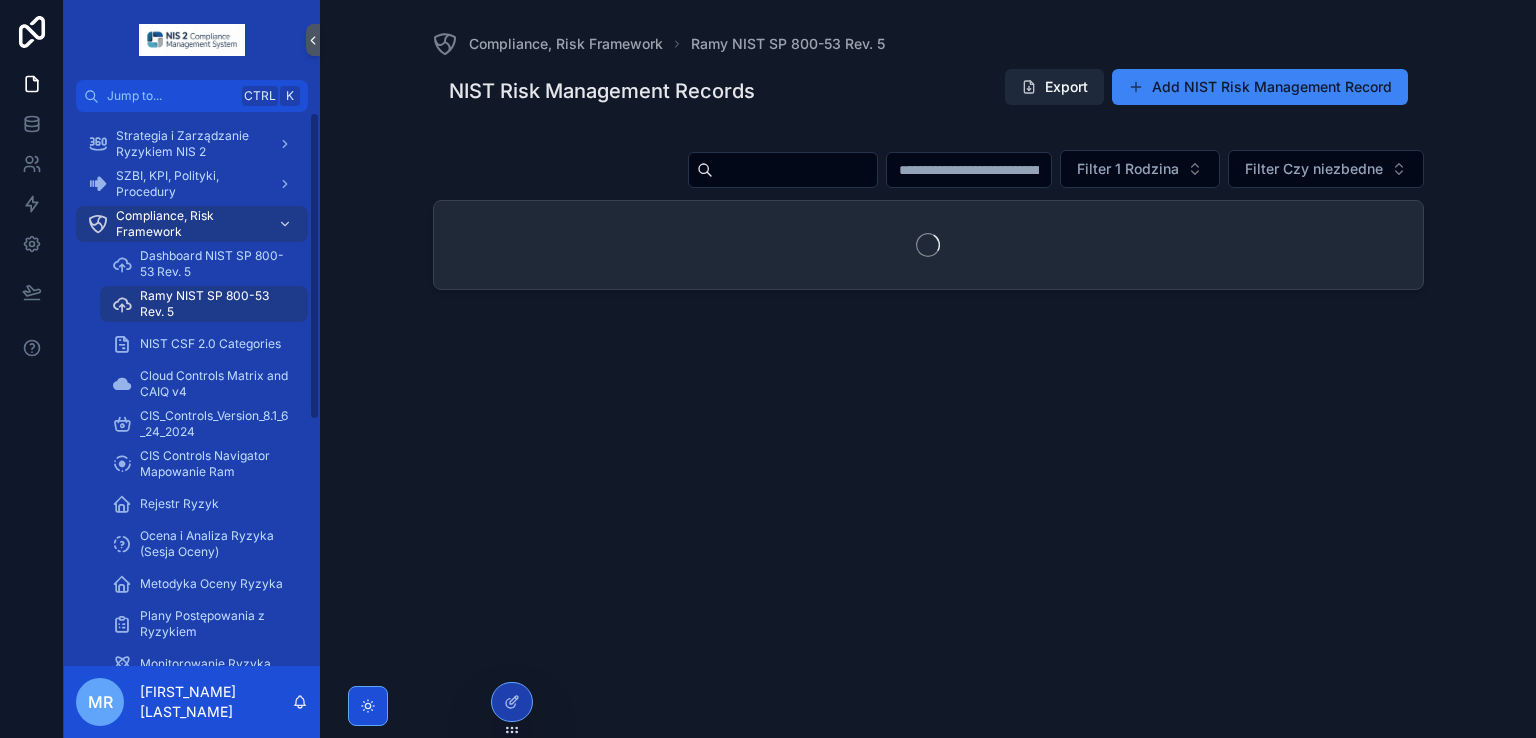 scroll, scrollTop: 0, scrollLeft: 0, axis: both 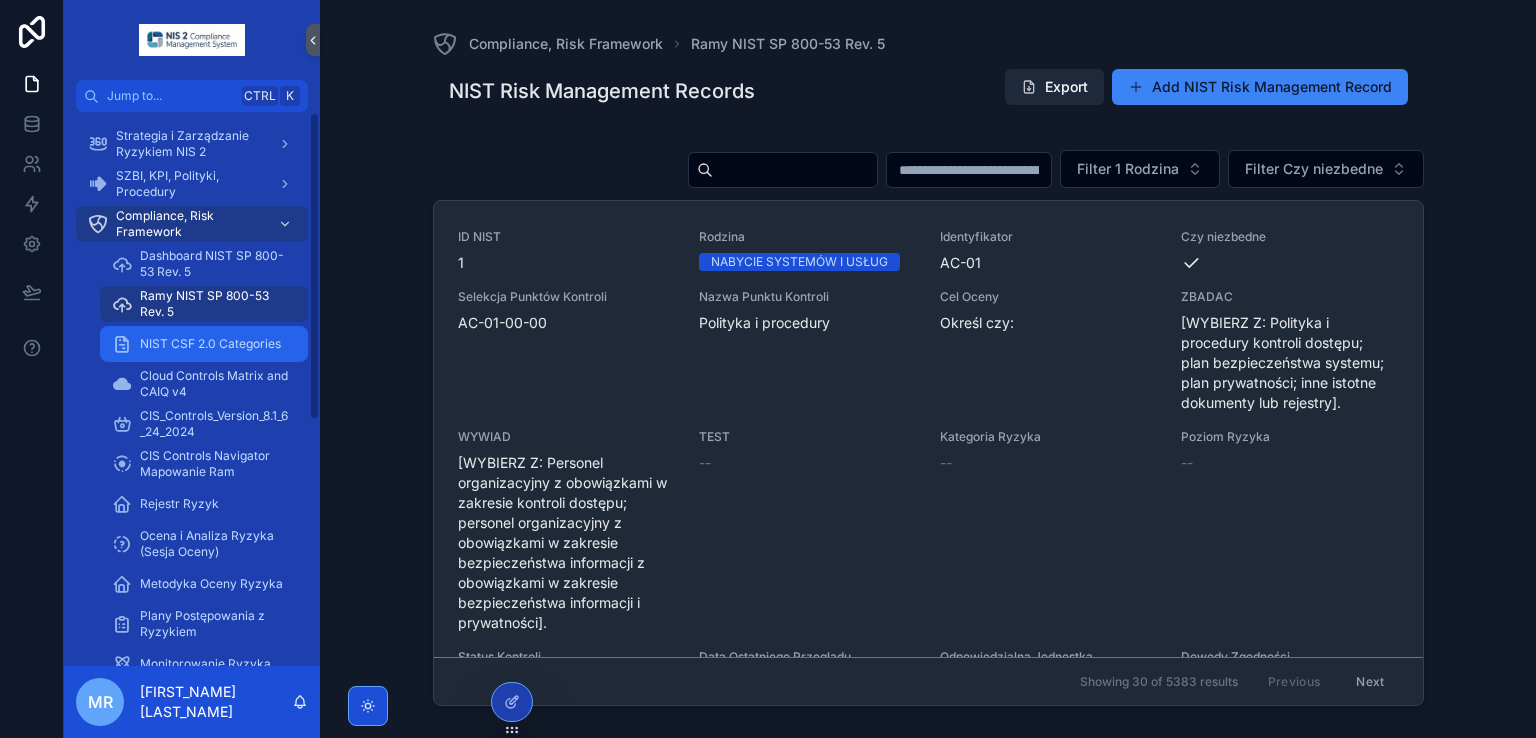 click on "NIST CSF 2.0 Categories" at bounding box center [210, 344] 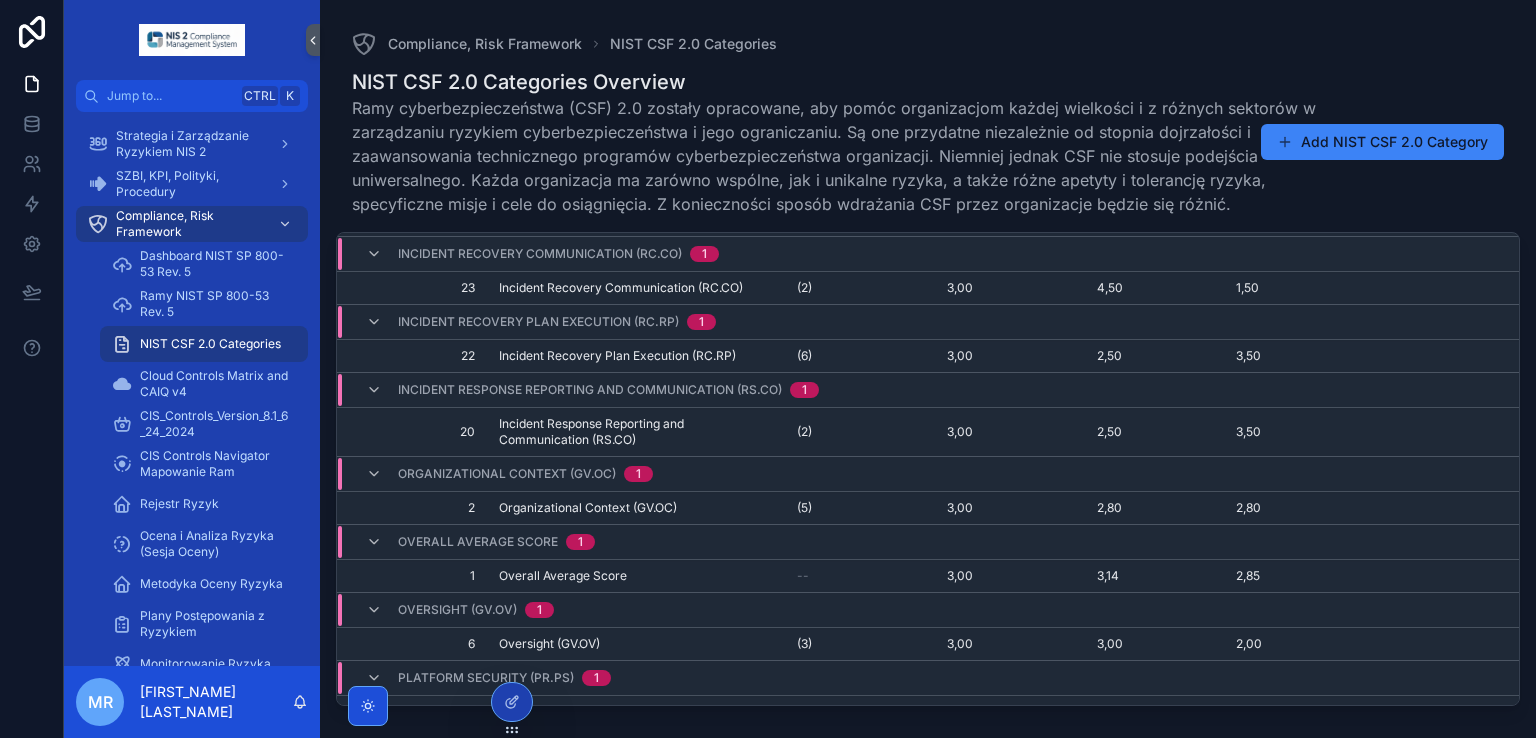 scroll, scrollTop: 1076, scrollLeft: 0, axis: vertical 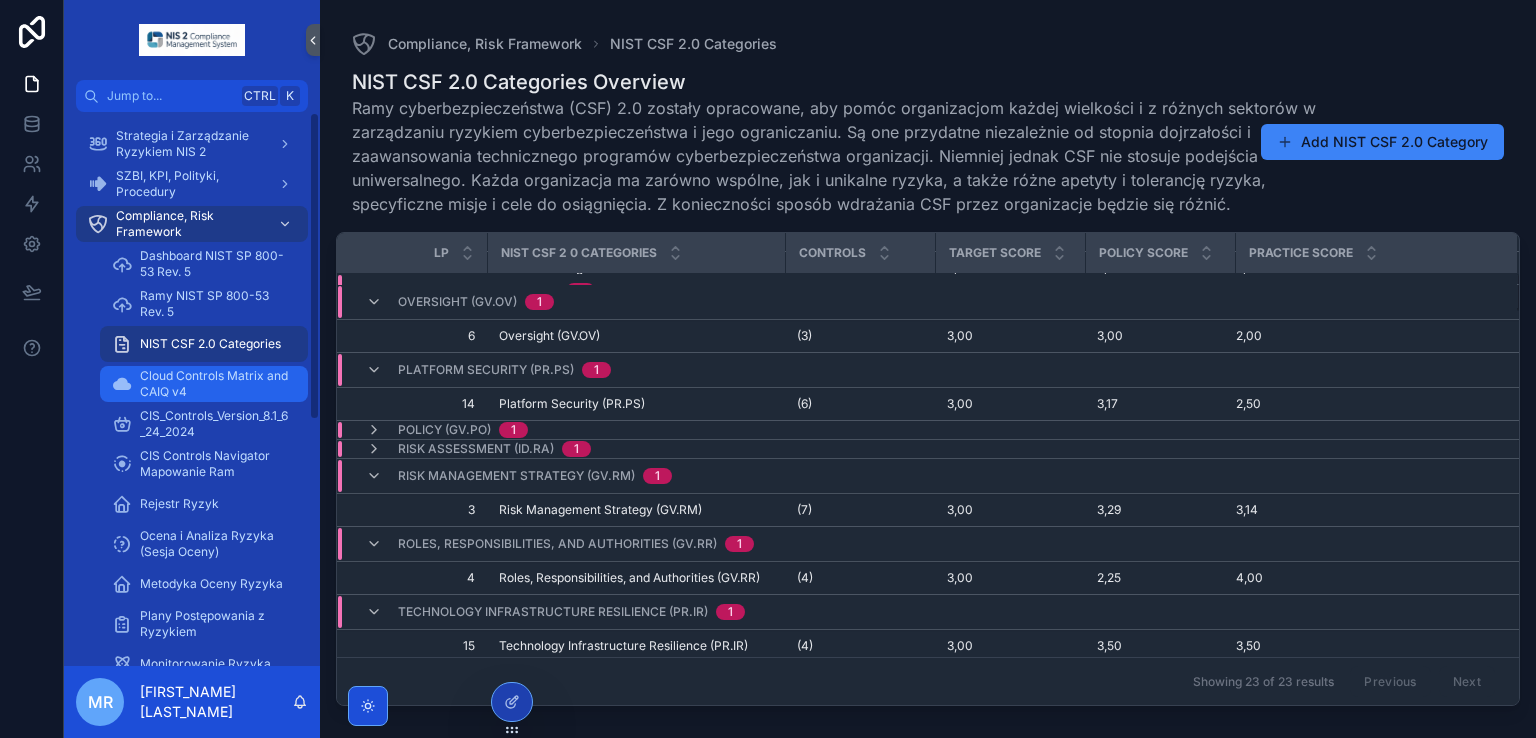 click on "Cloud Controls Matrix and CAIQ v4" at bounding box center [214, 384] 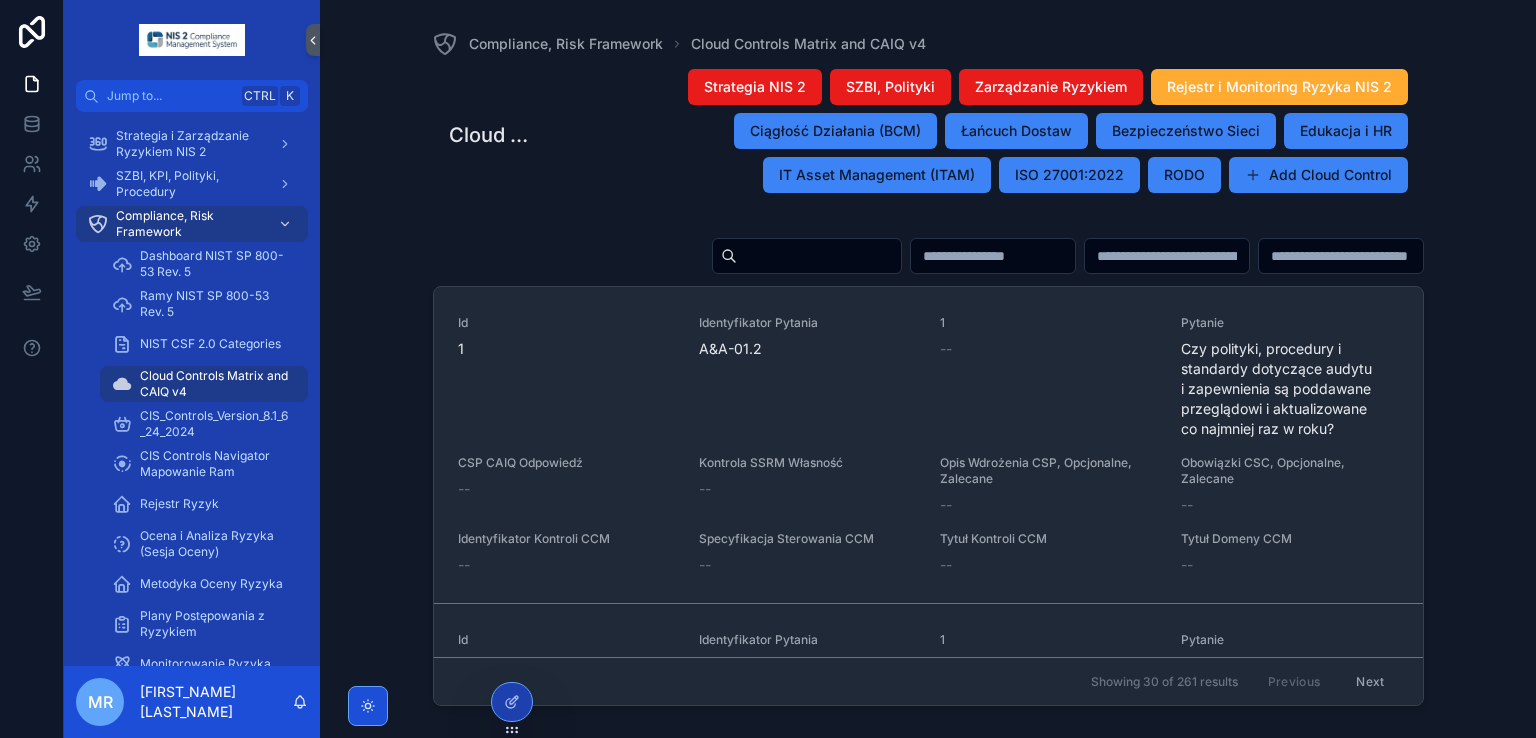 scroll, scrollTop: 2002, scrollLeft: 0, axis: vertical 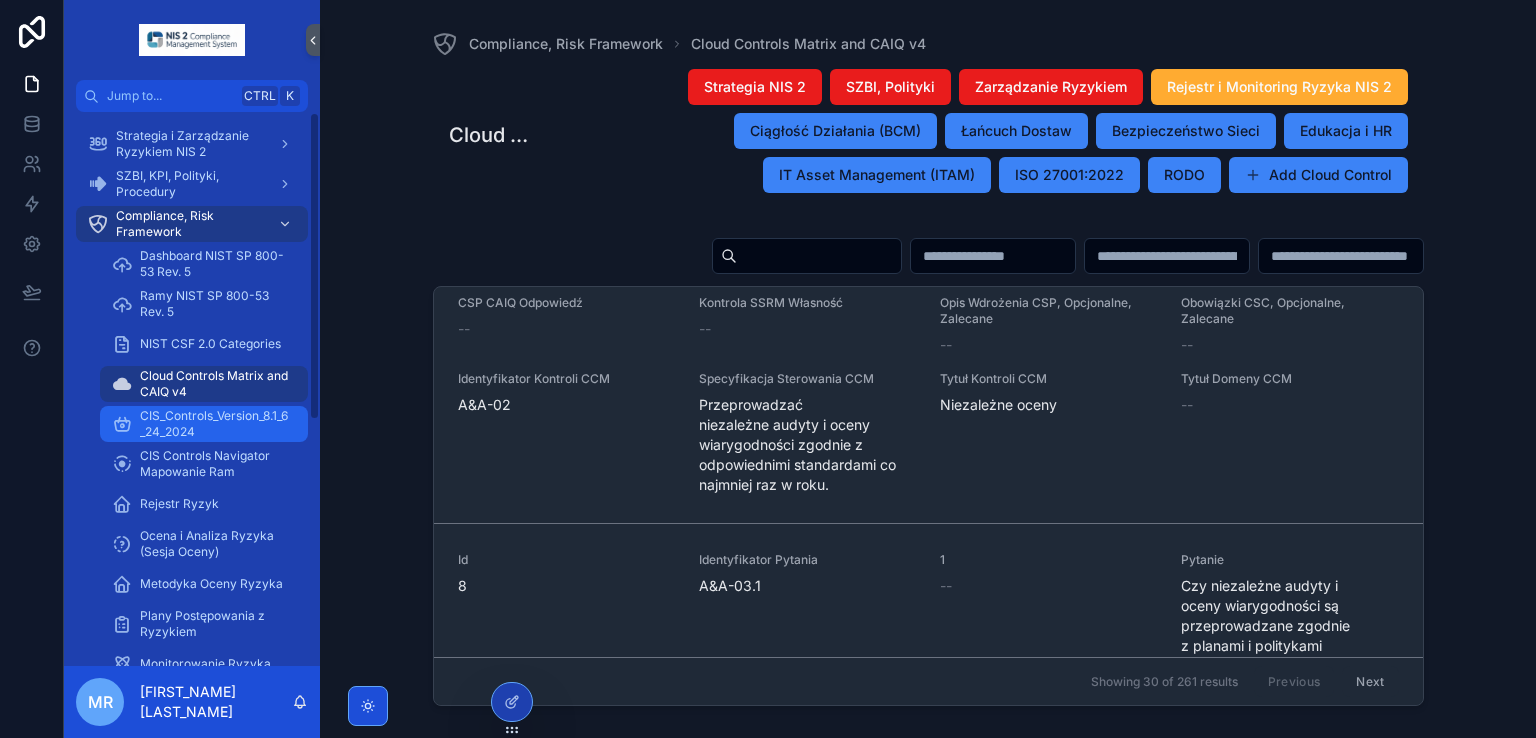 click on "CIS_Controls_Version_8.1_6_24_2024" at bounding box center [214, 424] 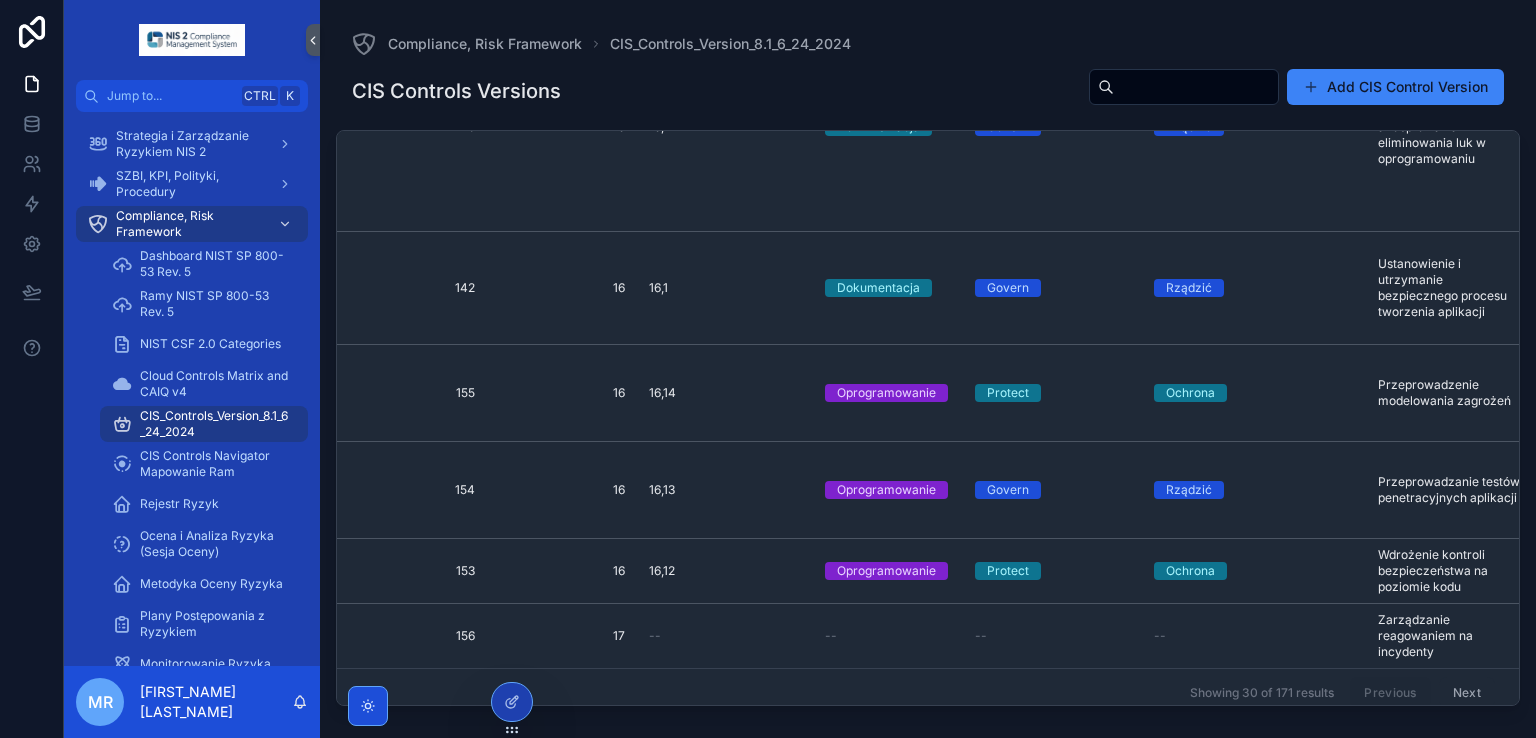 scroll, scrollTop: 2477, scrollLeft: 1082, axis: both 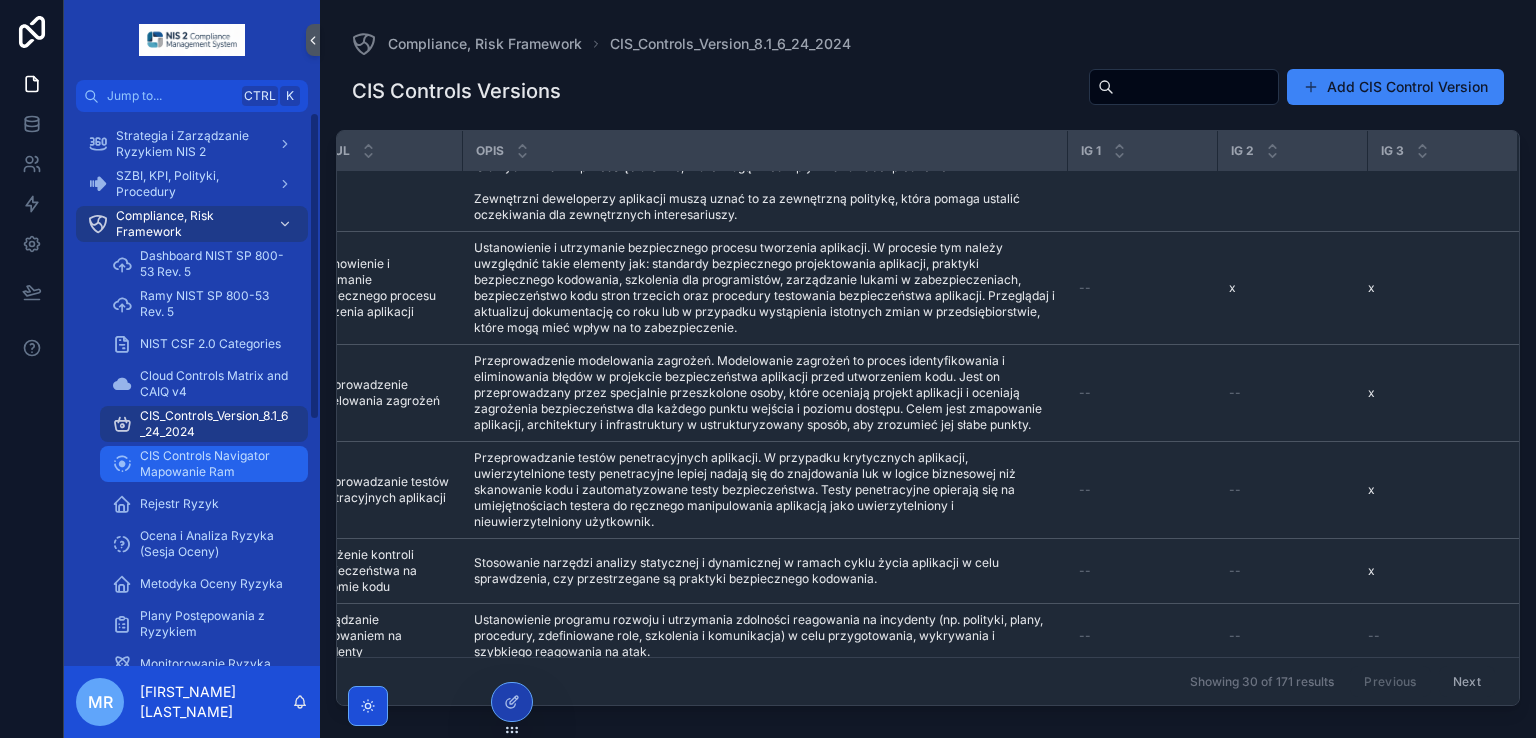 click on "CIS Controls Navigator Mapowanie Ram" at bounding box center [214, 464] 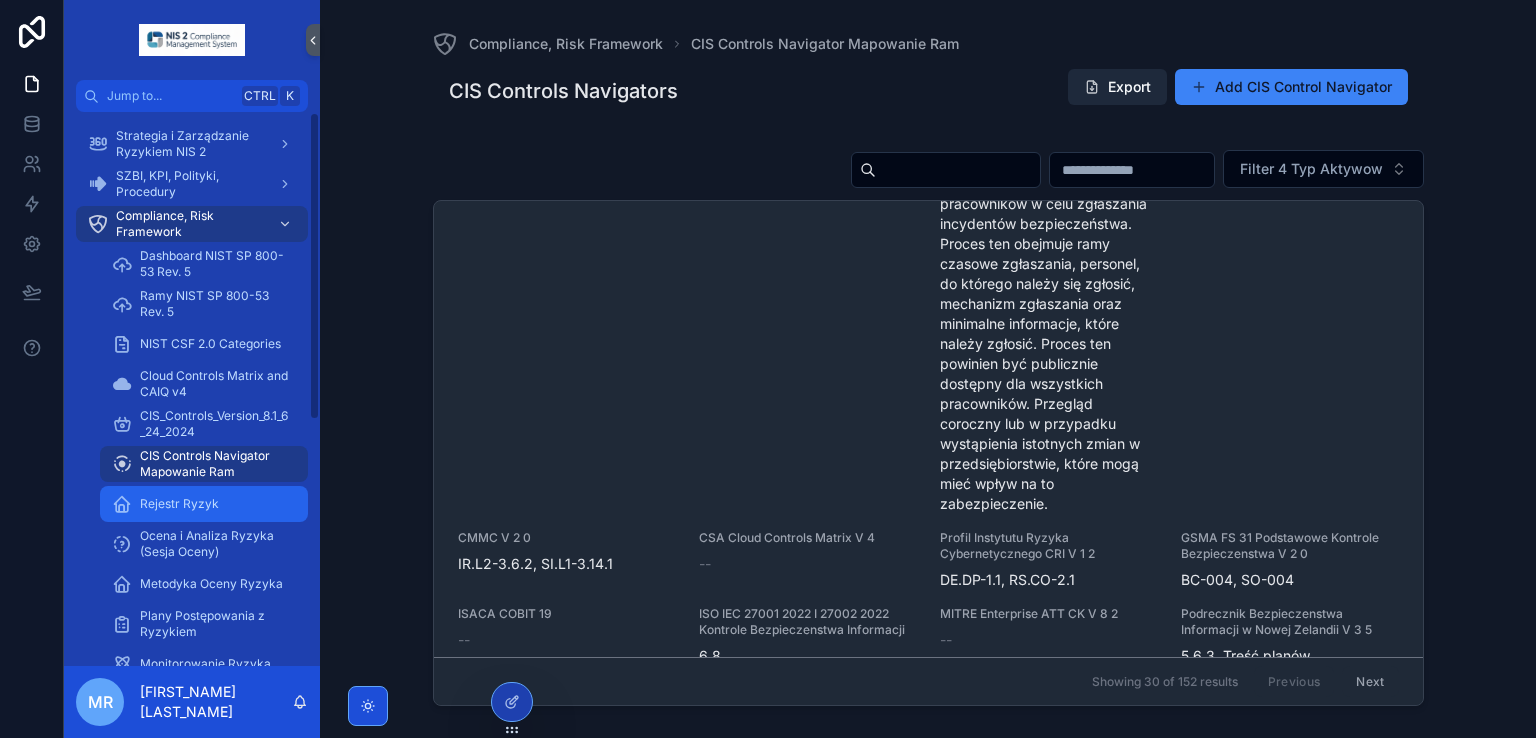 scroll, scrollTop: 1800, scrollLeft: 0, axis: vertical 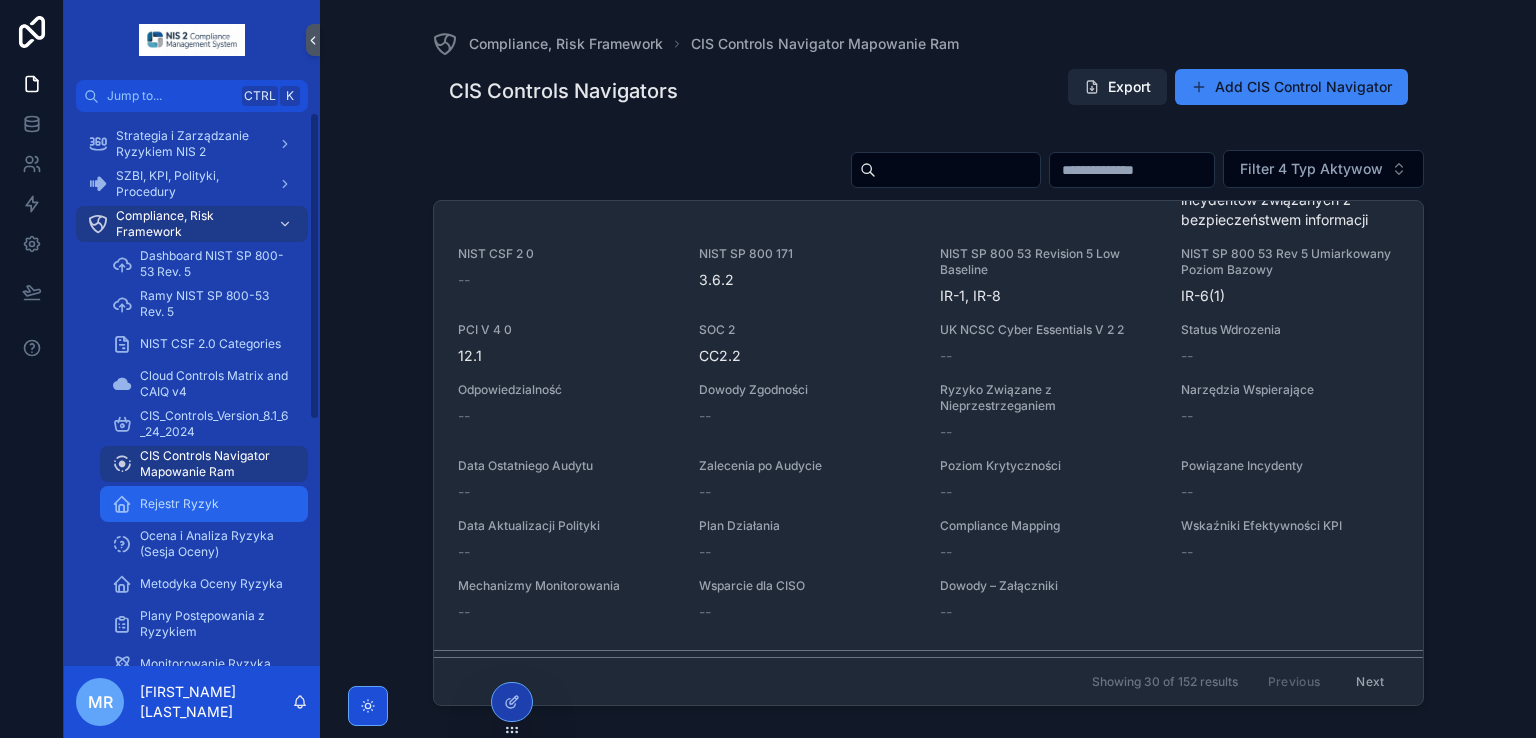 click on "Rejestr Ryzyk" at bounding box center (179, 504) 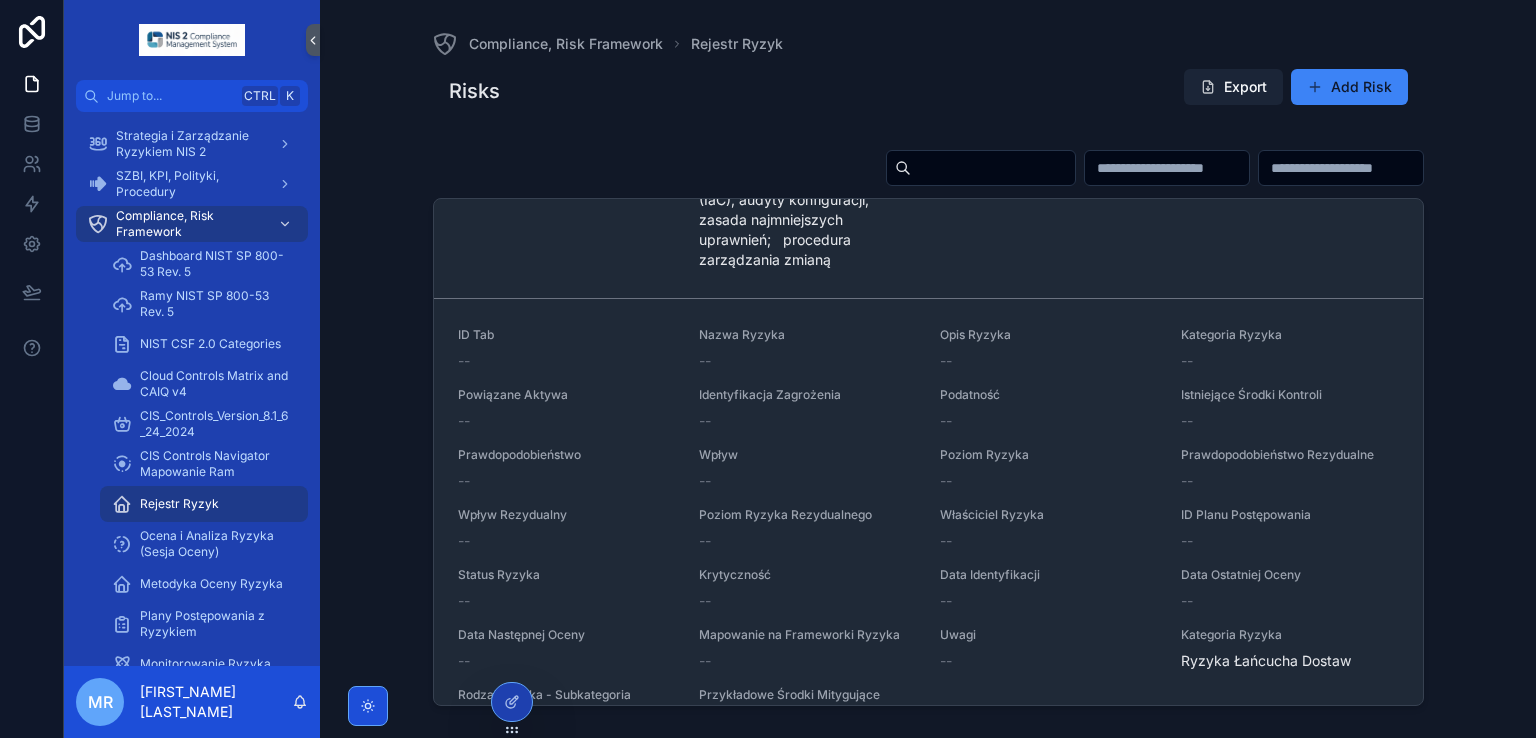 scroll, scrollTop: 7676, scrollLeft: 0, axis: vertical 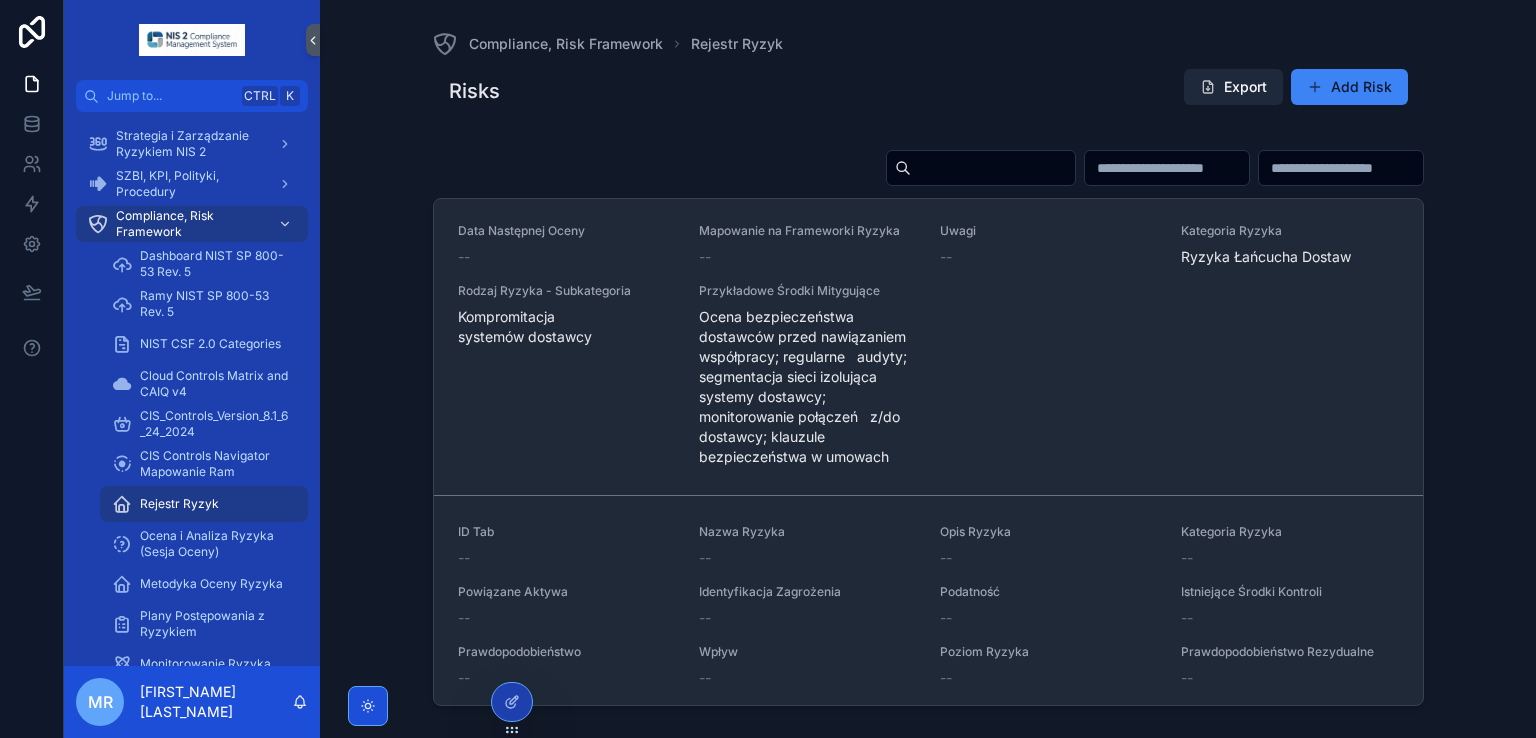 click on "Export" at bounding box center [1233, 87] 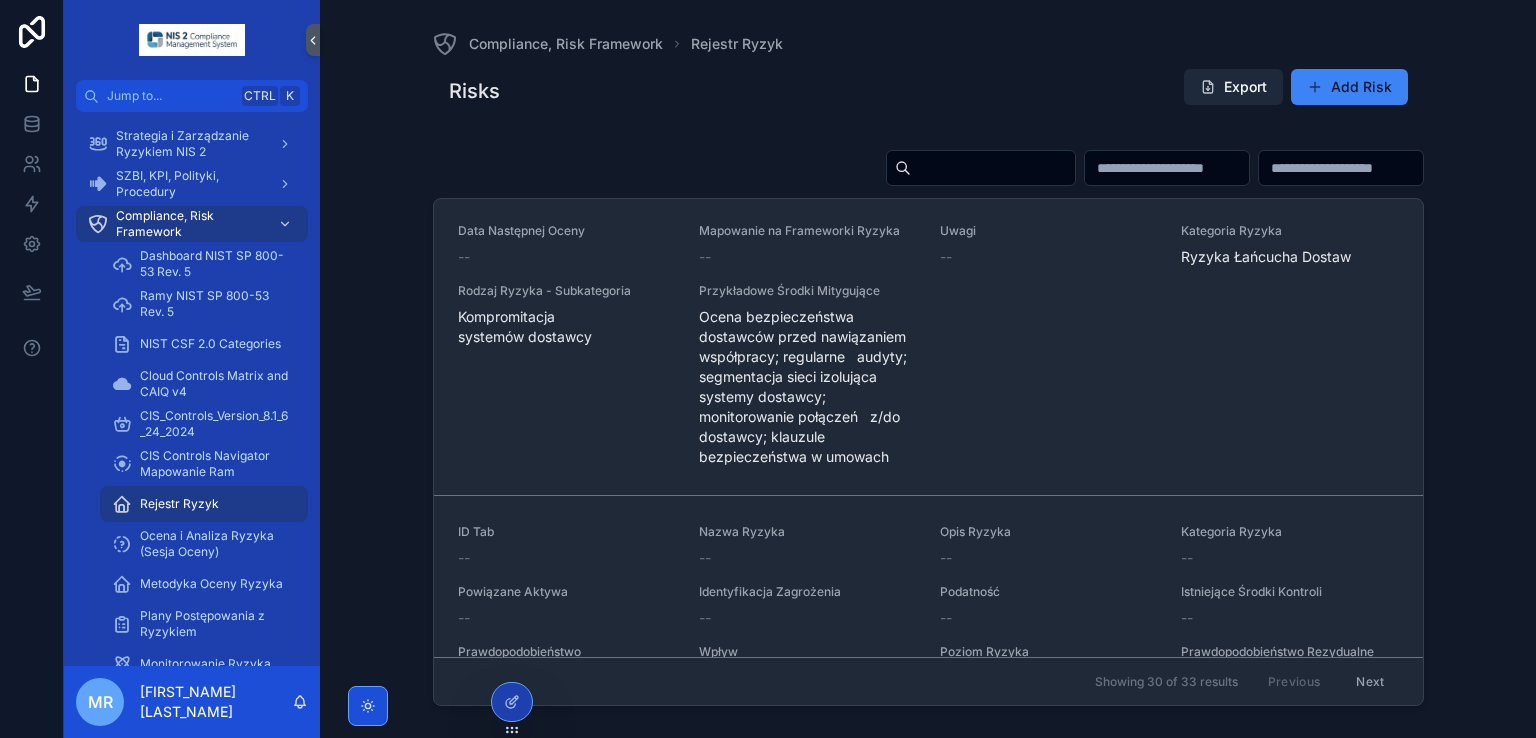 scroll, scrollTop: 8276, scrollLeft: 0, axis: vertical 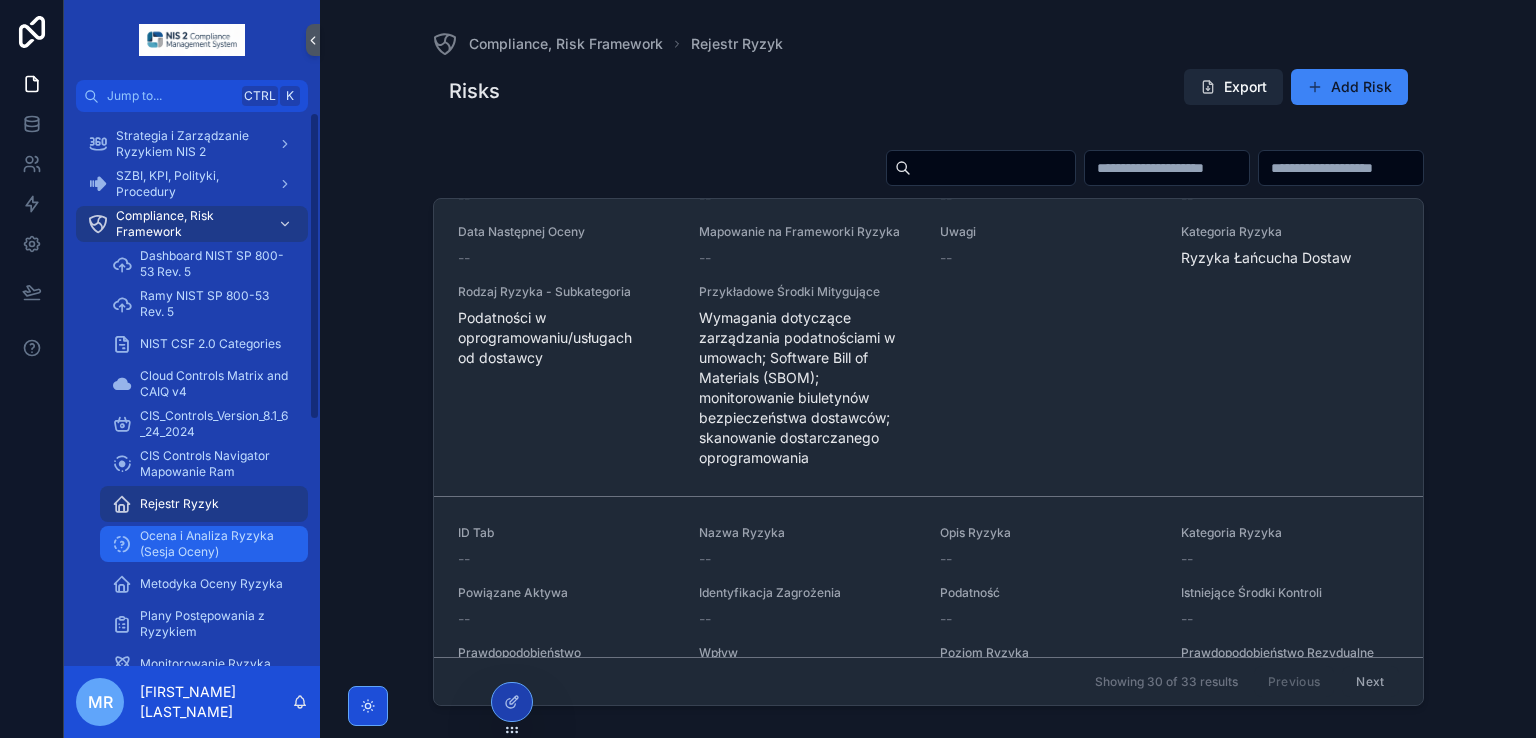 click on "Ocena i Analiza Ryzyka (Sesja Oceny)" at bounding box center (214, 544) 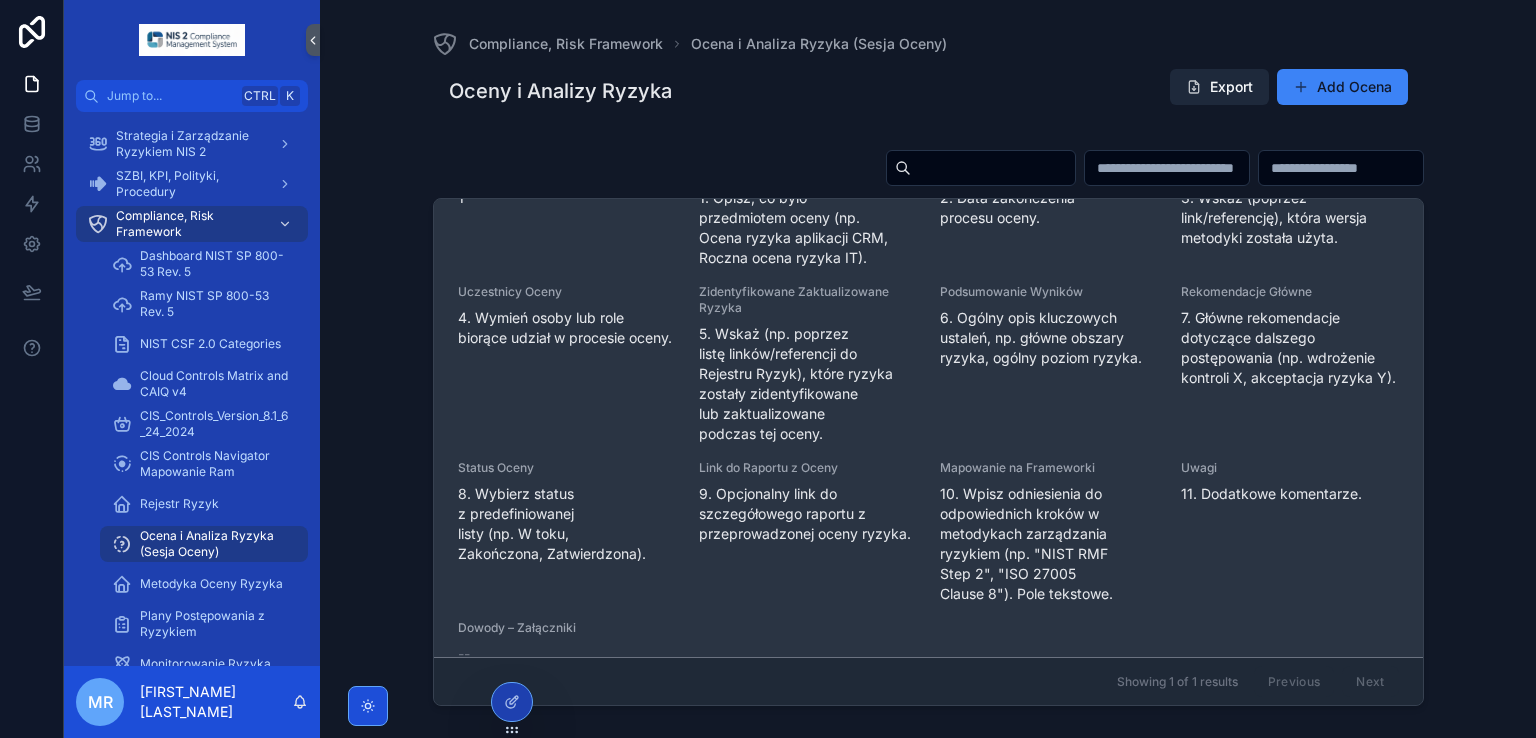 scroll, scrollTop: 96, scrollLeft: 0, axis: vertical 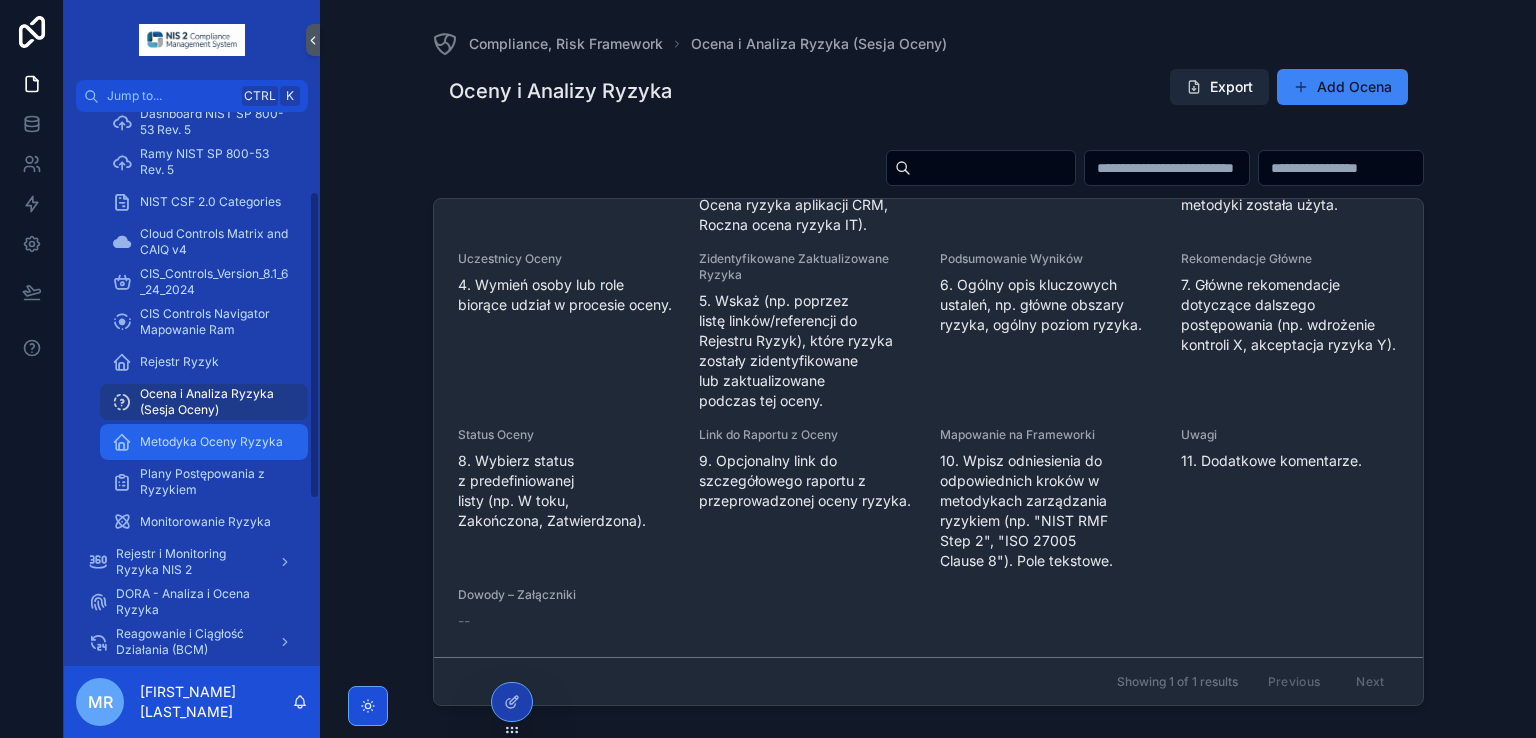 click on "Metodyka Oceny Ryzyka" at bounding box center (204, 442) 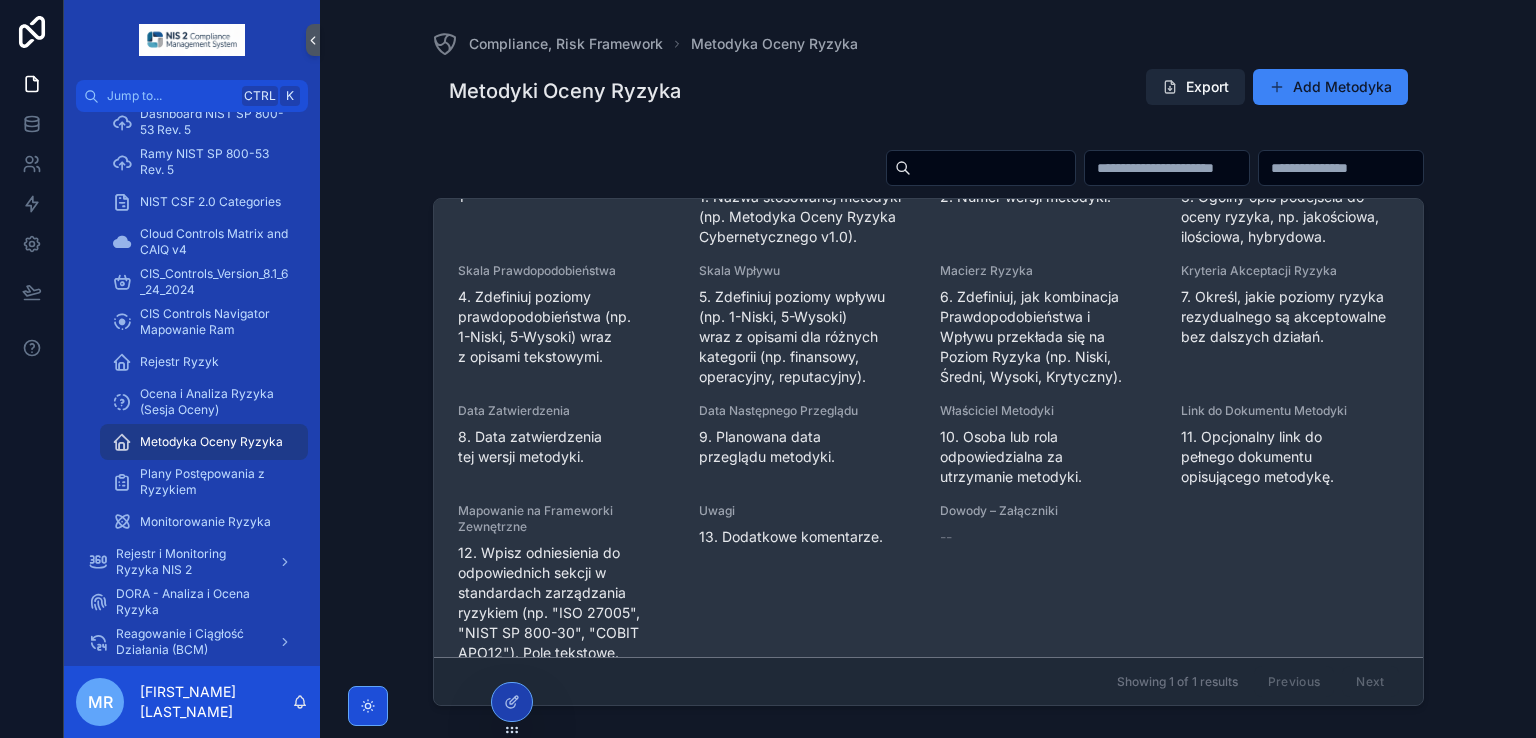 scroll, scrollTop: 96, scrollLeft: 0, axis: vertical 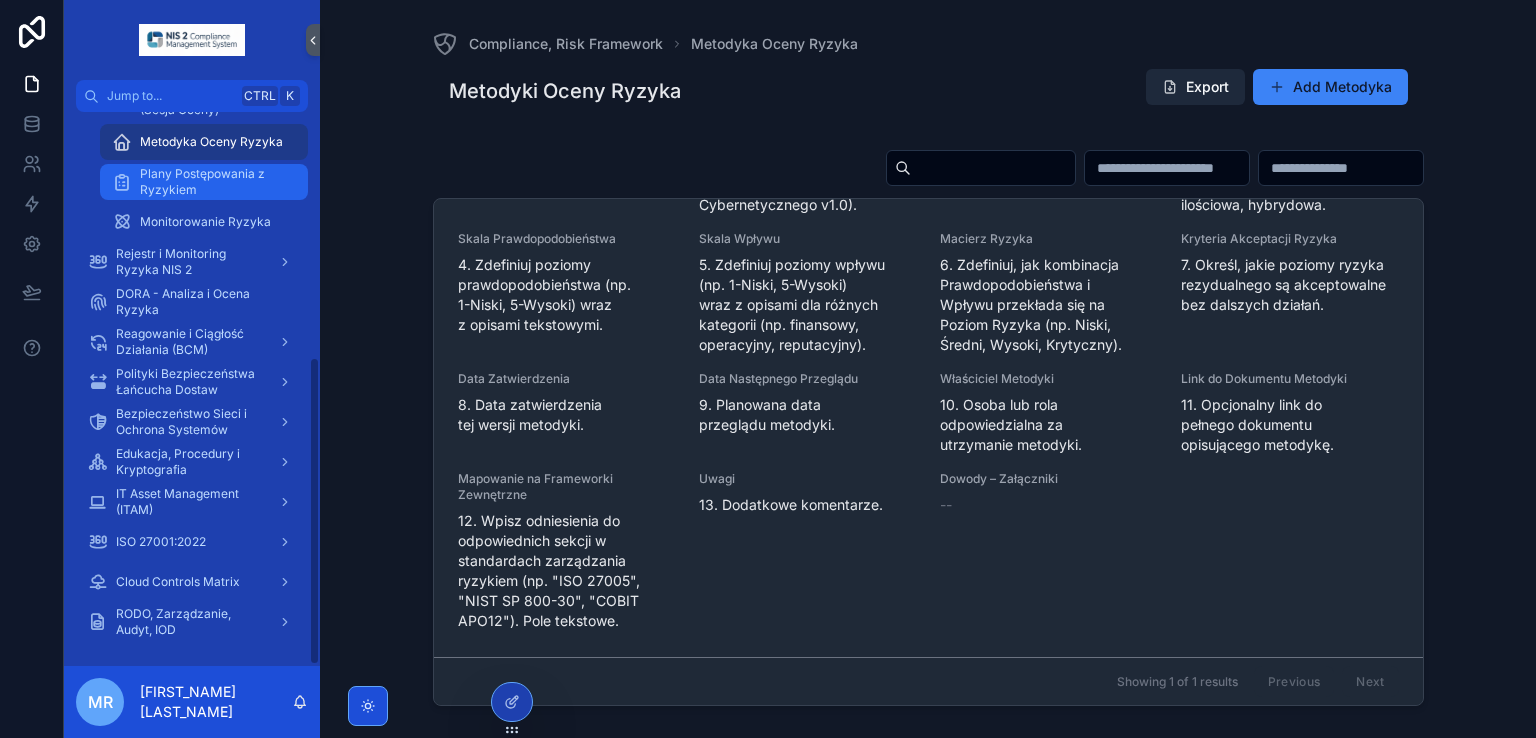 click on "Plany Postępowania z Ryzykiem" at bounding box center [214, 182] 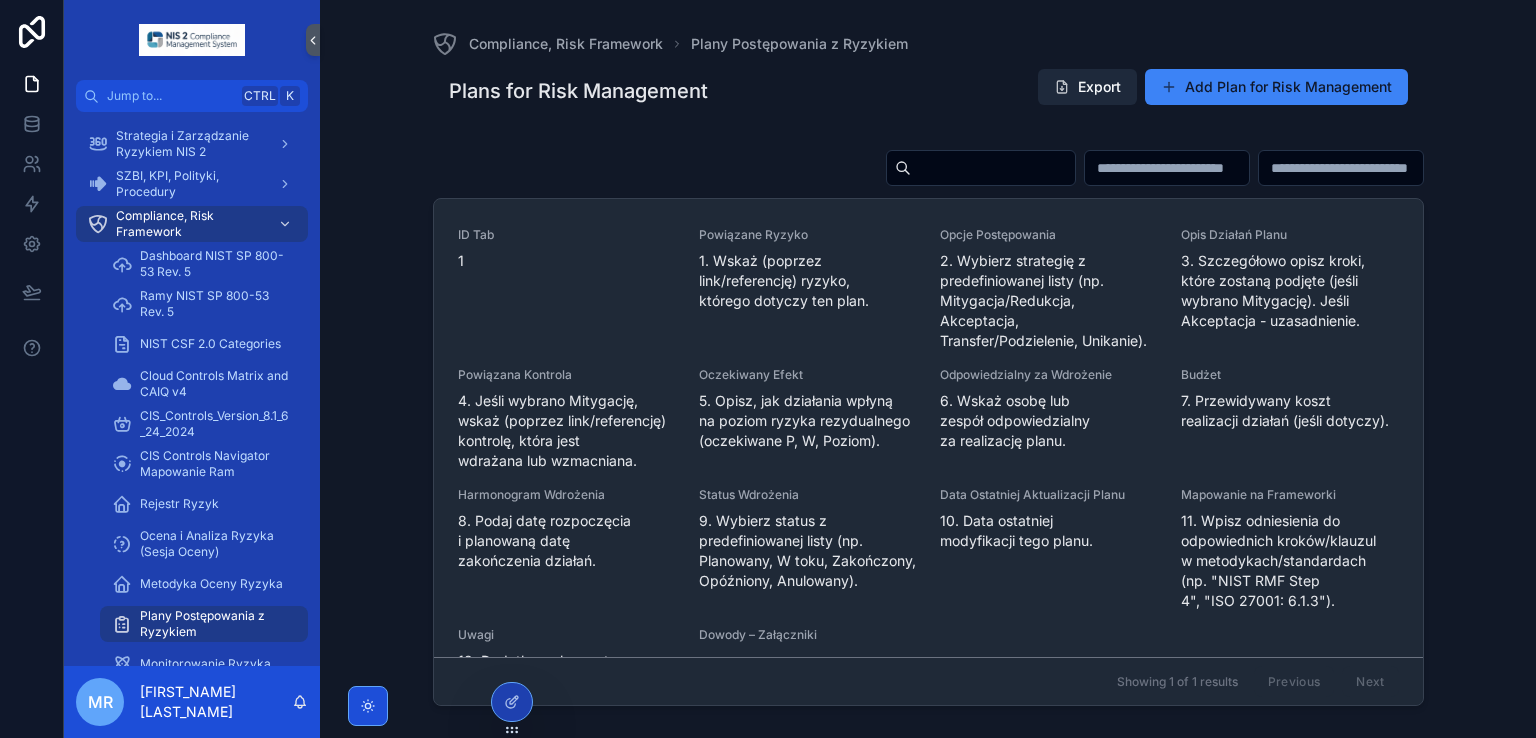 scroll, scrollTop: 442, scrollLeft: 0, axis: vertical 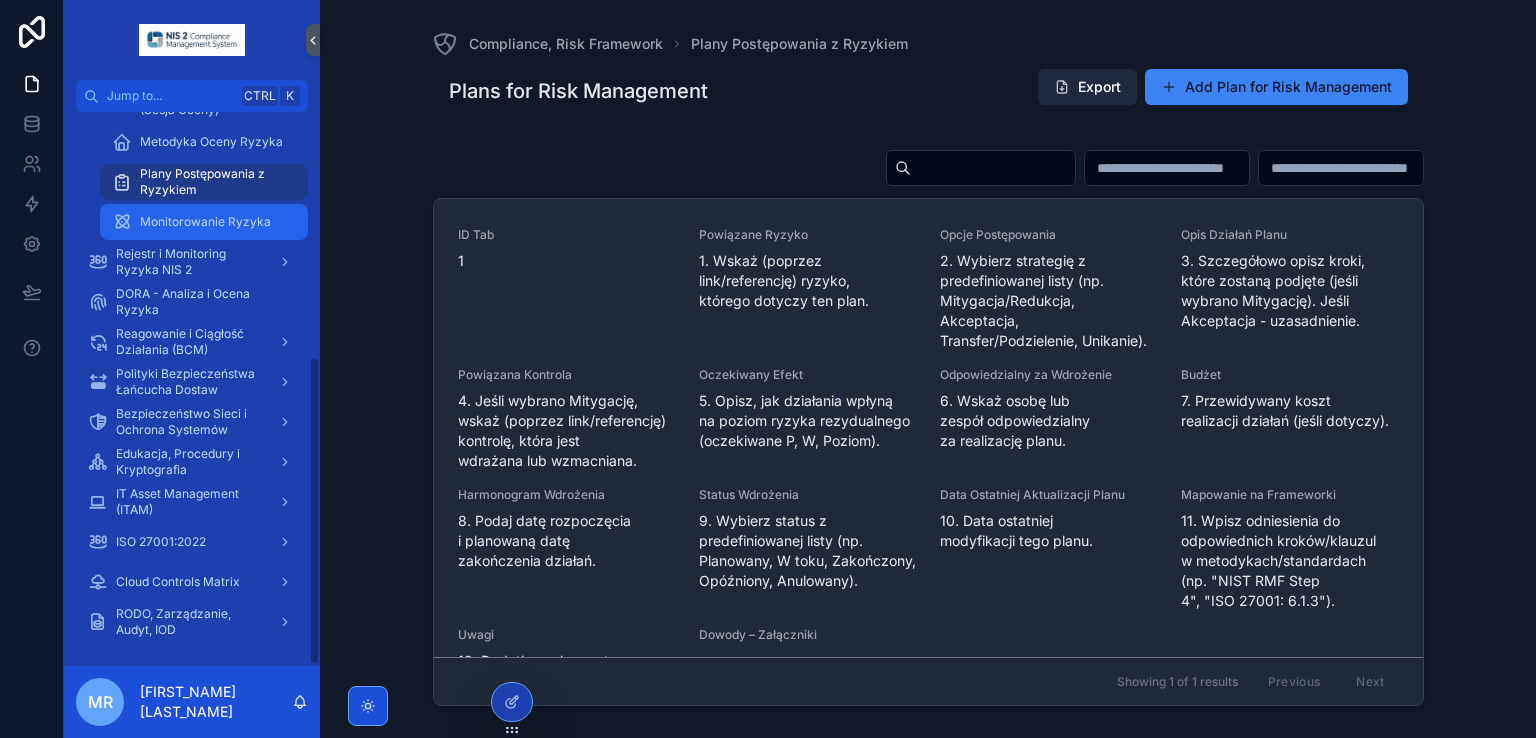 click on "Monitorowanie Ryzyka" at bounding box center (205, 222) 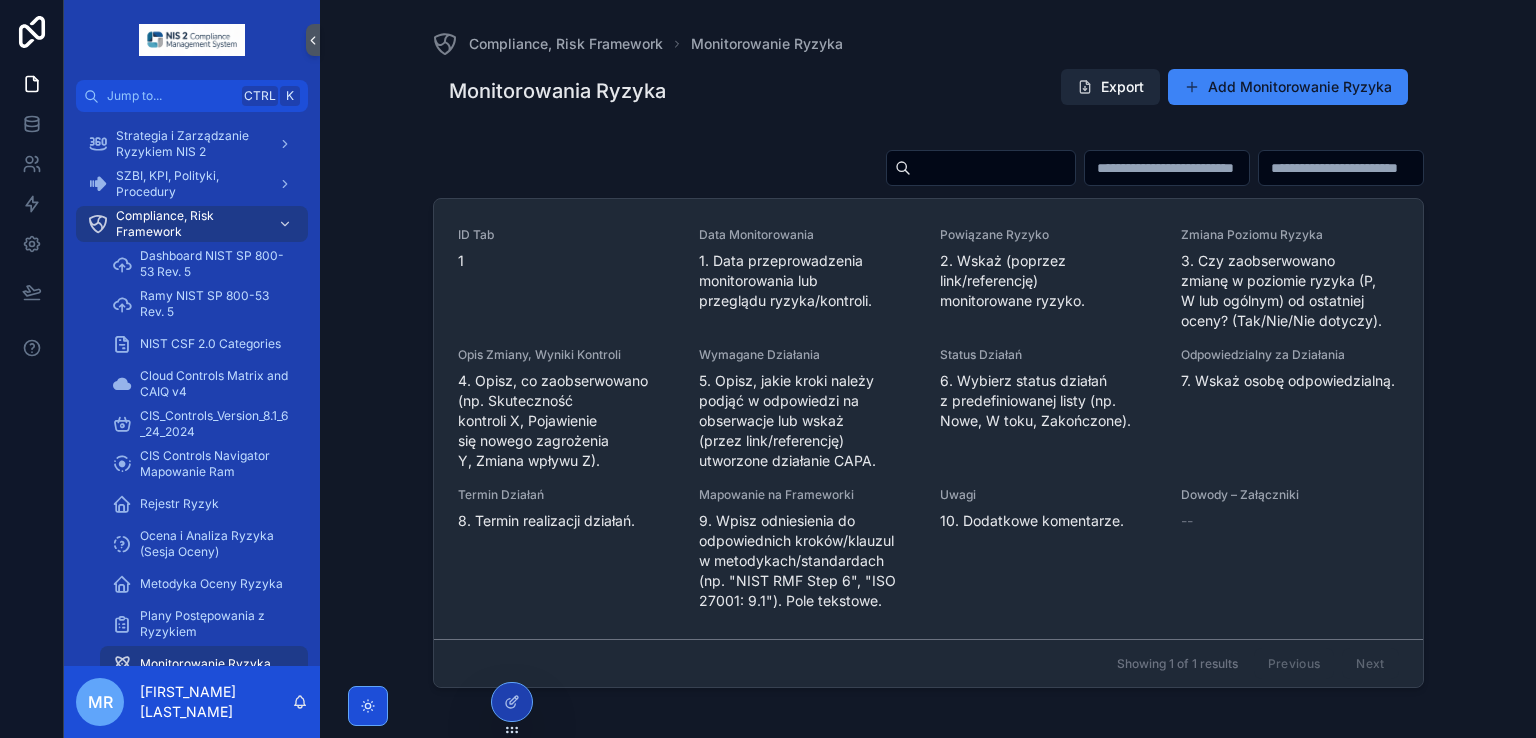 scroll, scrollTop: 442, scrollLeft: 0, axis: vertical 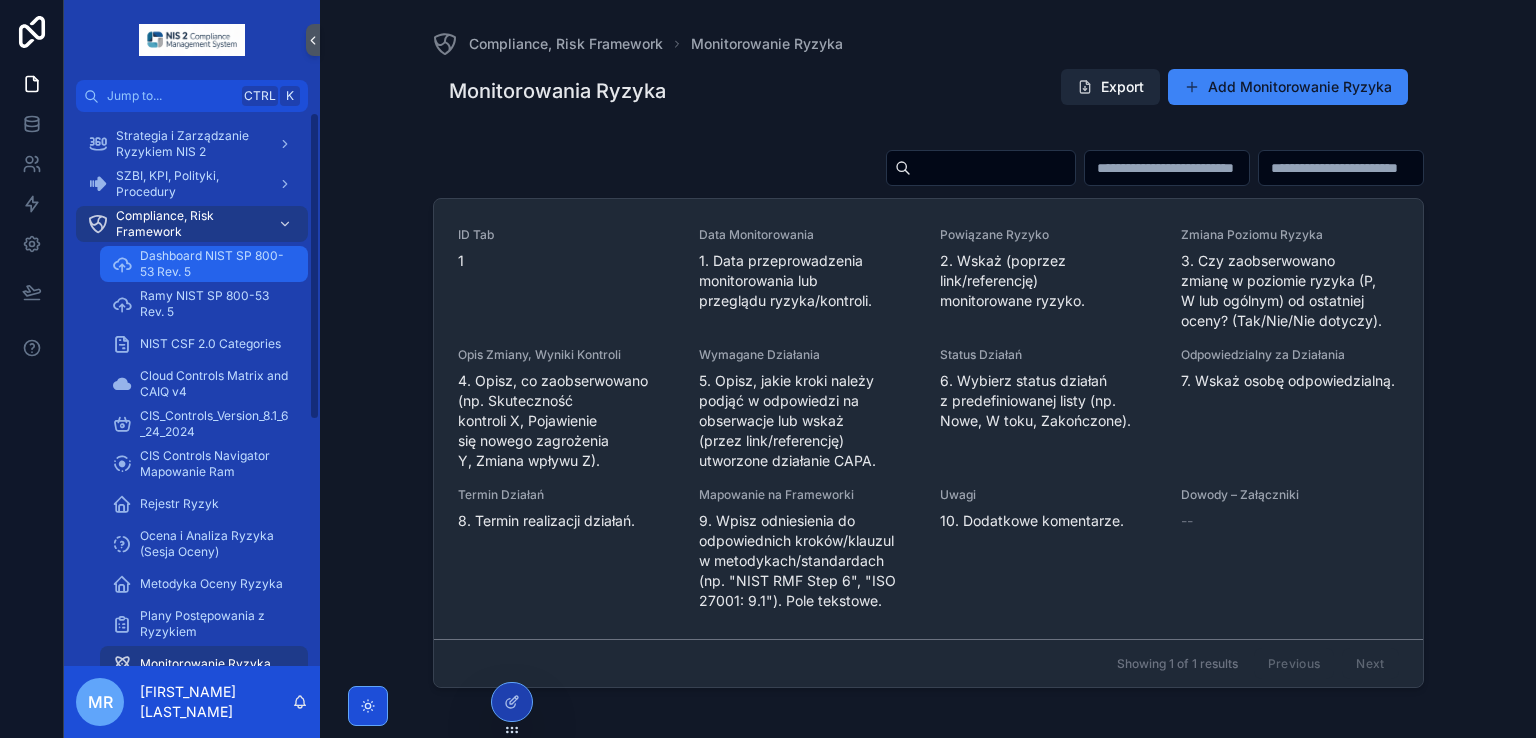 click on "Dashboard NIST SP 800-53 Rev. 5" at bounding box center [214, 264] 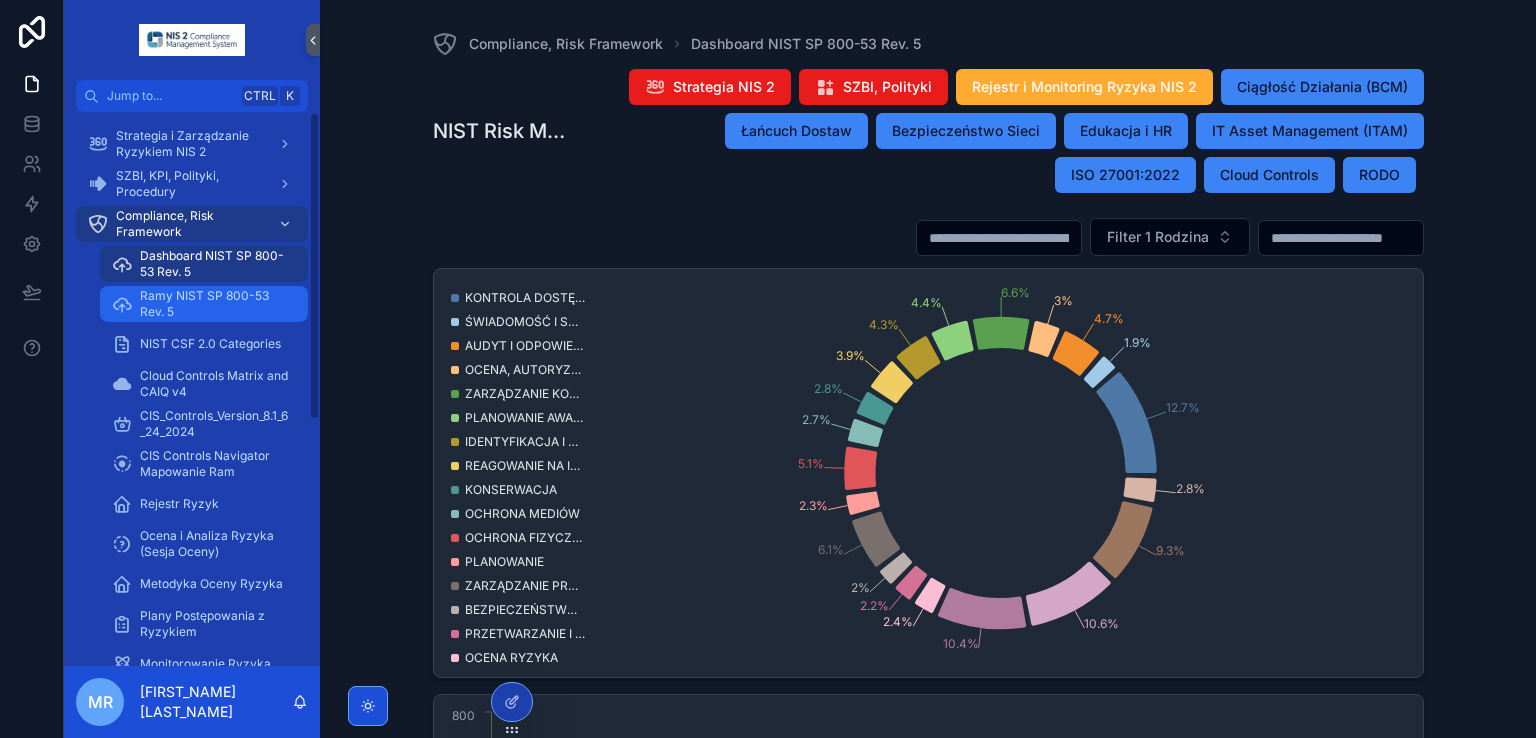 drag, startPoint x: 177, startPoint y: 293, endPoint x: 190, endPoint y: 294, distance: 13.038404 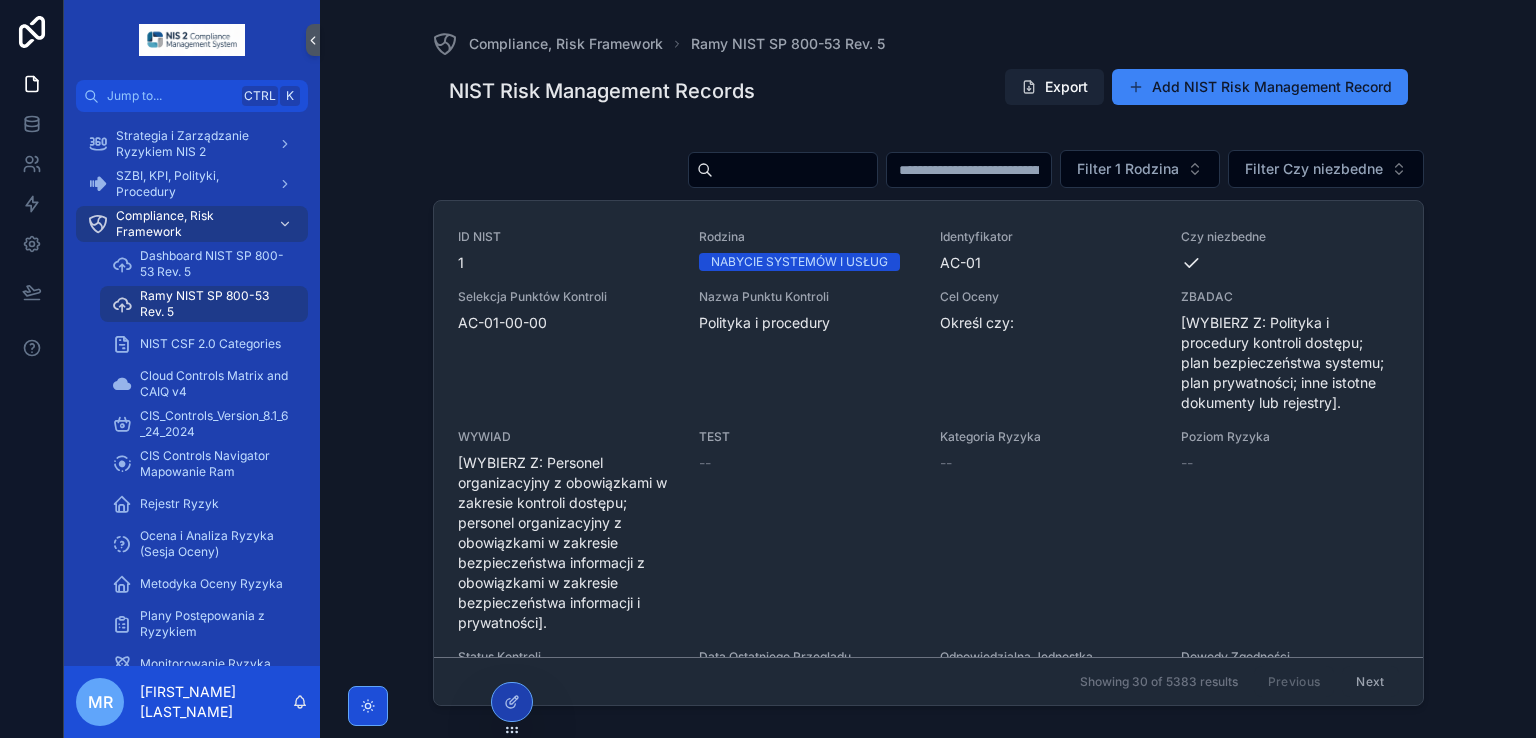 click on "Export" at bounding box center [1054, 87] 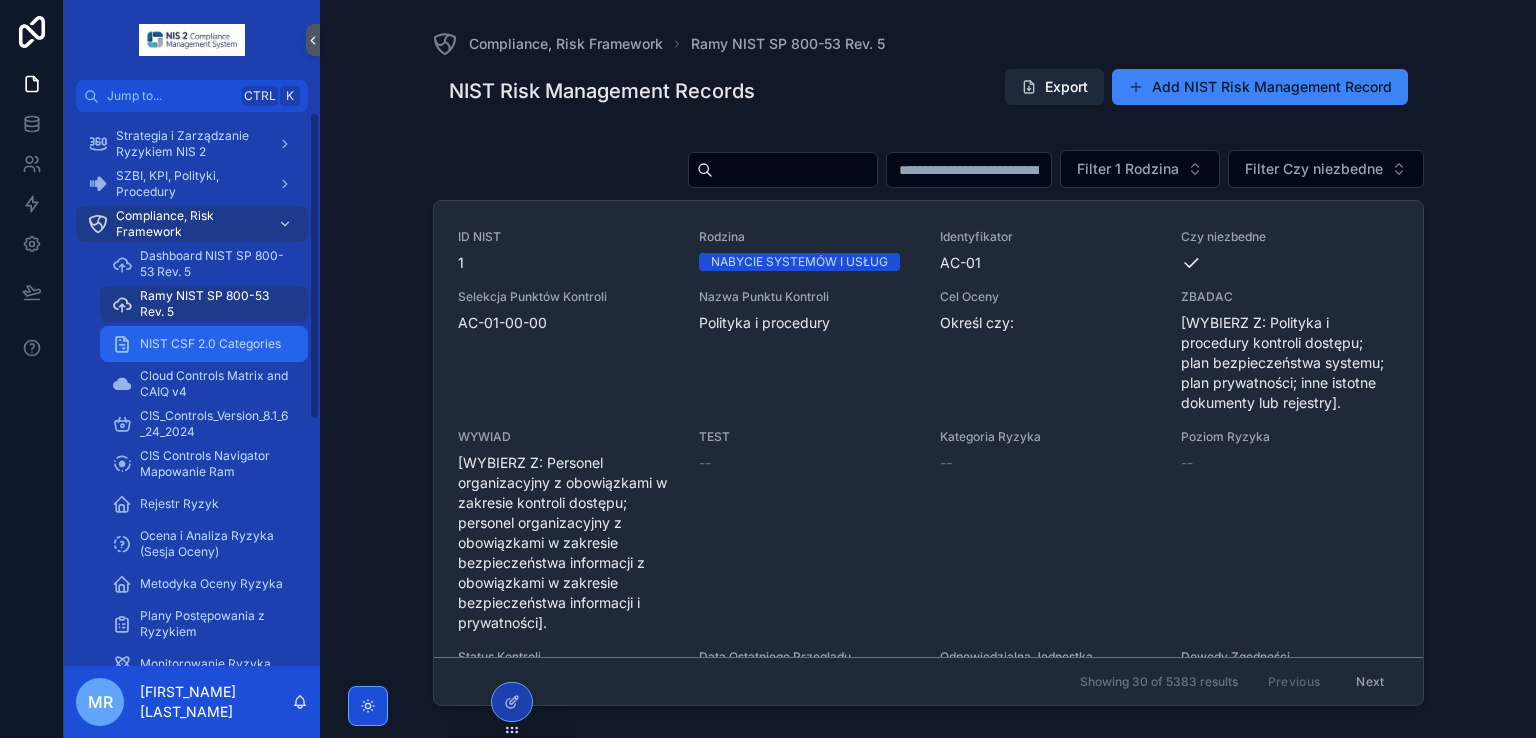 click on "NIST CSF 2.0 Categories" at bounding box center (210, 344) 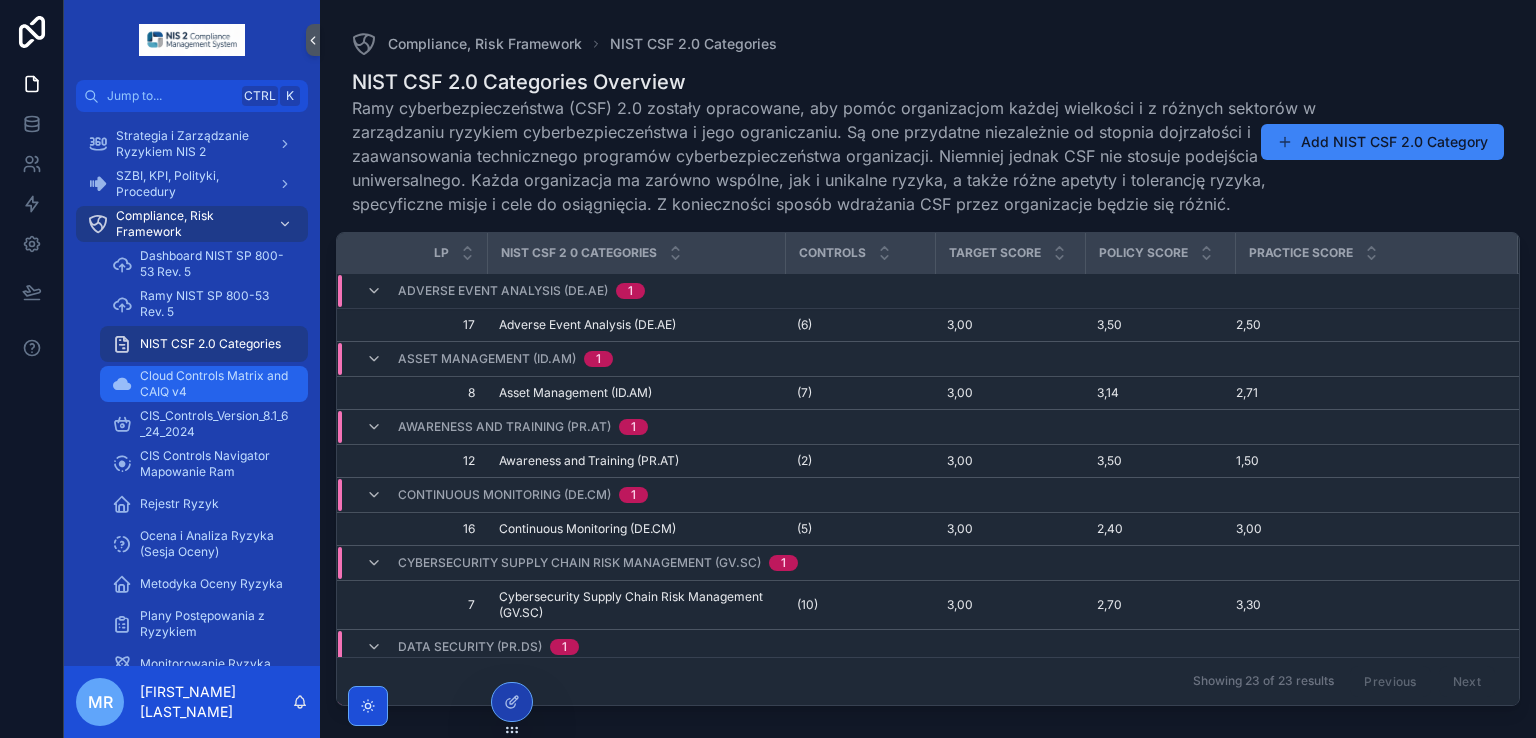 click on "Cloud Controls Matrix and CAIQ v4" at bounding box center [214, 384] 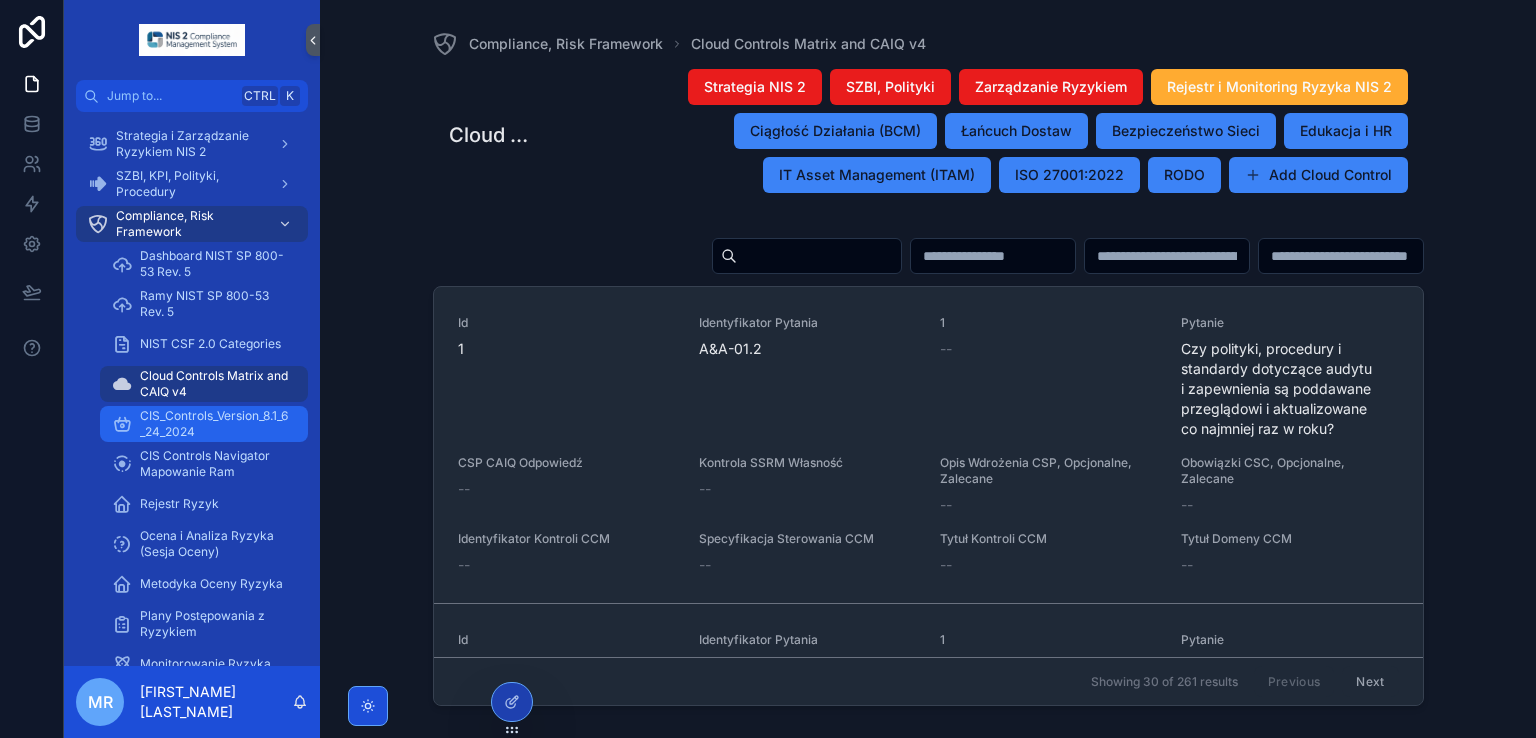 click on "CIS_Controls_Version_8.1_6_24_2024" at bounding box center (214, 424) 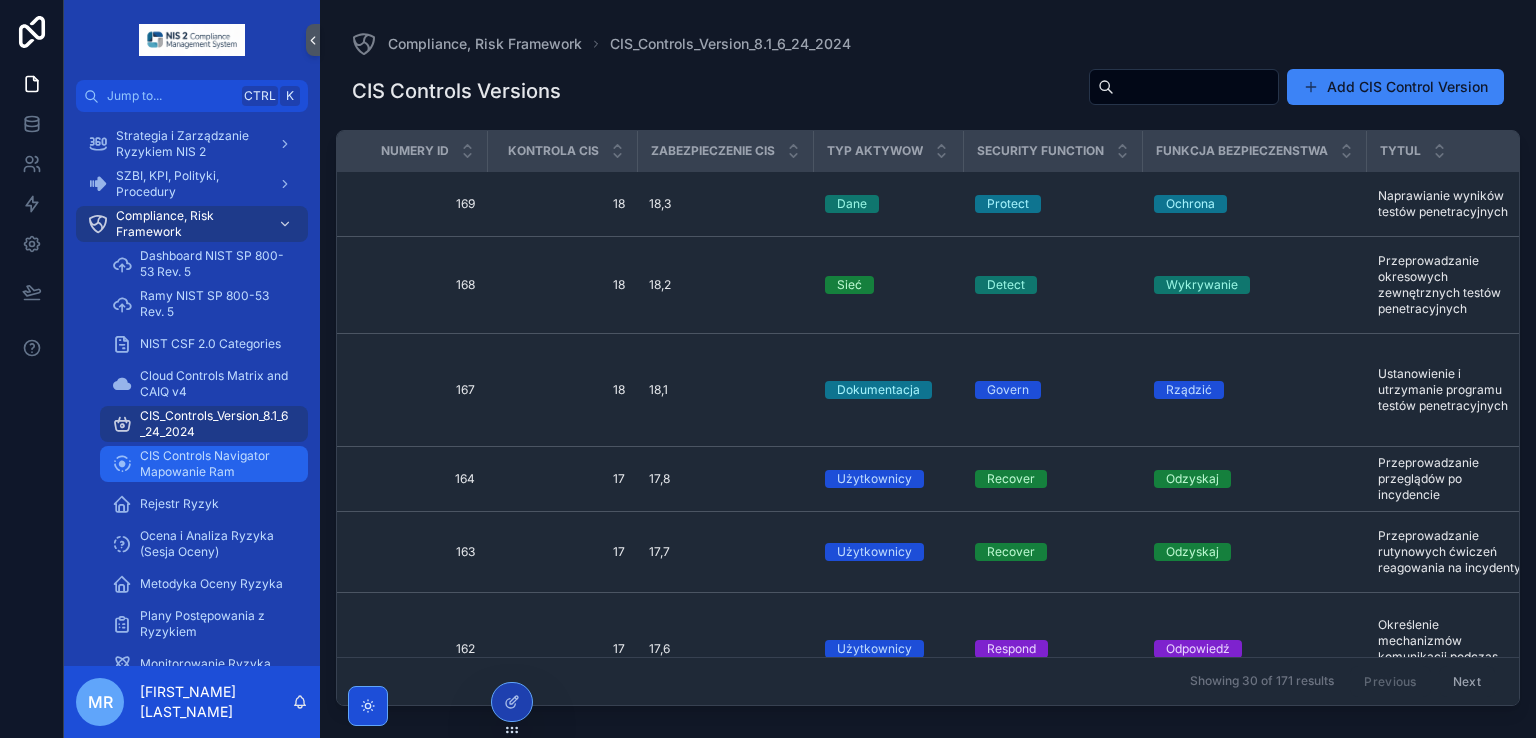 click on "CIS Controls Navigator Mapowanie Ram" at bounding box center [214, 464] 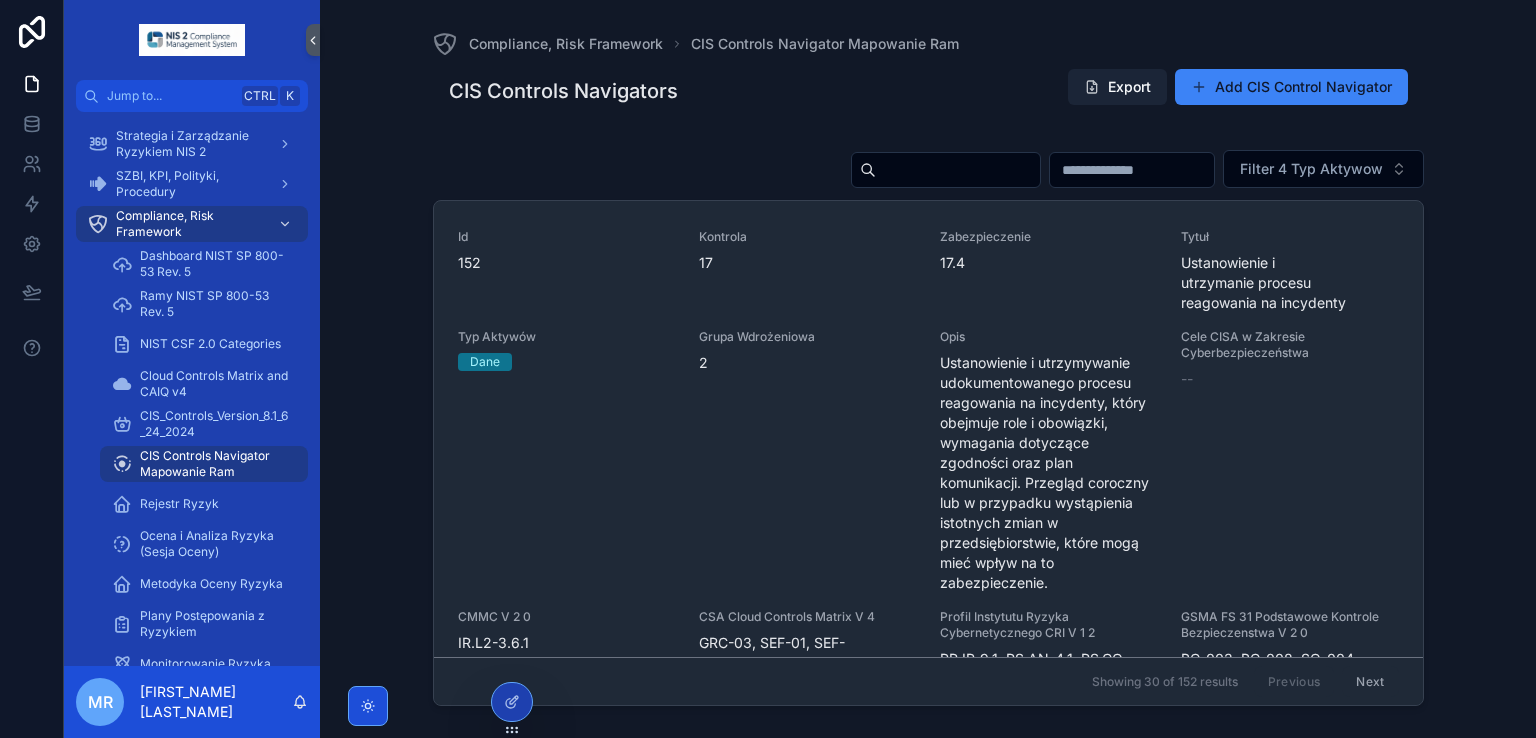 click on "Export" at bounding box center [1117, 87] 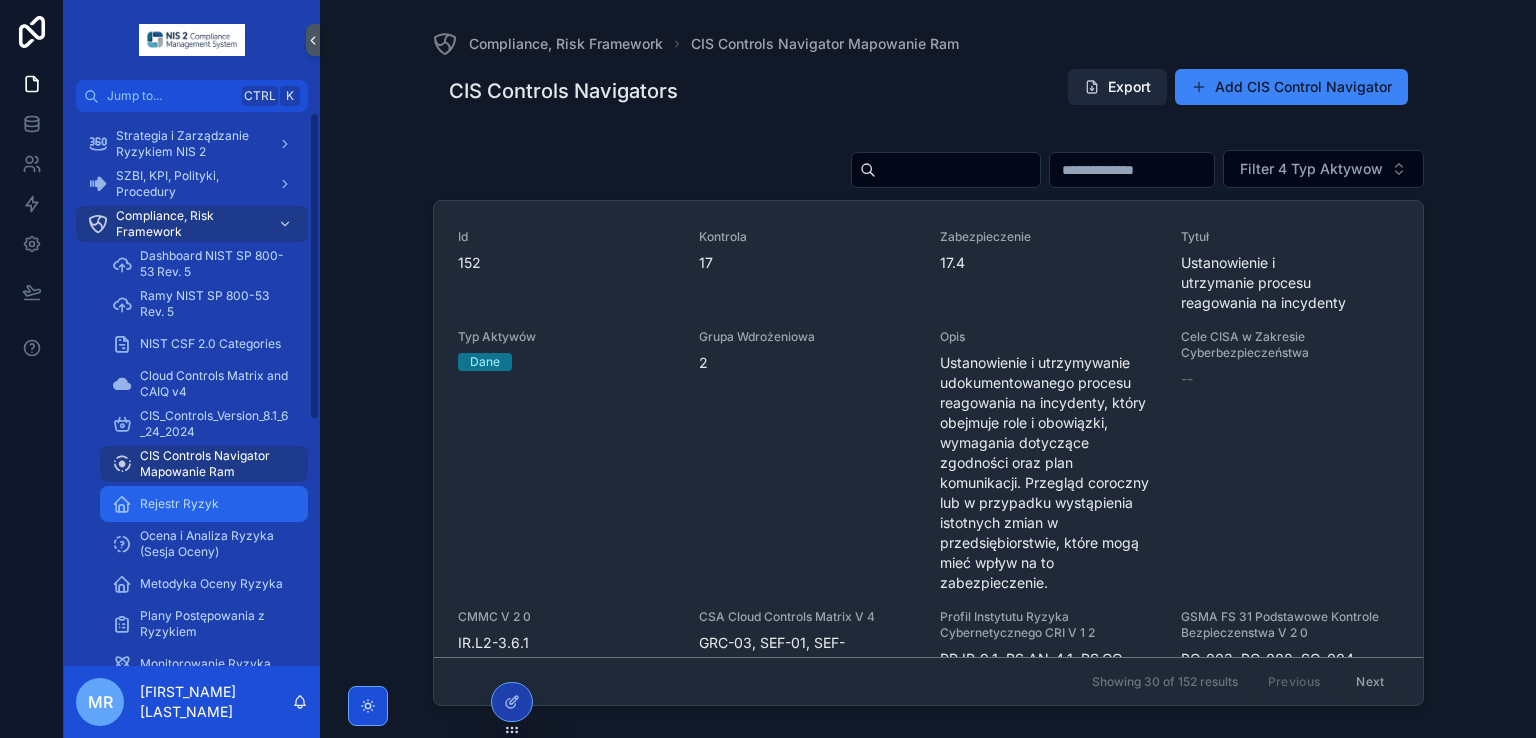 click on "Rejestr Ryzyk" at bounding box center [179, 504] 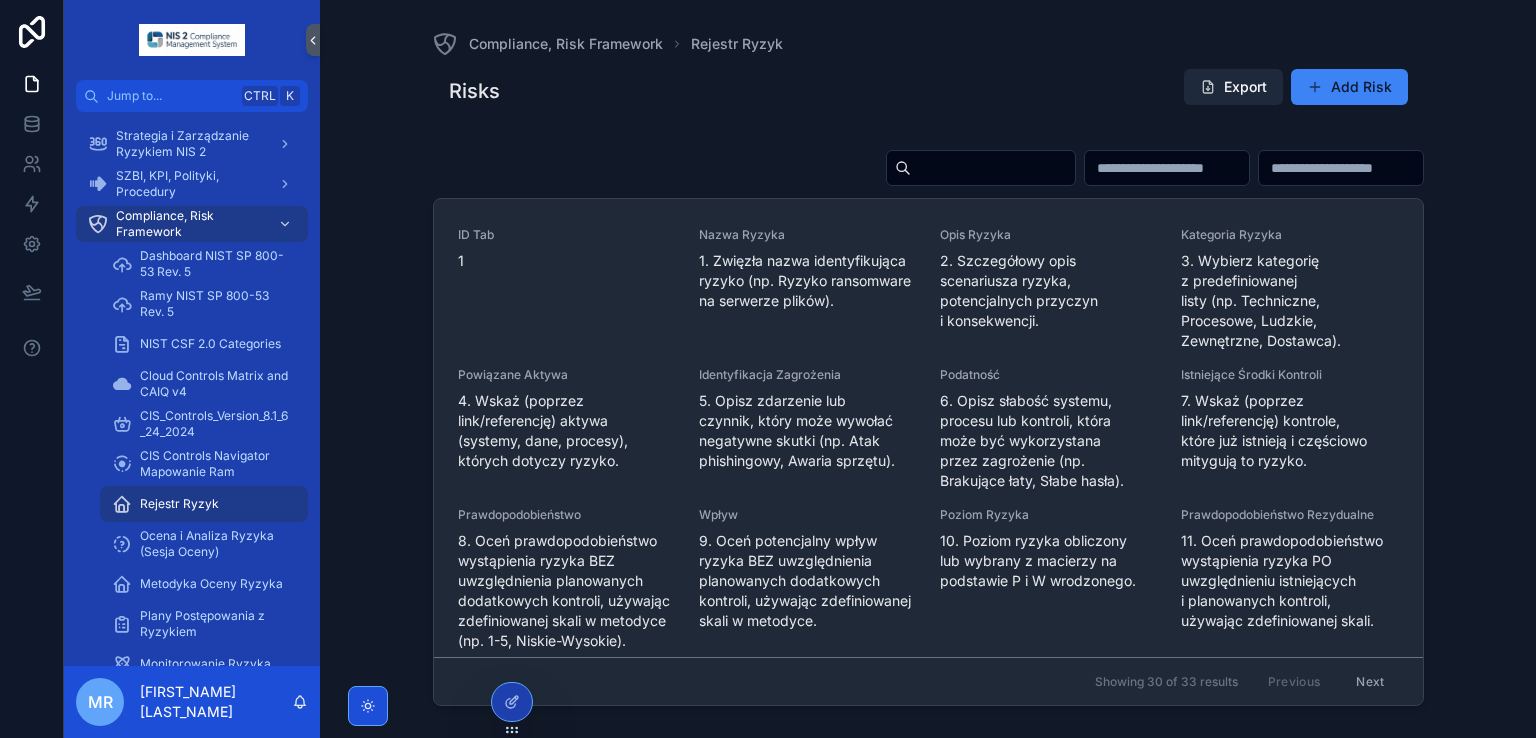 click on "Export" at bounding box center (1233, 87) 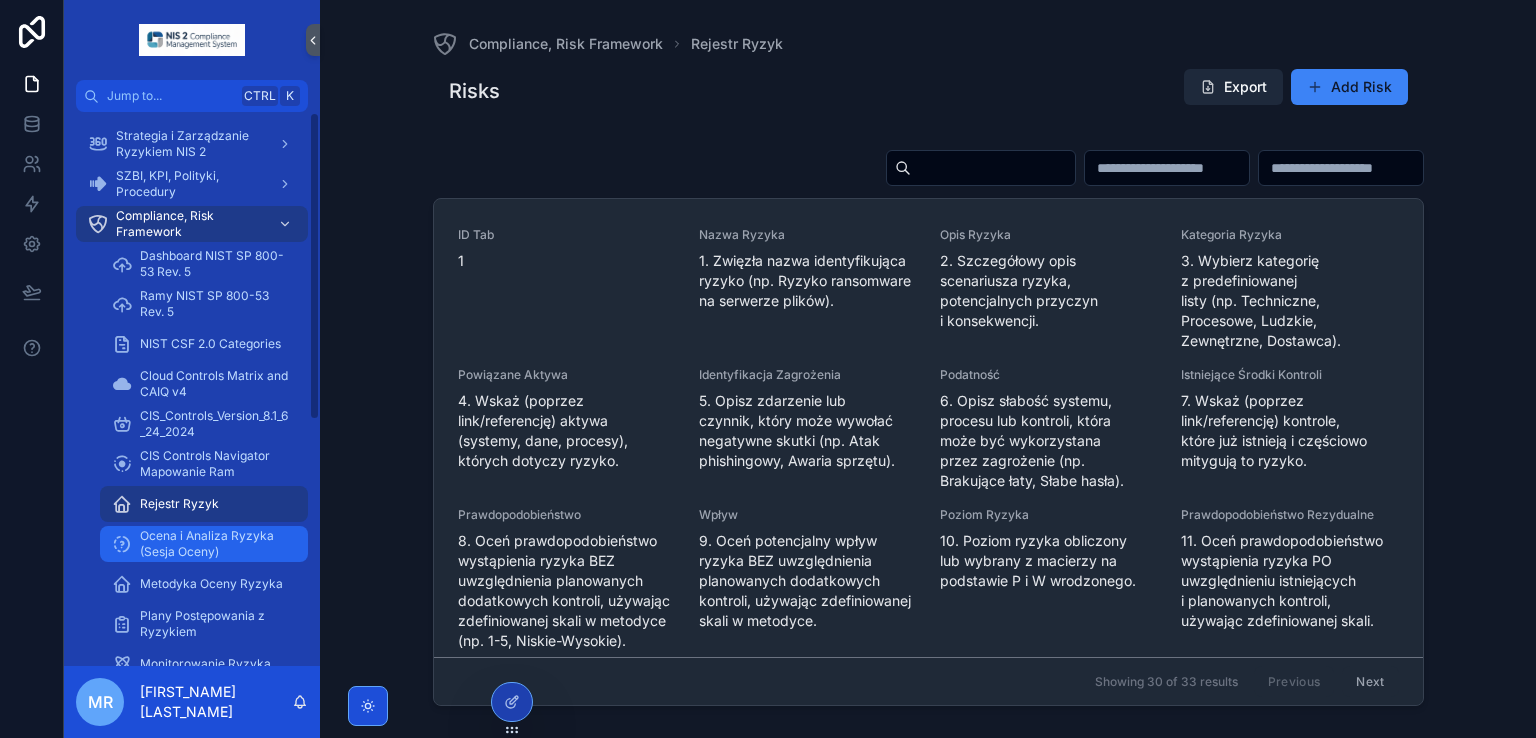 click on "Ocena i Analiza Ryzyka (Sesja Oceny)" at bounding box center (214, 544) 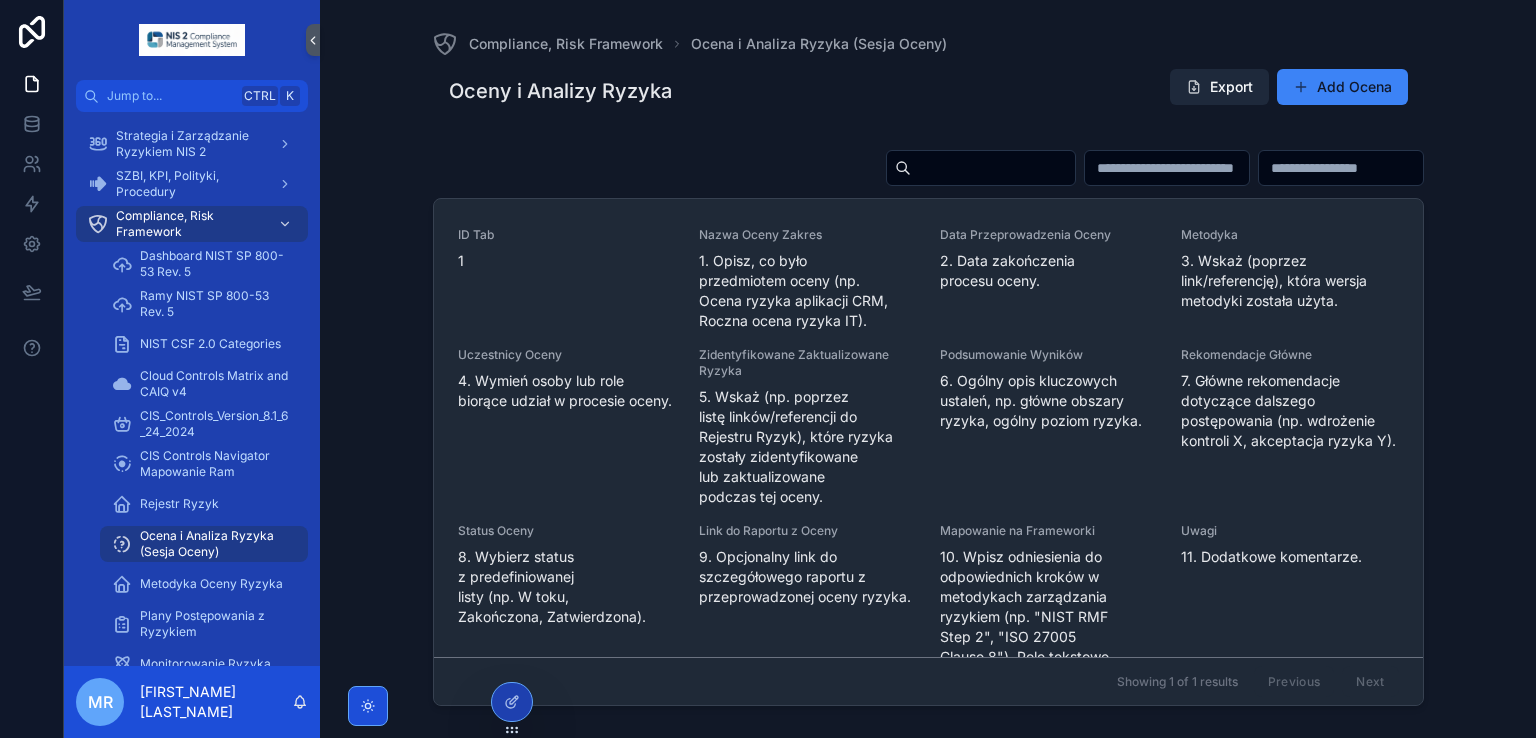 click on "Export" at bounding box center (1219, 87) 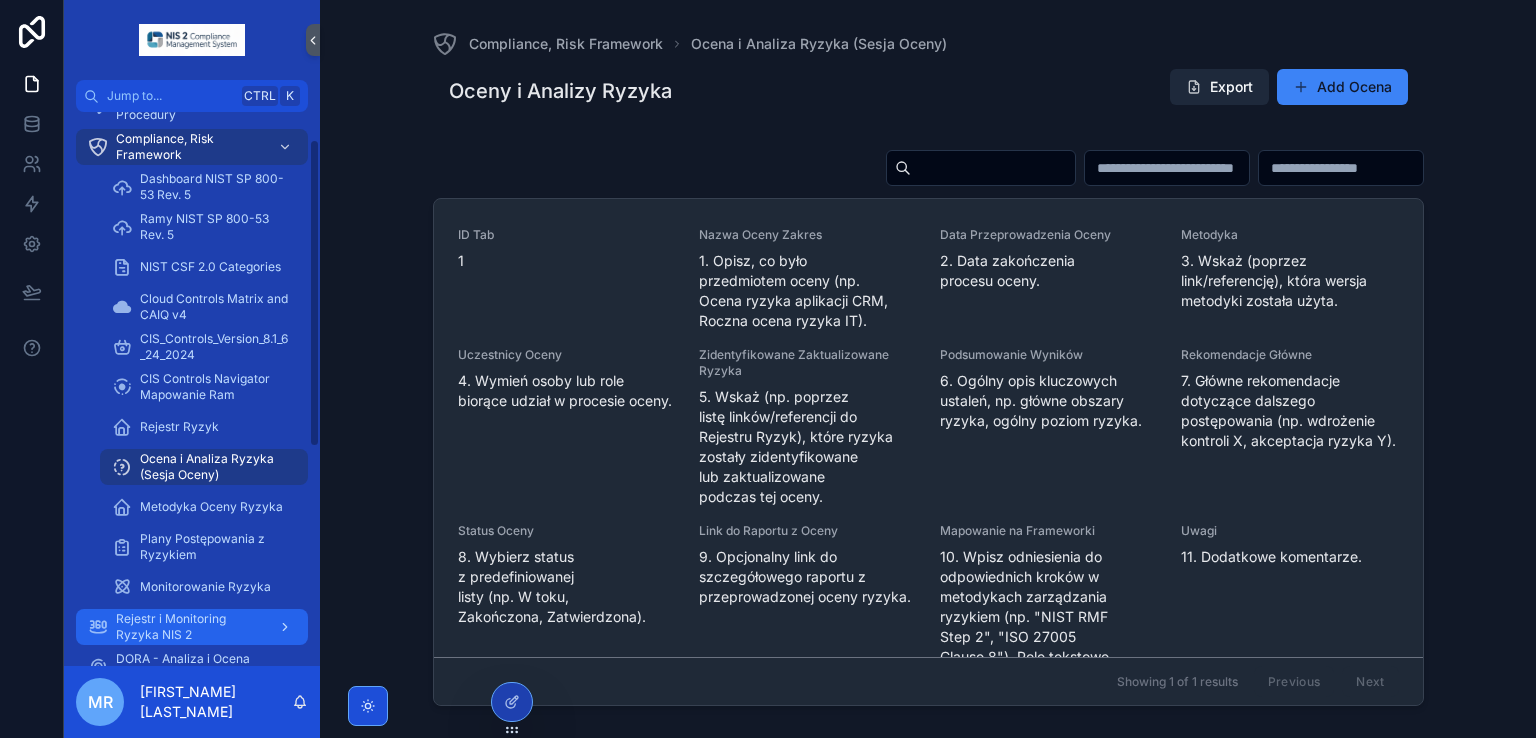 scroll, scrollTop: 200, scrollLeft: 0, axis: vertical 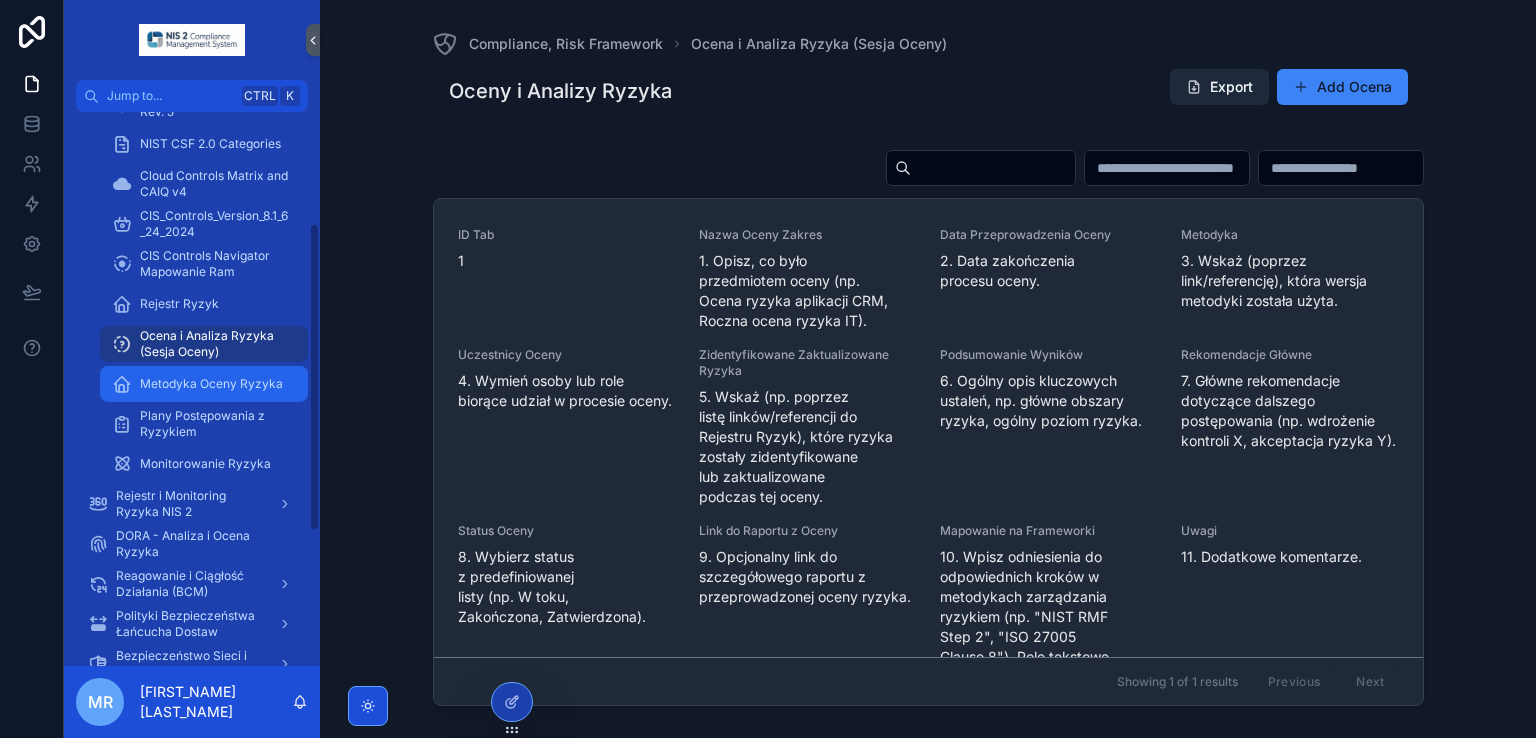 click on "Metodyka Oceny Ryzyka" at bounding box center (211, 384) 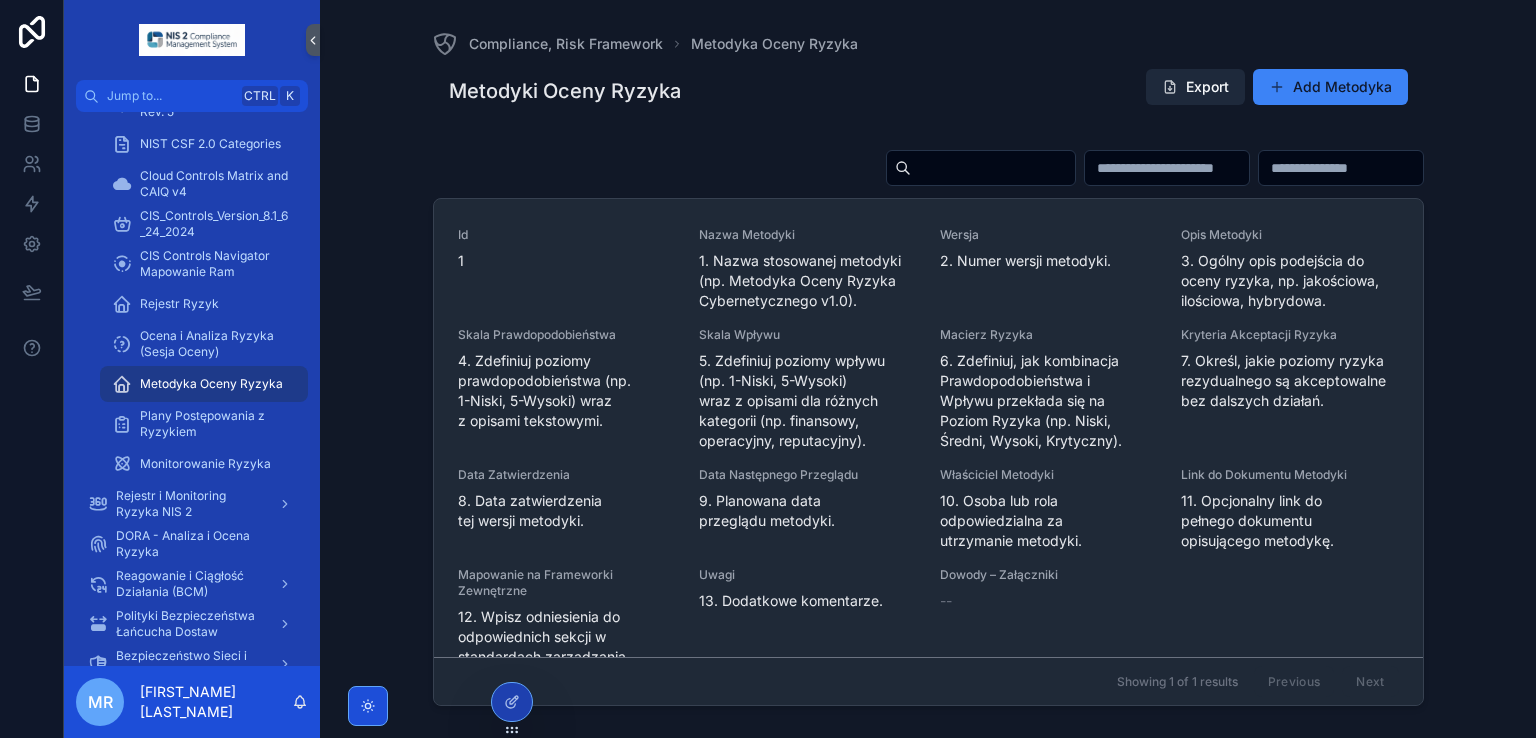 drag, startPoint x: 1187, startPoint y: 85, endPoint x: 1177, endPoint y: 84, distance: 10.049875 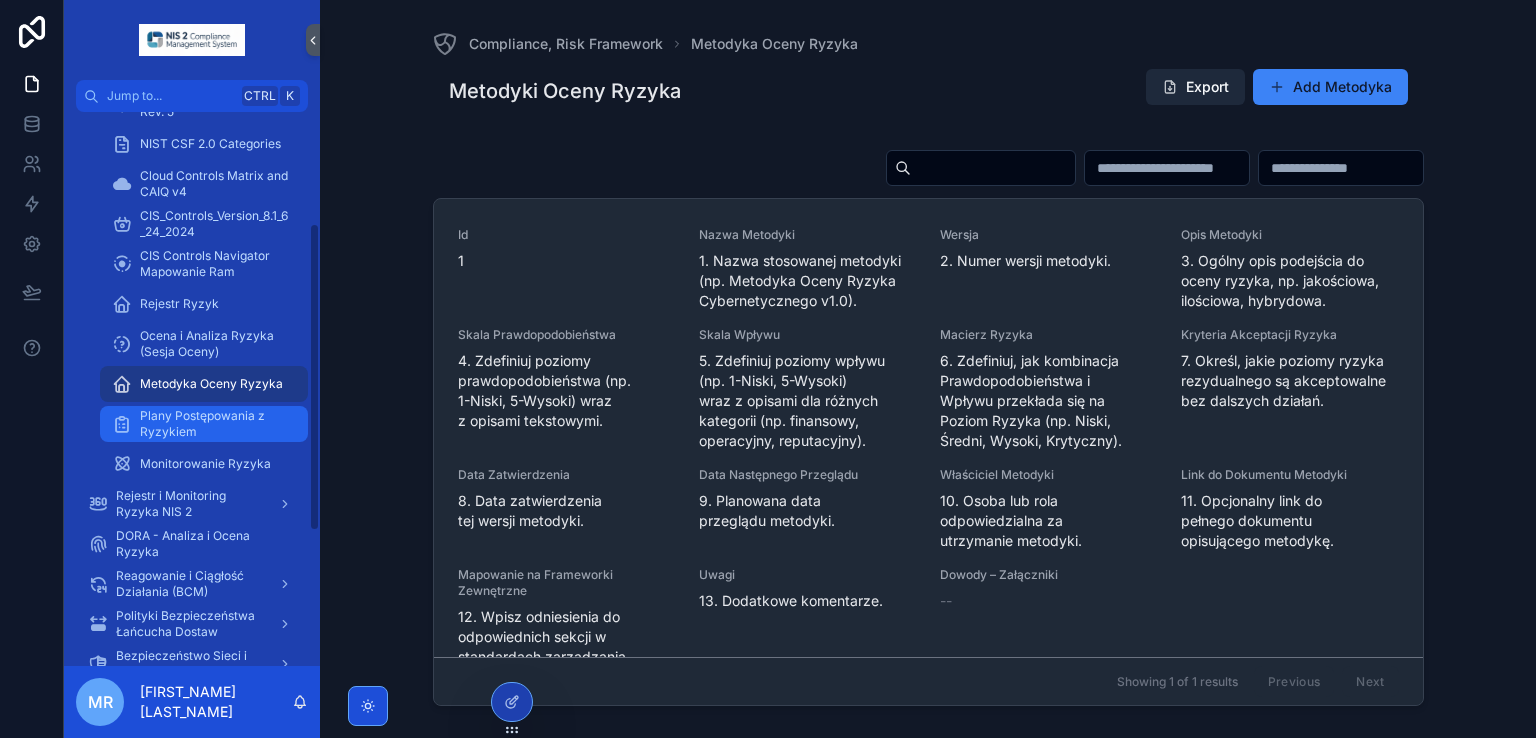 click on "Plany Postępowania z Ryzykiem" at bounding box center [214, 424] 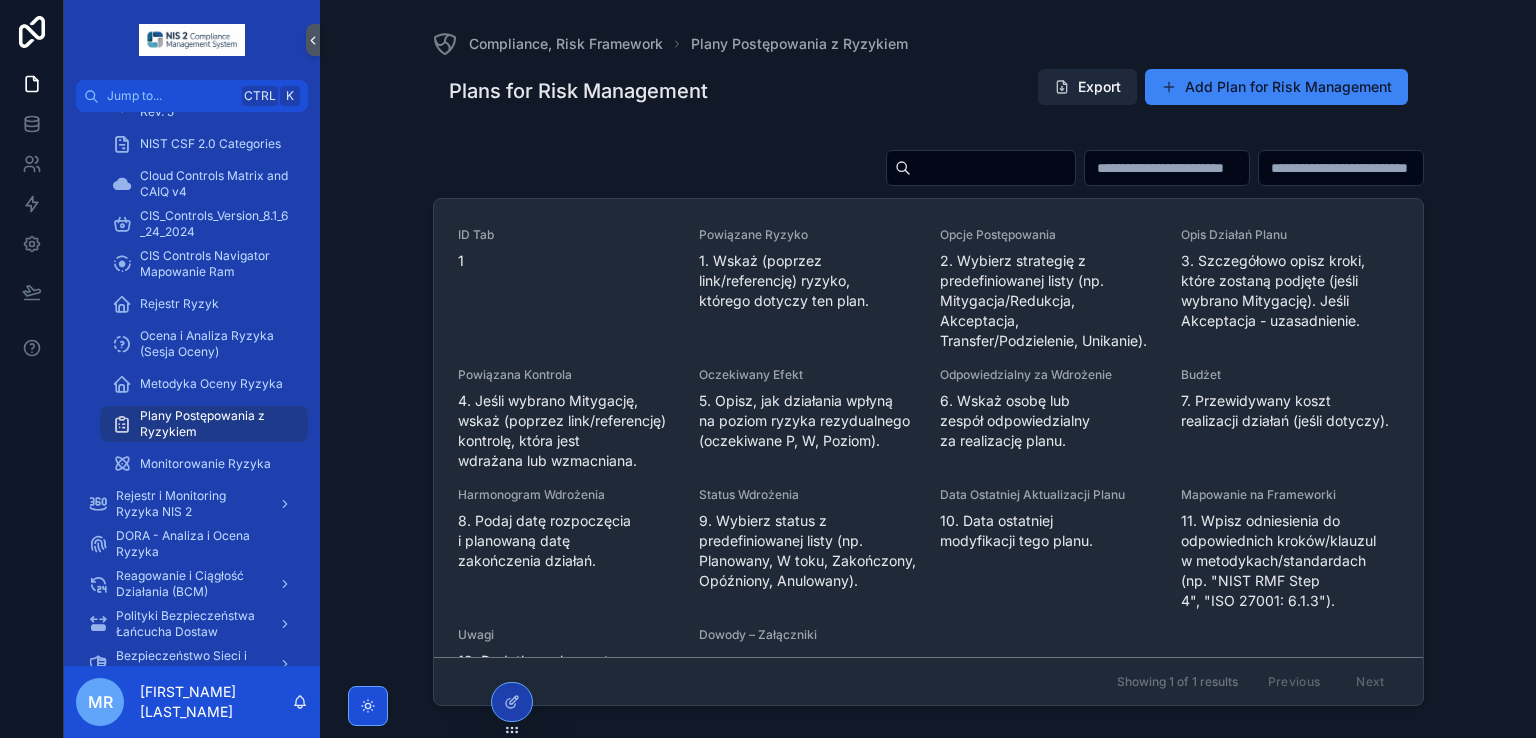 click at bounding box center [1062, 87] 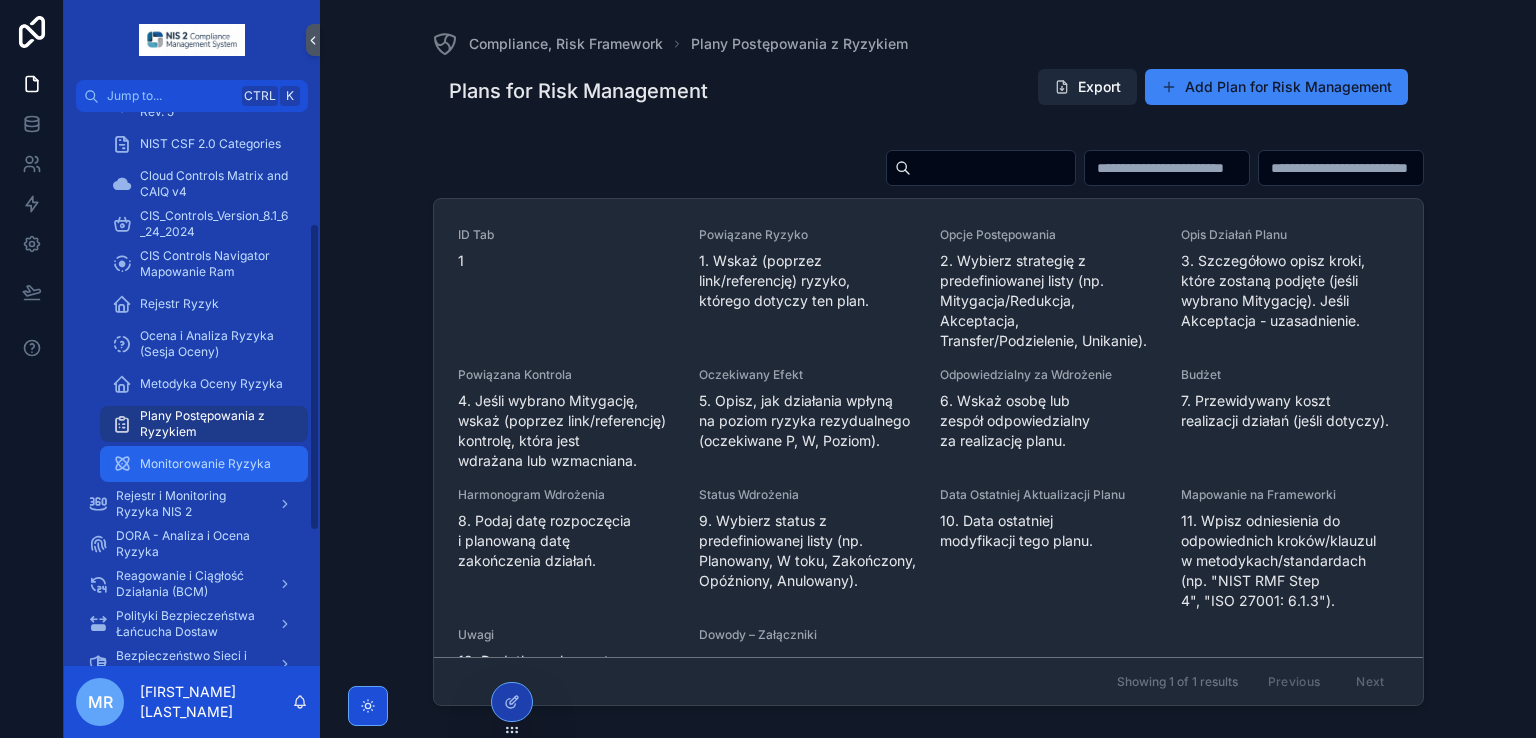 click on "Monitorowanie Ryzyka" at bounding box center [205, 464] 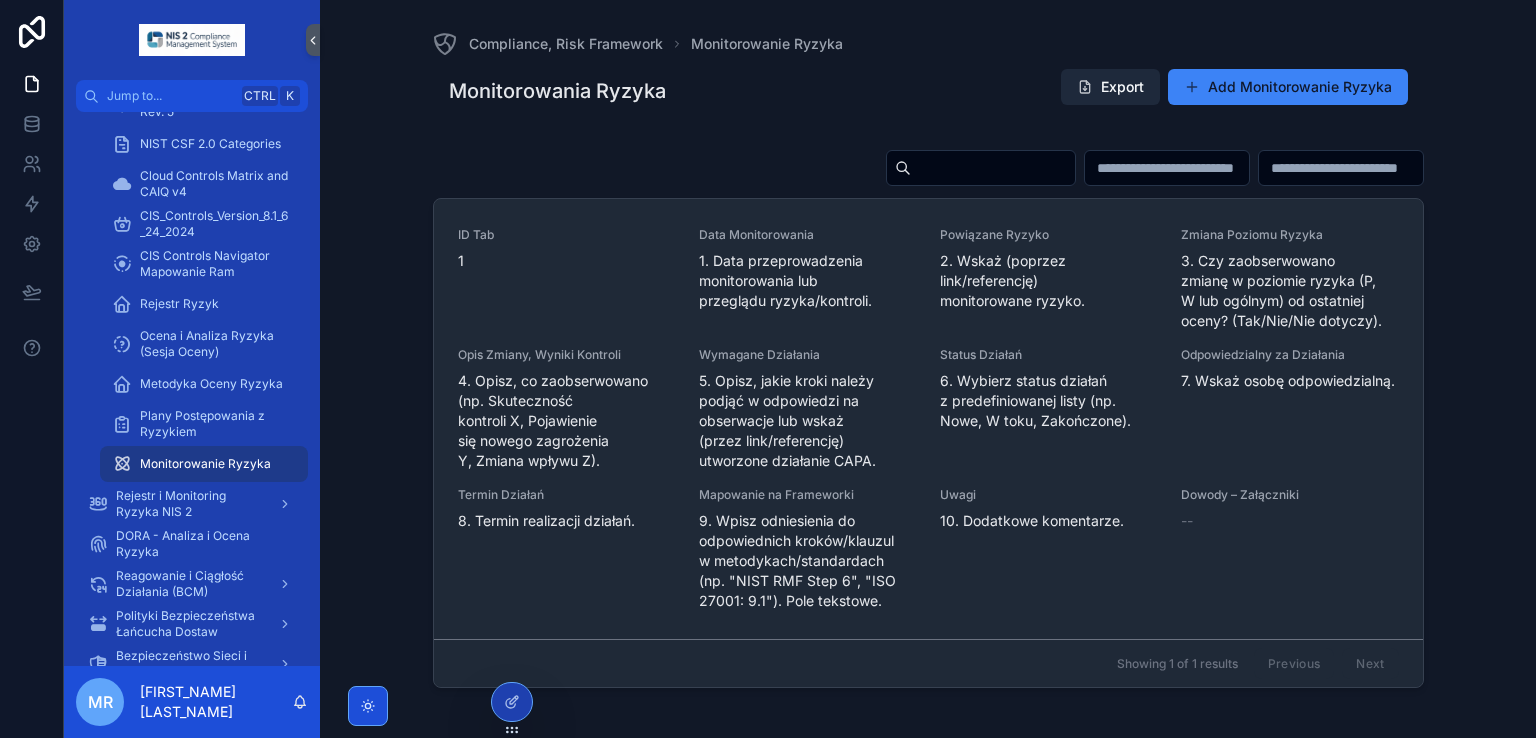 click on "Export" at bounding box center [1110, 87] 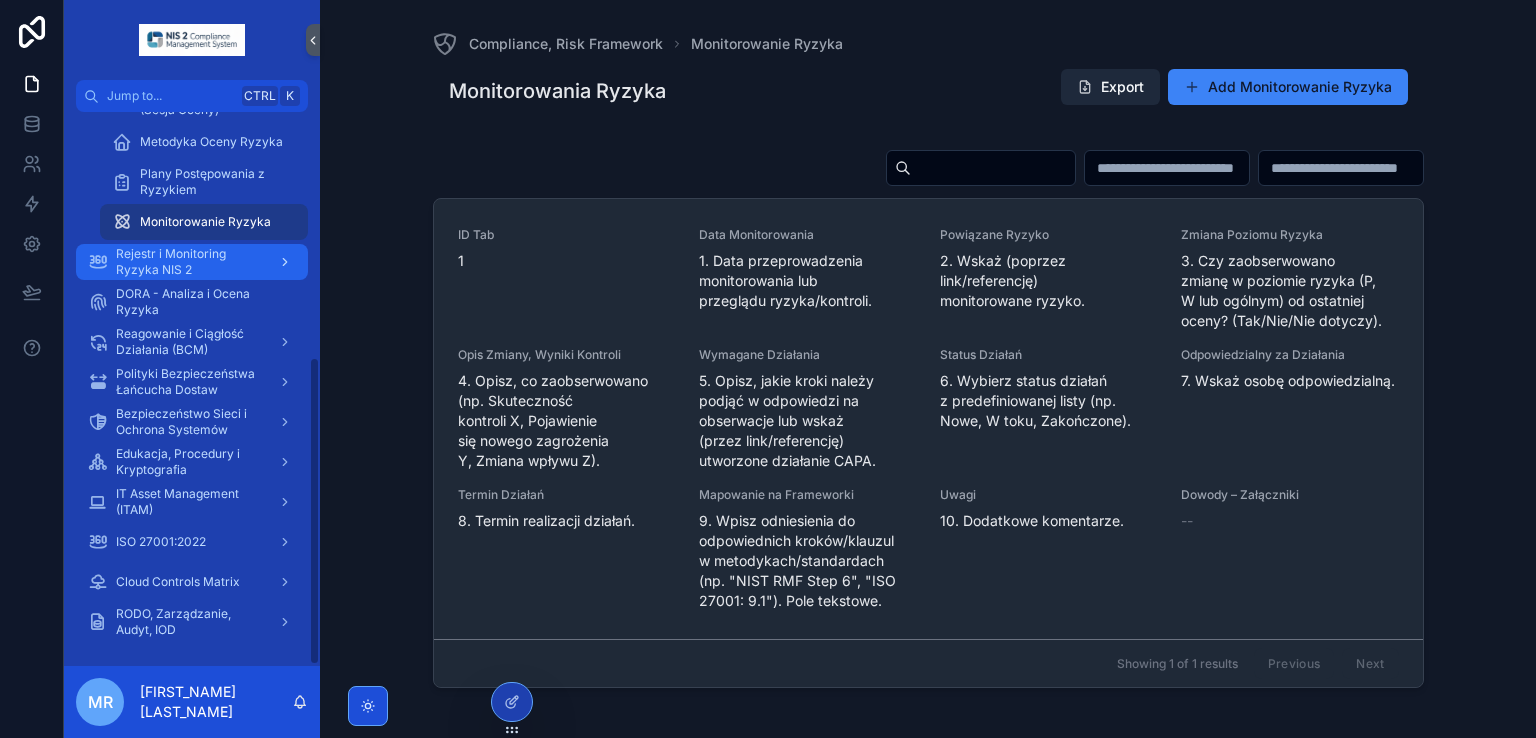 click on "Rejestr i Monitoring Ryzyka NIS 2" at bounding box center (189, 262) 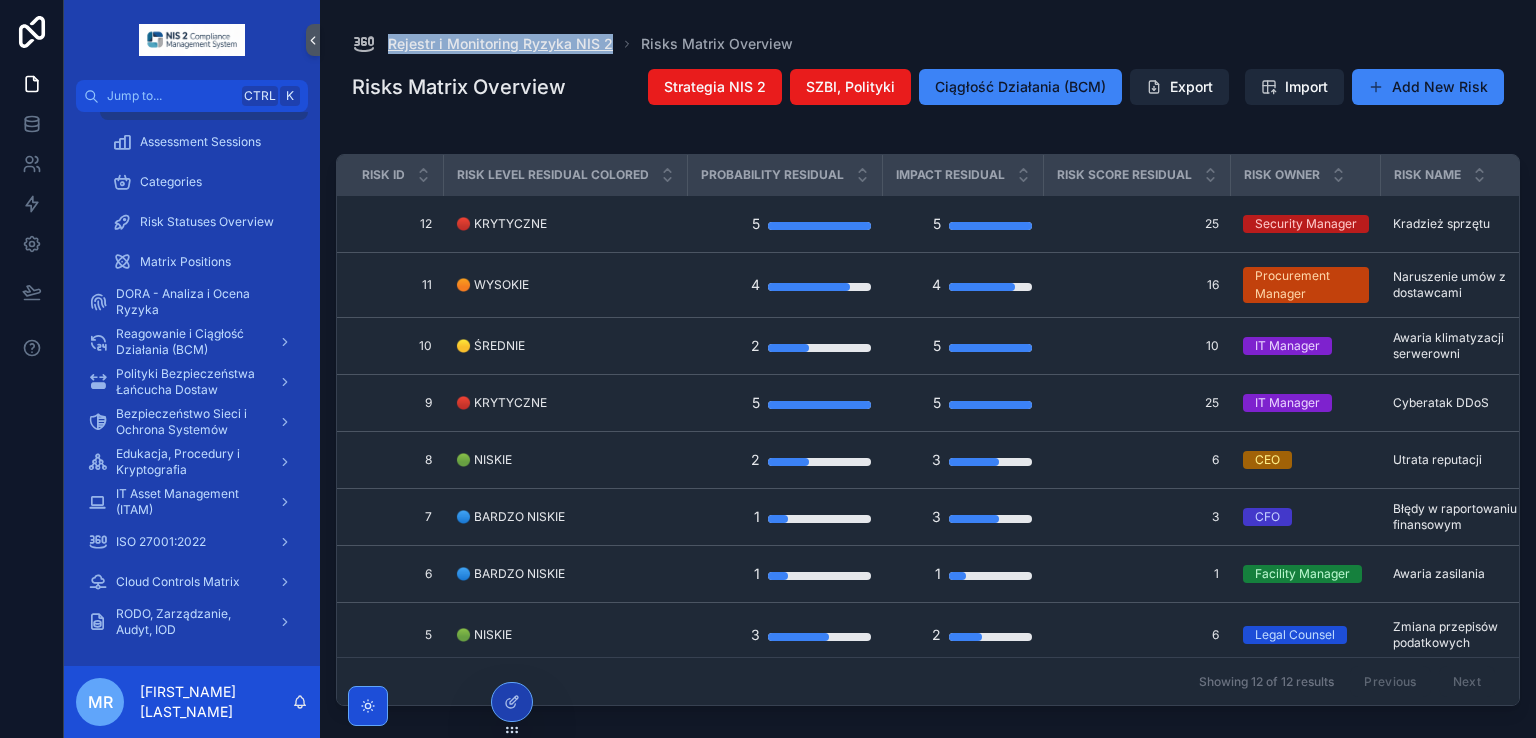 drag, startPoint x: 388, startPoint y: 14, endPoint x: 608, endPoint y: 42, distance: 221.77466 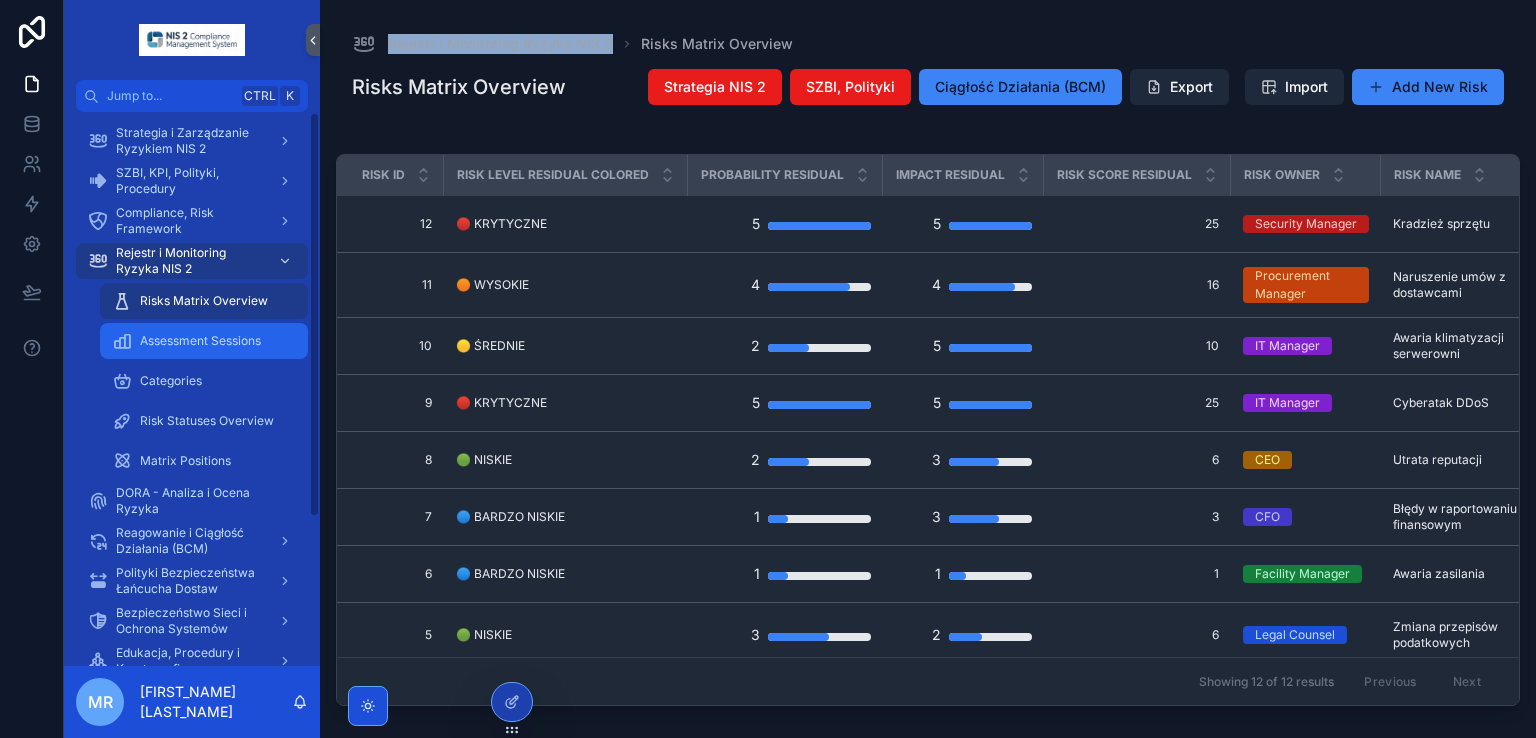 scroll, scrollTop: 0, scrollLeft: 0, axis: both 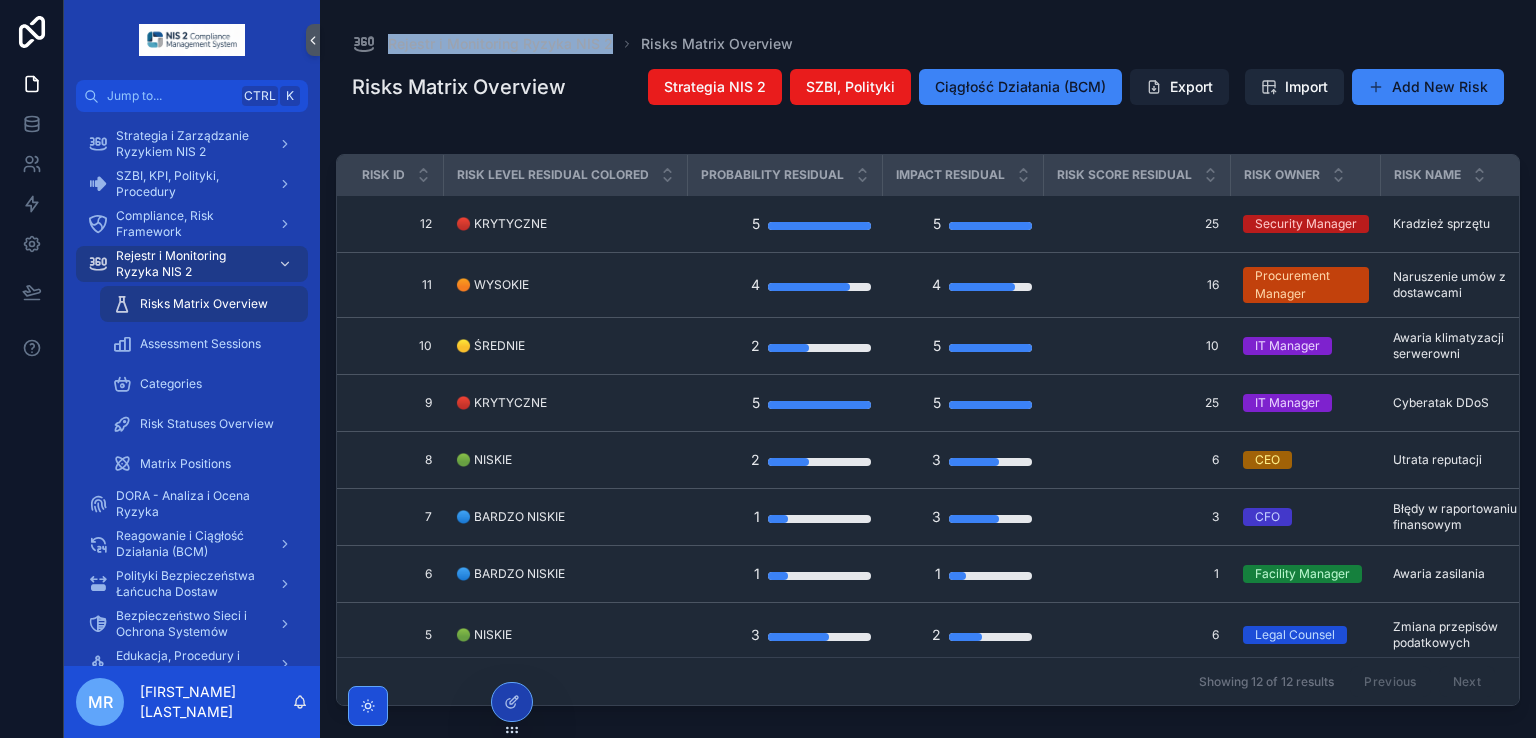 click on "Export" at bounding box center [1179, 87] 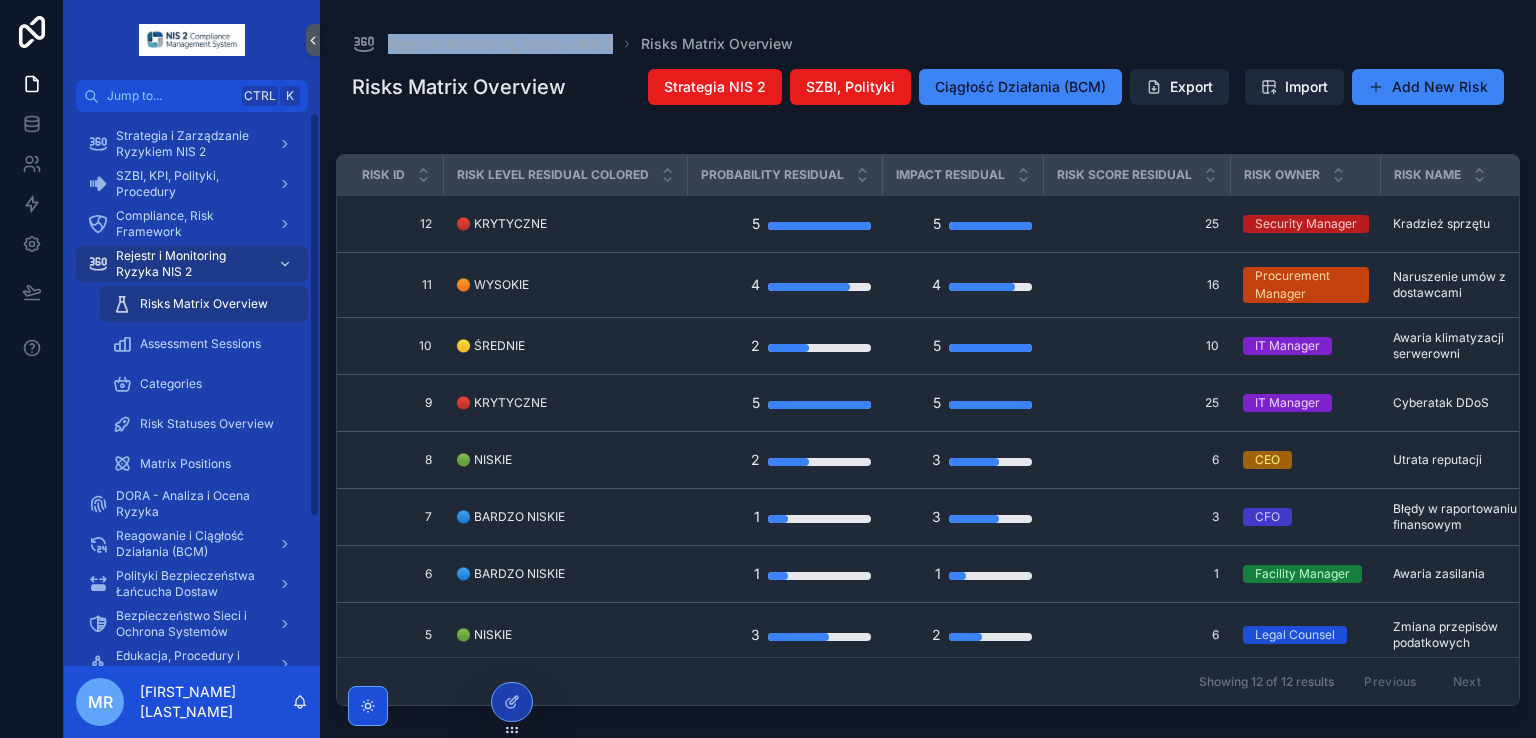 click on "Assessment Sessions" at bounding box center [204, 344] 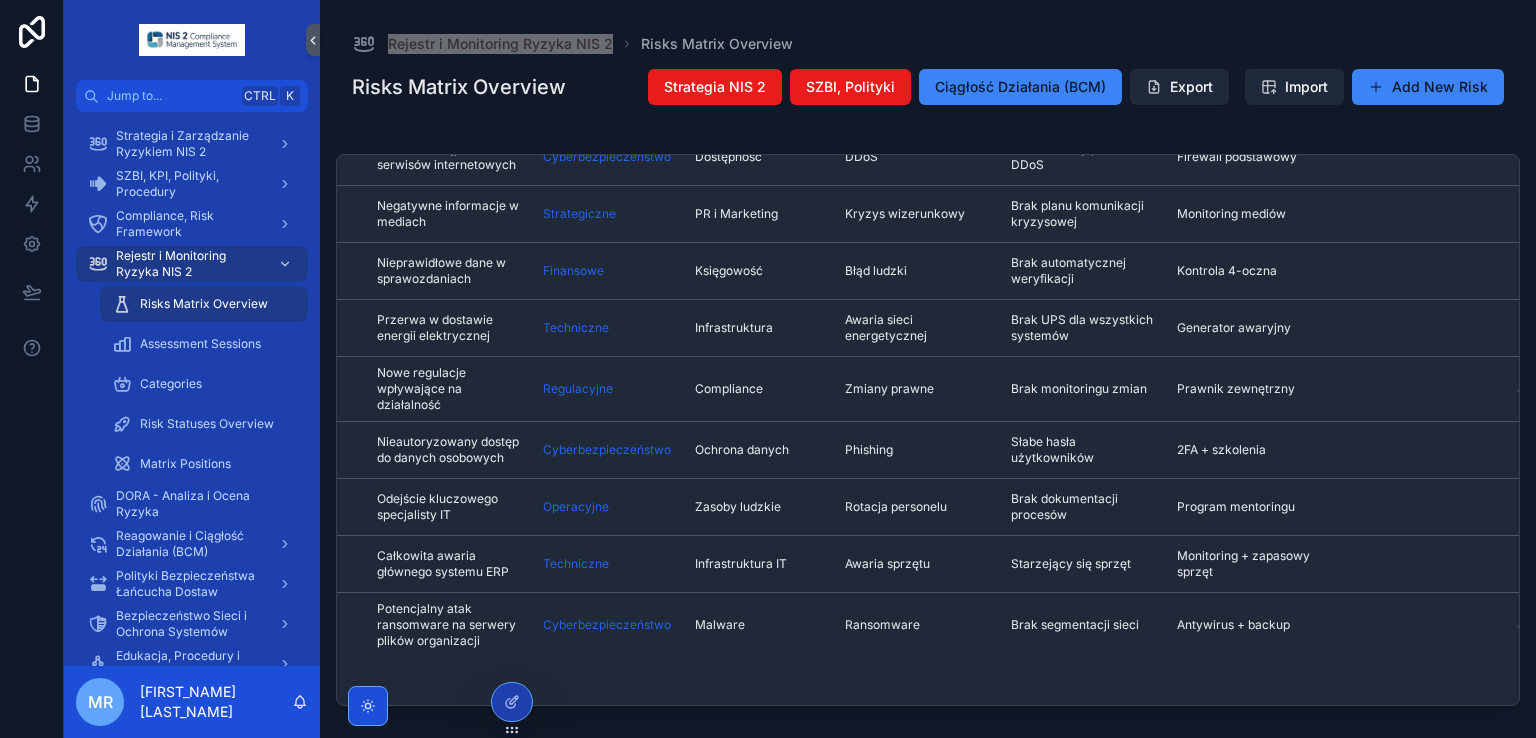 scroll, scrollTop: 252, scrollLeft: 1686, axis: both 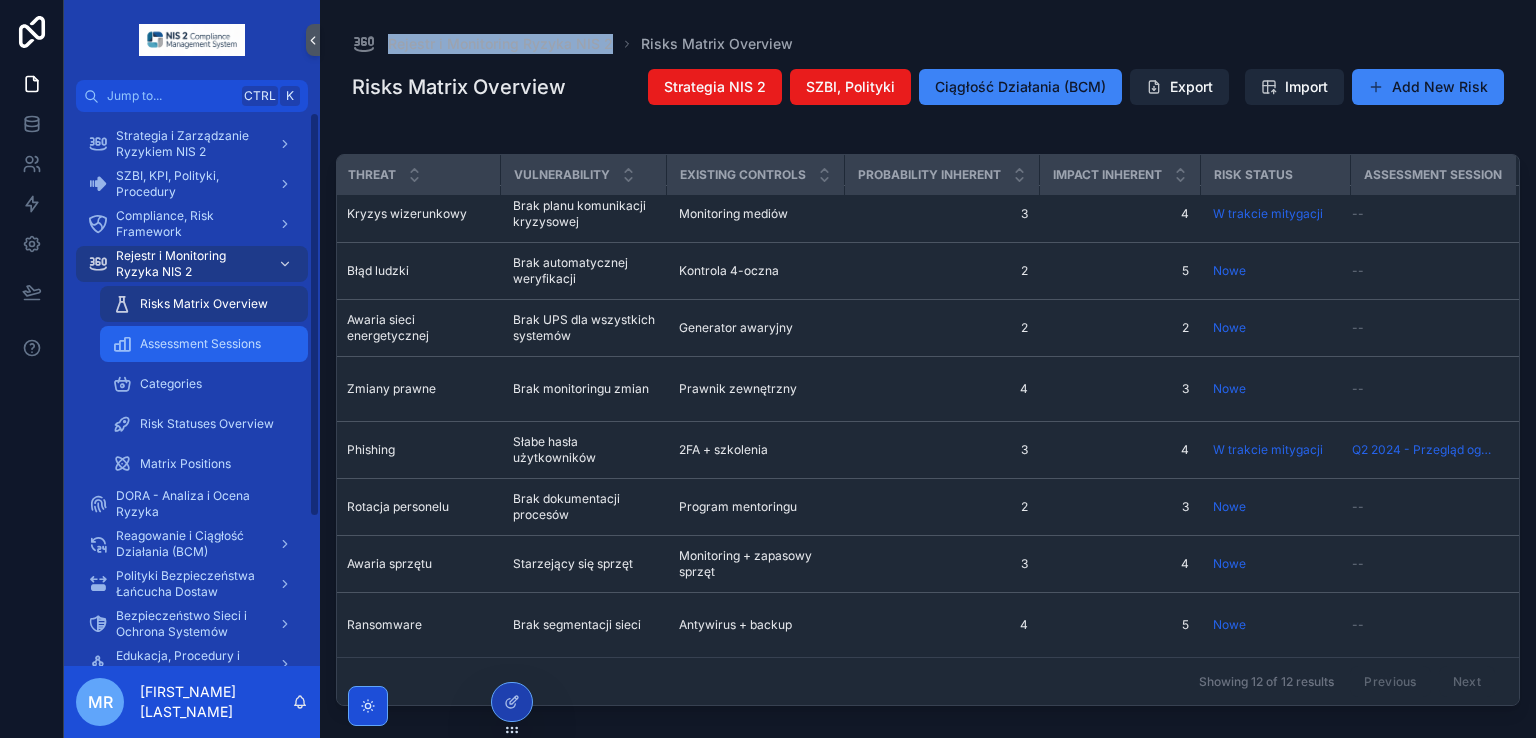 click on "Assessment Sessions" at bounding box center [200, 344] 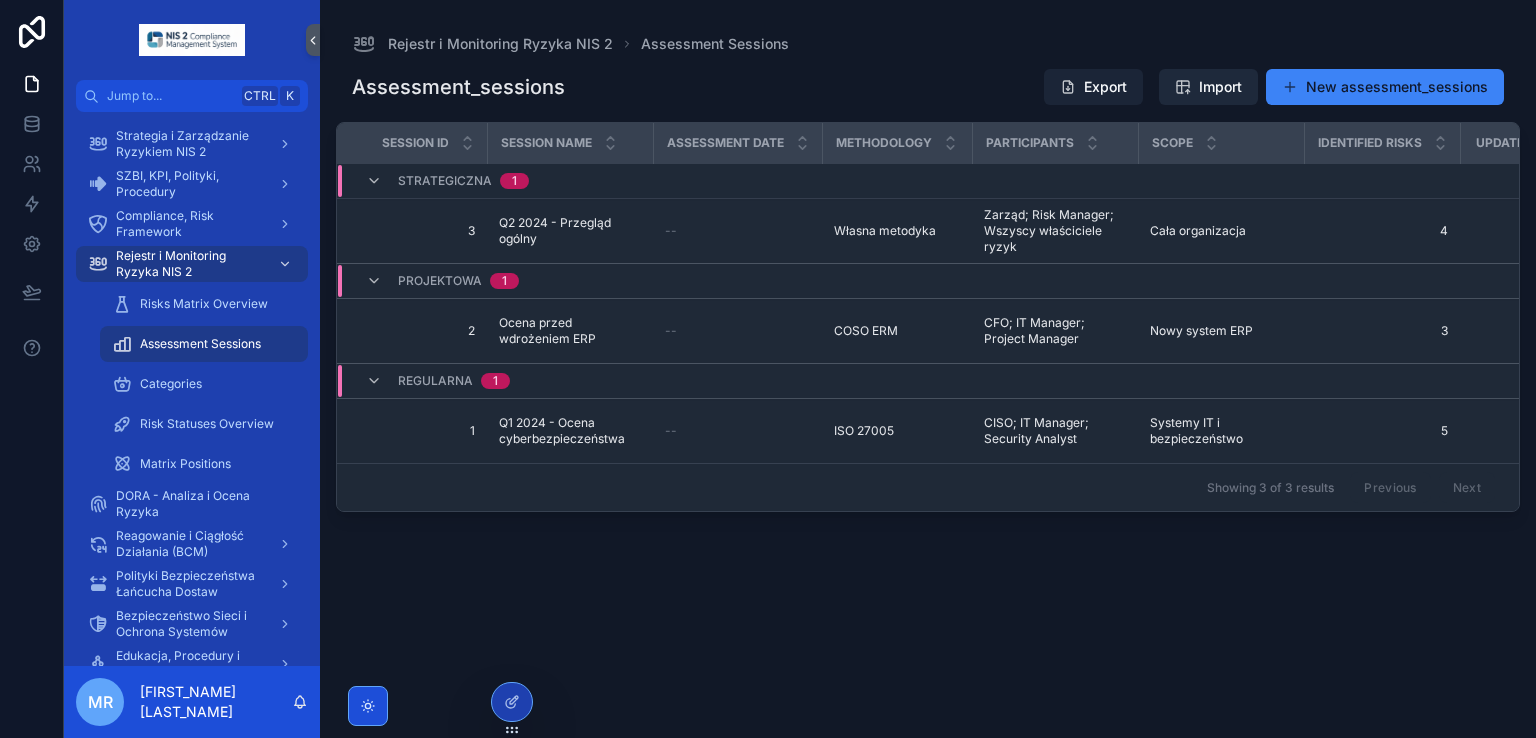 click on "Export" at bounding box center [1093, 87] 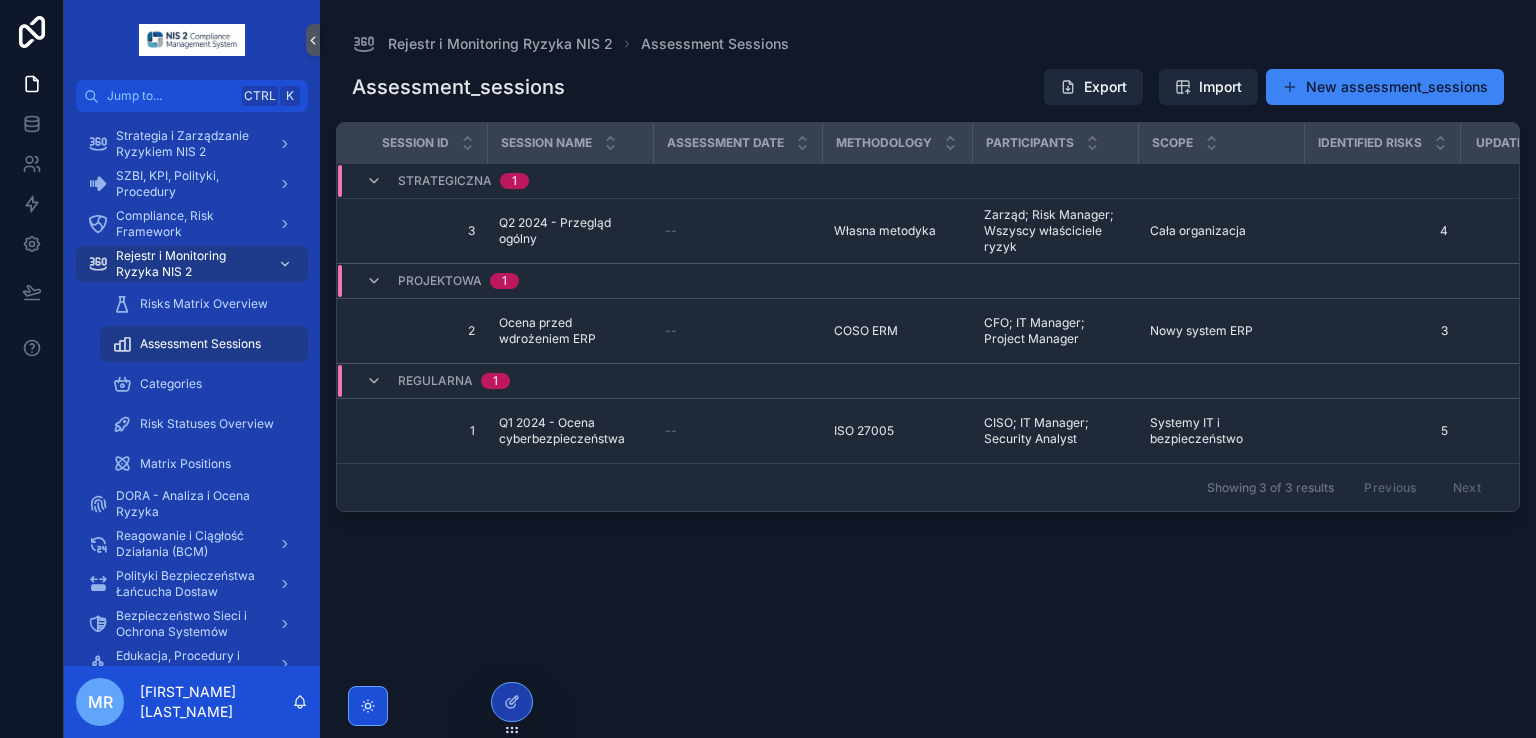 click on "Rejestr i Monitoring Ryzyka NIS 2 Assessment Sessions Assessment_sessions Export Import New assessment_sessions Session Id Session Name Assessment Date Methodology Participants Scope Identified Risks Updated Risks Session Summary Recommendations Session Status Facilitator Next Session Date Session Type Created at Updated at Strategiczna 1 3 3 Q2 2024 - Przegląd ogólny Q2 2024 - Przegląd ogólny -- Własna metodyka Własna metodyka Zarząd; Risk Manager; Wszyscy właściciele ryzyk Zarząd; Risk Manager; Wszyscy właściciele ryzyk Cała organizacja Cała organizacja 4 4 7 7 Kompleksowy przegląd wszystkich kategorii ryzyk Kompleksowy przegląd wszystkich kategorii ryzyk Aktualizacja strategii zarządzania ryzykiem Aktualizacja strategii zarządzania ryzykiem W trakcie W trakcie Maria Wiśniewska Maria Wiśniewska -- Strategiczna 29.05.2025 00:00 29.05.2025 00:00 30.05.2025 20:12 30.05.2025 20:12 Projektowa 1 2 2 Ocena przed wdrożeniem ERP Ocena przed wdrożeniem ERP -- COSO ERM COSO ERM Nowy system ERP 3" at bounding box center [928, 357] 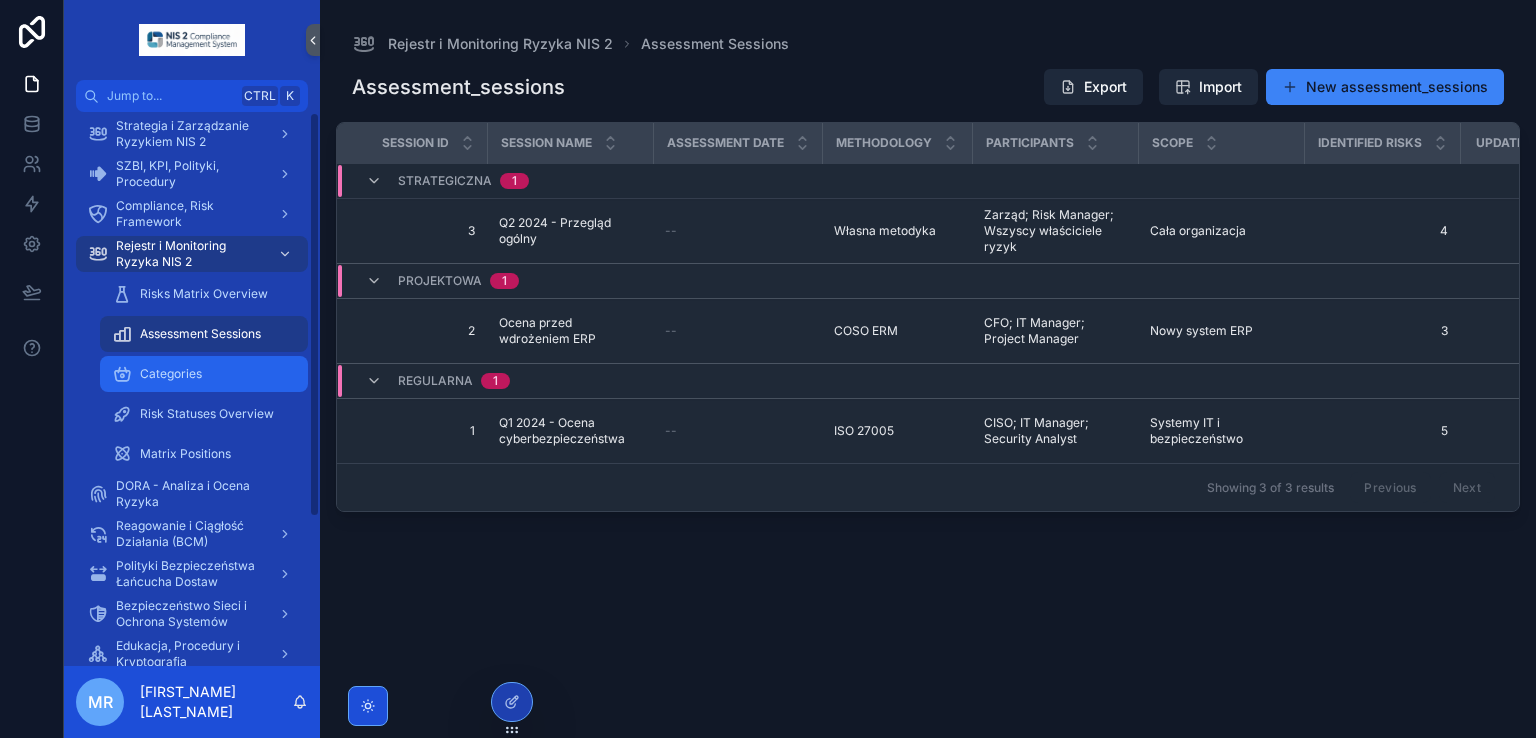 scroll, scrollTop: 0, scrollLeft: 0, axis: both 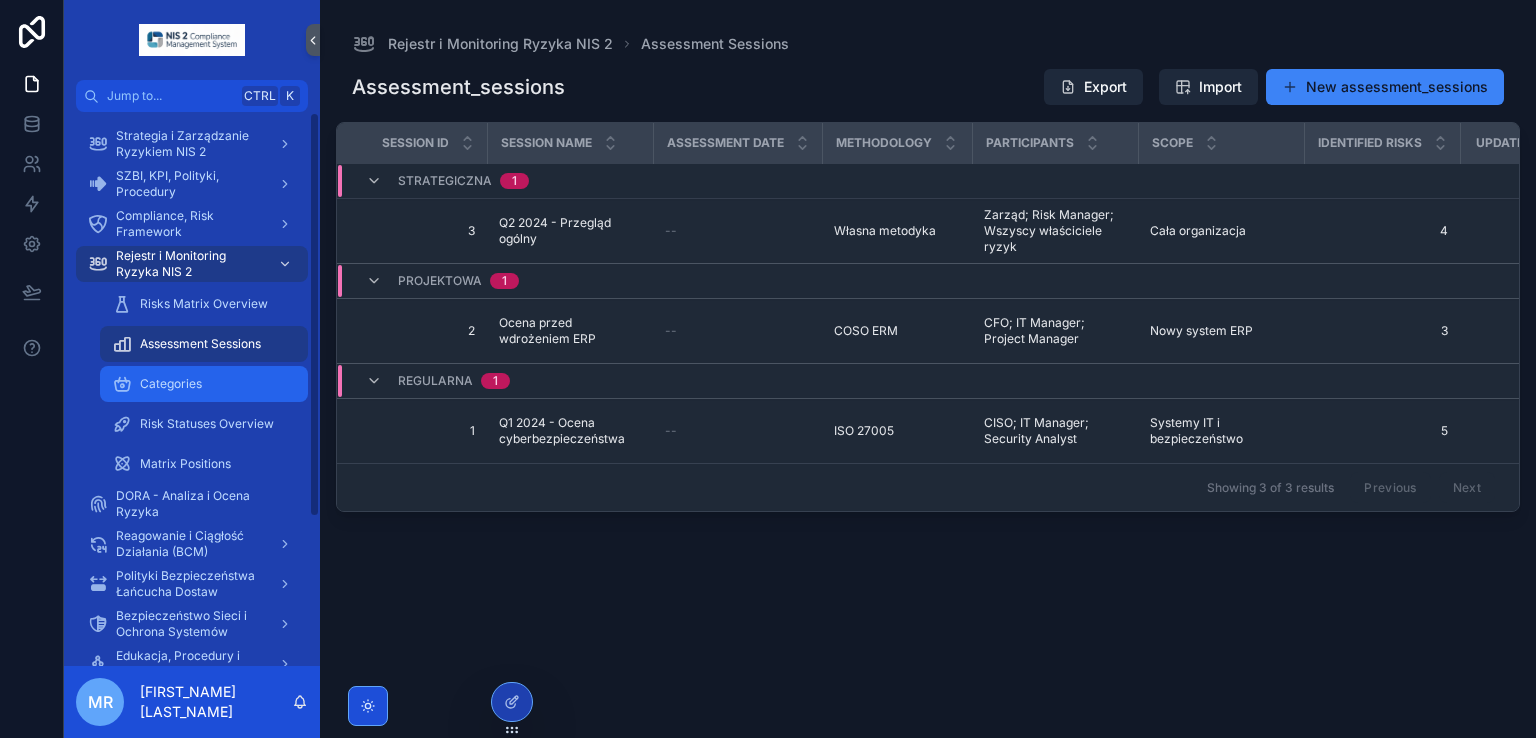 click on "Categories" at bounding box center (204, 384) 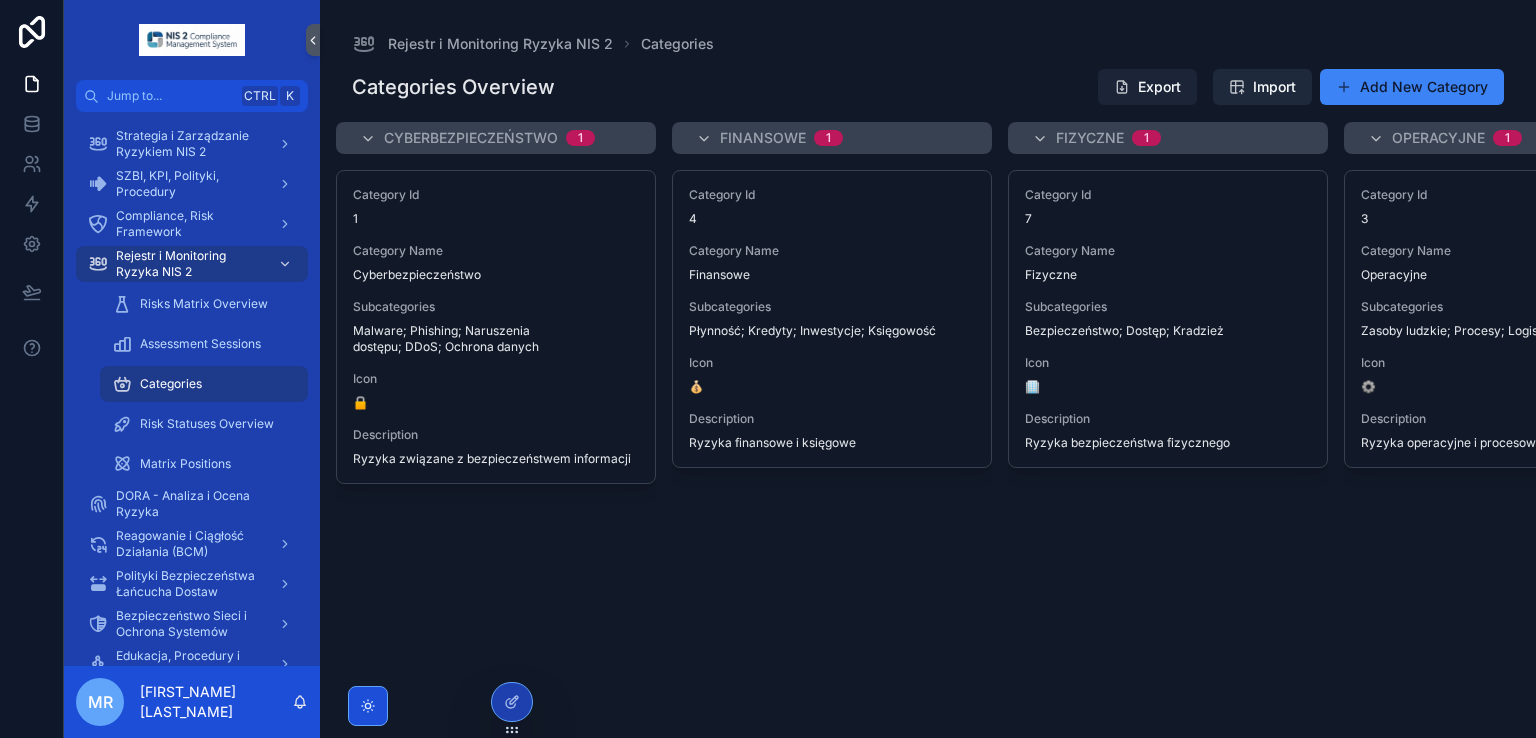 click on "Export" at bounding box center [1147, 87] 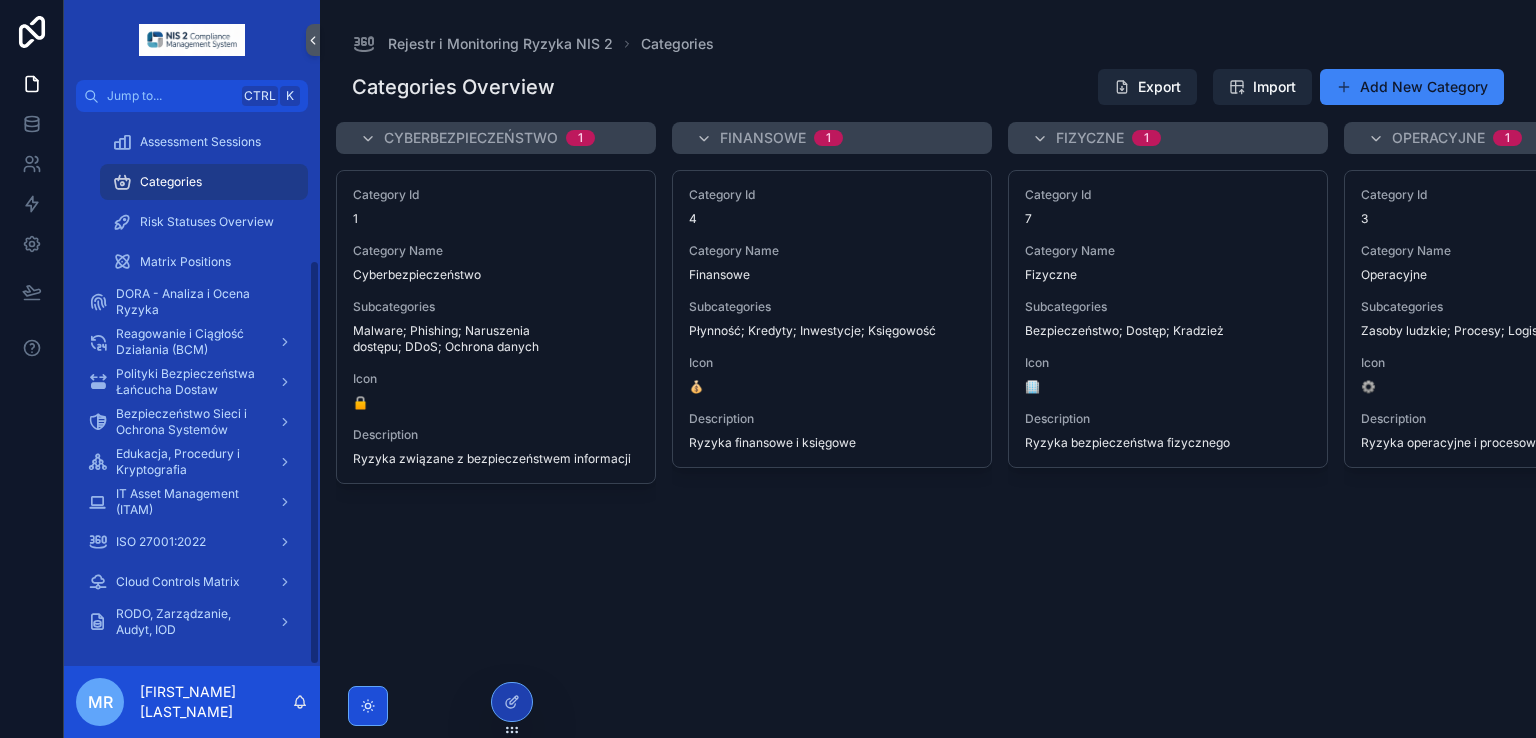 scroll, scrollTop: 102, scrollLeft: 0, axis: vertical 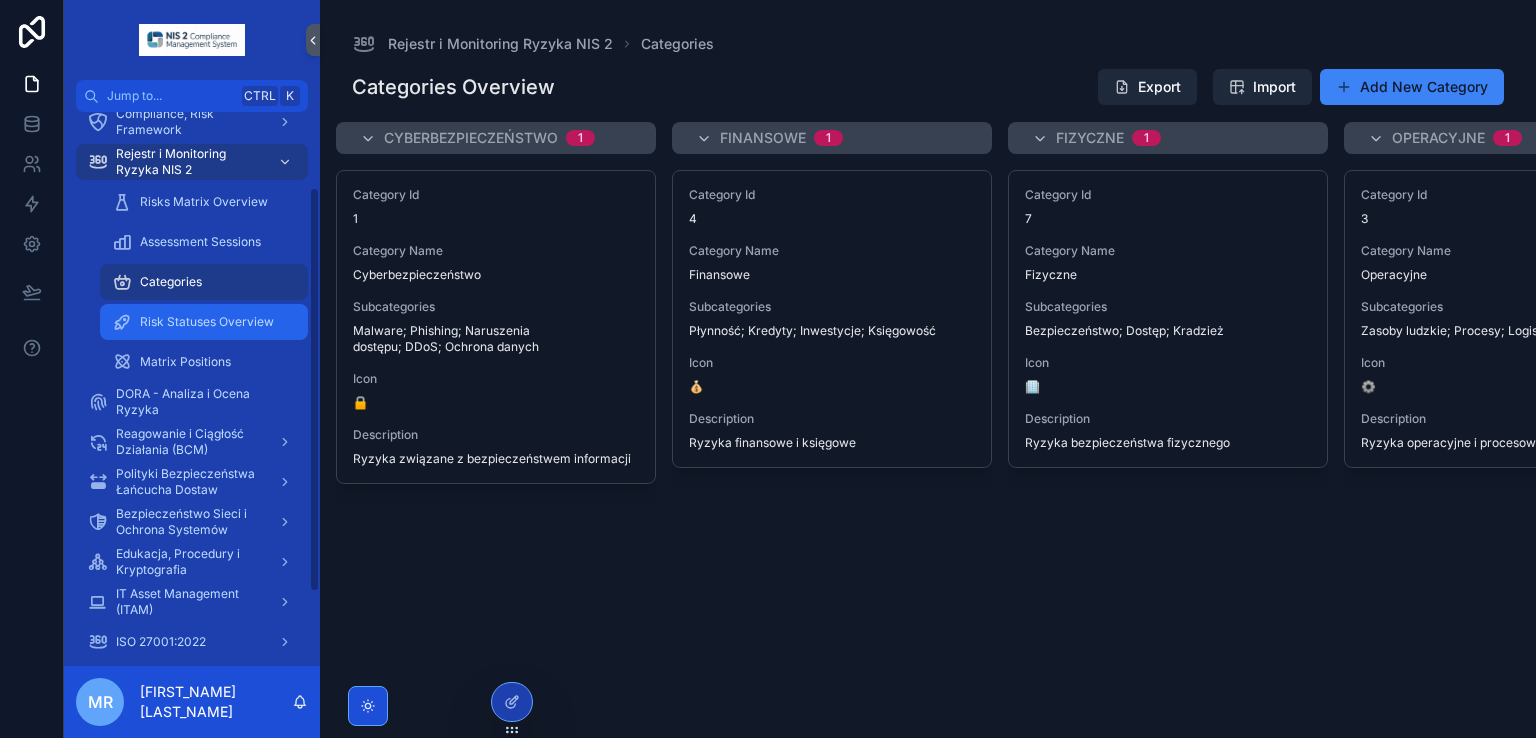 click on "Risk Statuses Overview" at bounding box center (204, 322) 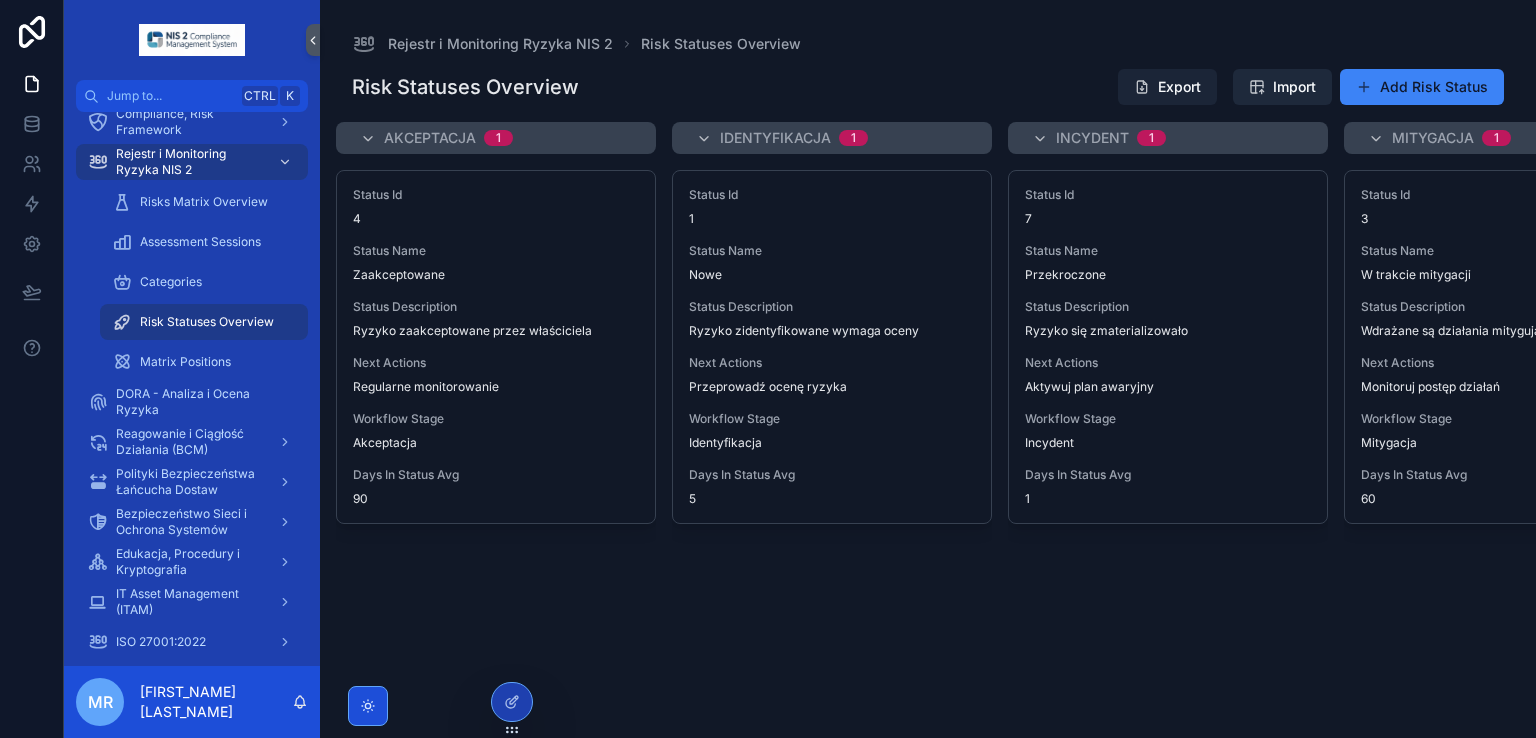 click on "Export" at bounding box center (1167, 87) 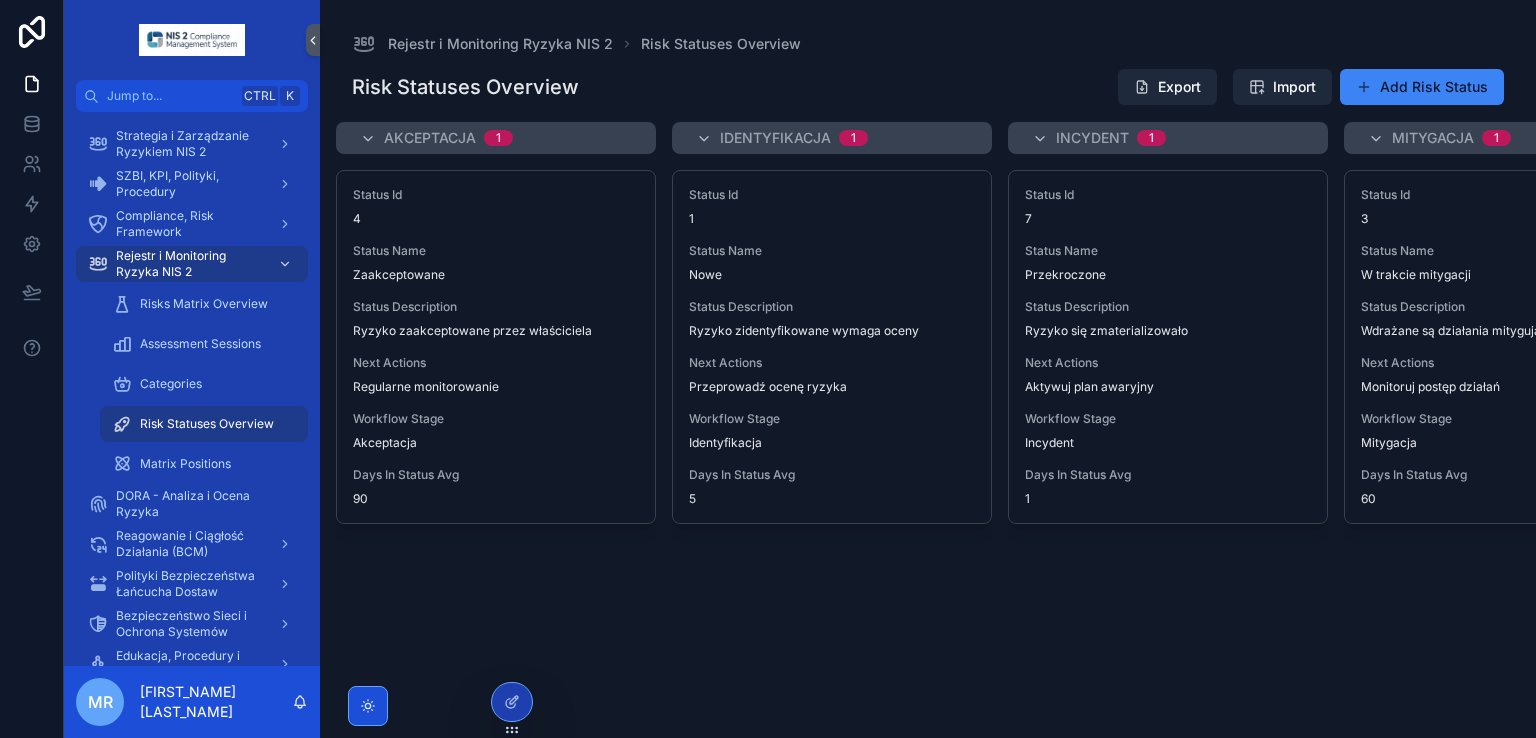 scroll, scrollTop: 202, scrollLeft: 0, axis: vertical 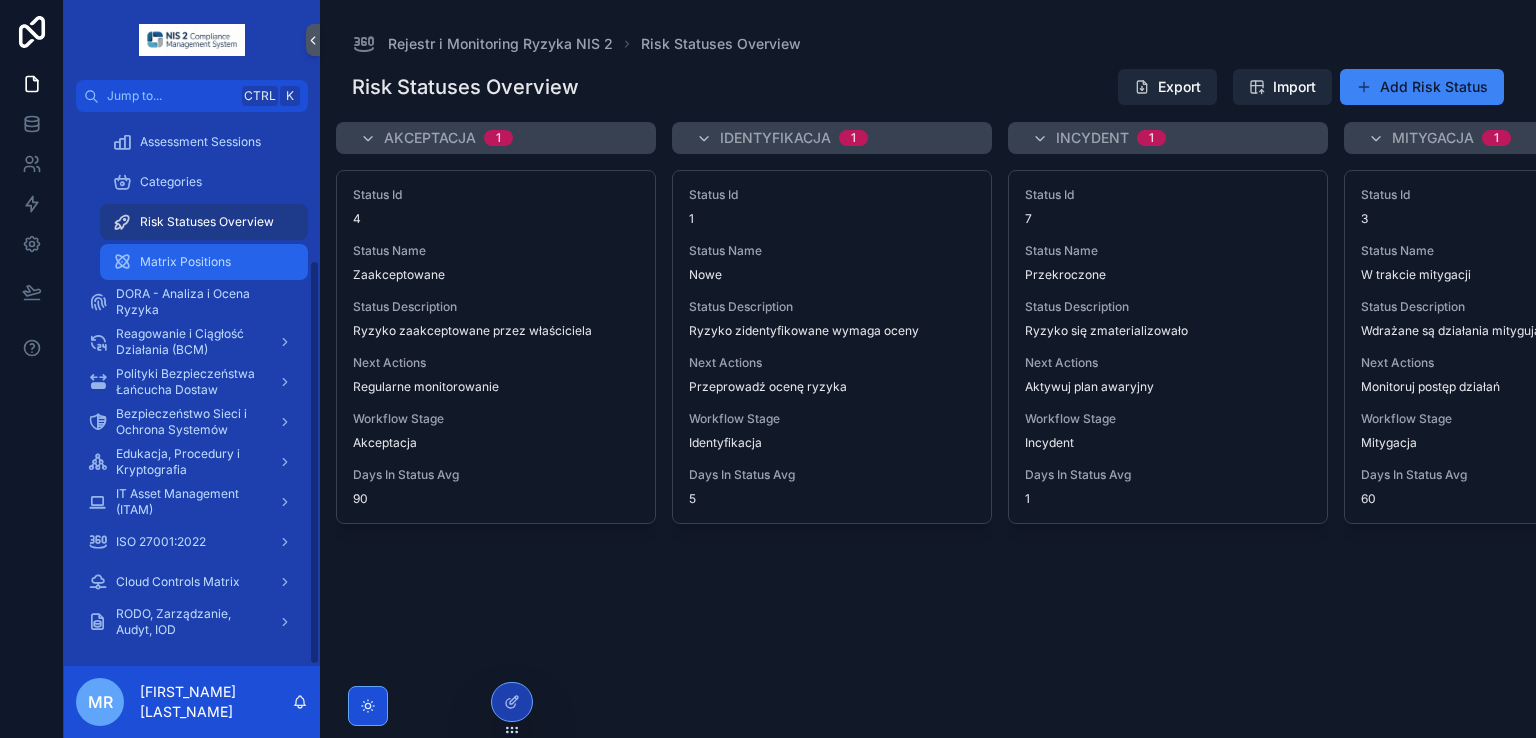 click on "Matrix Positions" at bounding box center [185, 262] 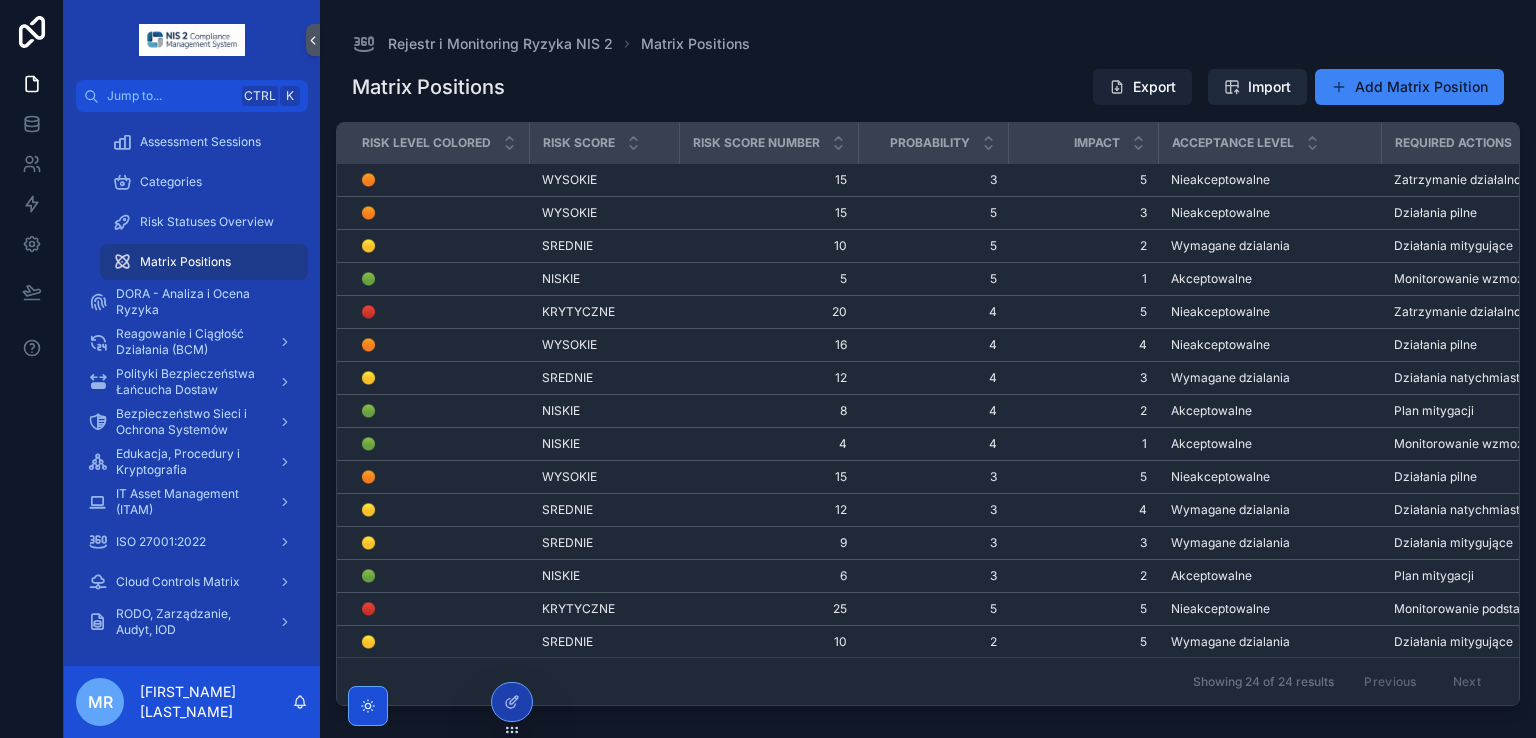 click on "Export" at bounding box center [1142, 87] 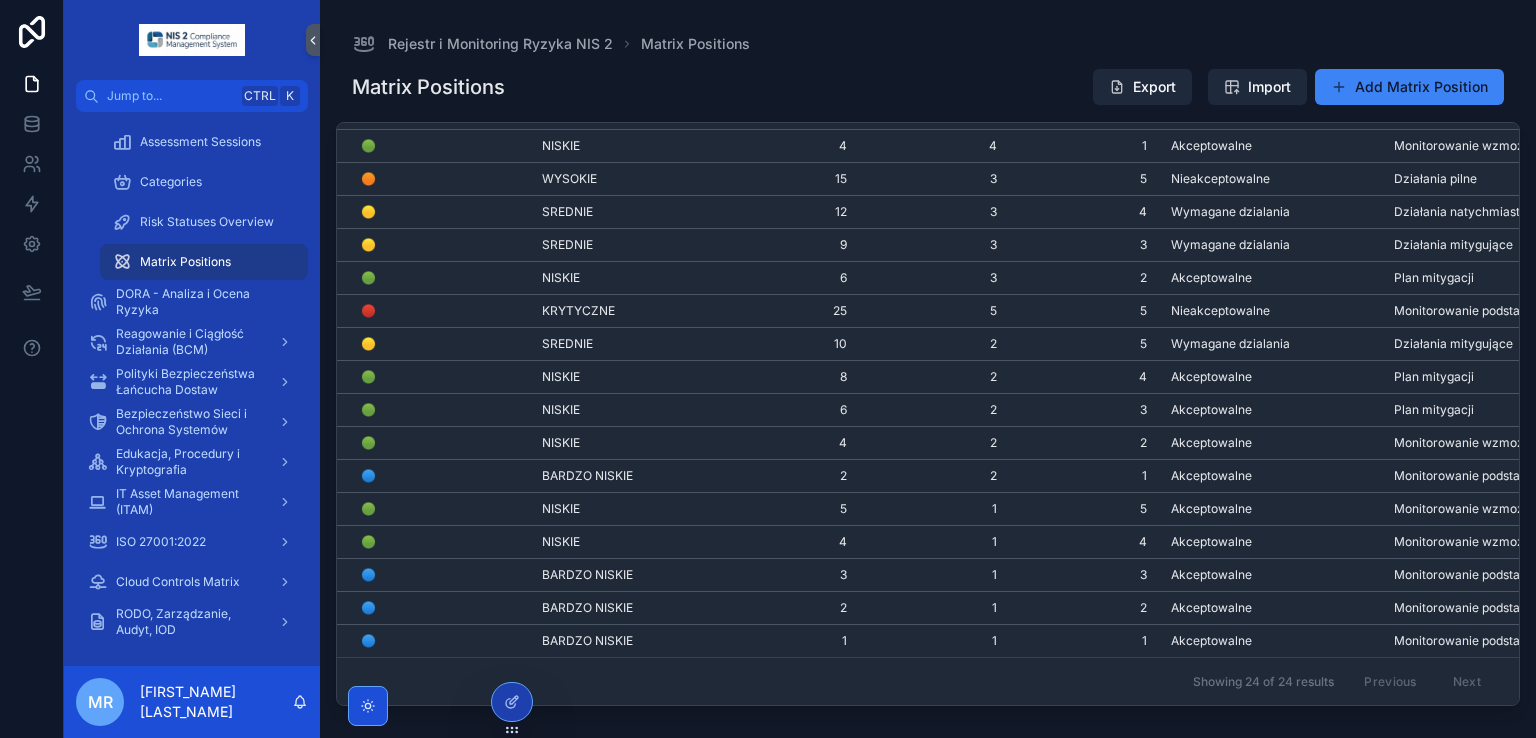 scroll, scrollTop: 302, scrollLeft: 396, axis: both 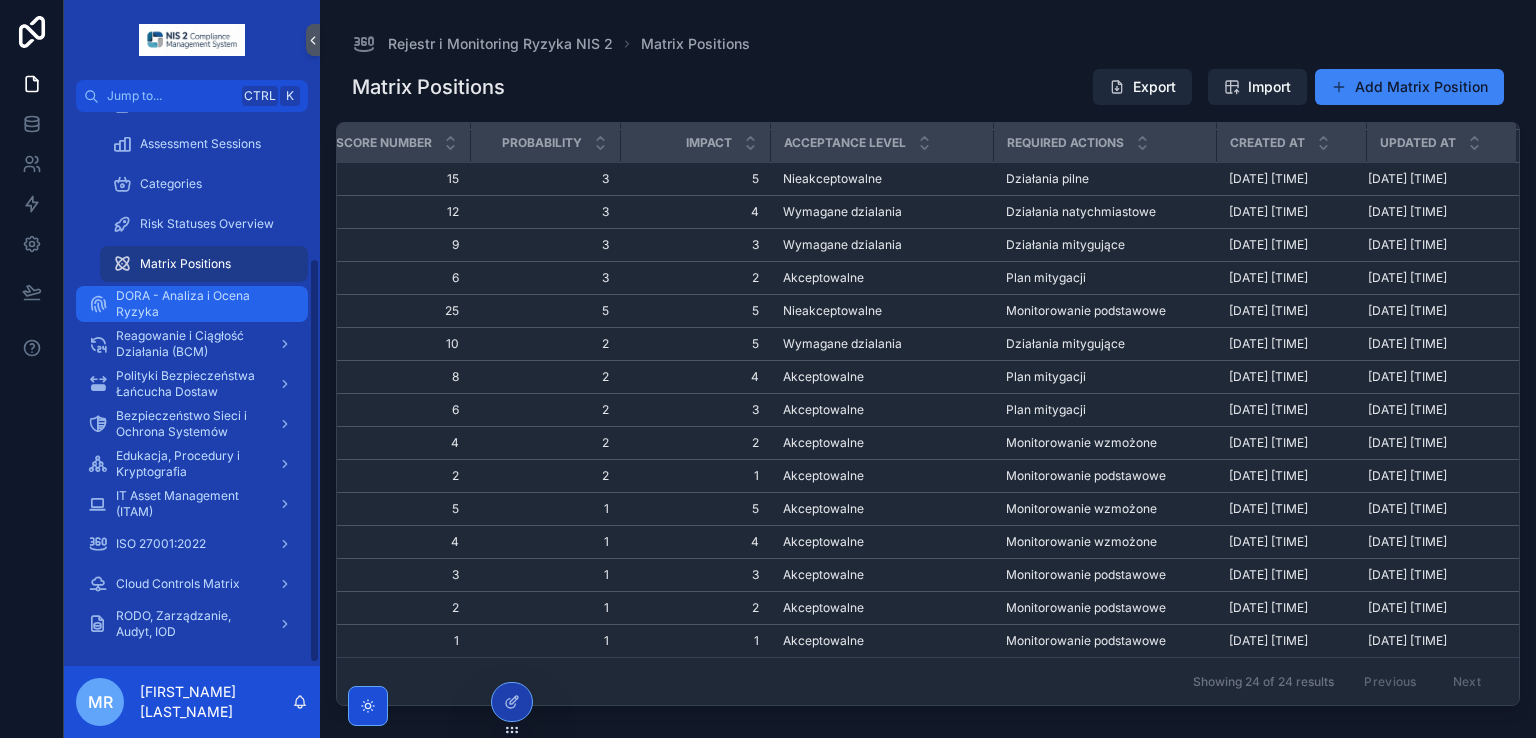 click on "DORA - Analiza i Ocena Ryzyka" at bounding box center [202, 304] 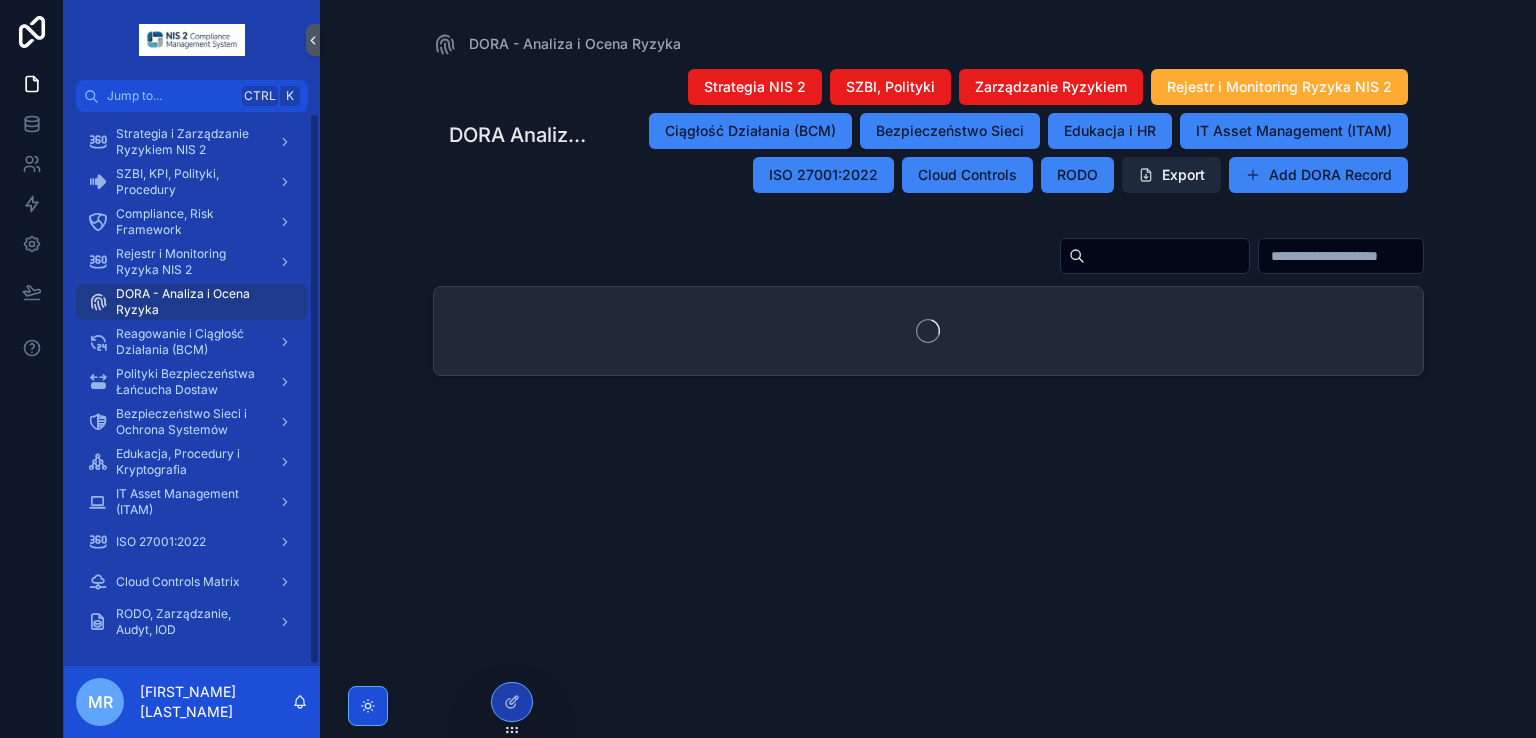 scroll, scrollTop: 2, scrollLeft: 0, axis: vertical 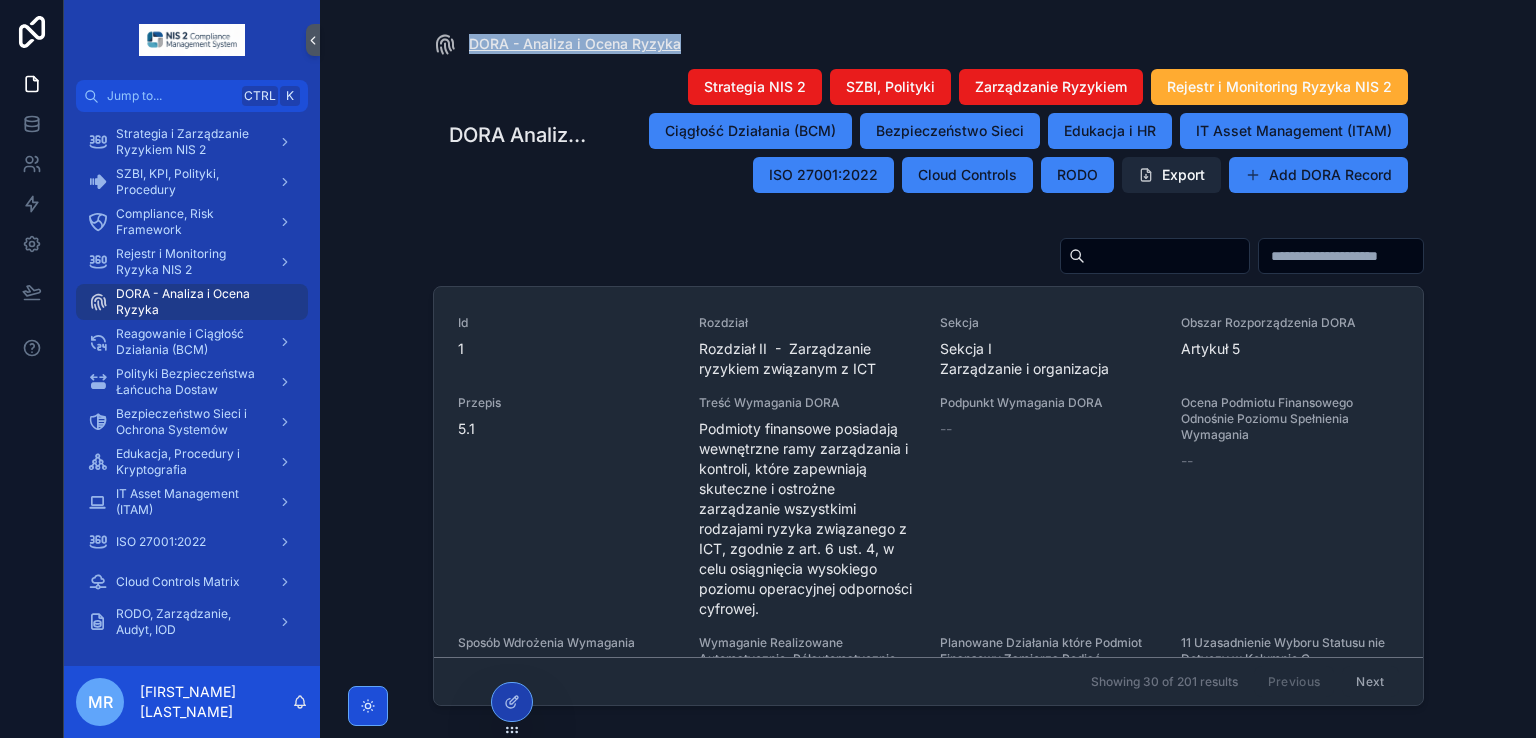 drag, startPoint x: 467, startPoint y: 19, endPoint x: 676, endPoint y: 44, distance: 210.4899 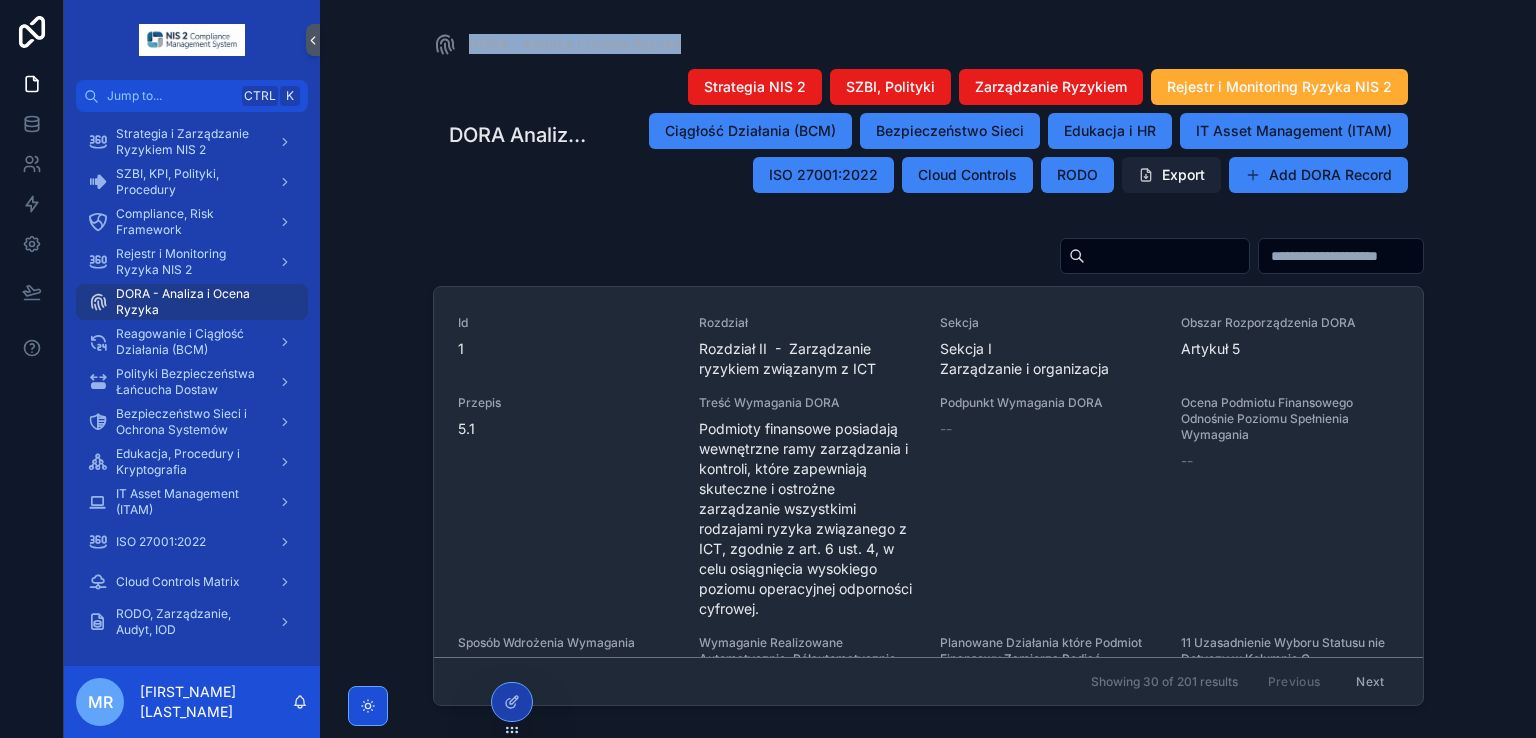click on "Export" at bounding box center [1171, 175] 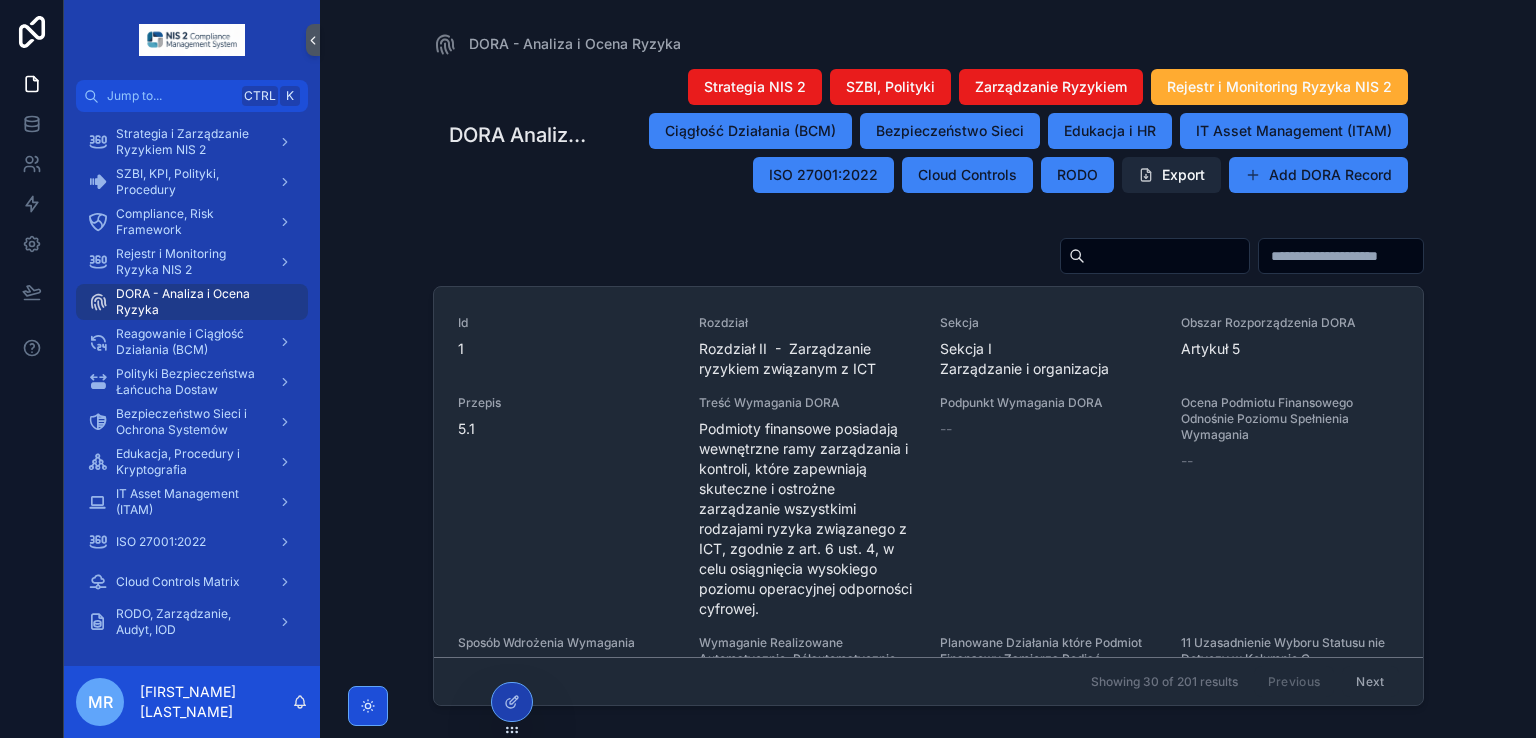 click on "DORA Analiza i Ocena Ryzyka Records Strategia NIS 2 SZBI, Polityki Zarządzanie Ryzykiem Rejestr i Monitoring Ryzyka NIS 2 Ciągłość Działania (BCM) Bezpieczeństwo Sieci Edukacja i HR  IT Asset Management (ITAM) ISO 27001:2022 Cloud Controls RODO Export Add DORA Record" at bounding box center [928, 135] 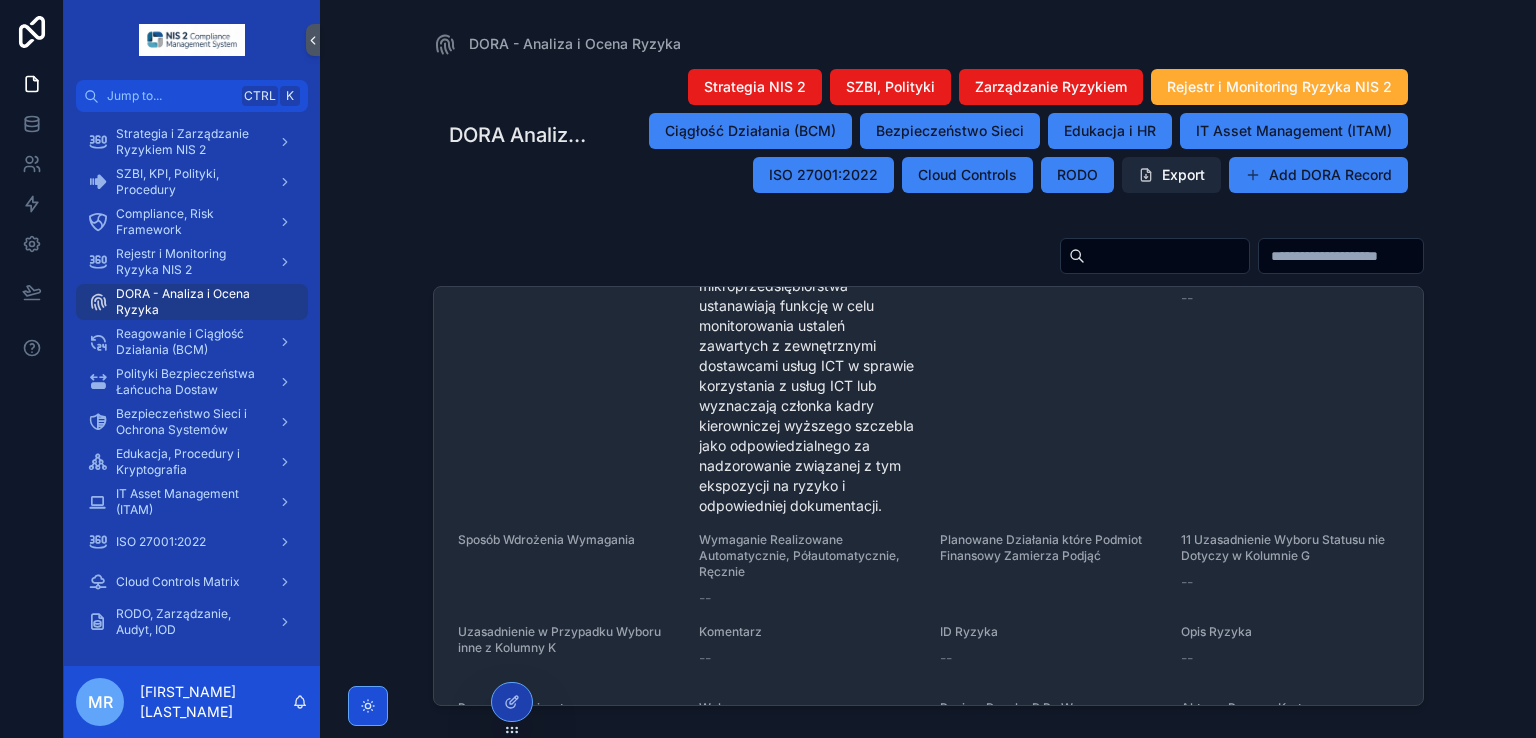 click on "DORA - Analiza i Ocena Ryzyka" at bounding box center [928, 44] 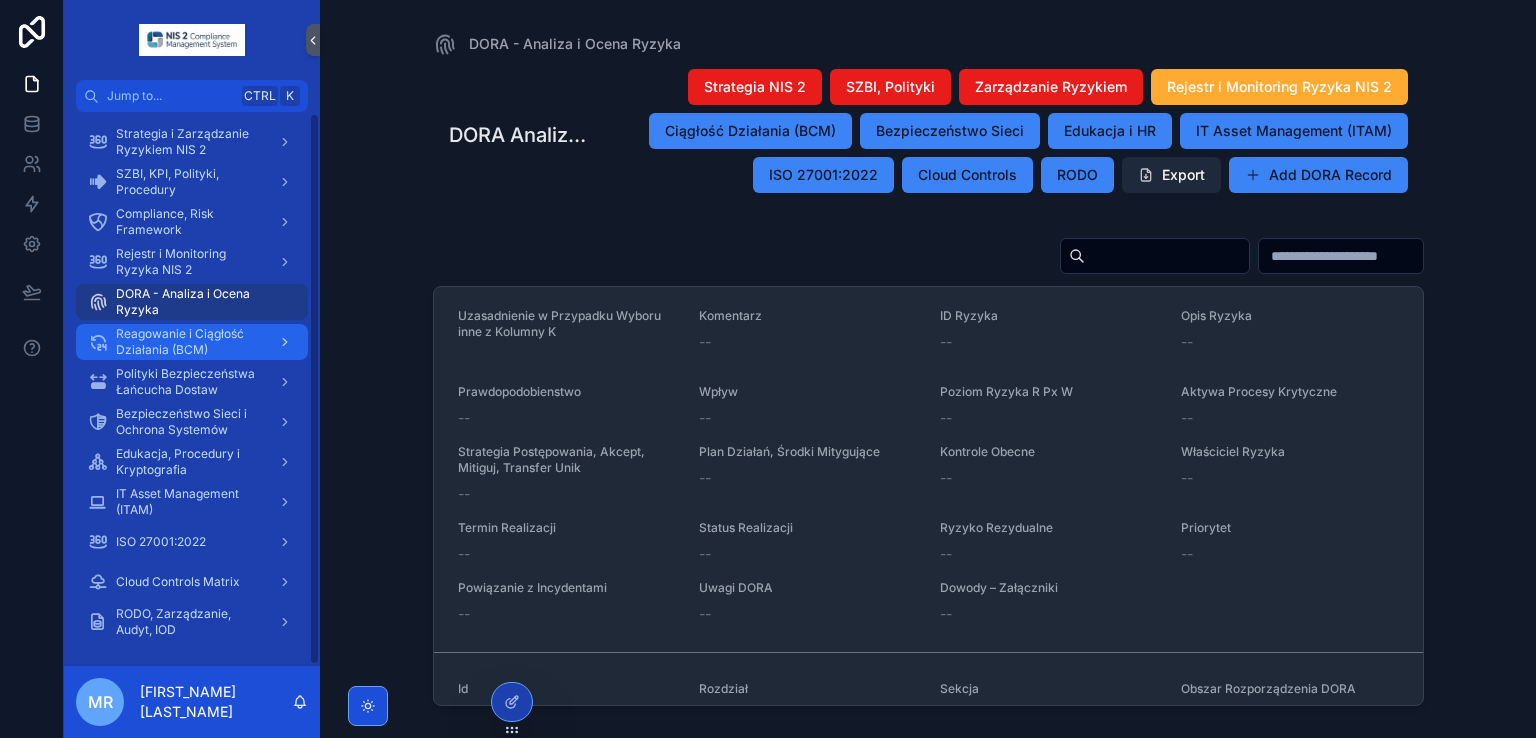 click on "Reagowanie i Ciągłość Działania (BCM)" at bounding box center (189, 342) 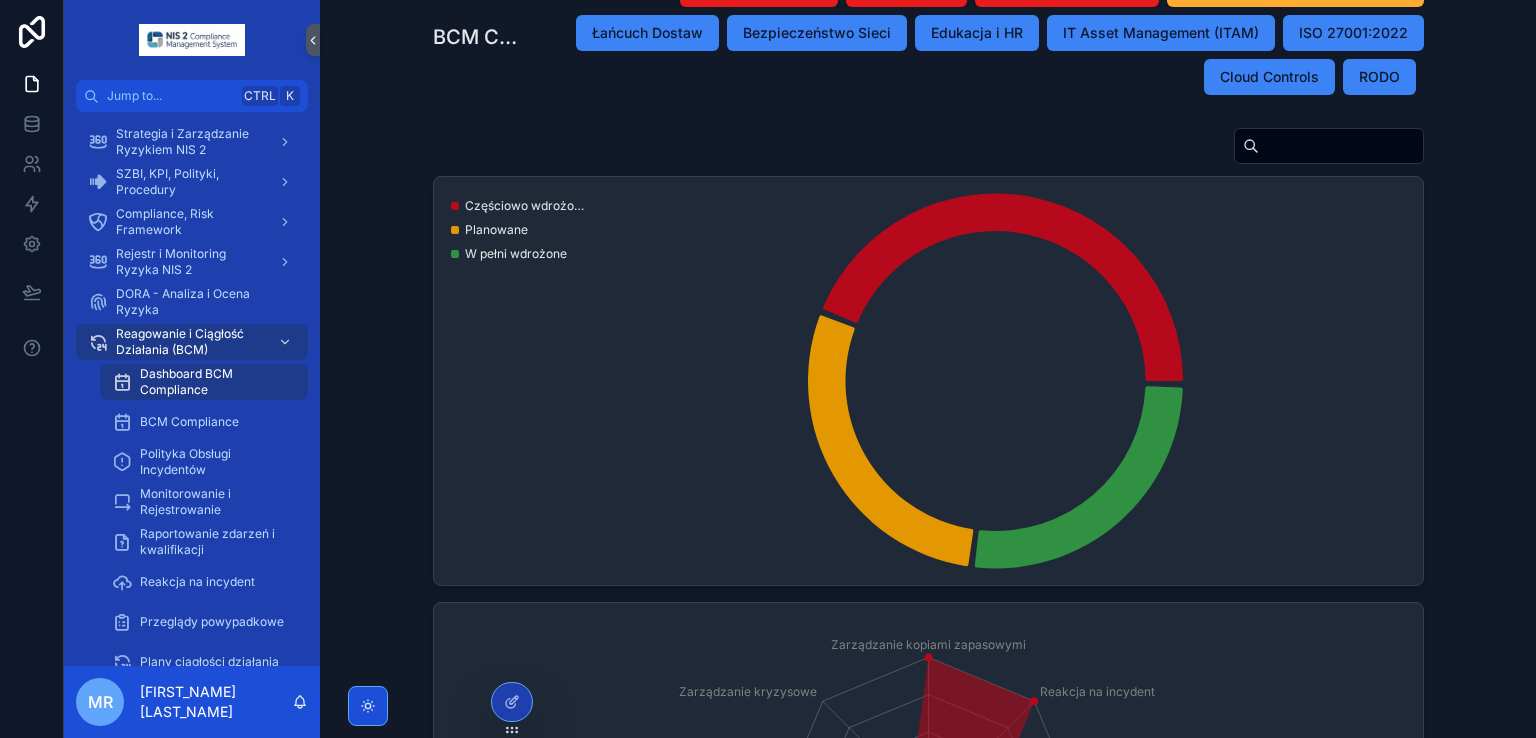 scroll, scrollTop: 200, scrollLeft: 0, axis: vertical 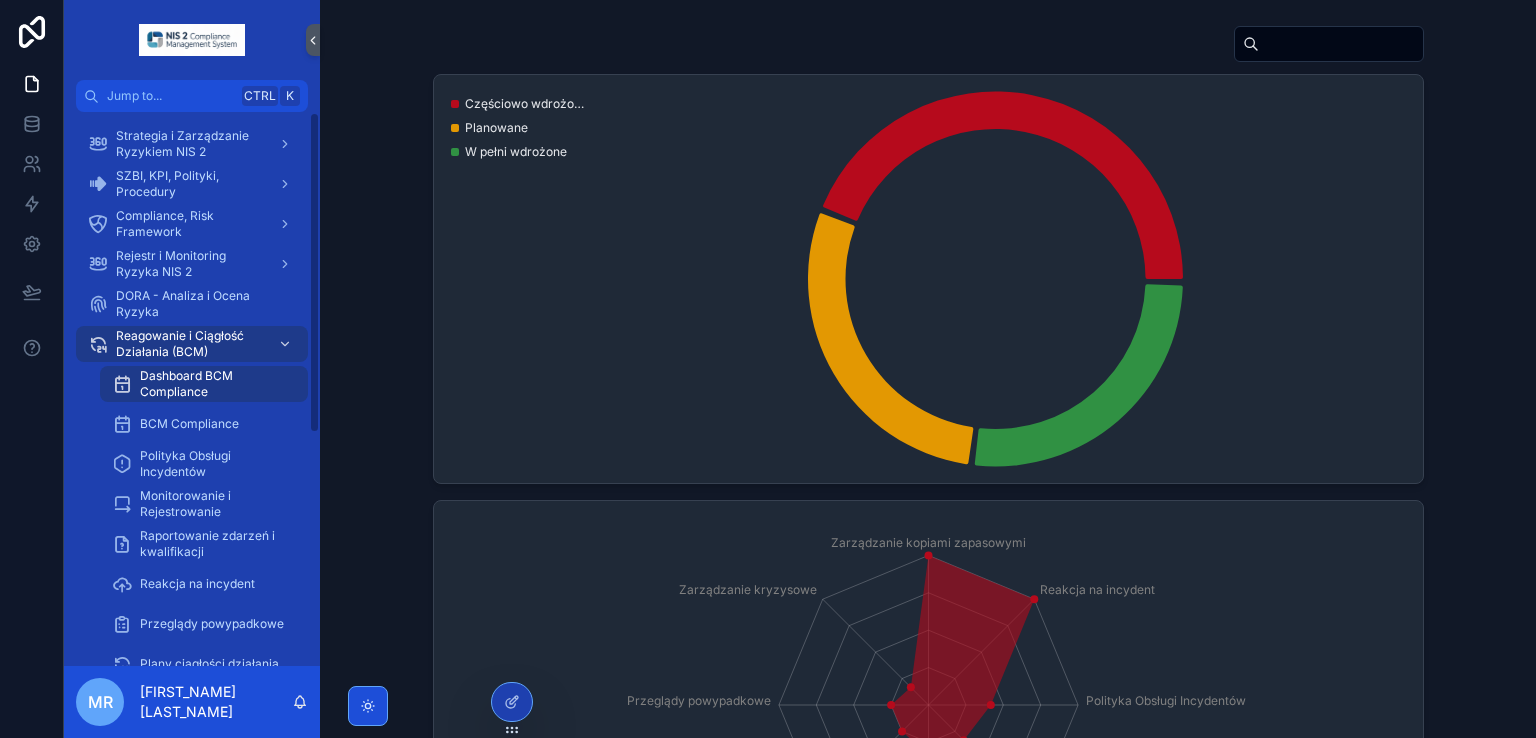 drag, startPoint x: 312, startPoint y: 264, endPoint x: 307, endPoint y: 179, distance: 85.146935 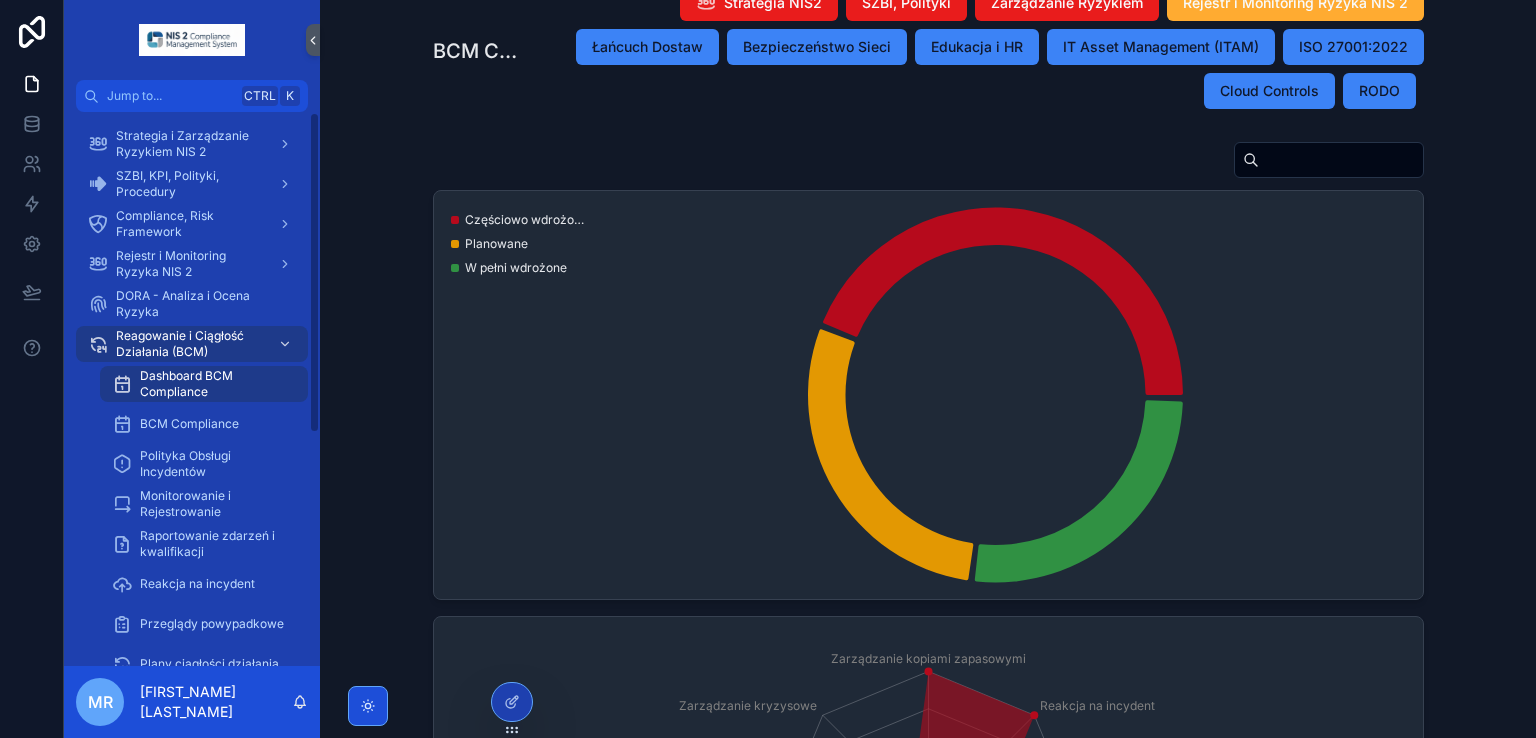 scroll, scrollTop: 0, scrollLeft: 0, axis: both 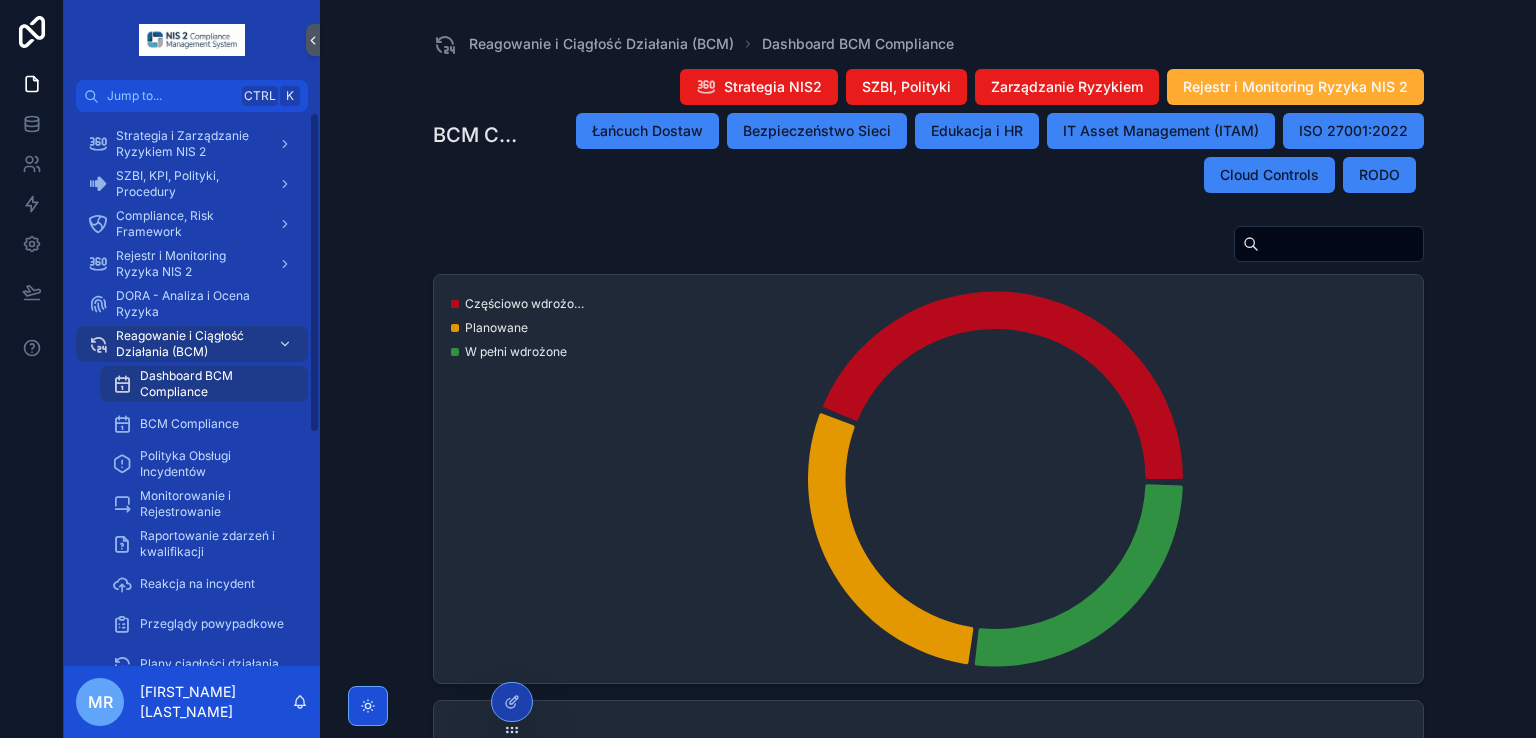 click on "Dashboard BCM Compliance" at bounding box center (214, 384) 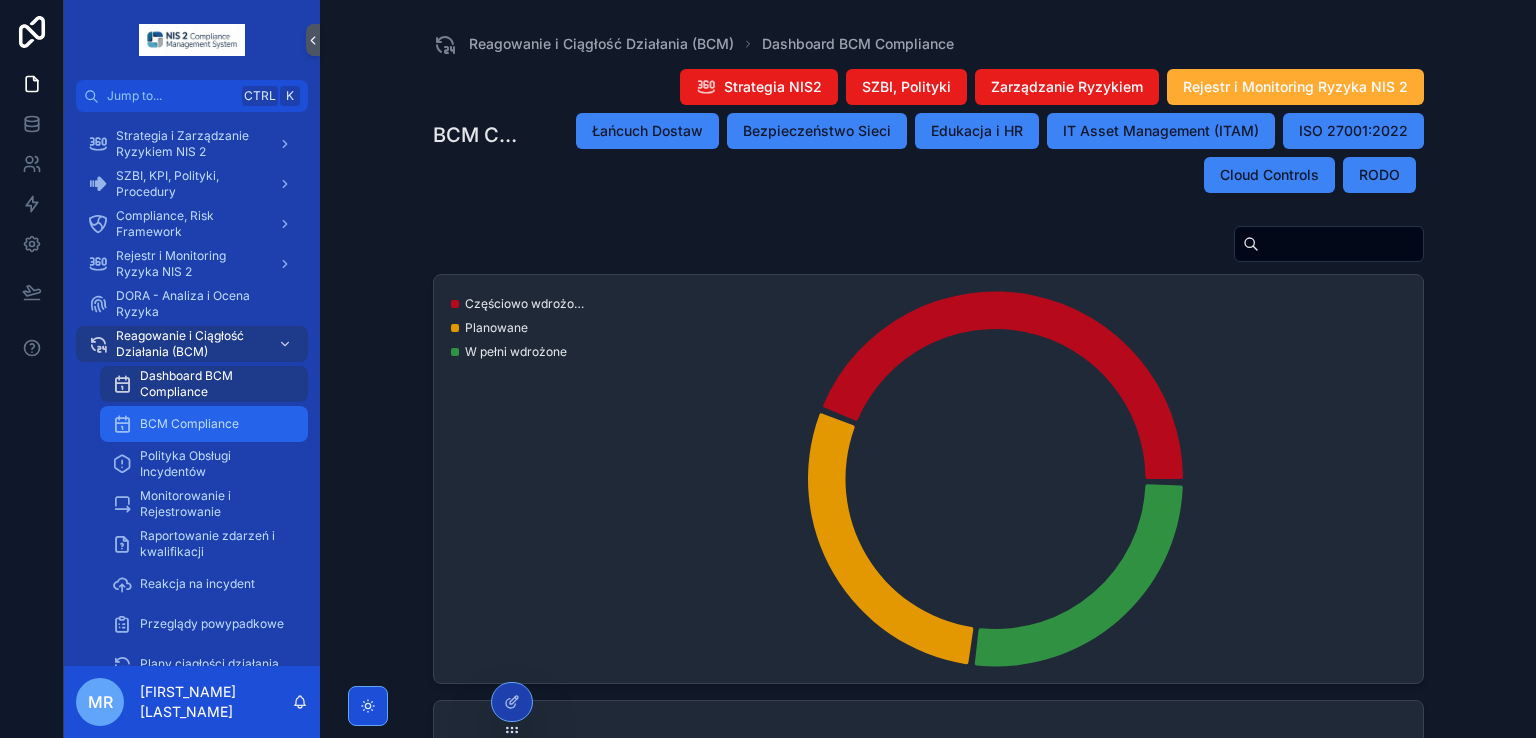 click on "BCM Compliance" at bounding box center [189, 424] 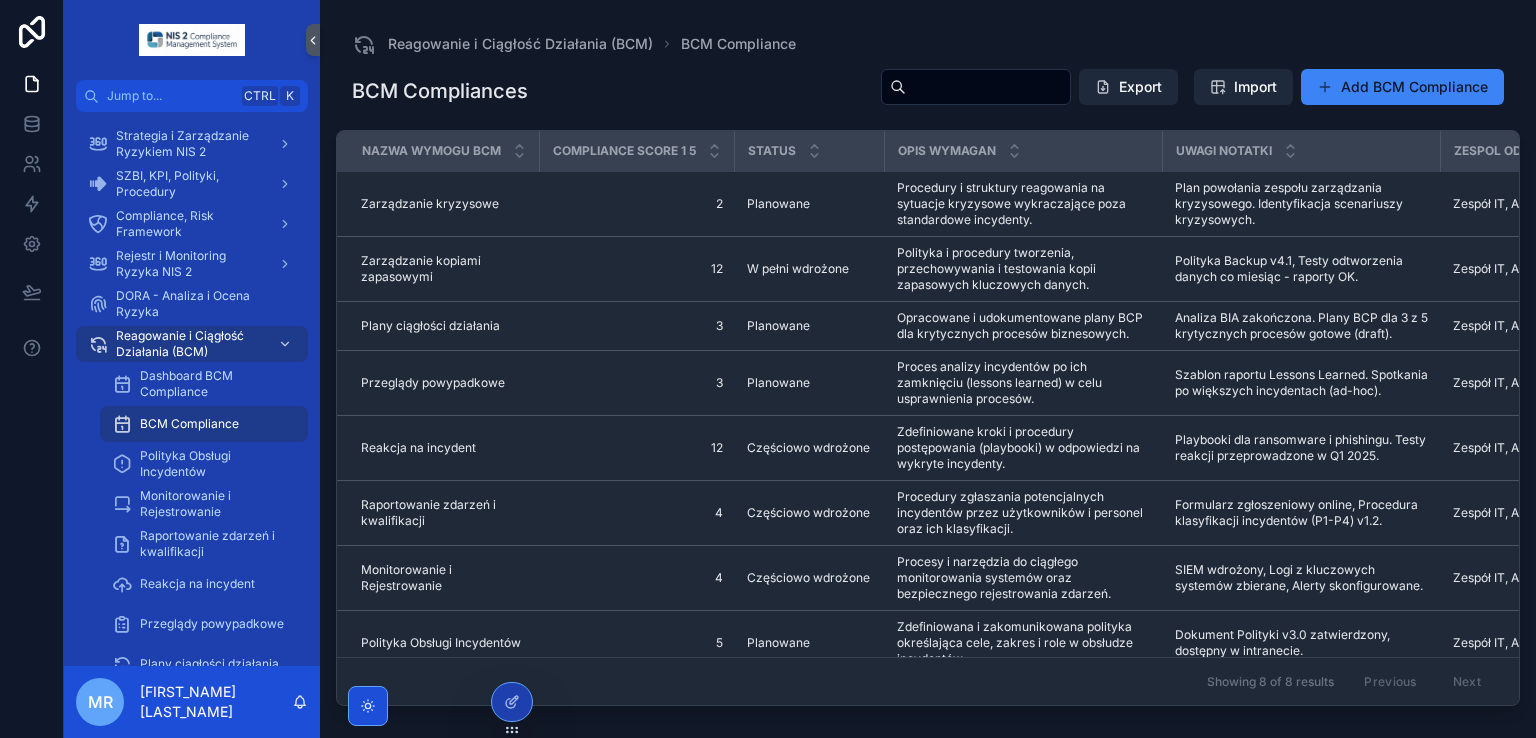 click on "Export" at bounding box center (1128, 87) 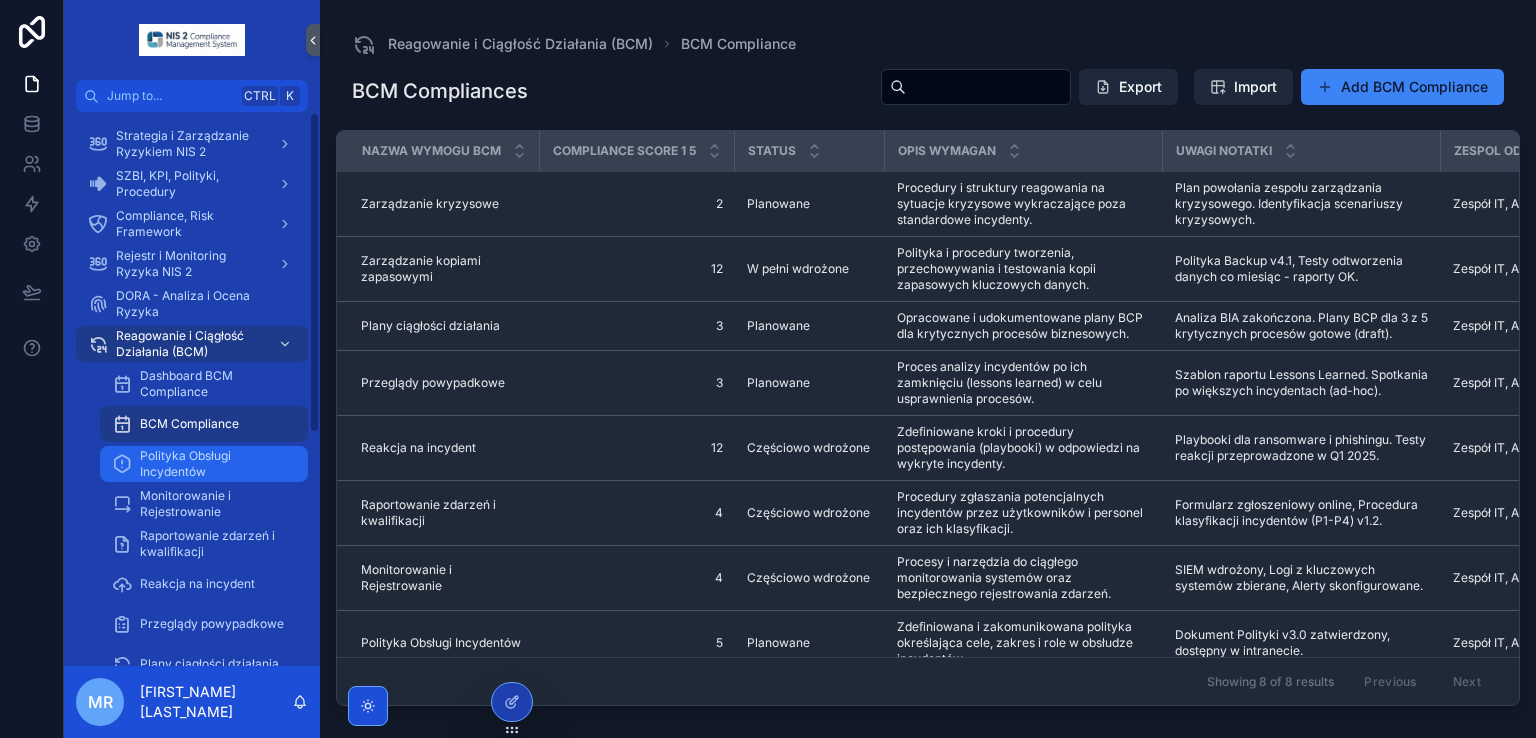 click on "Polityka Obsługi Incydentów" at bounding box center [214, 464] 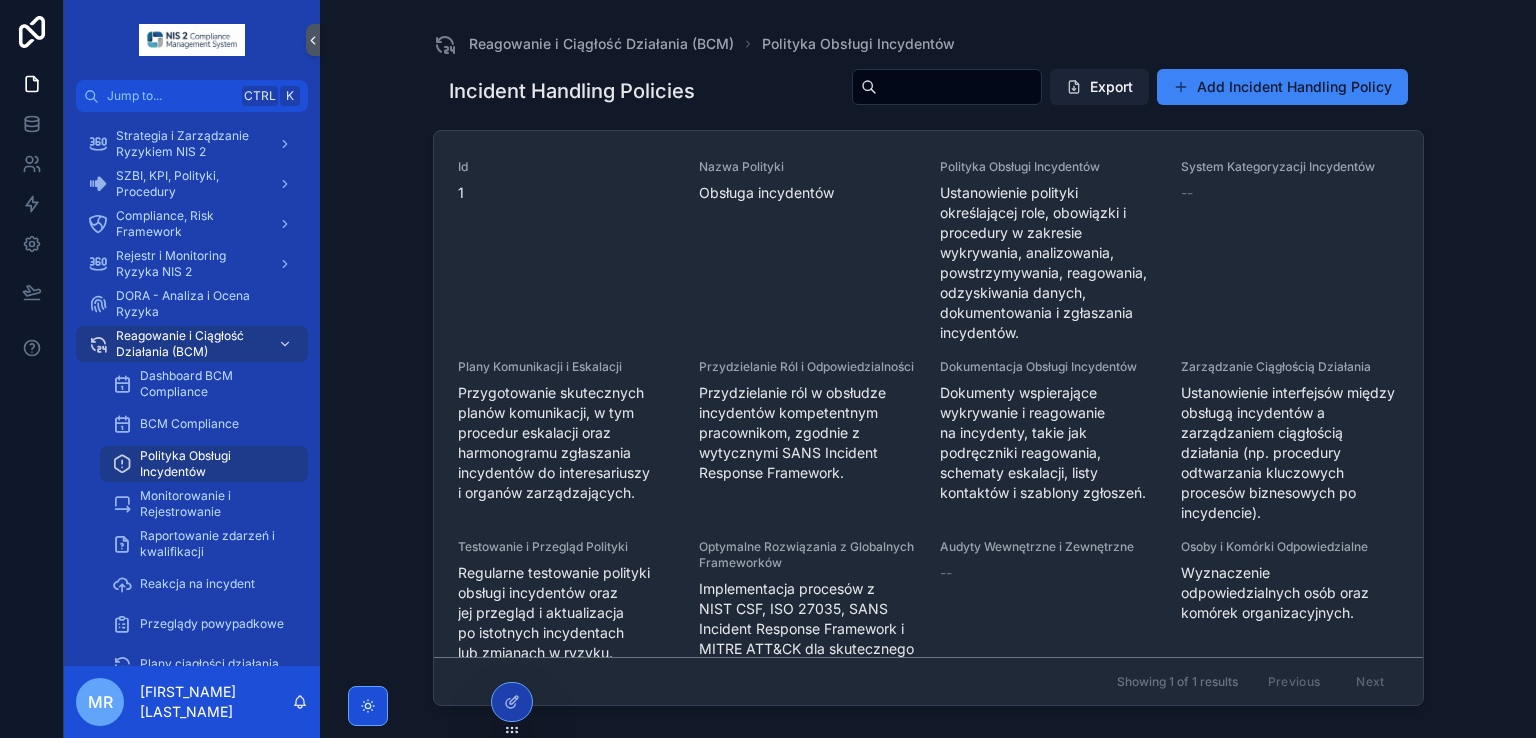 click on "Export" at bounding box center (1099, 87) 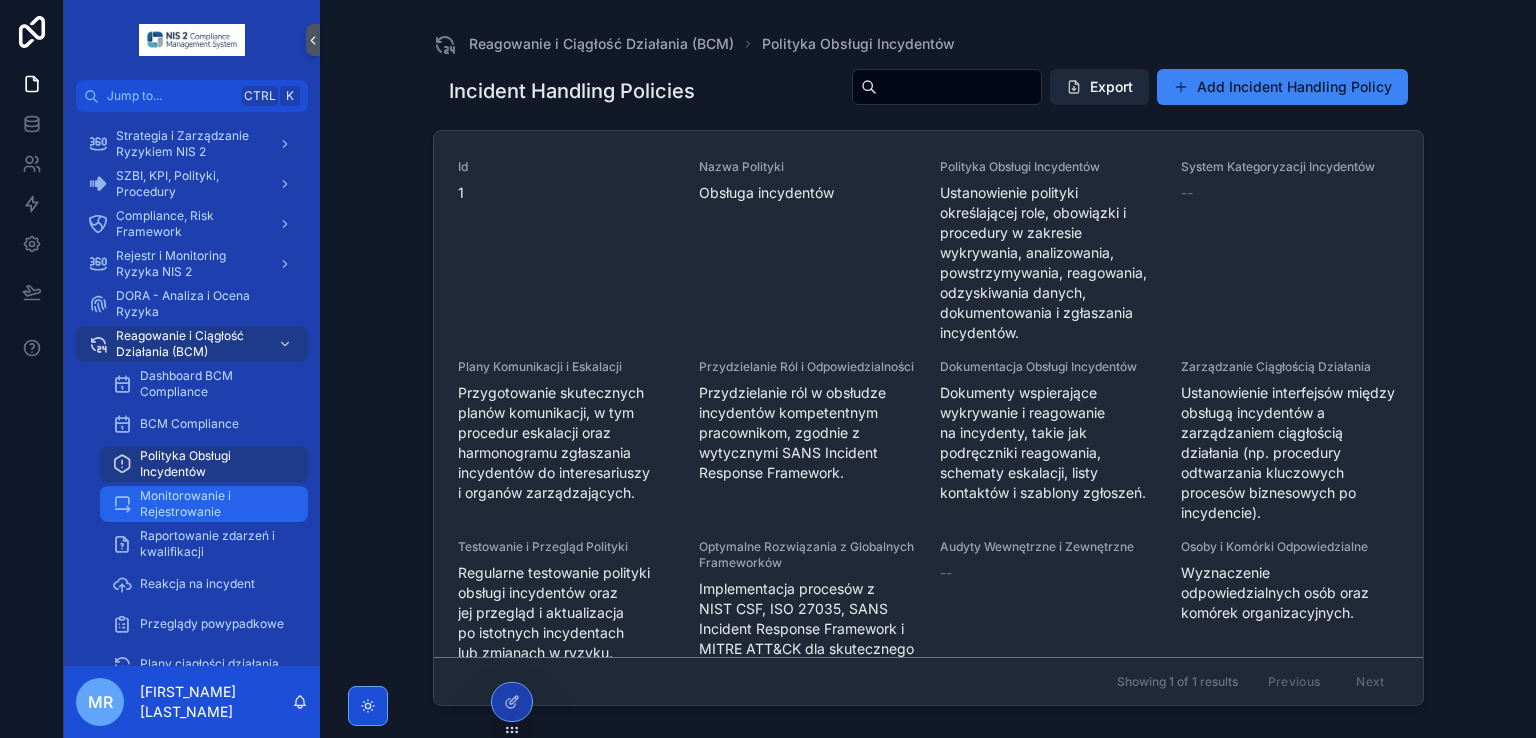 click on "Monitorowanie i Rejestrowanie" at bounding box center (214, 504) 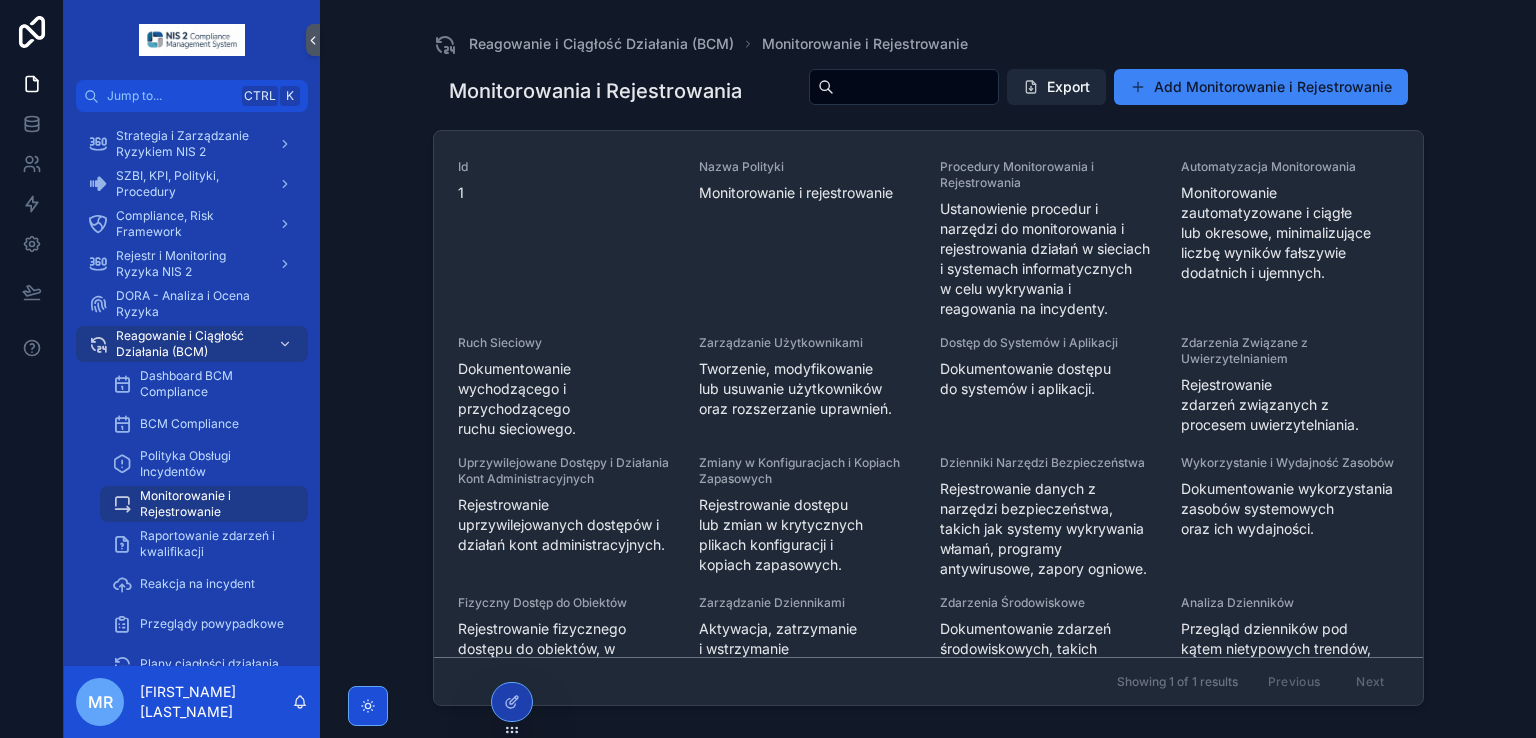 click on "Export" at bounding box center [1056, 87] 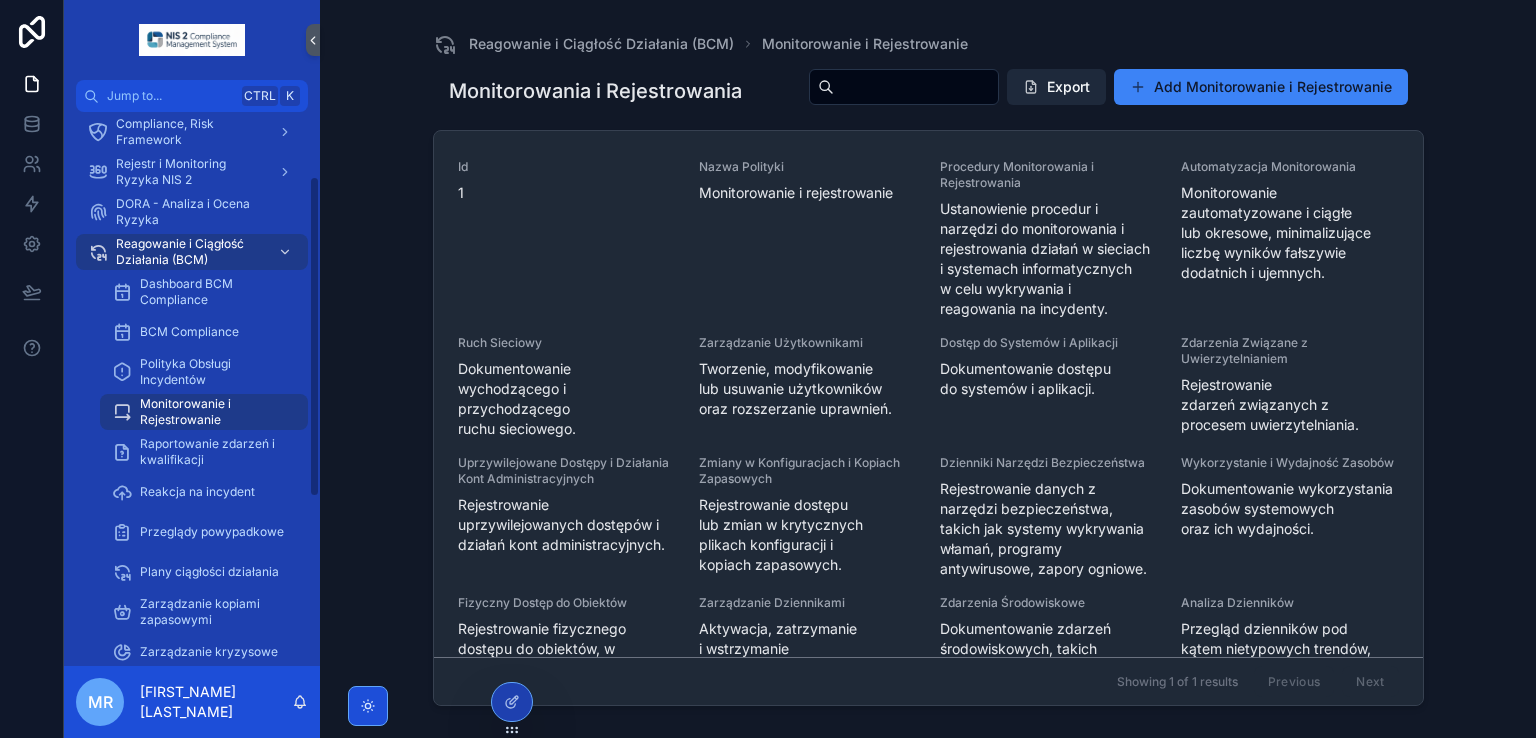 scroll, scrollTop: 126, scrollLeft: 0, axis: vertical 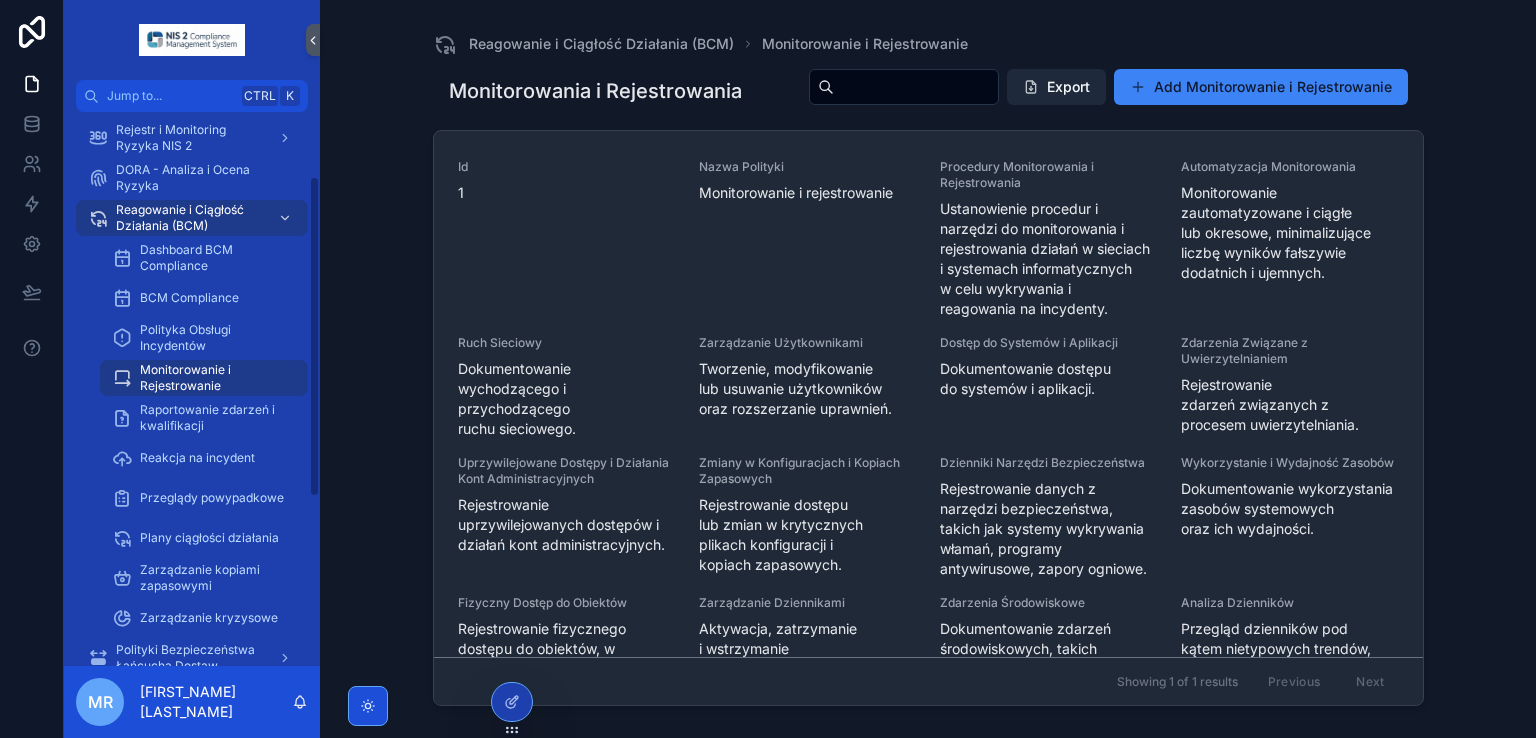 drag, startPoint x: 312, startPoint y: 398, endPoint x: 315, endPoint y: 471, distance: 73.061615 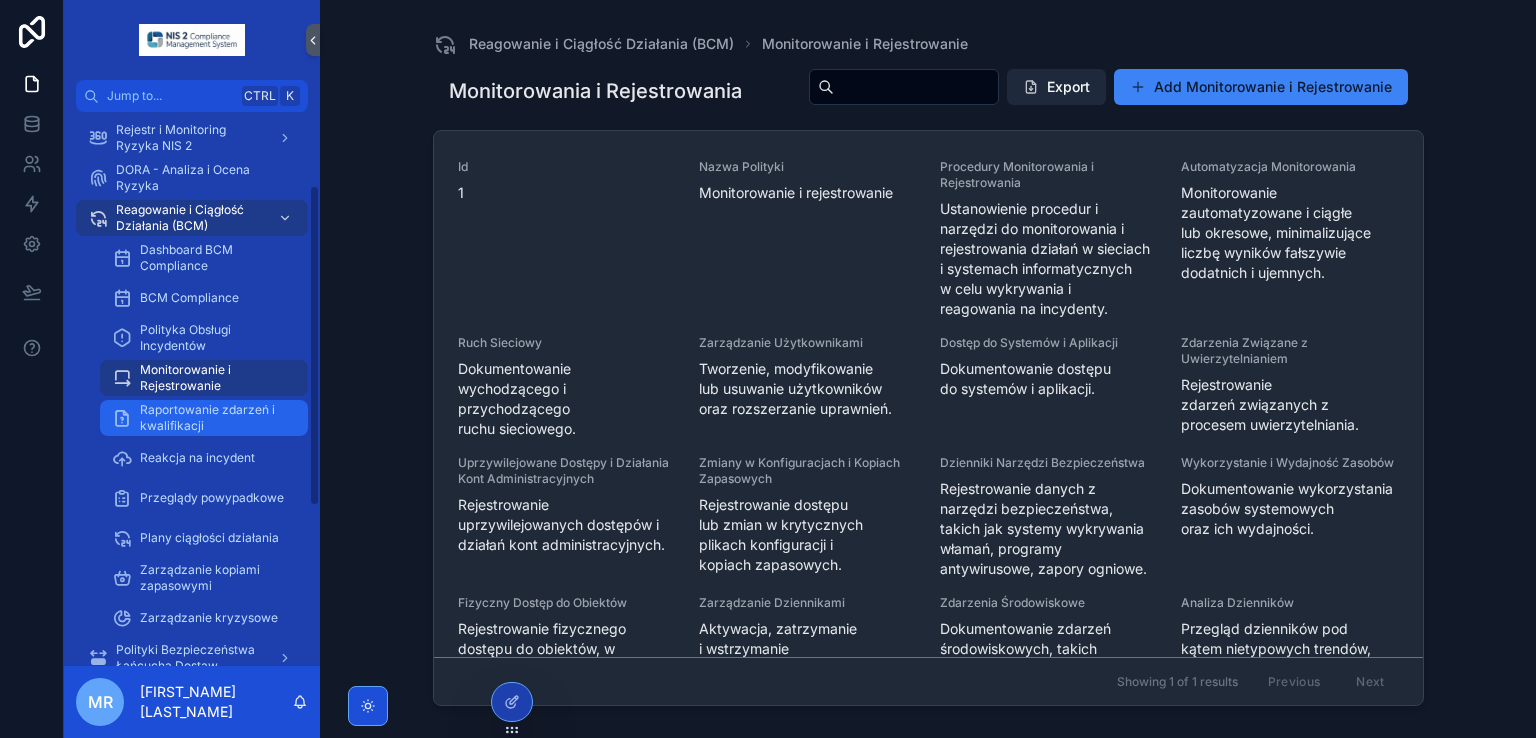 click on "Raportowanie zdarzeń i kwalifikacji" at bounding box center [214, 418] 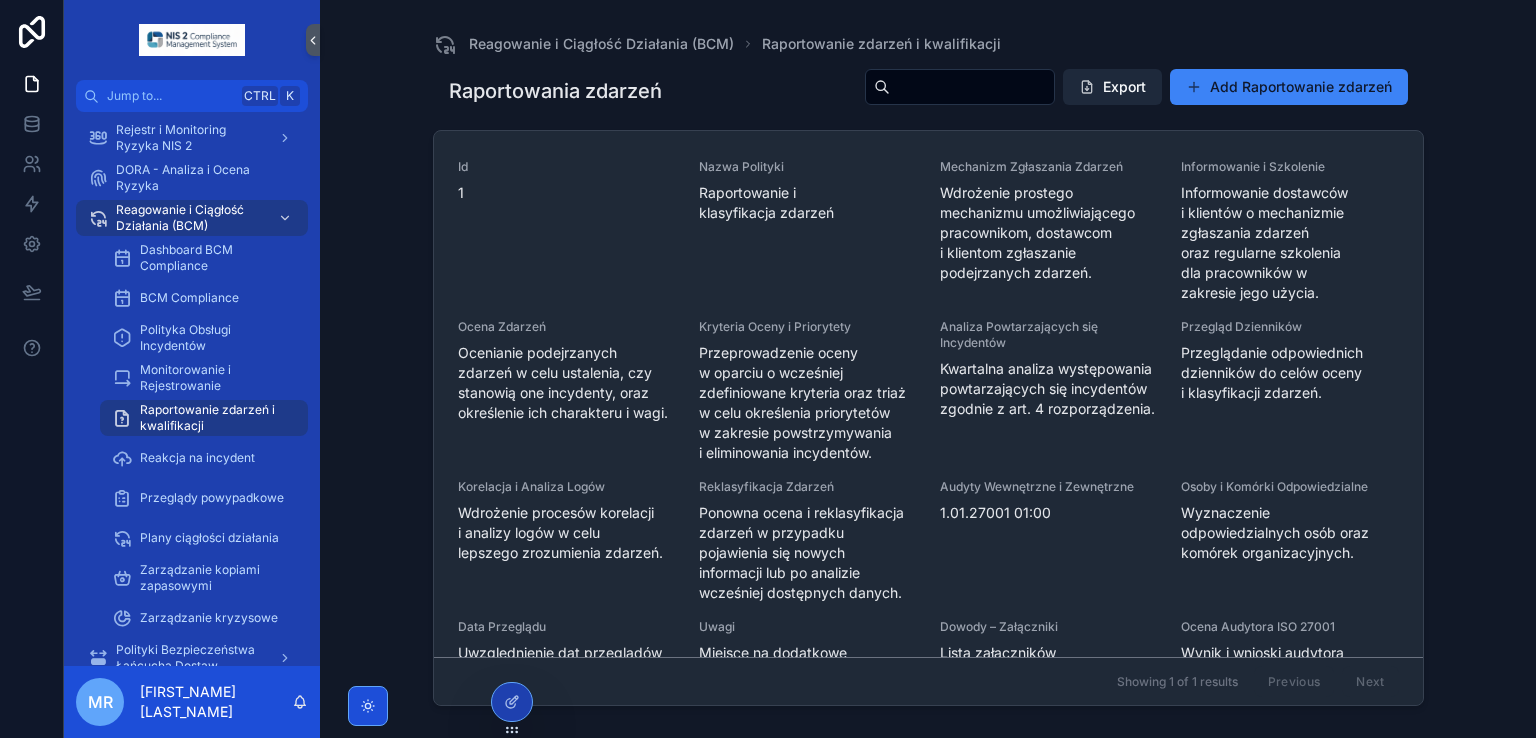 click on "Export" at bounding box center [1112, 87] 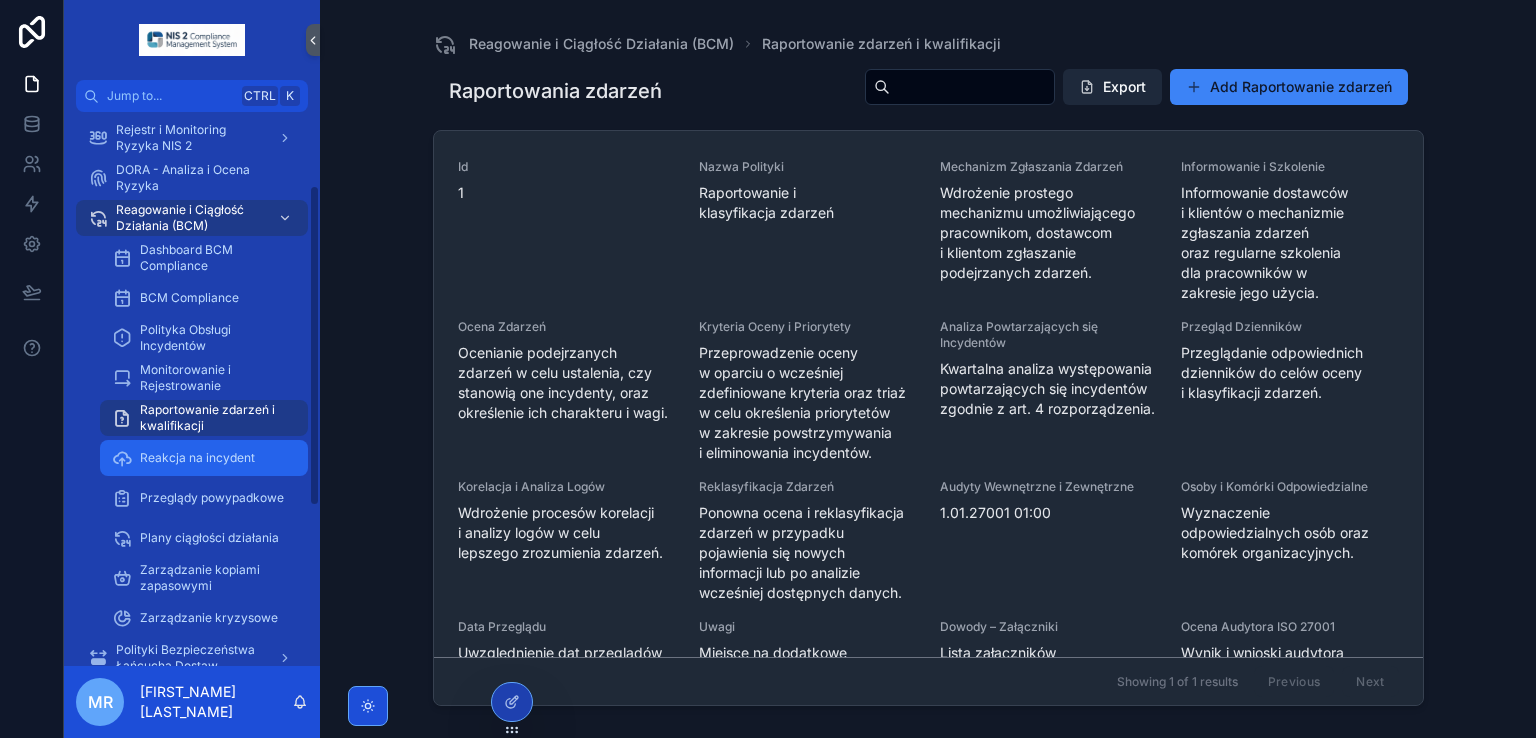 click on "Reakcja na incydent" at bounding box center [197, 458] 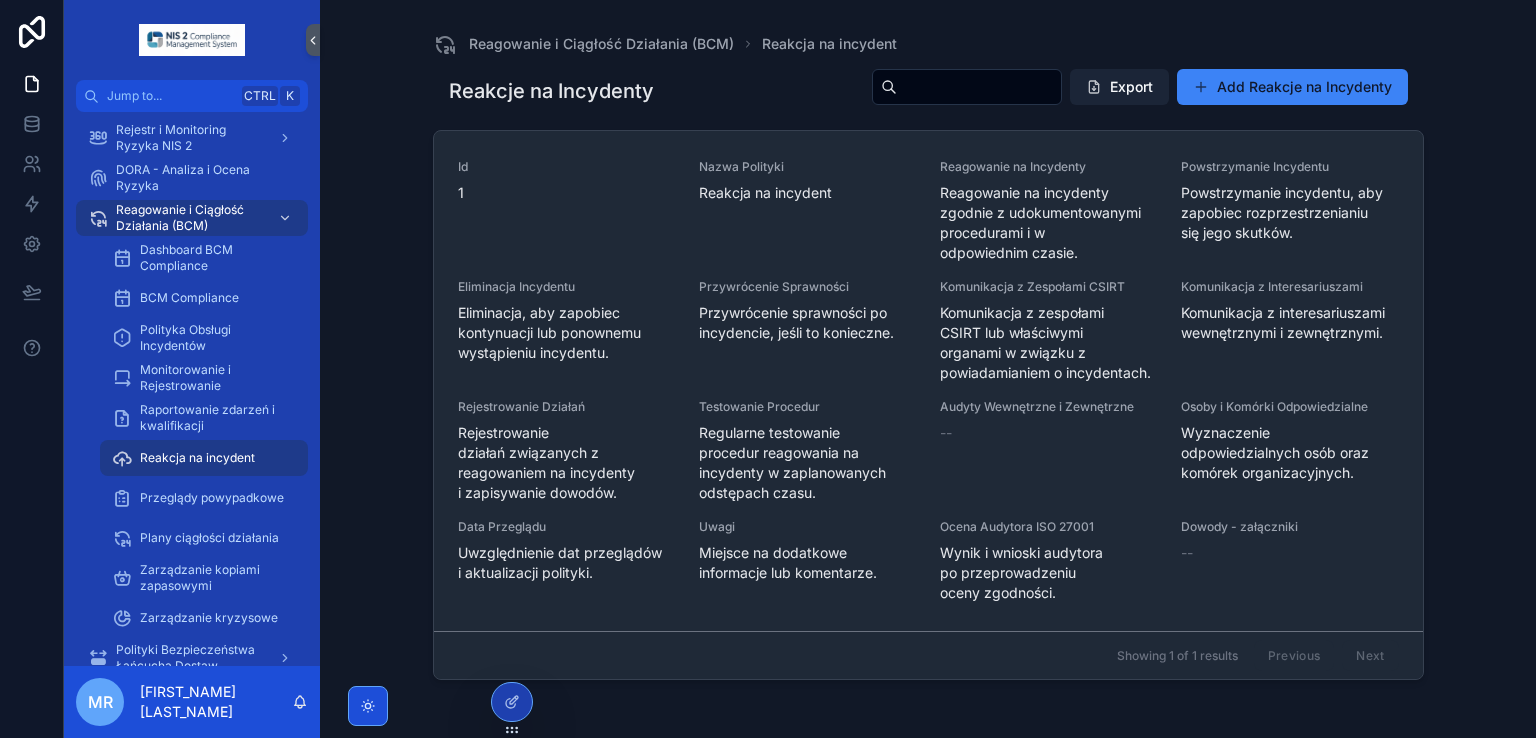 click on "Export" at bounding box center [1119, 87] 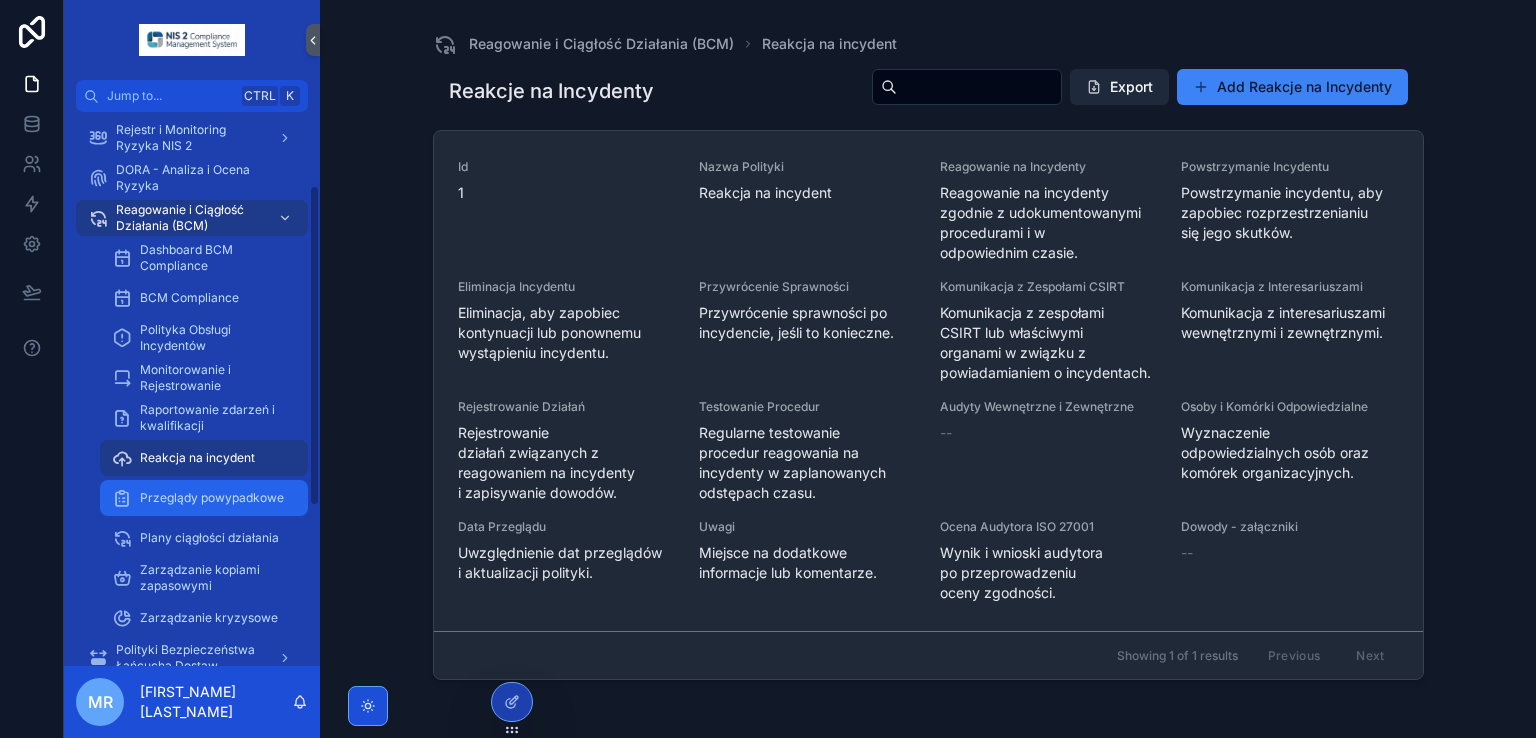 click on "Przeglądy powypadkowe" at bounding box center [212, 498] 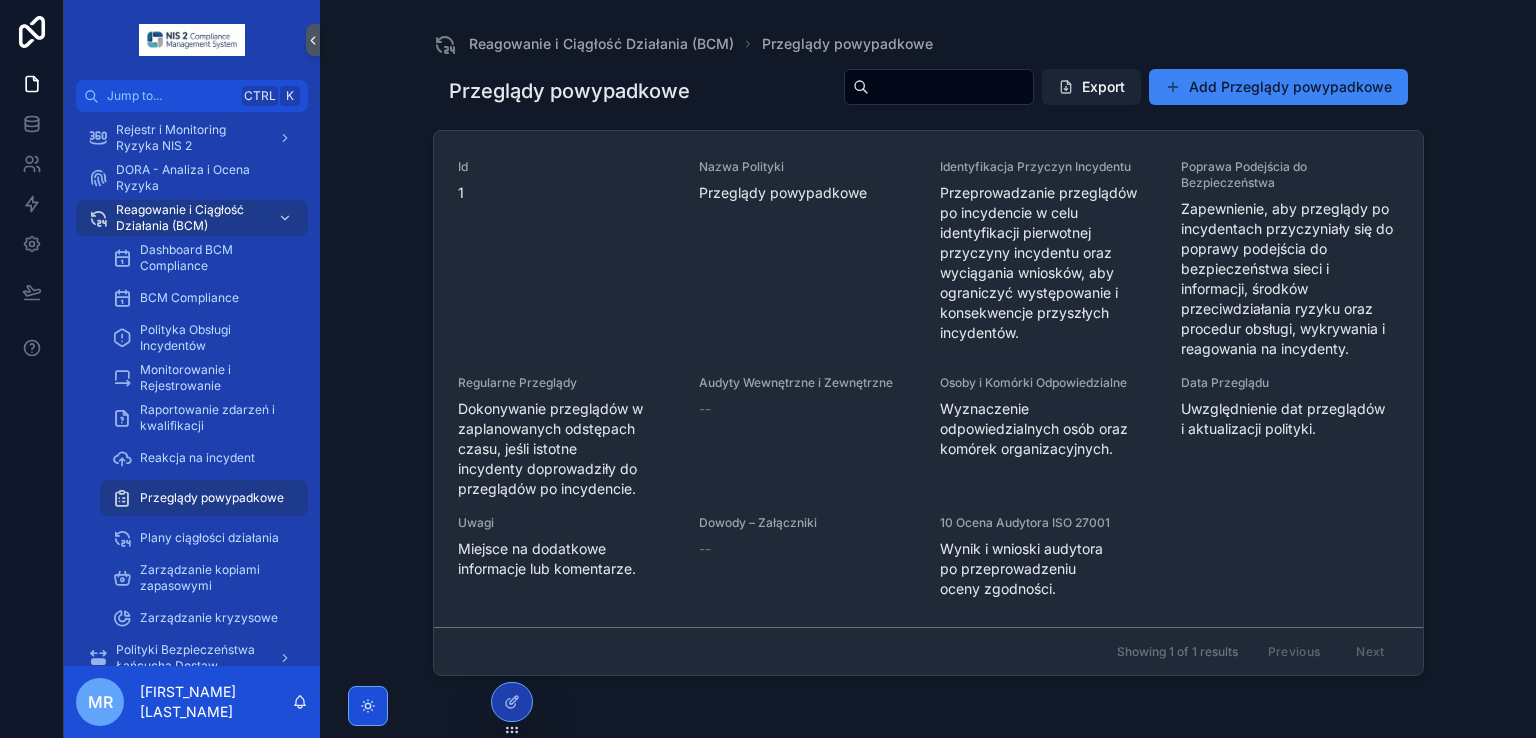 click on "Export" at bounding box center [1091, 87] 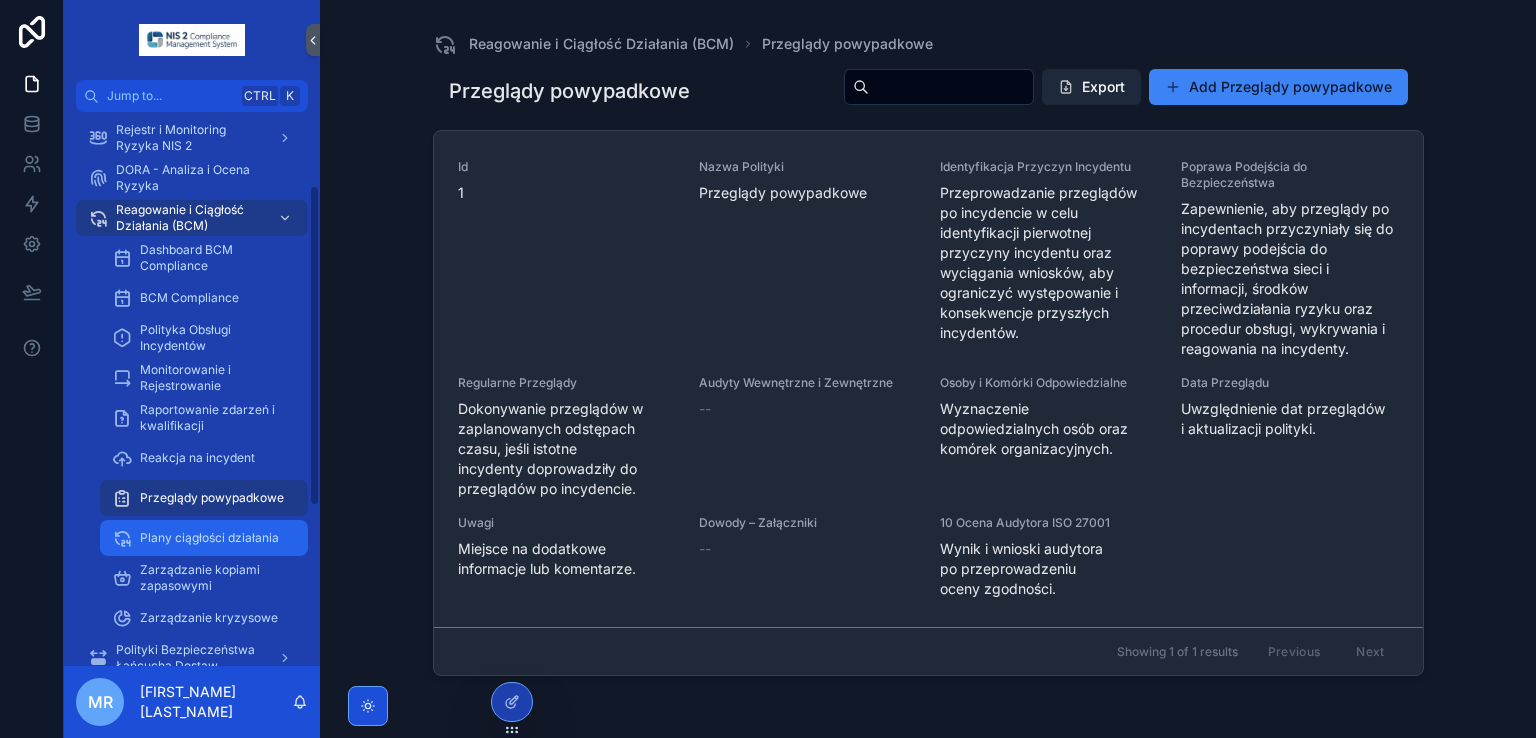 click on "Plany ciągłości działania" at bounding box center [209, 538] 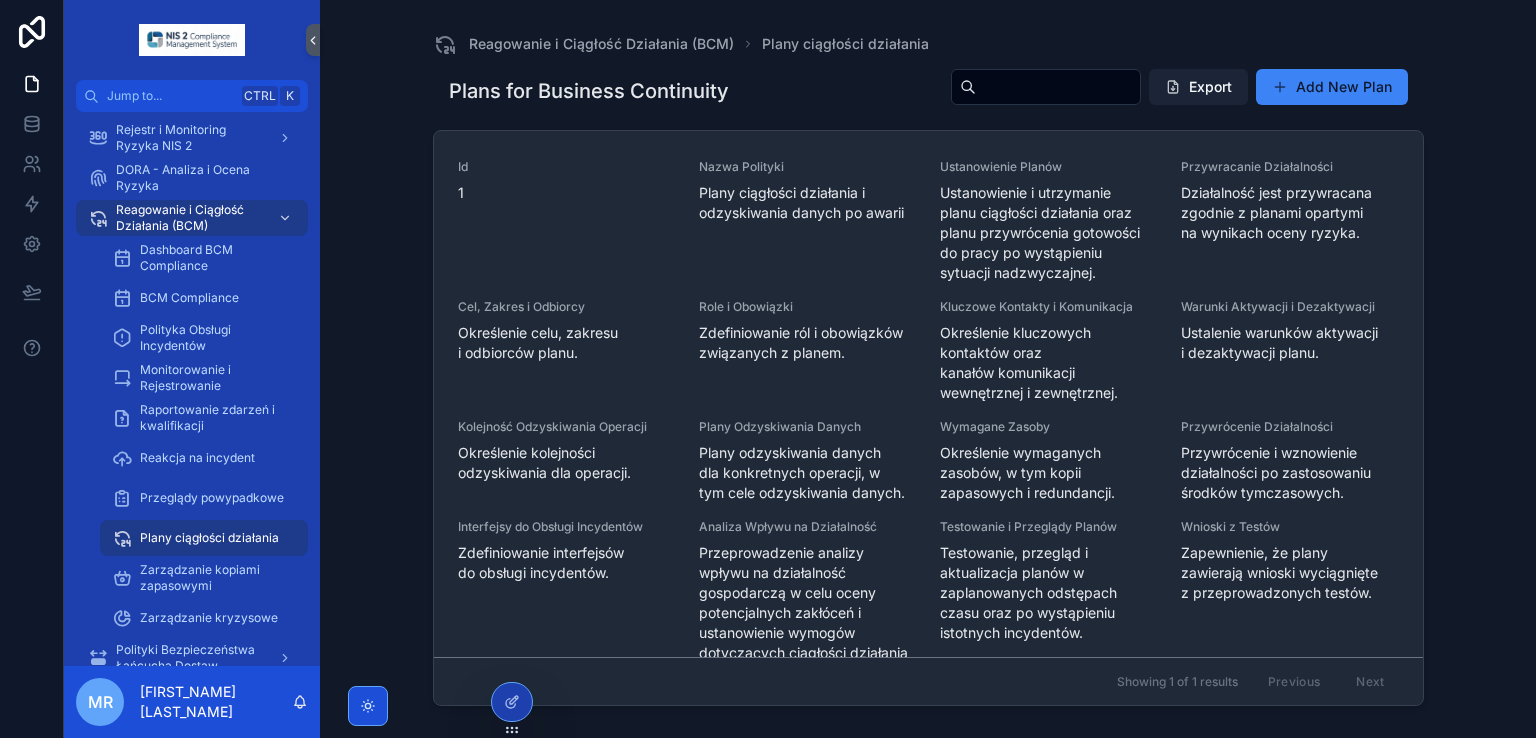 click at bounding box center [1173, 87] 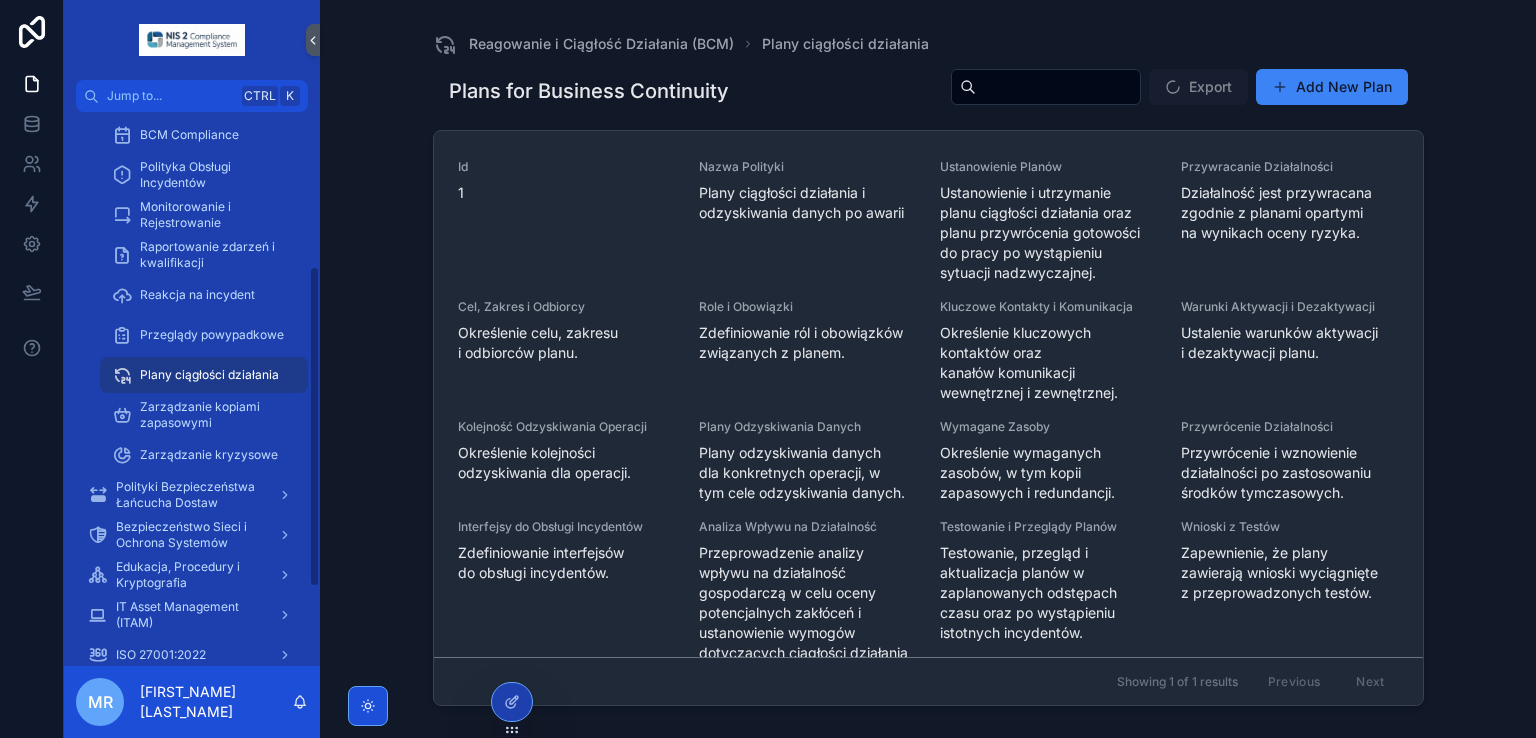 scroll, scrollTop: 344, scrollLeft: 0, axis: vertical 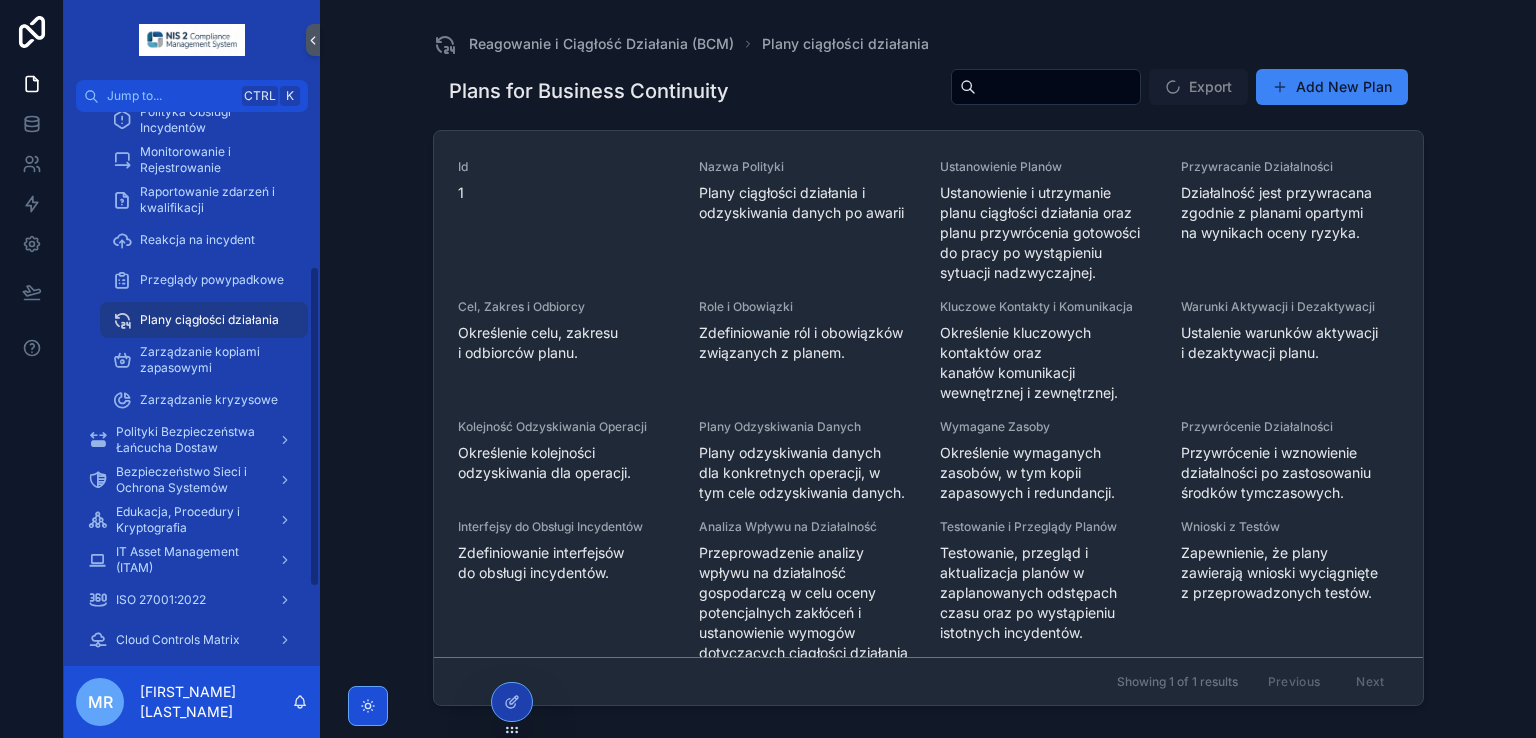drag, startPoint x: 312, startPoint y: 376, endPoint x: 315, endPoint y: 483, distance: 107.042046 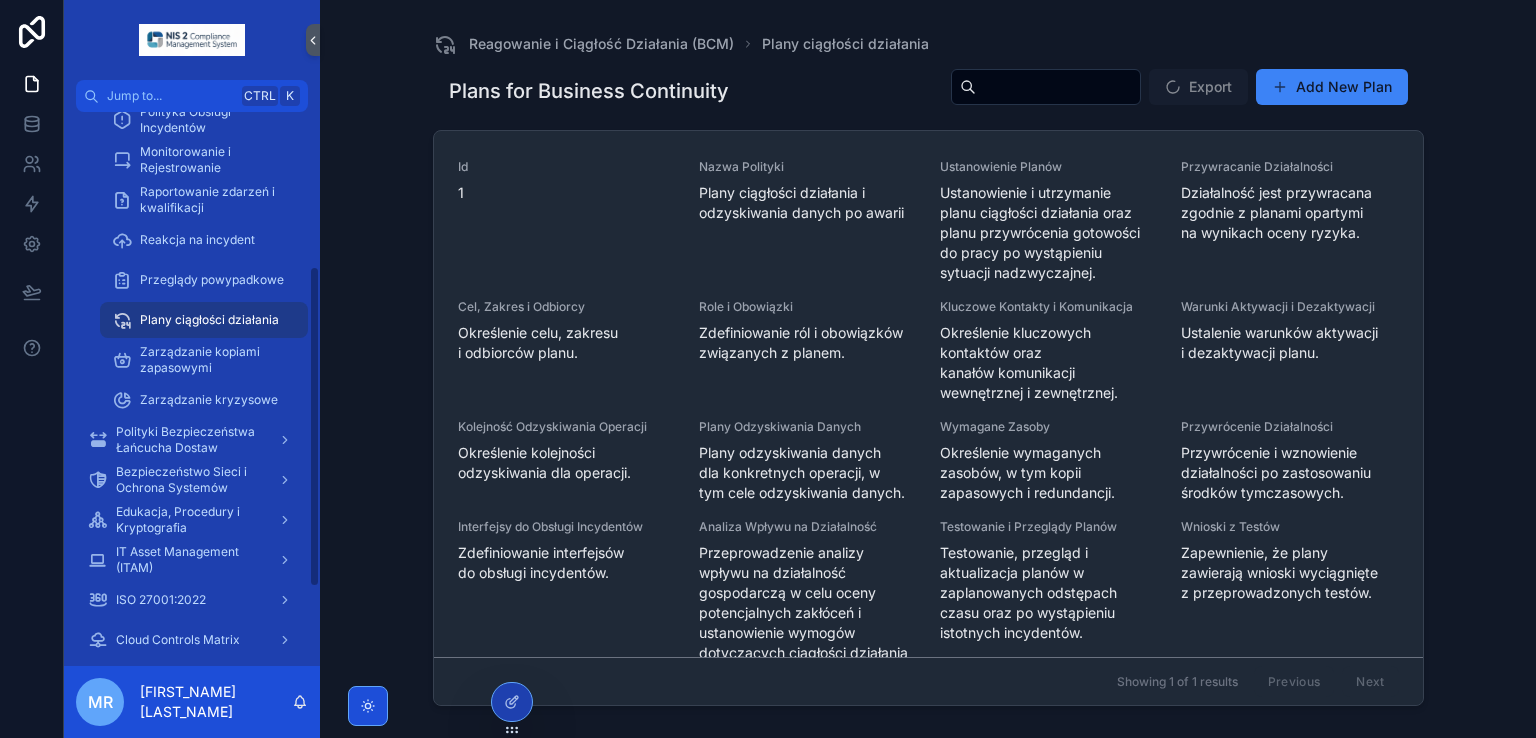click on "Jump to... Ctrl K Strategia i Zarządzanie Ryzykiem NIS 2 SZBI, KPI, Polityki, Procedury Compliance, Risk Framework Rejestr i Monitoring Ryzyka NIS 2 DORA - Analiza i Ocena Ryzyka Reagowanie i Ciągłość Działania (BCM) Dashboard BCM Compliance BCM Compliance Polityka Obsługi Incydentów Monitorowanie i Rejestrowanie Raportowanie zdarzeń i kwalifikacji Reakcja na incydent Przeglądy powypadkowe Plany ciągłości działania Zarządzanie kopiami zapasowymi Zarządzanie kryzysowe Polityki Bezpieczeństwa Łańcucha Dostaw Bezpieczeństwo Sieci i Ochrona Systemów Edukacja, Procedury i Kryptografia IT Asset Management (ITAM) ISO 27001:2022 Cloud Controls Matrix RODO, Zarządzanie, Audyt, IOD MR Marek Rebisz Reagowanie i Ciągłość Działania (BCM) Plany ciągłości działania Plans for Business Continuity Export Add New Plan Id 1 Nazwa Polityki Plany ciągłości działania i odzyskiwania danych po awarii Ustanowienie Planów Przywracanie Działalności Cel, Zakres i Odbiorcy Role i Obowiązki -- Uwagi" at bounding box center (800, 369) 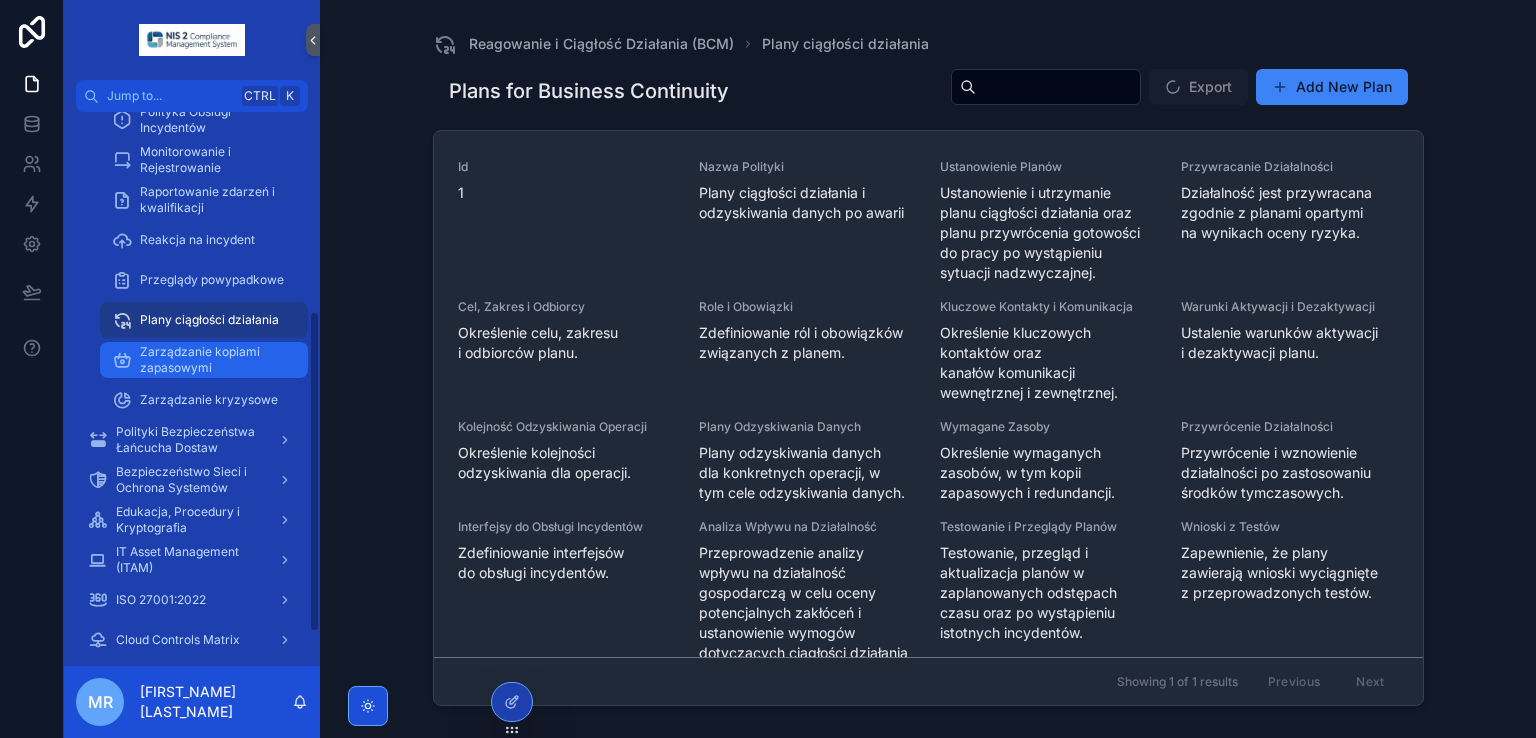 click on "Zarządzanie kopiami zapasowymi" at bounding box center [214, 360] 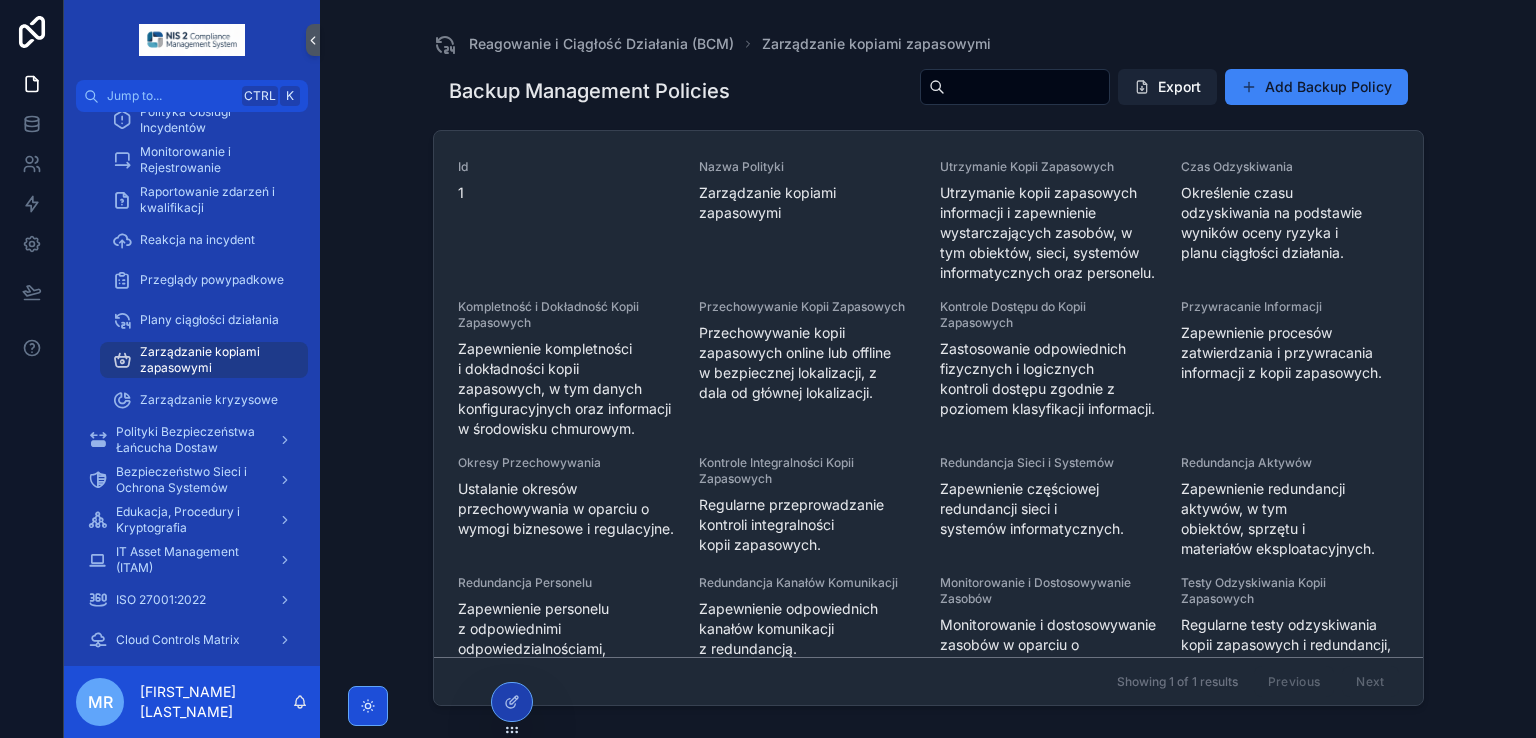 click on "Export" at bounding box center (1167, 87) 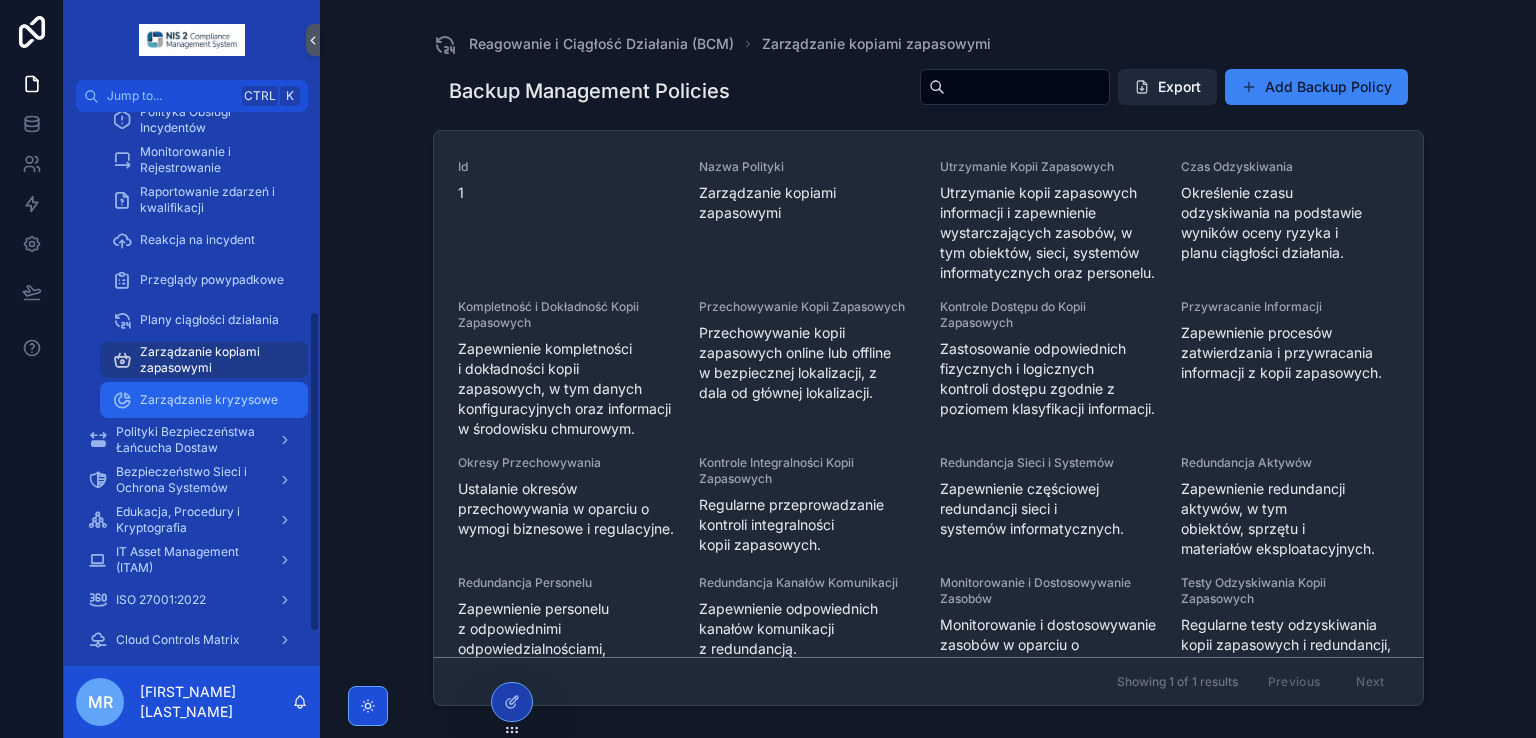 click on "Zarządzanie kryzysowe" at bounding box center (204, 400) 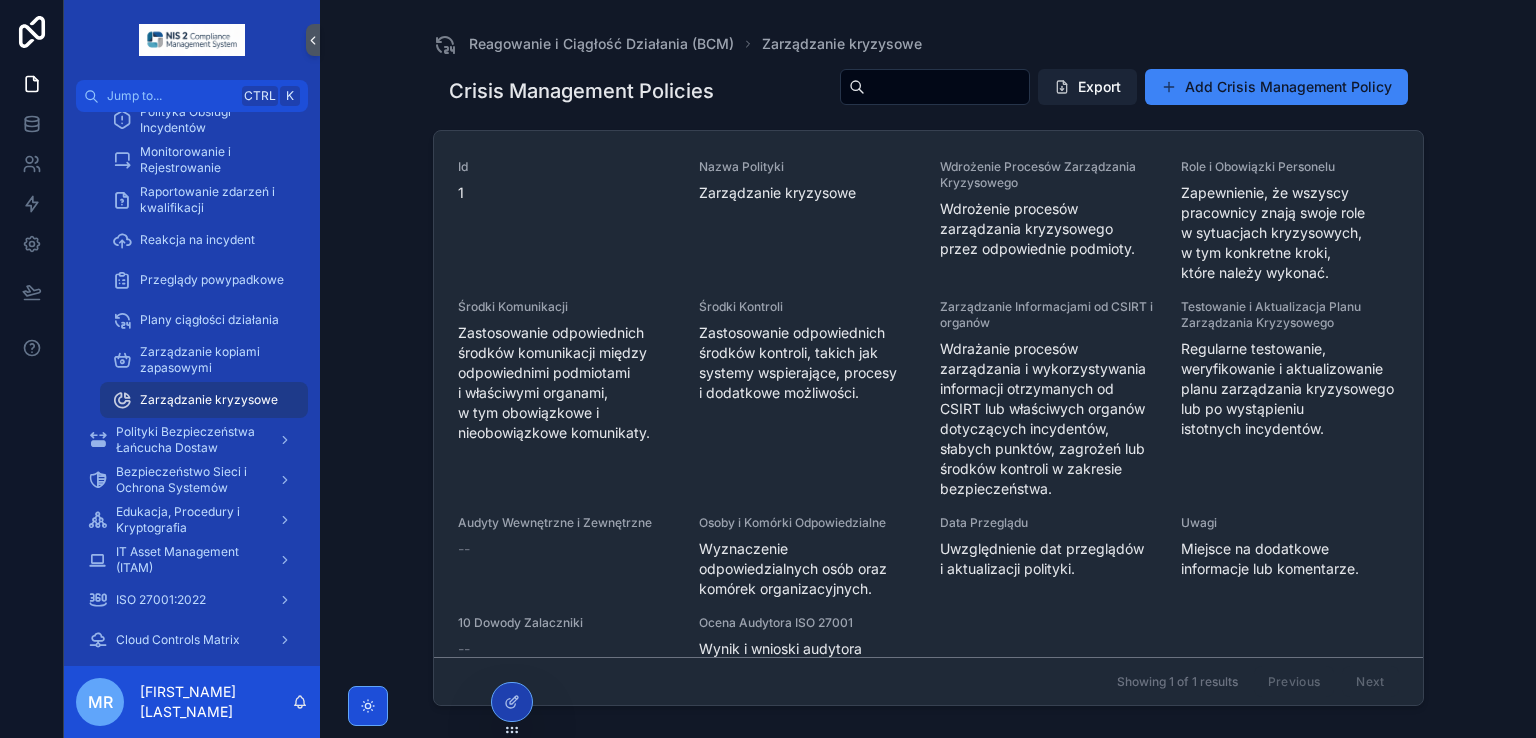 click on "Export" at bounding box center (1087, 87) 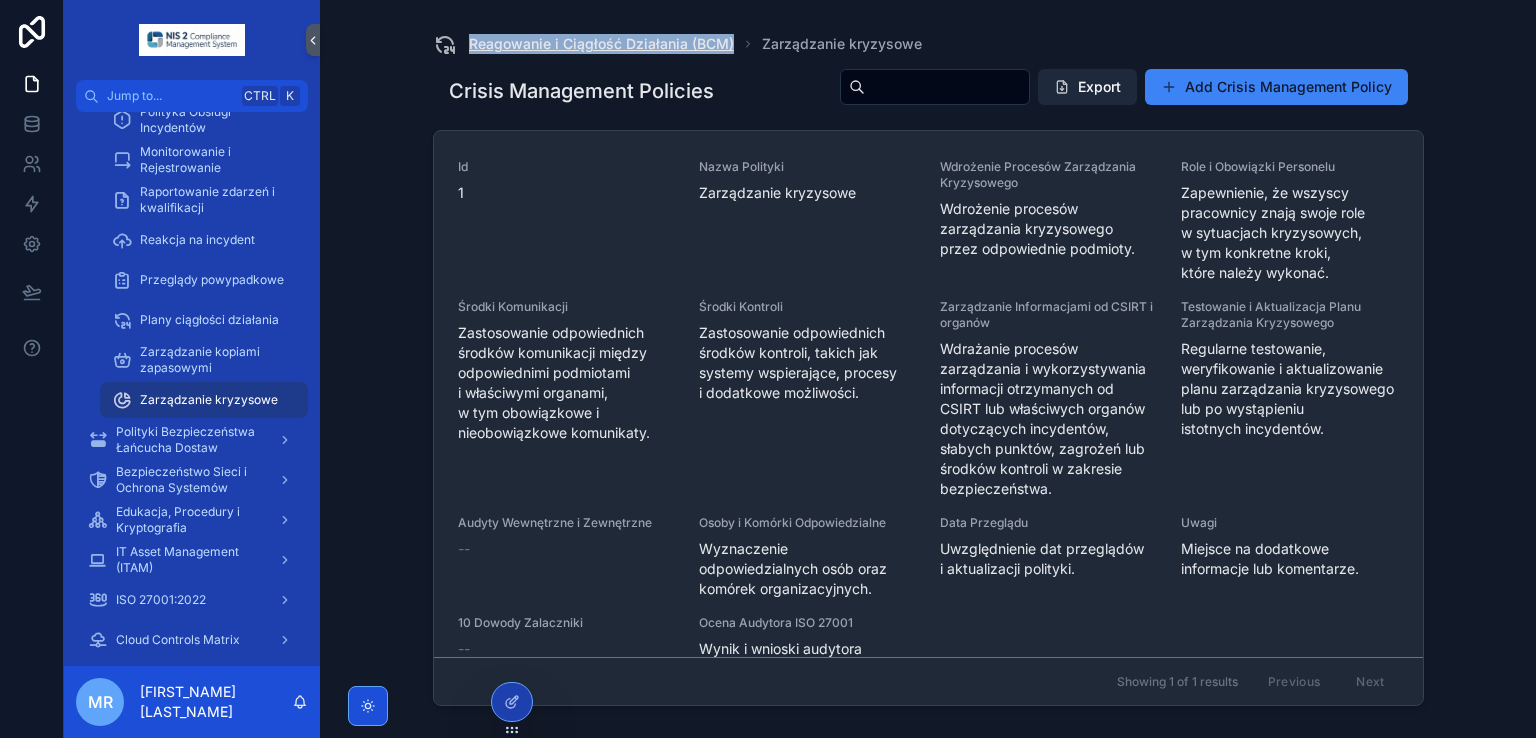 drag, startPoint x: 474, startPoint y: 35, endPoint x: 728, endPoint y: 40, distance: 254.04921 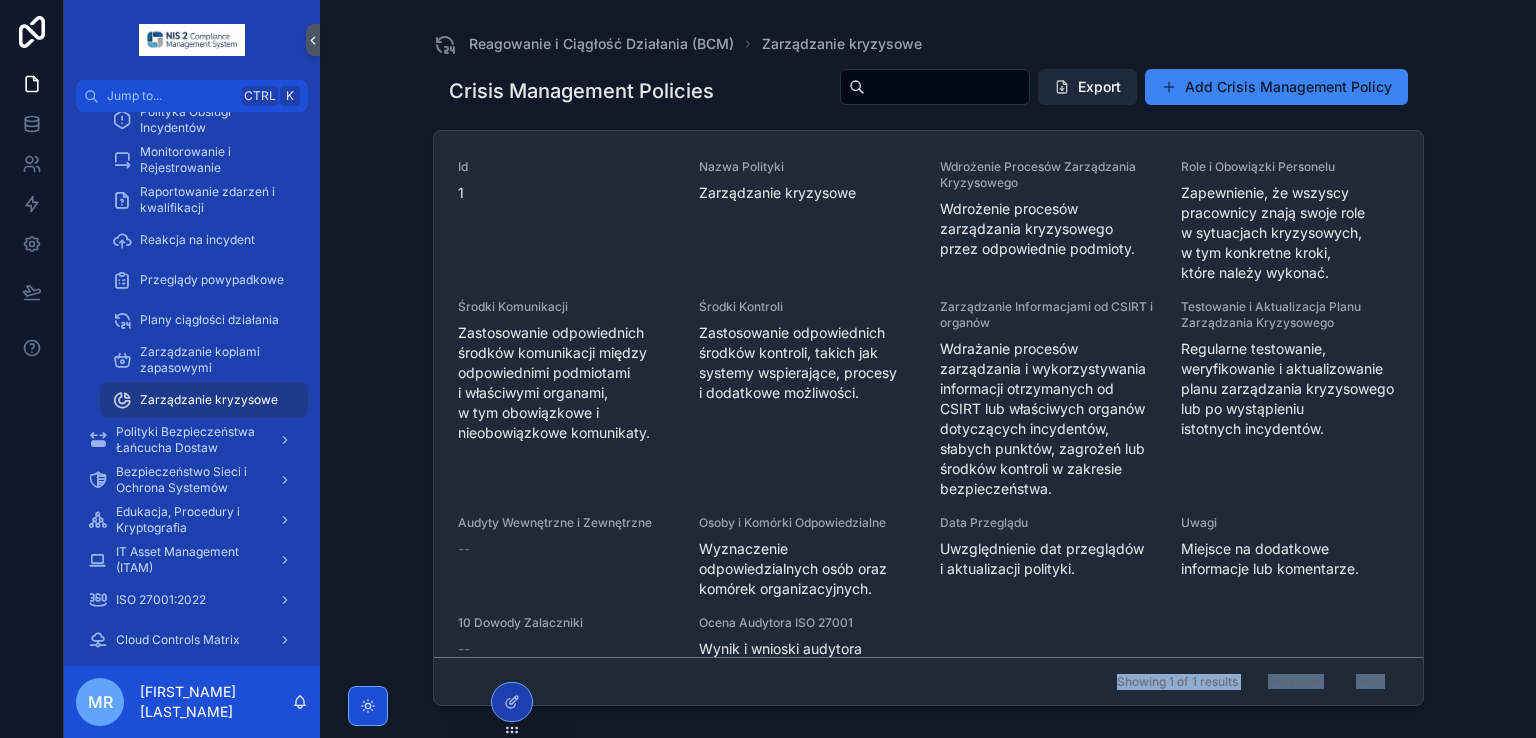 click on "Jump to... Ctrl K Strategia i Zarządzanie Ryzykiem NIS 2 SZBI, KPI, Polityki, Procedury Compliance, Risk Framework Rejestr i Monitoring Ryzyka NIS 2 DORA - Analiza i Ocena Ryzyka Reagowanie i Ciągłość Działania (BCM) Dashboard BCM Compliance BCM Compliance Polityka Obsługi Incydentów Monitorowanie i Rejestrowanie Raportowanie zdarzeń i kwalifikacji Reakcja na incydent Przeglądy powypadkowe Plany ciągłości działania Zarządzanie kopiami zapasowymi Zarządzanie kryzysowe Polityki Bezpieczeństwa Łańcucha Dostaw Bezpieczeństwo Sieci i Ochrona Systemów Edukacja, Procedury i Kryptografia IT Asset Management (ITAM) ISO 27001:2022 Cloud Controls Matrix RODO, Zarządzanie, Audyt, IOD MR [LAST_NAME] Reagowanie i Ciągłość Działania (BCM) Zarządzanie kryzysowe Crisis Management Policies Export Add Crisis Management Policy Id 1 Nazwa Polityki Zarządzanie kryzysowe Wdrożenie Procesów Zarządzania Kryzysowego Role i Obowiązki Personelu Środki Komunikacji Środki Kontroli -- --" at bounding box center [768, 369] 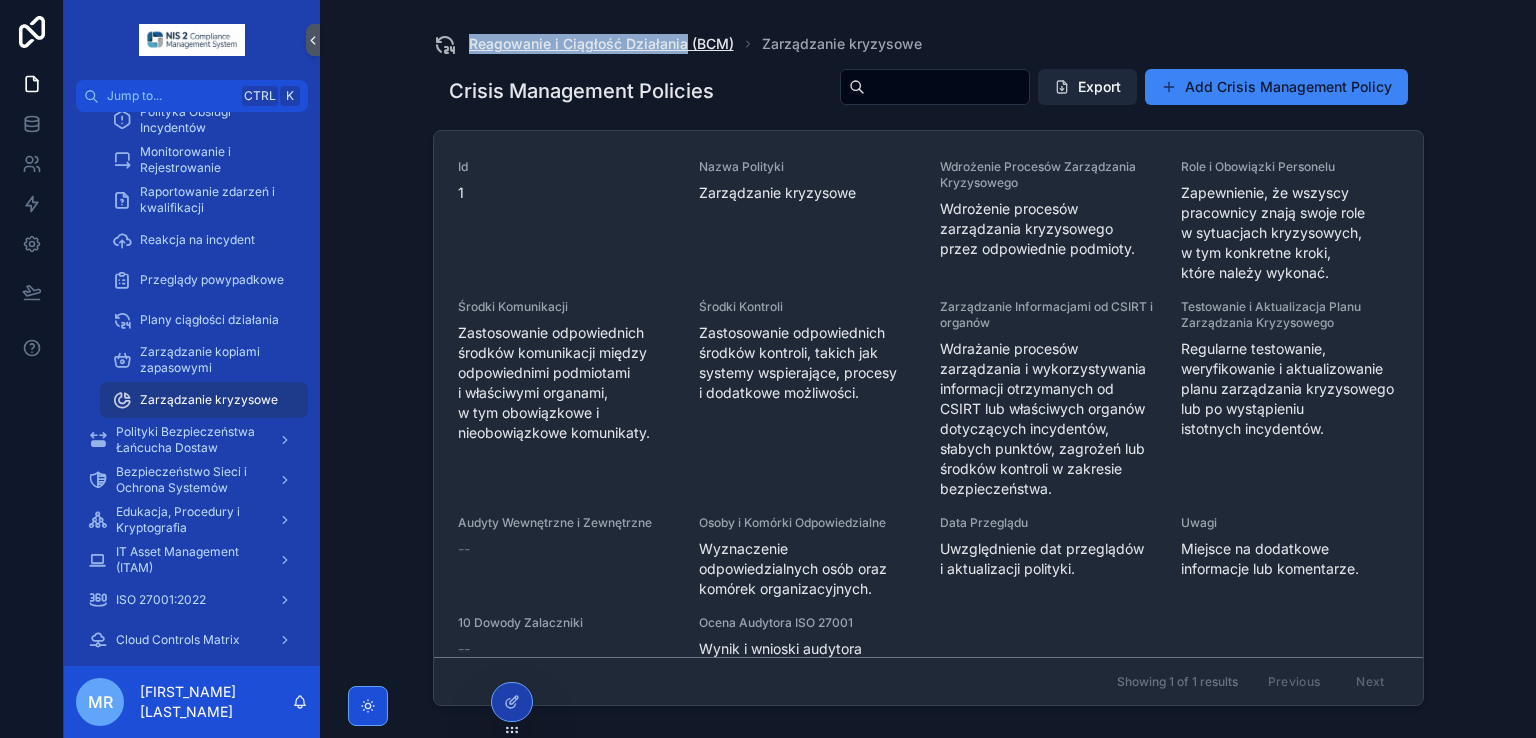 drag, startPoint x: 468, startPoint y: 28, endPoint x: 681, endPoint y: 43, distance: 213.52751 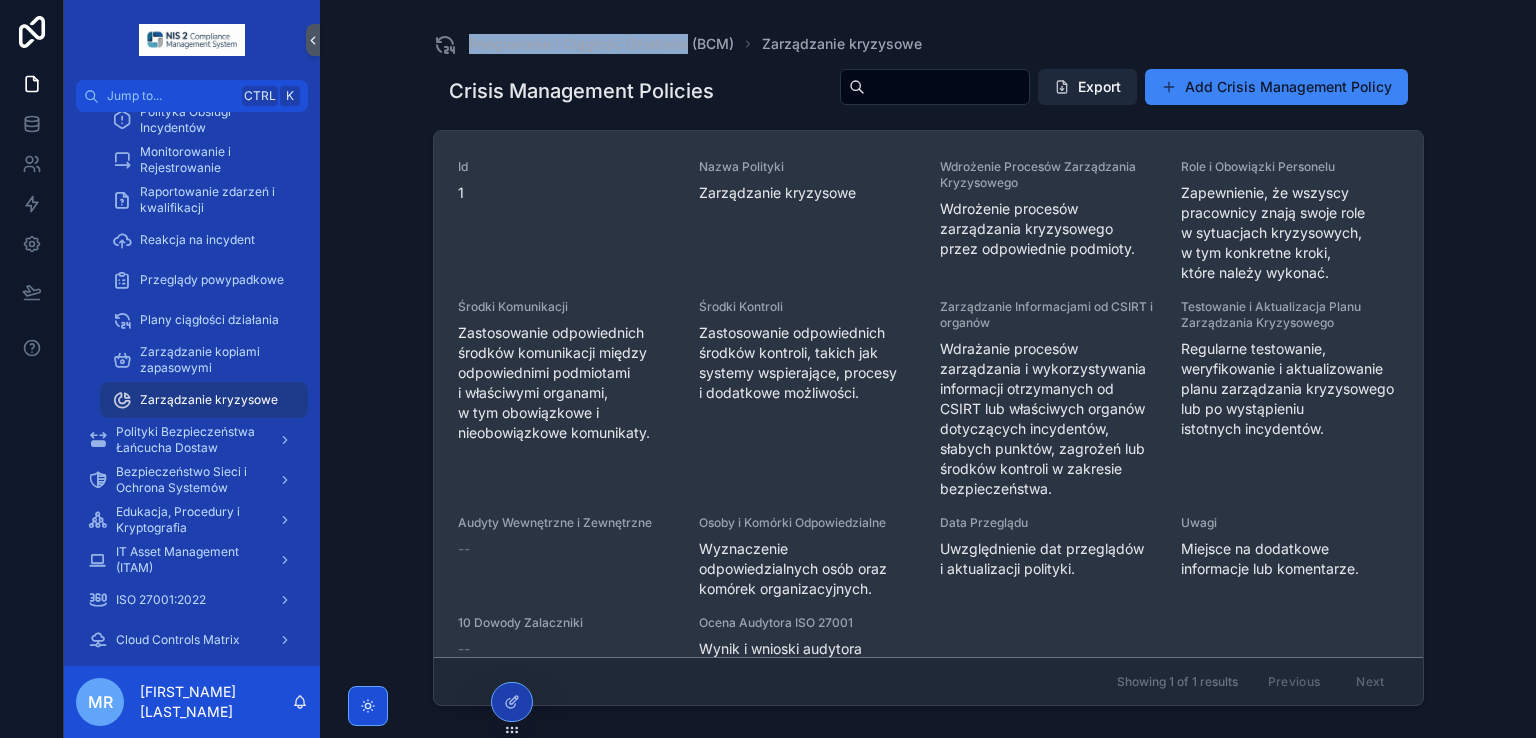 copy on "Reagowanie i Ciągłość Działania" 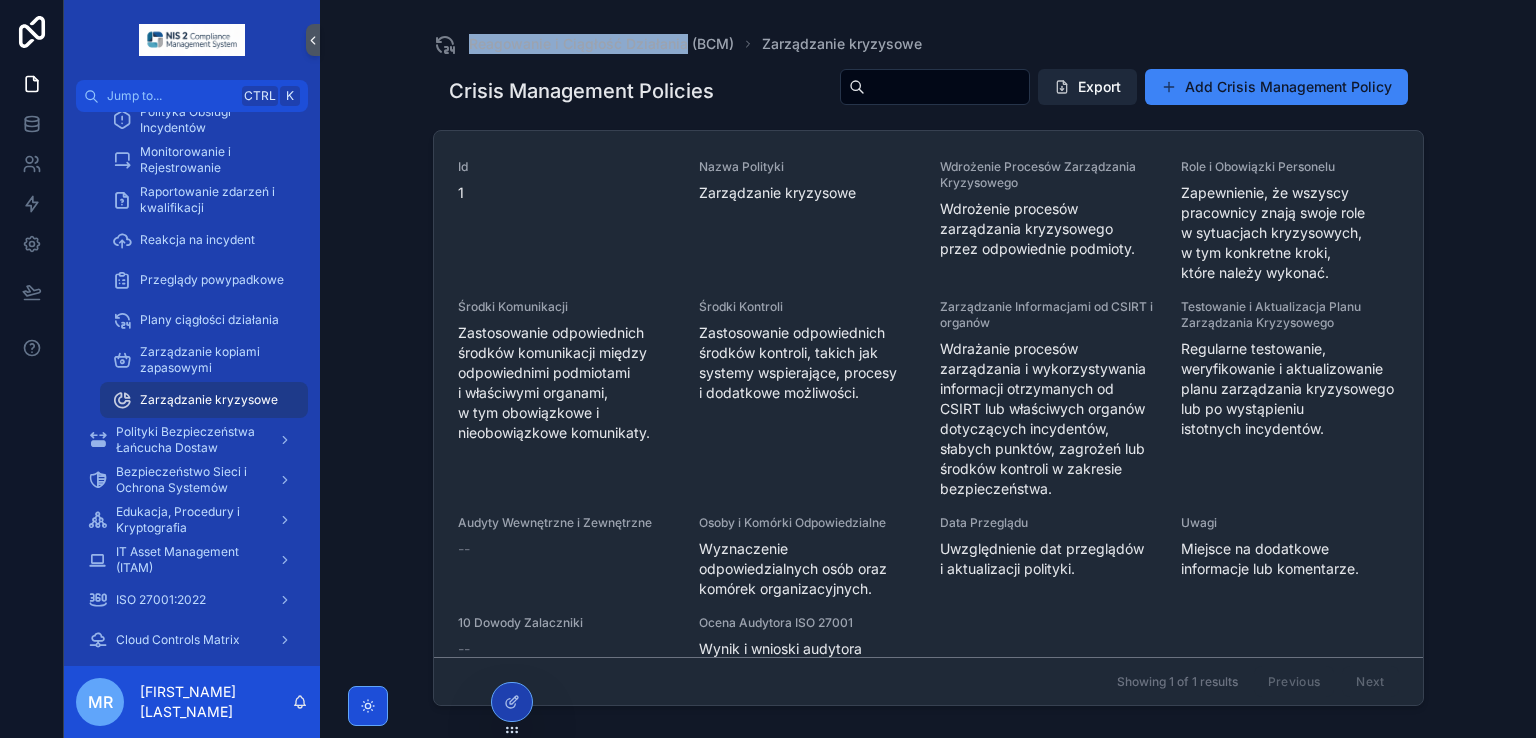 click on "Reagowanie i Ciągłość Działania (BCM) Zarządzanie kryzysowe Crisis Management Policies Export Add Crisis Management Policy Id 1 Nazwa Polityki Zarządzanie kryzysowe Wdrożenie Procesów Zarządzania Kryzysowego Wdrożenie procesów zarządzania kryzysowego przez odpowiednie podmioty. Role i Obowiązki Personelu Zapewnienie, że wszyscy pracownicy znają swoje role w sytuacjach kryzysowych, w tym konkretne kroki, które należy wykonać. Środki Komunikacji Zastosowanie odpowiednich środków komunikacji między odpowiednimi podmiotami i właściwymi organami, w tym obowiązkowe i nieobowiązkowe komunikaty. Środki Kontroli Zastosowanie odpowiednich środków kontroli, takich jak systemy wspierające, procesy i dodatkowe możliwości. Zarządzanie Informacjami od CSIRT i organów Wdrażanie procesów zarządzania i wykorzystywania informacji otrzymanych od CSIRT lub właściwych organów dotyczących incydentów, słabych punktów, zagrożeń lub środków kontroli w zakresie bezpieczeństwa. -- Uwagi" at bounding box center (928, 357) 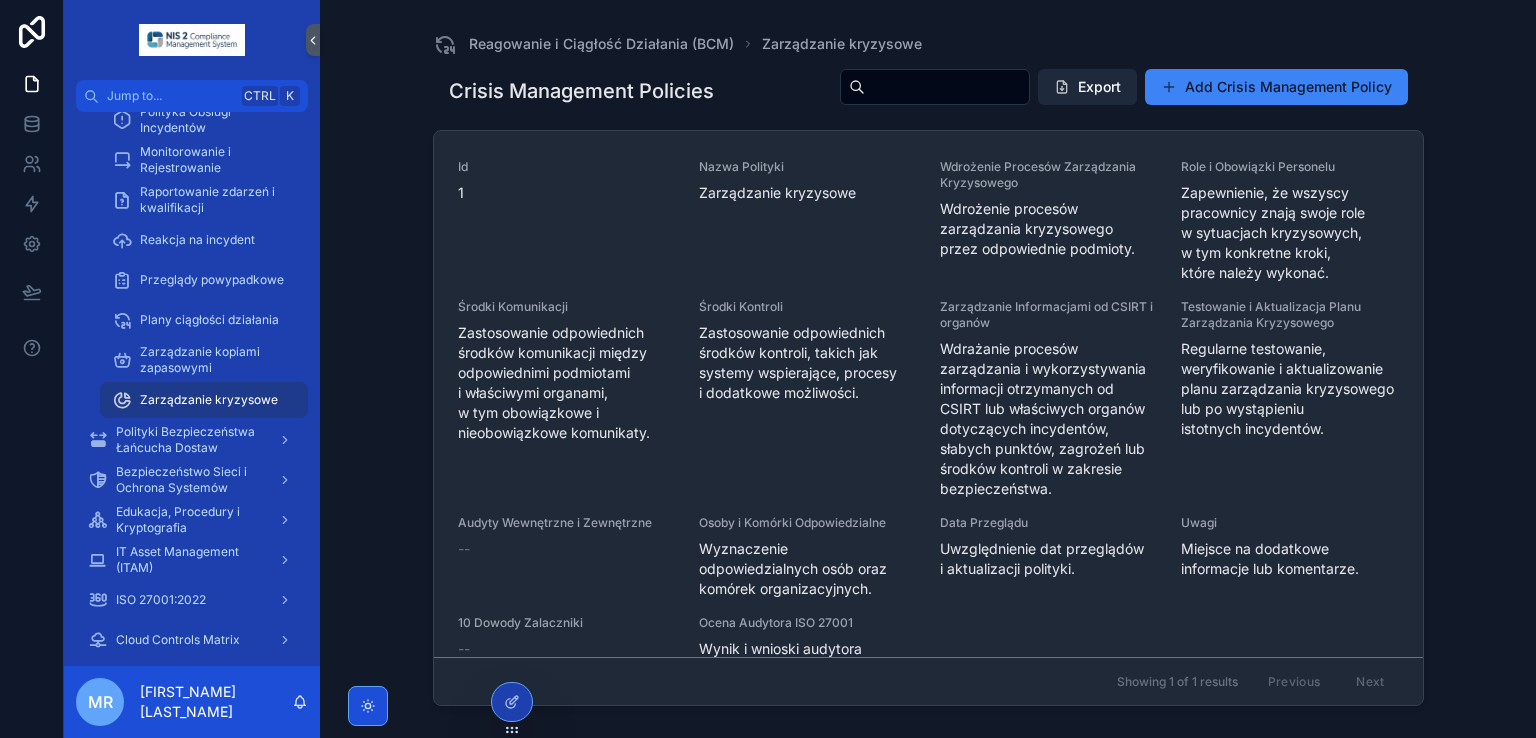click on "Reagowanie i Ciągłość Działania (BCM) Zarządzanie kryzysowe Crisis Management Policies Export Add Crisis Management Policy Id 1 Nazwa Polityki Zarządzanie kryzysowe Wdrożenie Procesów Zarządzania Kryzysowego Wdrożenie procesów zarządzania kryzysowego przez odpowiednie podmioty. Role i Obowiązki Personelu Zapewnienie, że wszyscy pracownicy znają swoje role w sytuacjach kryzysowych, w tym konkretne kroki, które należy wykonać. Środki Komunikacji Zastosowanie odpowiednich środków komunikacji między odpowiednimi podmiotami i właściwymi organami, w tym obowiązkowe i nieobowiązkowe komunikaty. Środki Kontroli Zastosowanie odpowiednich środków kontroli, takich jak systemy wspierające, procesy i dodatkowe możliwości. Zarządzanie Informacjami od CSIRT i organów Wdrażanie procesów zarządzania i wykorzystywania informacji otrzymanych od CSIRT lub właściwych organów dotyczących incydentów, słabych punktów, zagrożeń lub środków kontroli w zakresie bezpieczeństwa. -- Uwagi" at bounding box center [928, 357] 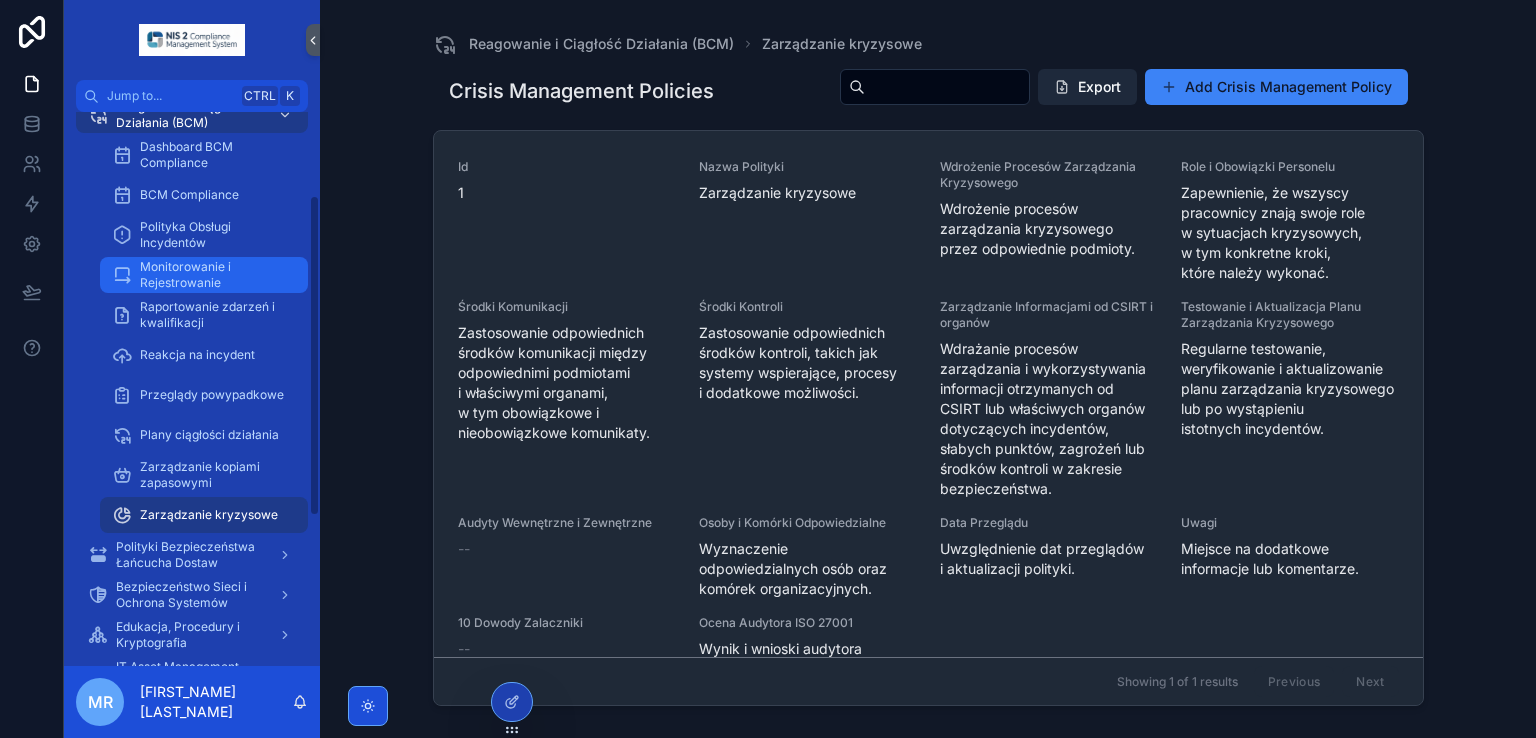 scroll, scrollTop: 144, scrollLeft: 0, axis: vertical 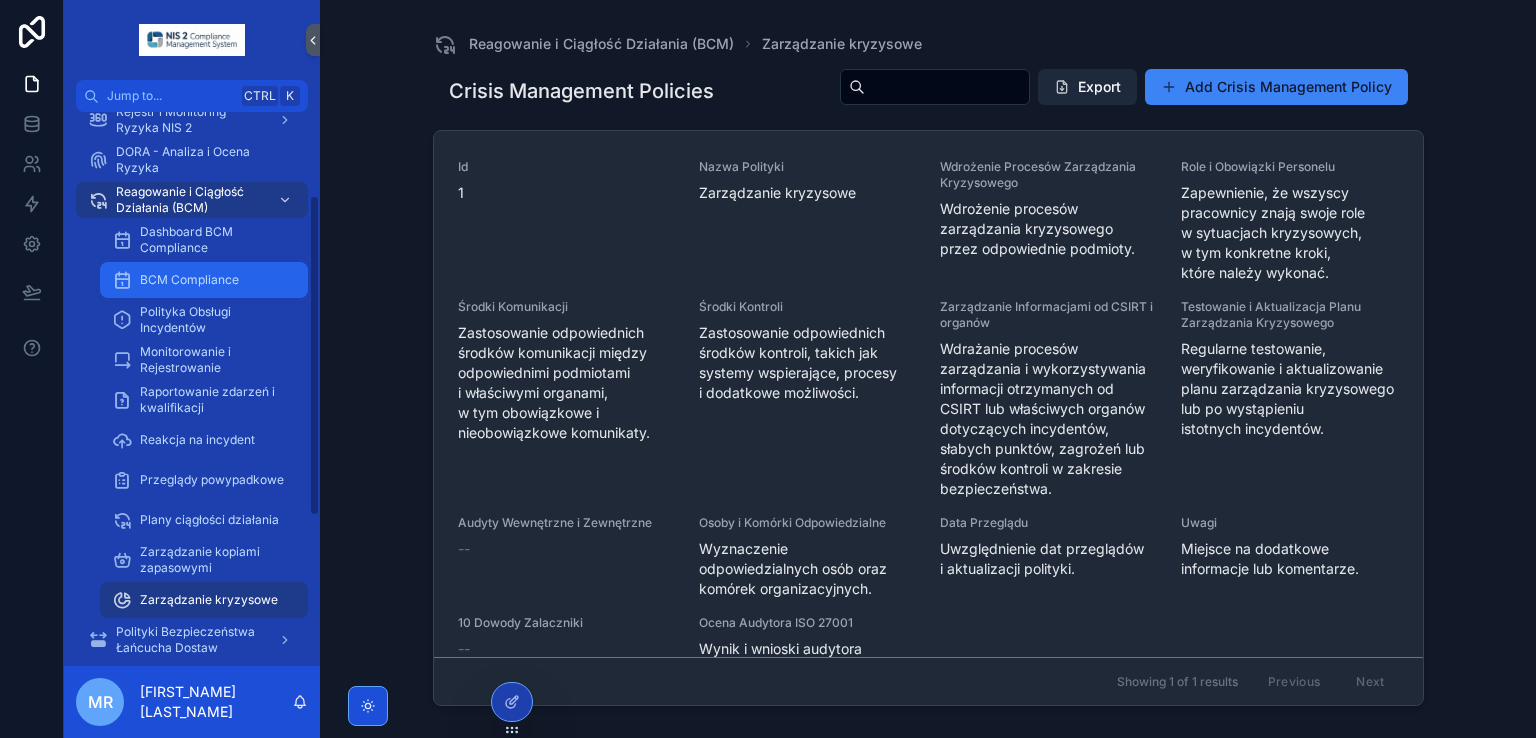 click on "BCM Compliance" at bounding box center (189, 280) 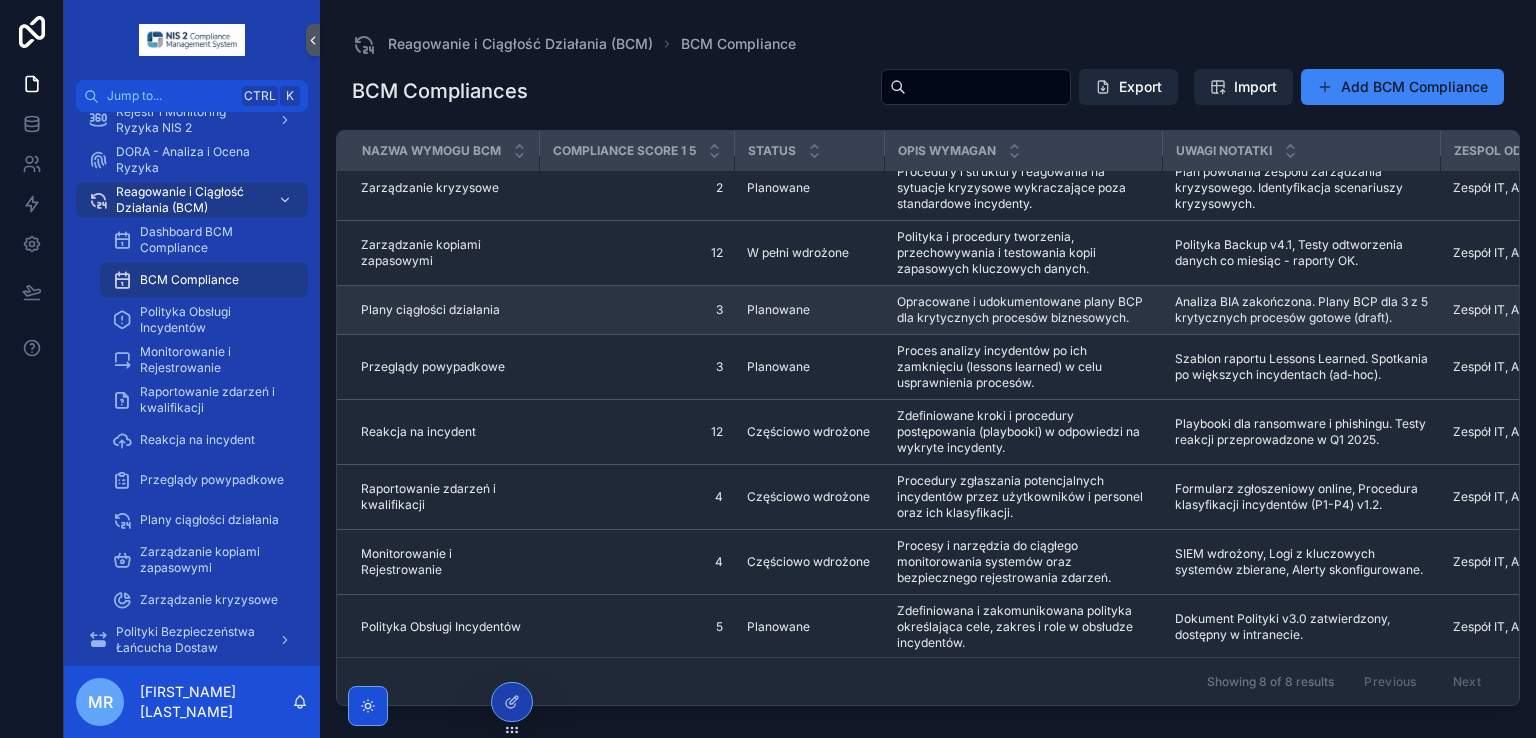 scroll, scrollTop: 25, scrollLeft: 0, axis: vertical 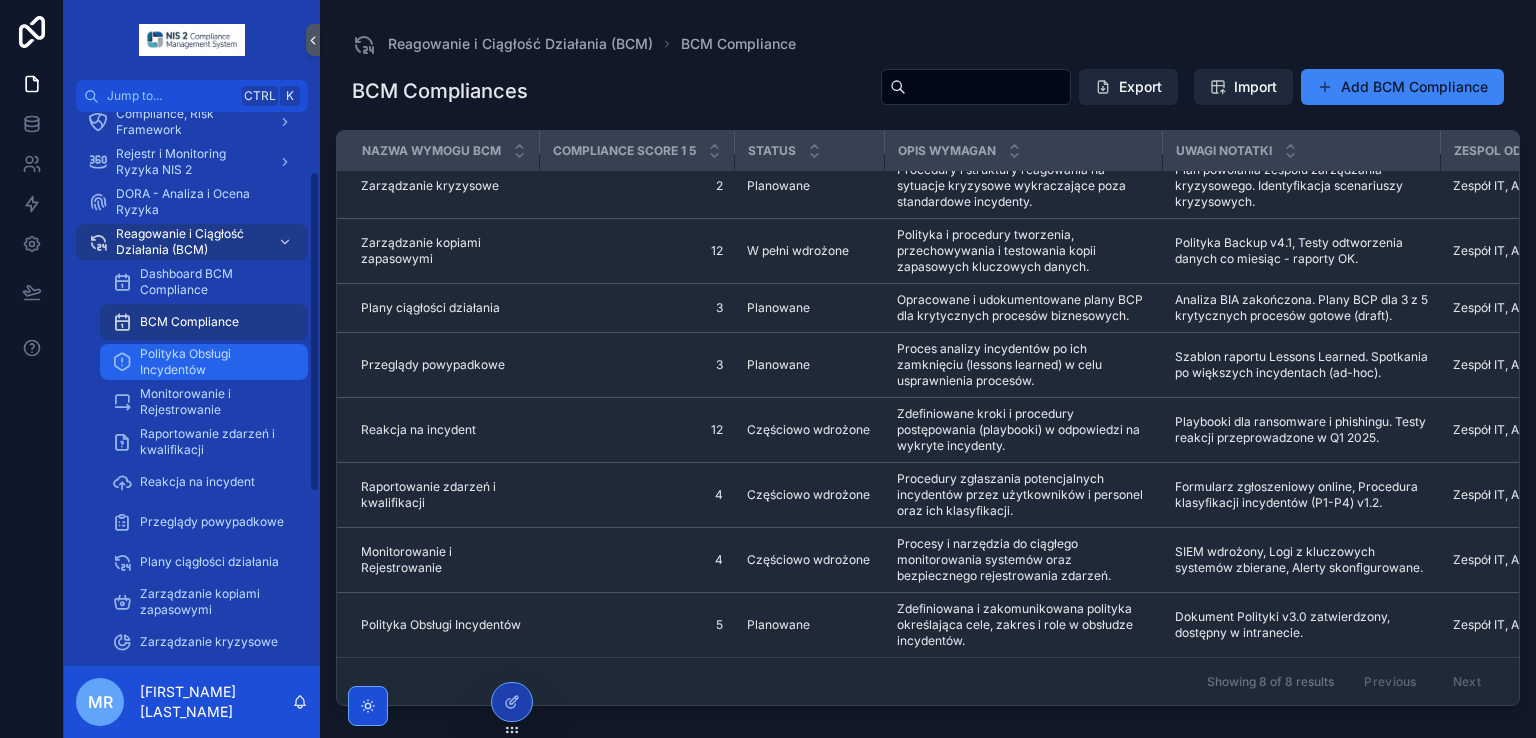click on "Polityka Obsługi Incydentów" at bounding box center [214, 362] 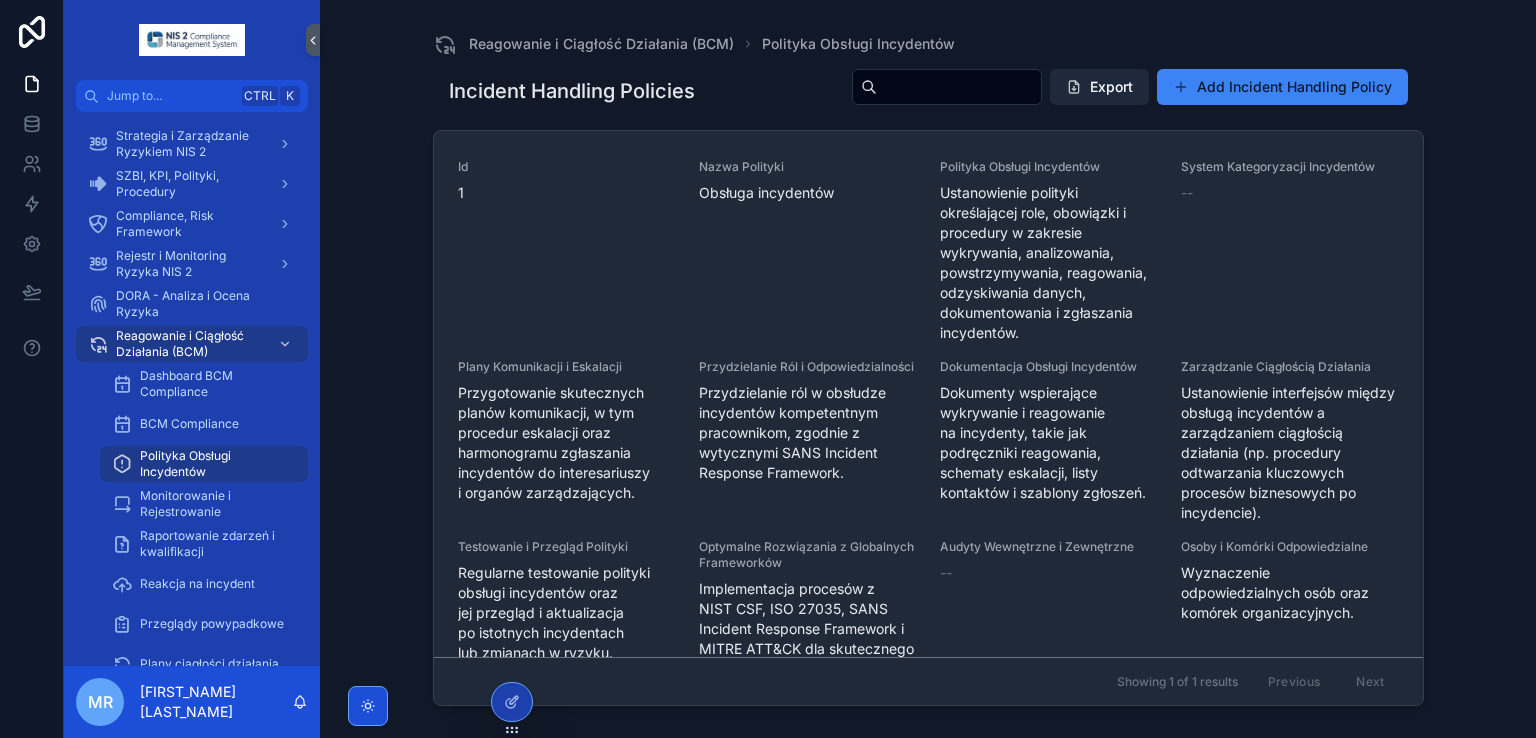 scroll, scrollTop: 402, scrollLeft: 0, axis: vertical 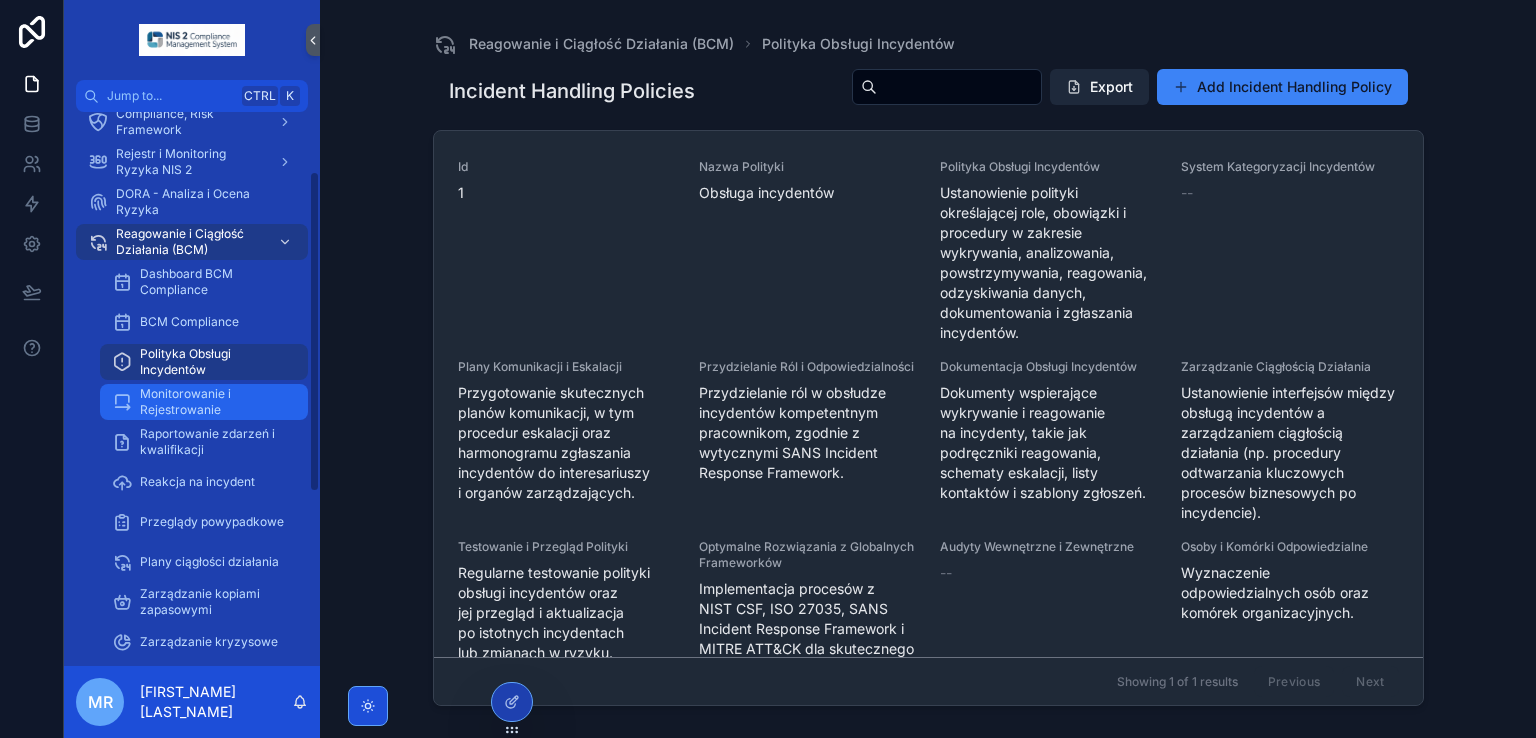 click on "Monitorowanie i Rejestrowanie" at bounding box center [214, 402] 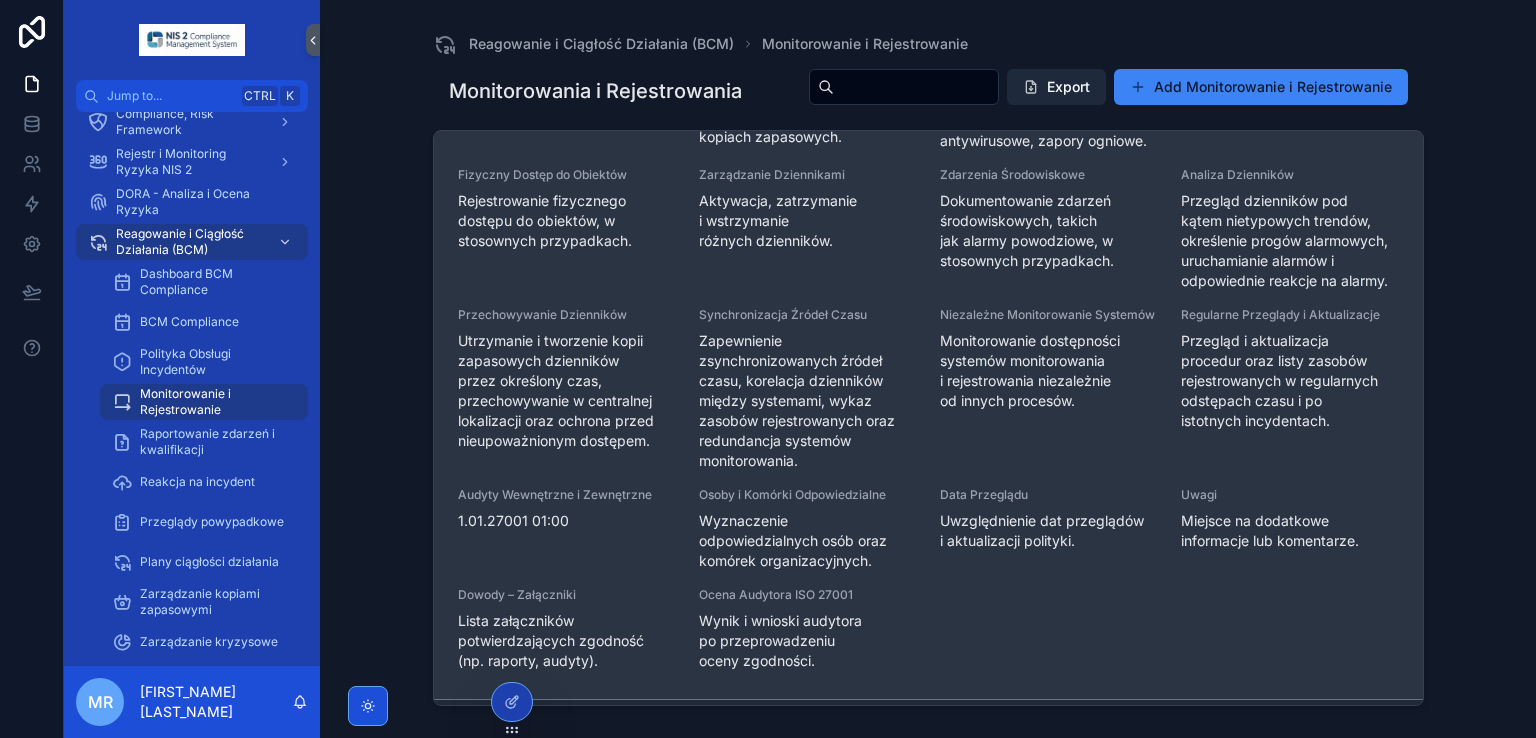 scroll, scrollTop: 512, scrollLeft: 0, axis: vertical 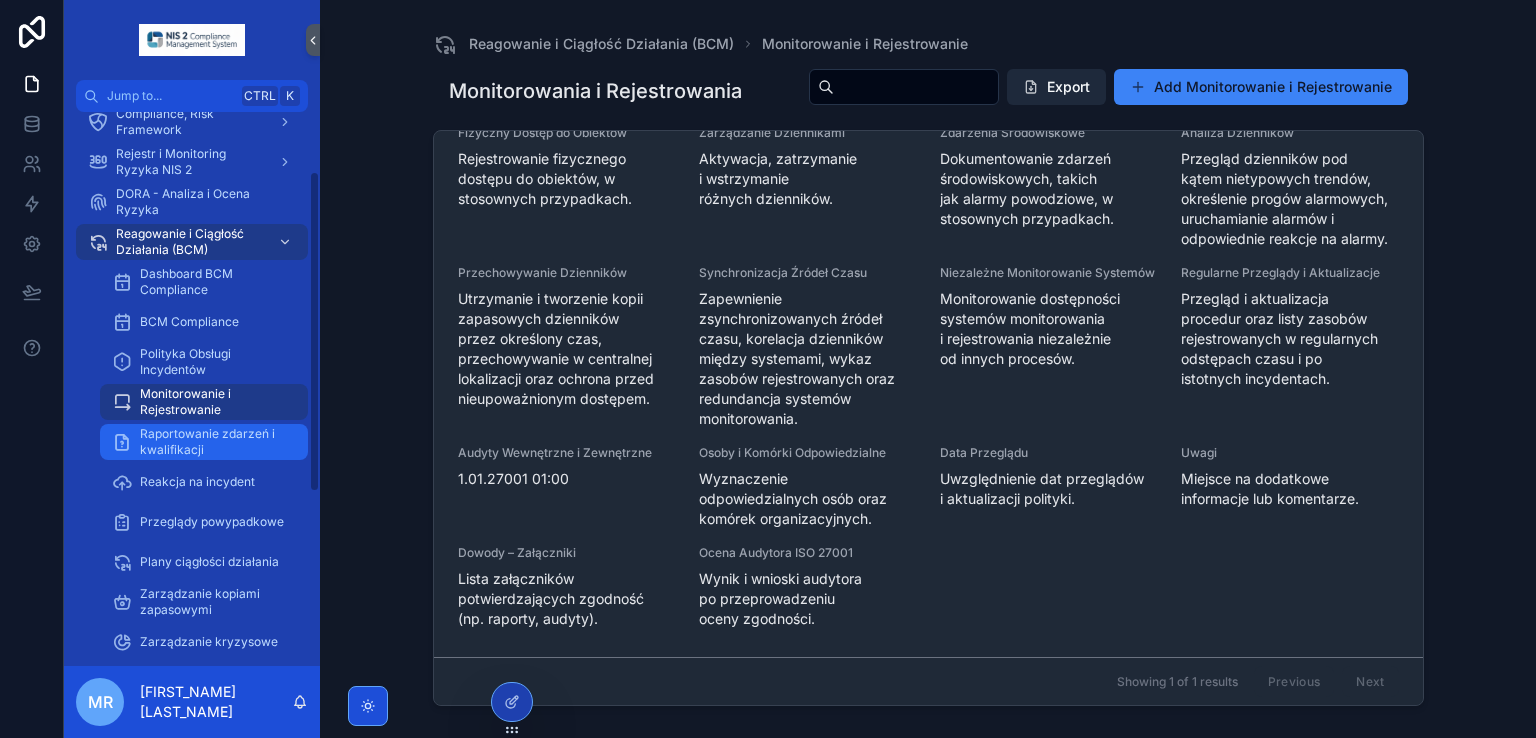 click on "Raportowanie zdarzeń i kwalifikacji" at bounding box center (214, 442) 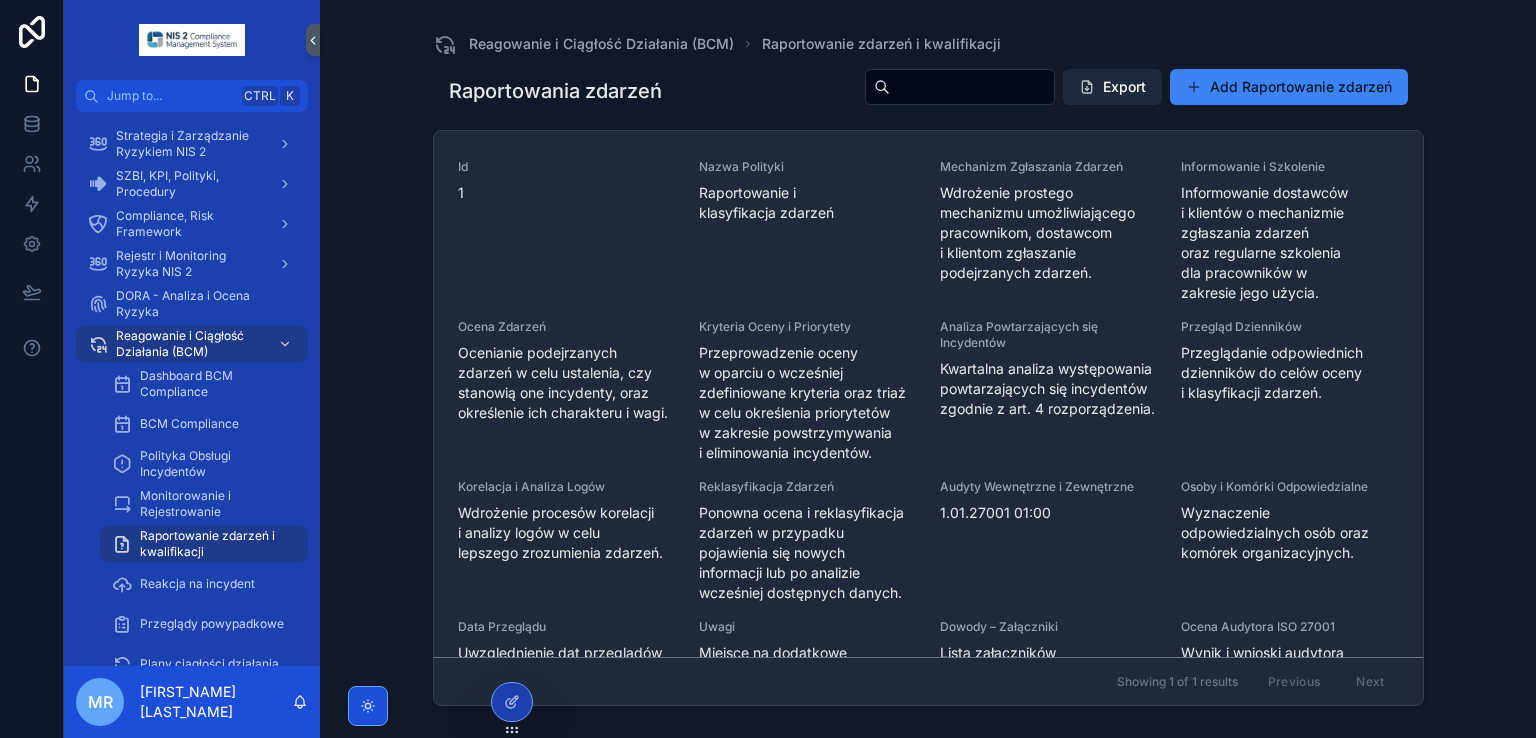 scroll, scrollTop: 402, scrollLeft: 0, axis: vertical 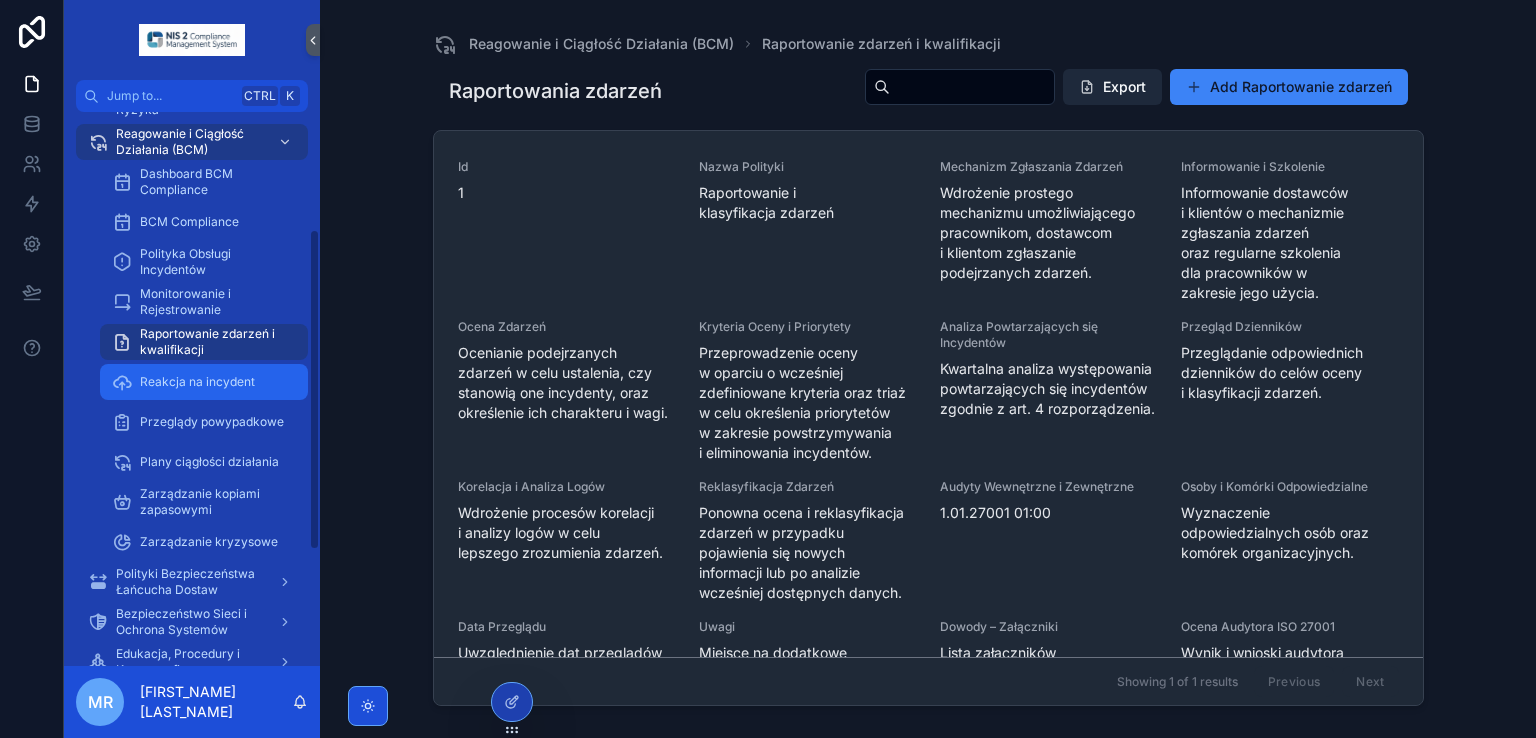 click on "Reakcja na incydent" at bounding box center (204, 382) 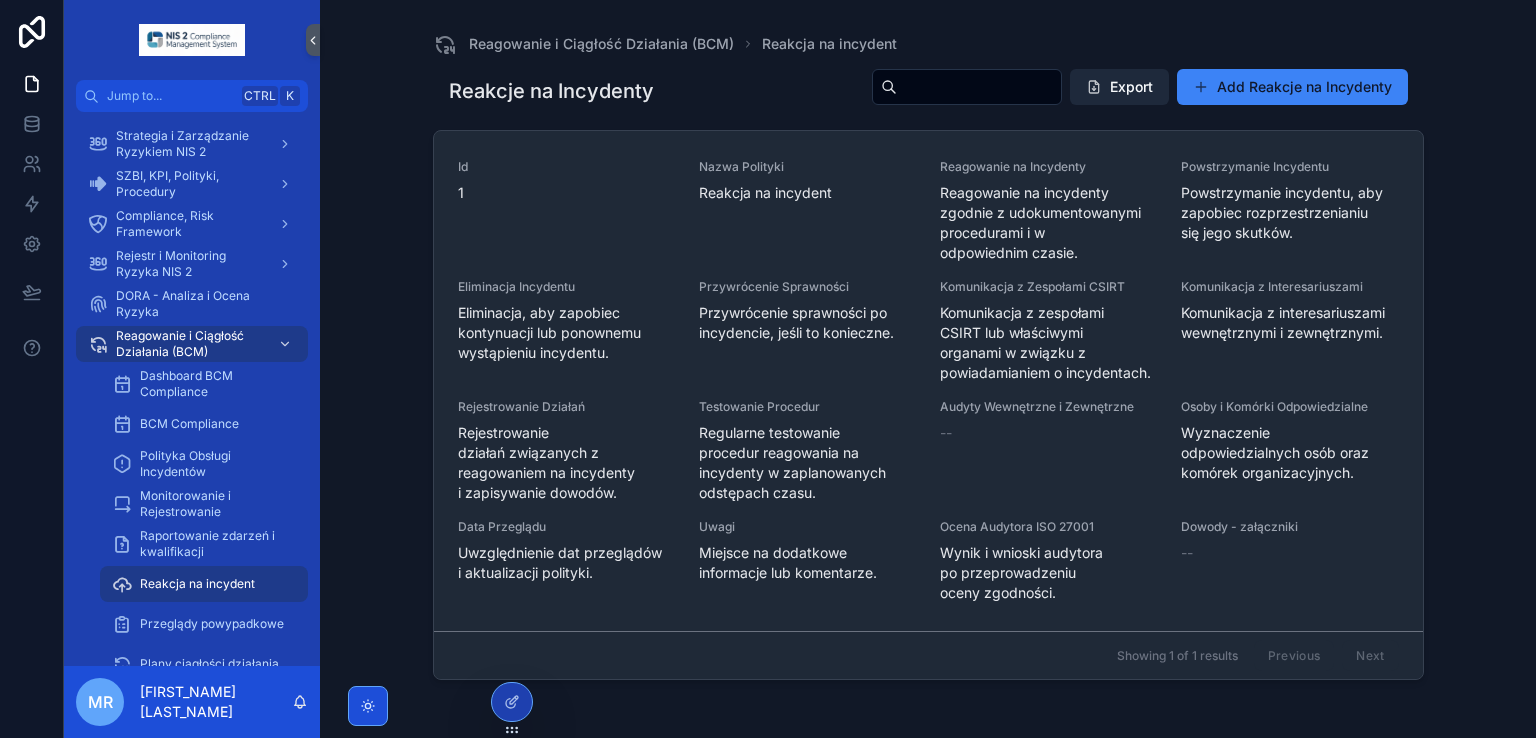 scroll, scrollTop: 402, scrollLeft: 0, axis: vertical 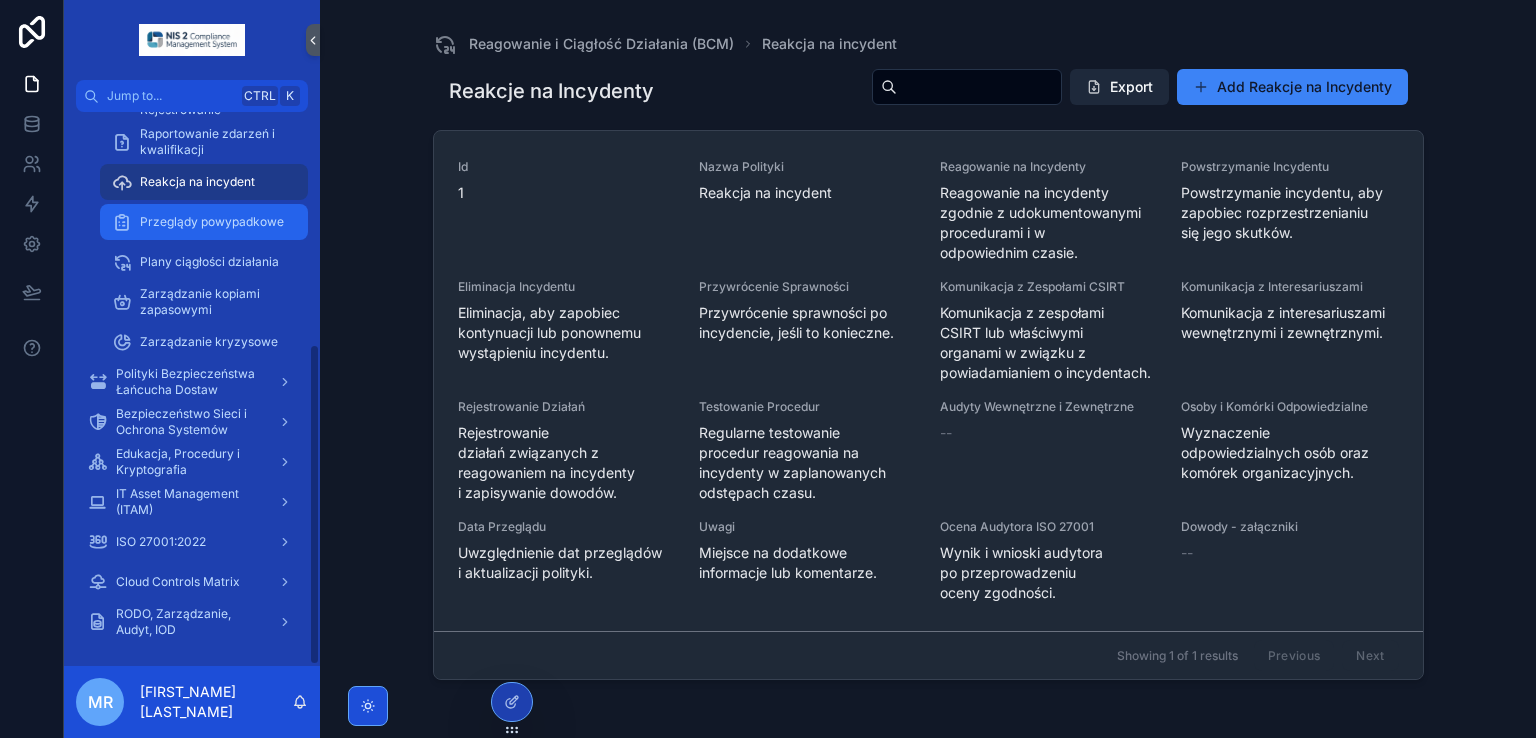 click on "Przeglądy powypadkowe" at bounding box center (212, 222) 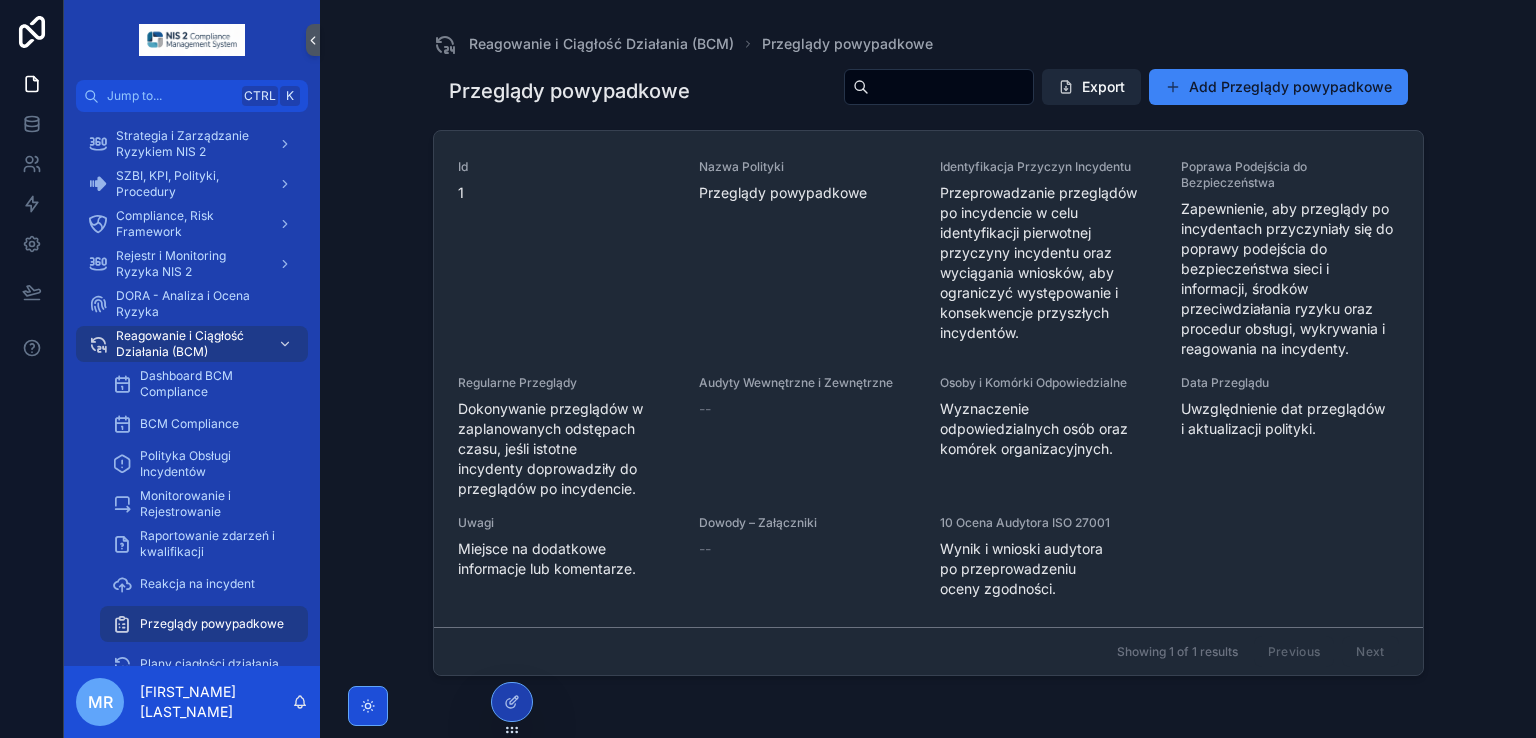 scroll, scrollTop: 402, scrollLeft: 0, axis: vertical 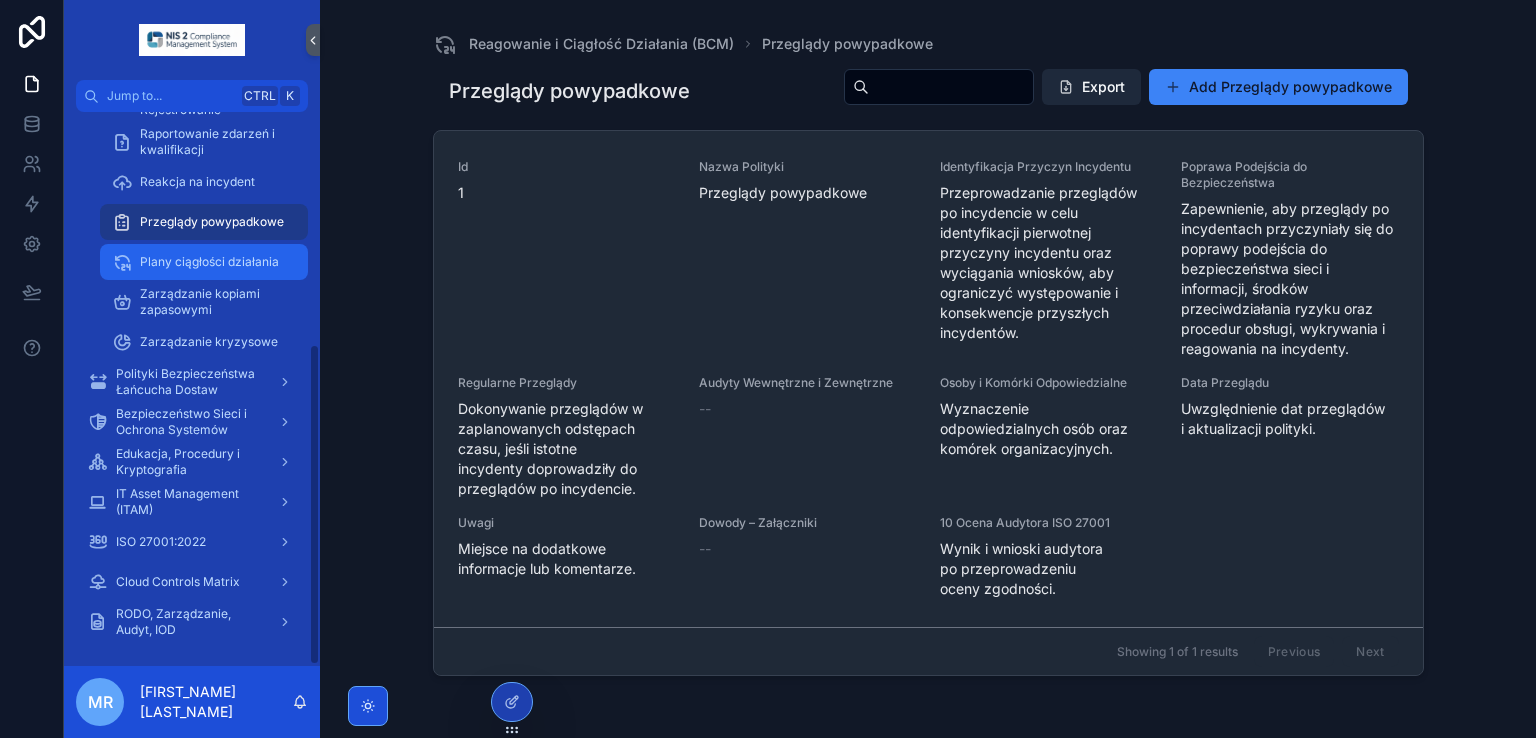 click on "Plany ciągłości działania" at bounding box center (204, 262) 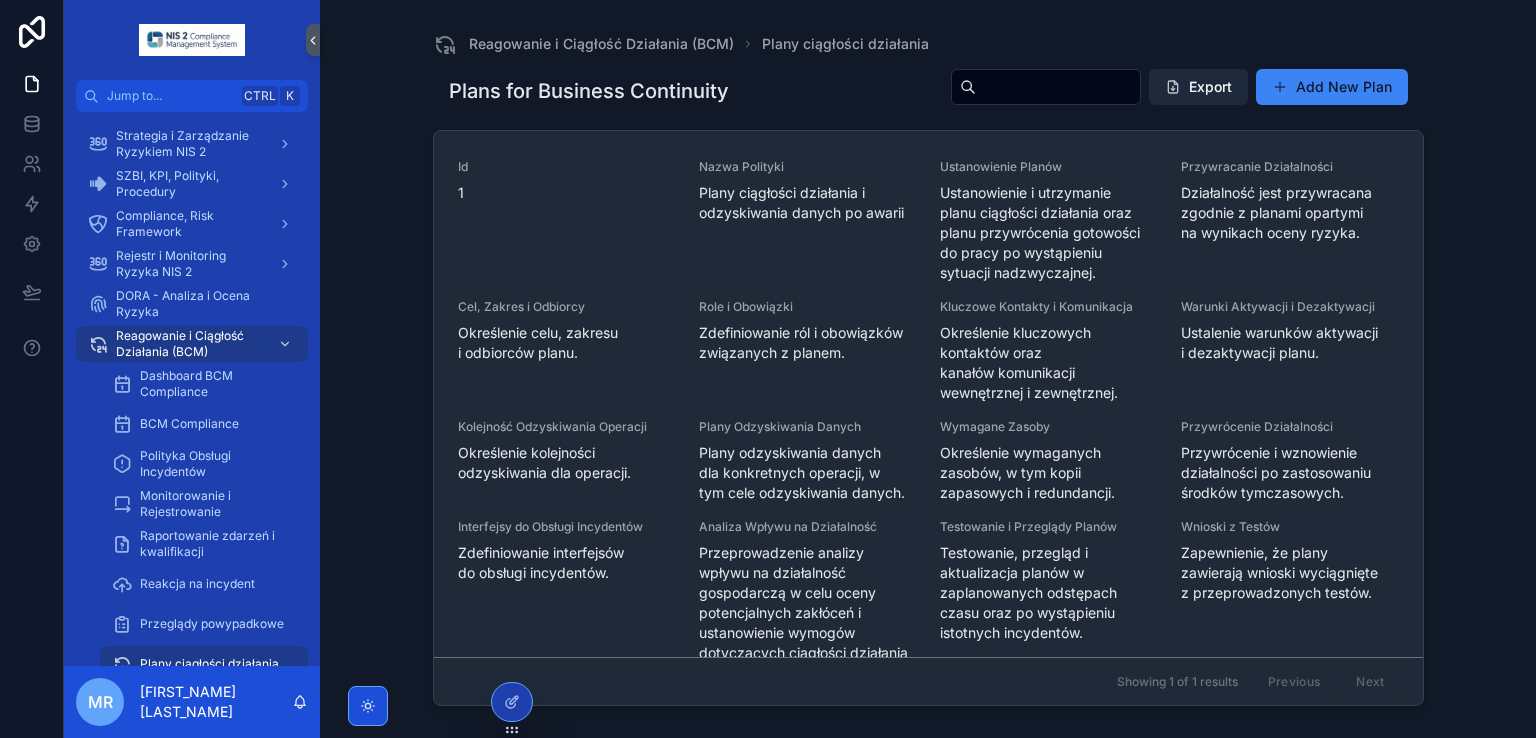 scroll, scrollTop: 402, scrollLeft: 0, axis: vertical 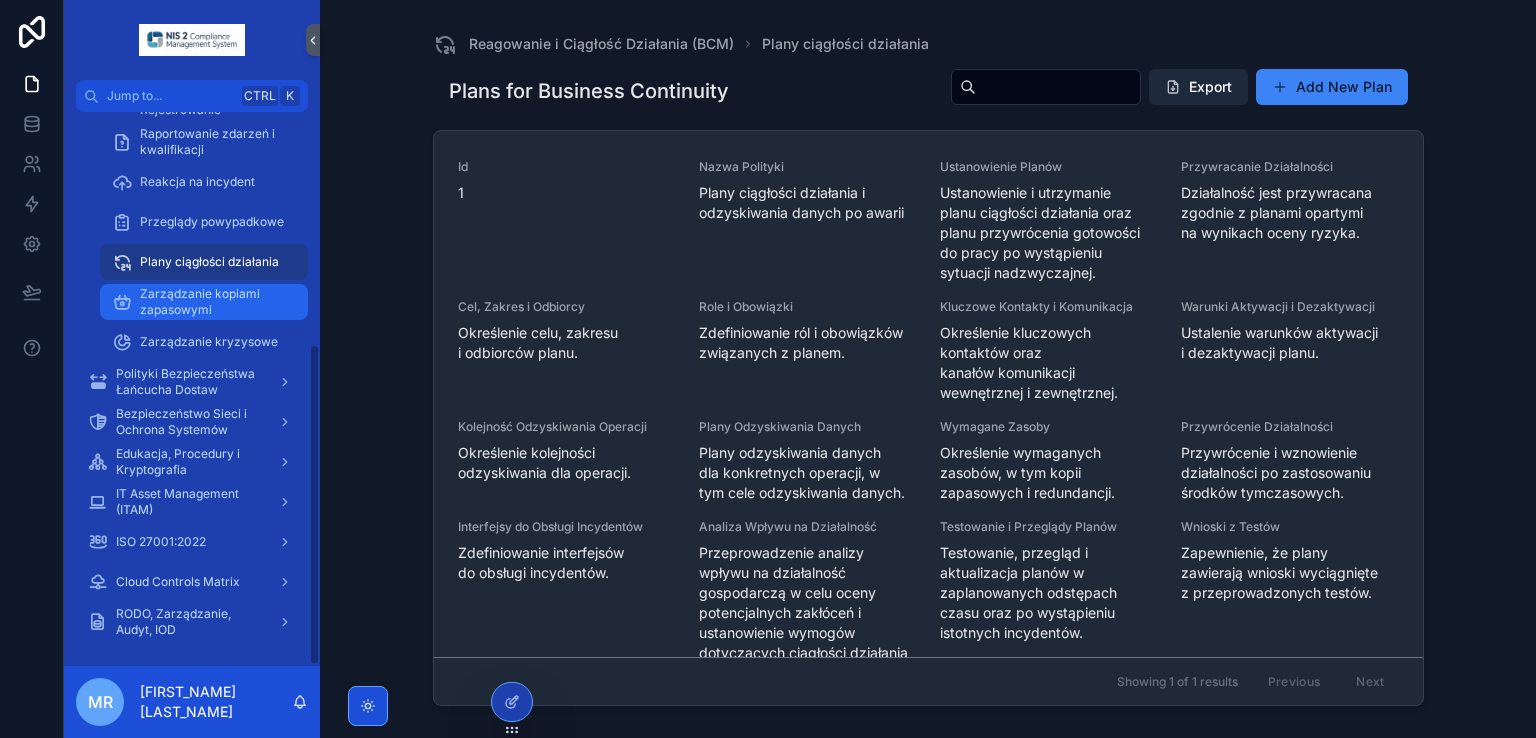 click on "Zarządzanie kopiami zapasowymi" at bounding box center (214, 302) 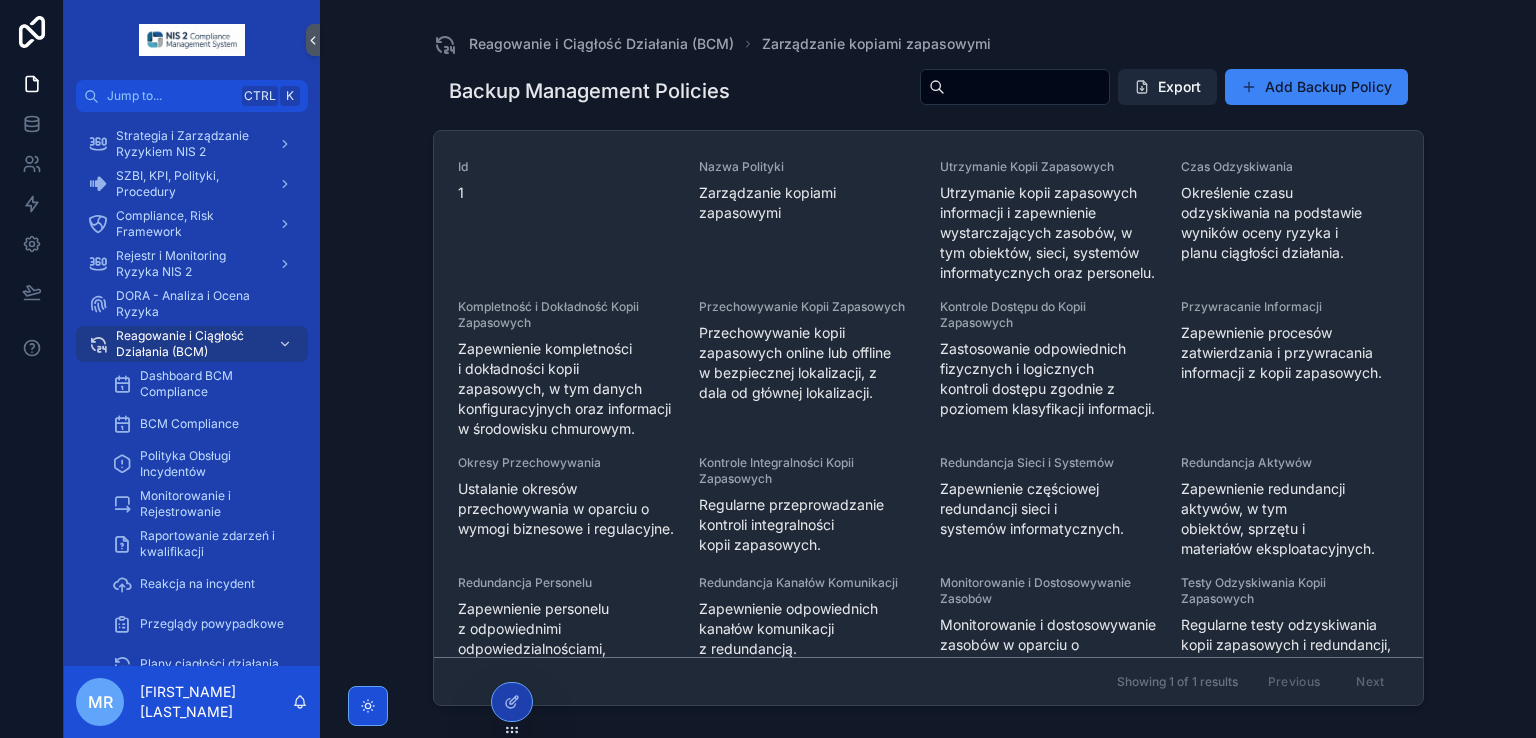 scroll, scrollTop: 402, scrollLeft: 0, axis: vertical 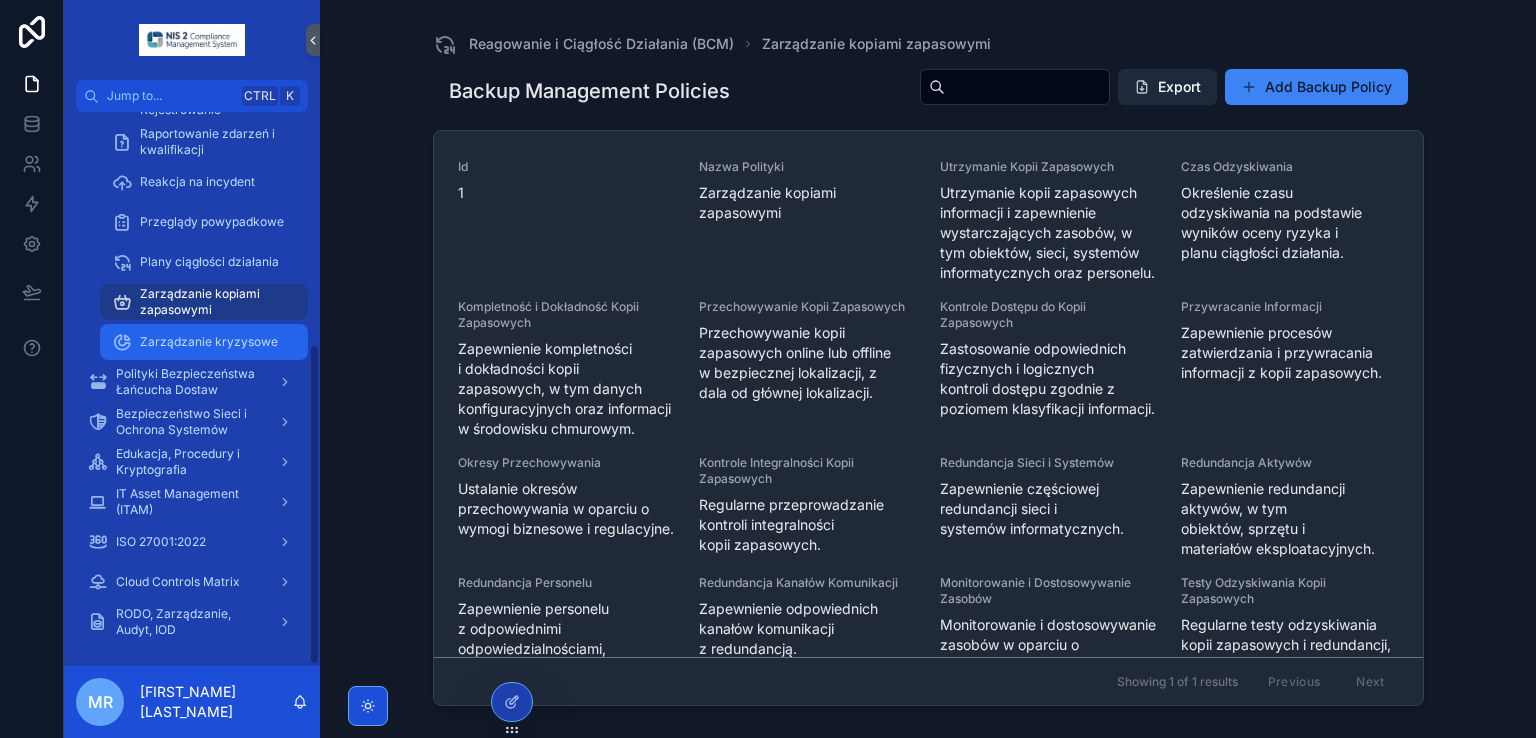 click on "Zarządzanie kryzysowe" at bounding box center [209, 342] 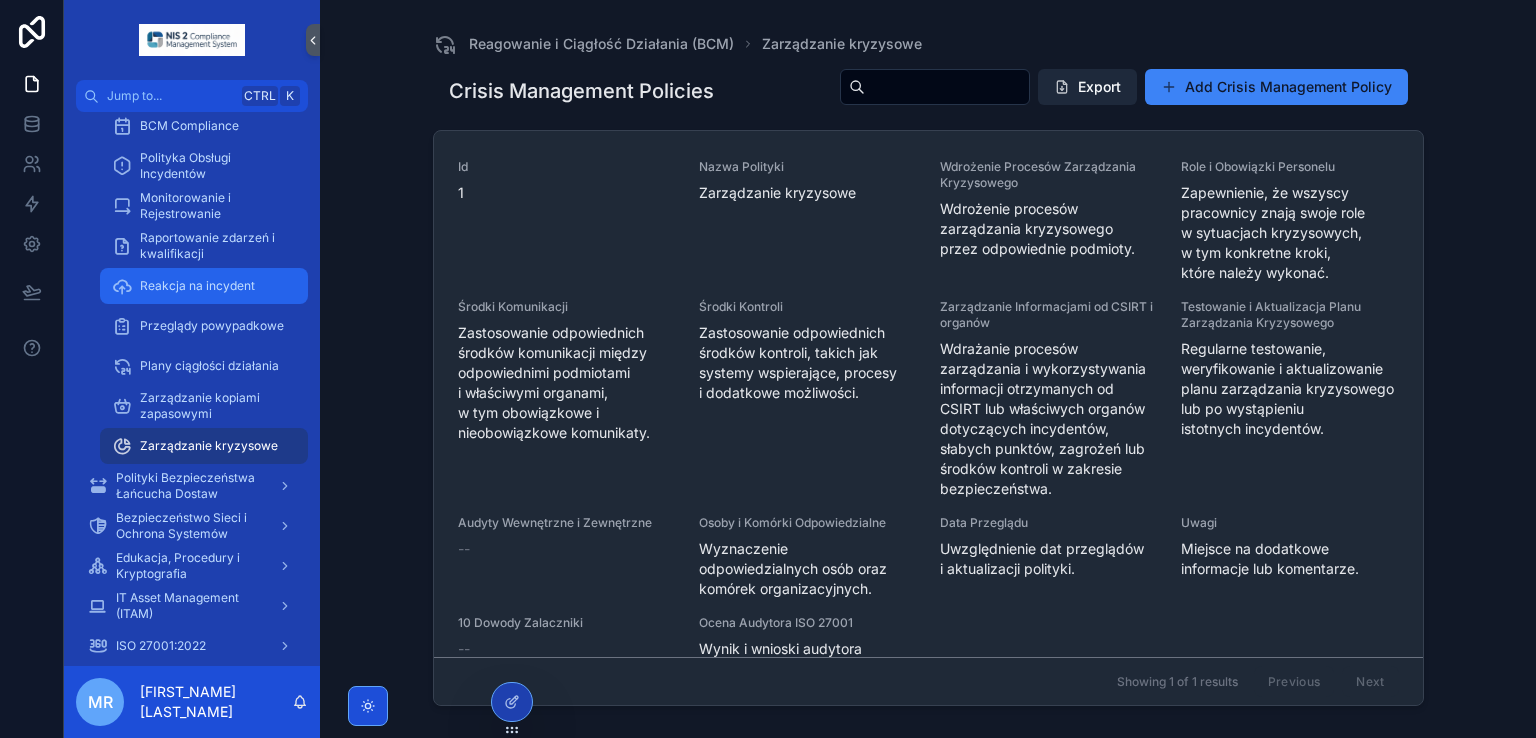 scroll, scrollTop: 206, scrollLeft: 0, axis: vertical 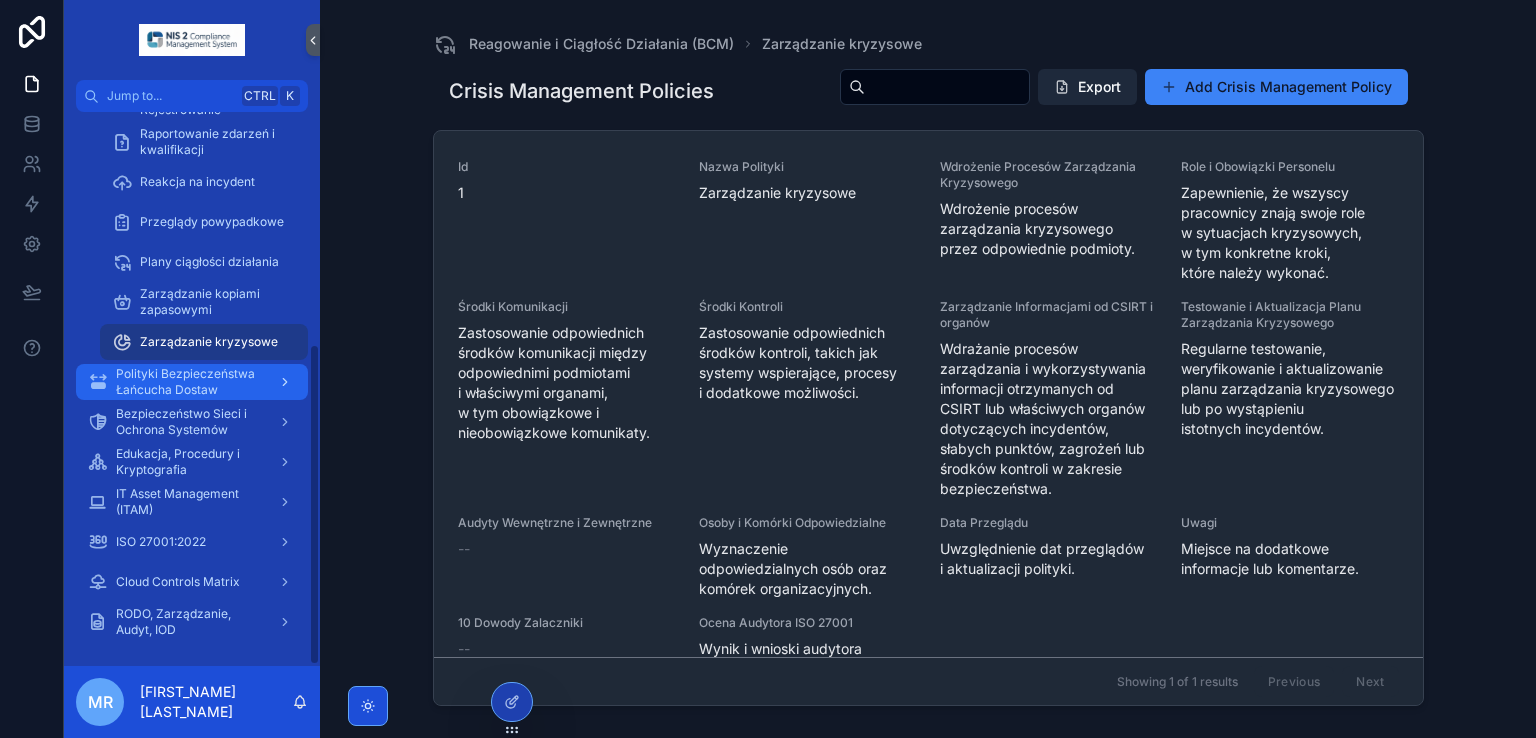 click on "Polityki Bezpieczeństwa Łańcucha Dostaw" at bounding box center [189, 382] 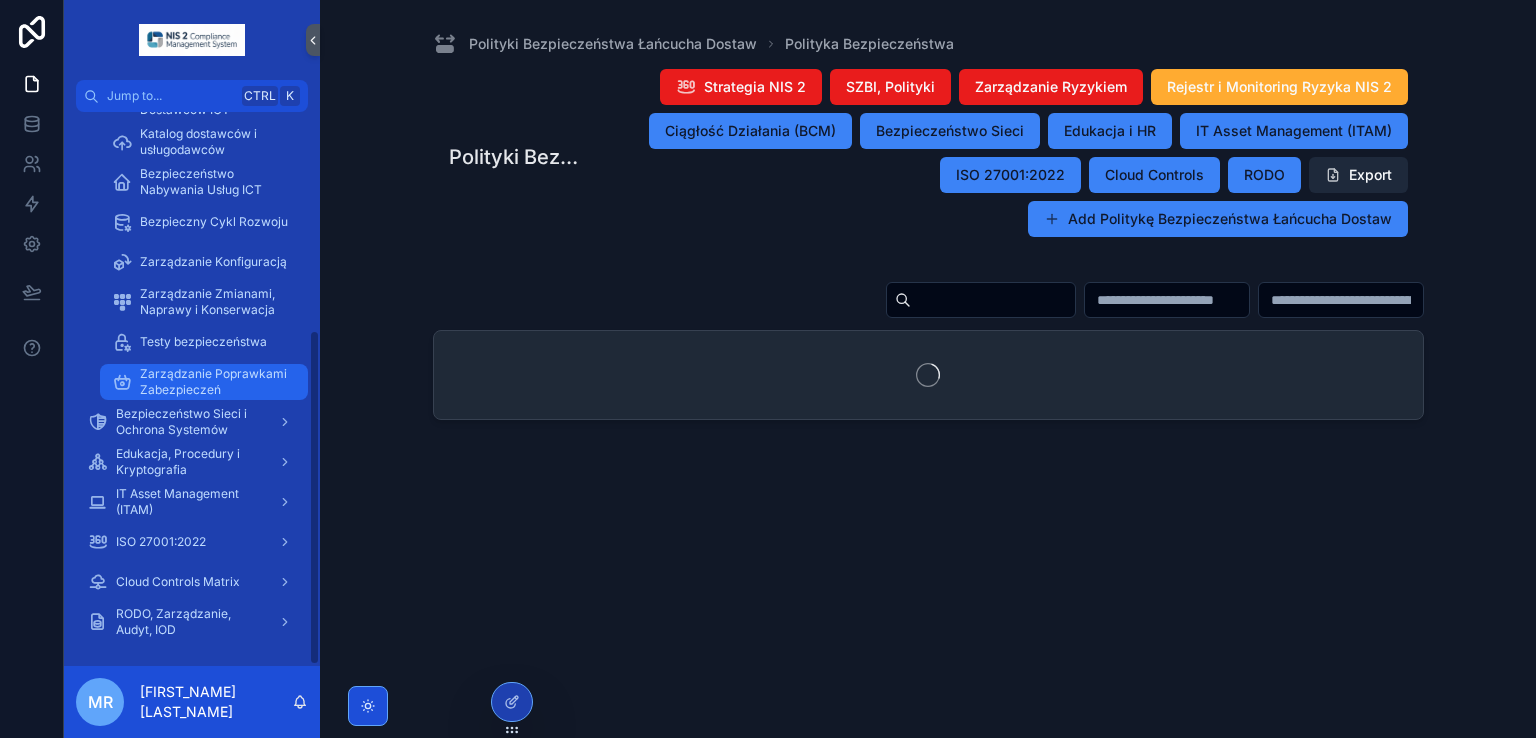 scroll, scrollTop: 362, scrollLeft: 0, axis: vertical 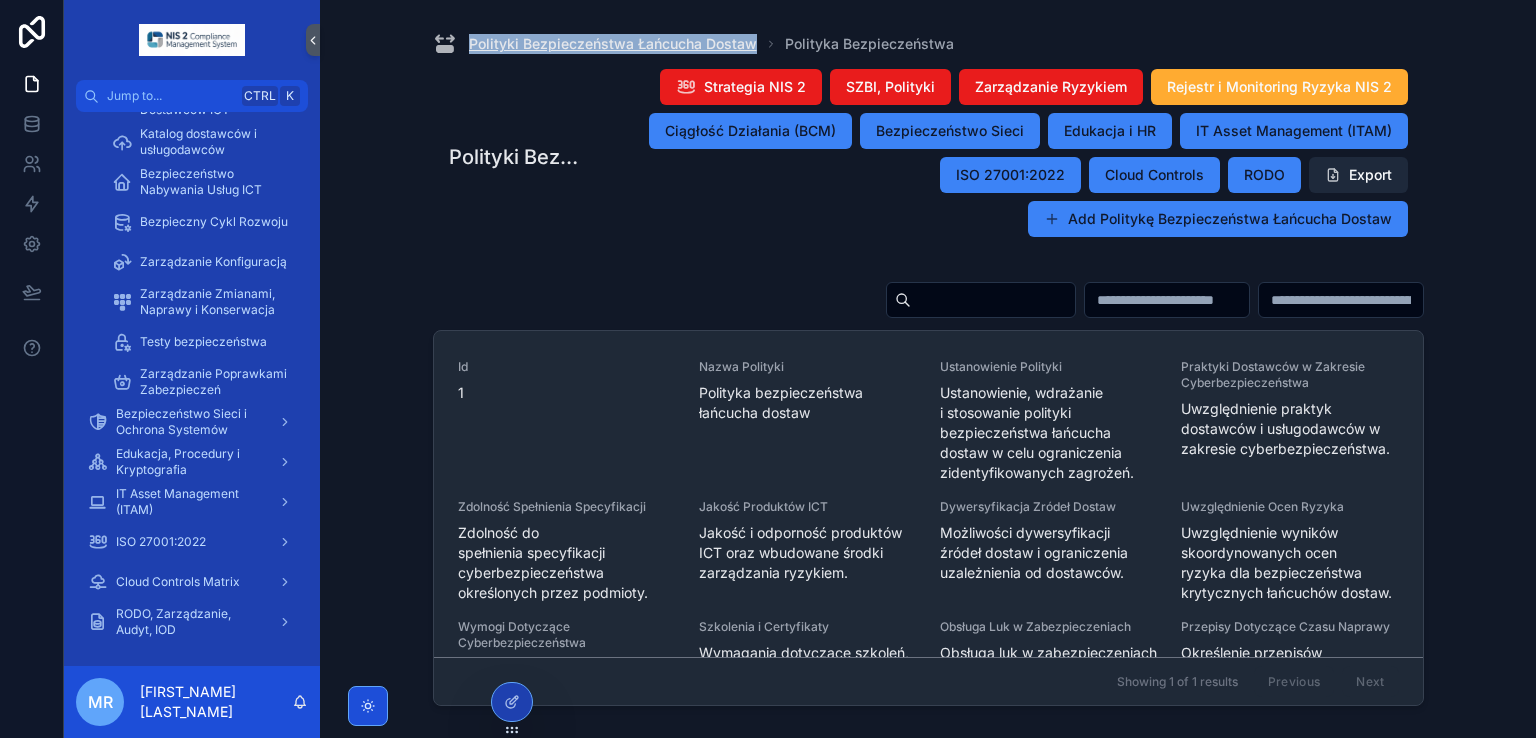 drag, startPoint x: 467, startPoint y: 17, endPoint x: 753, endPoint y: 45, distance: 287.36737 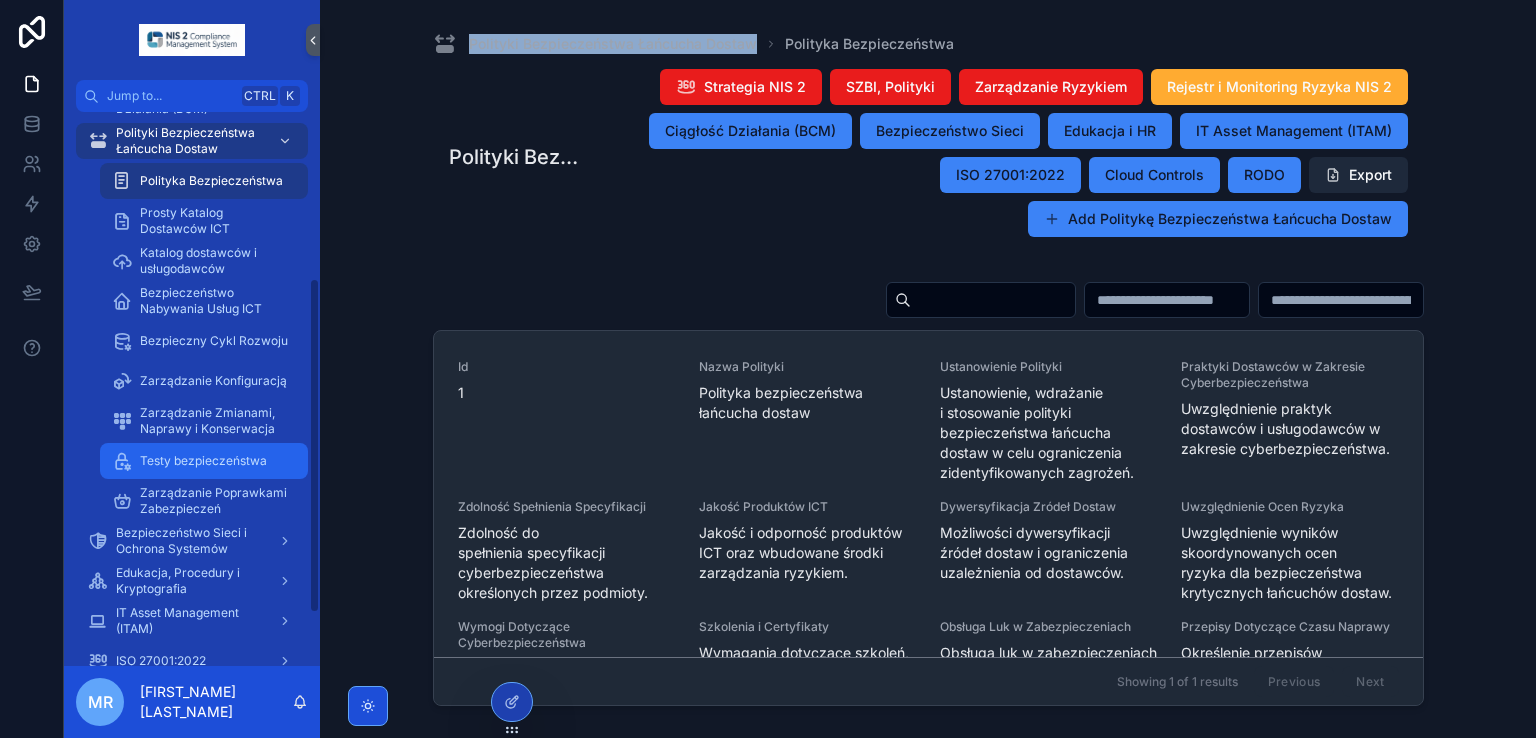 scroll, scrollTop: 162, scrollLeft: 0, axis: vertical 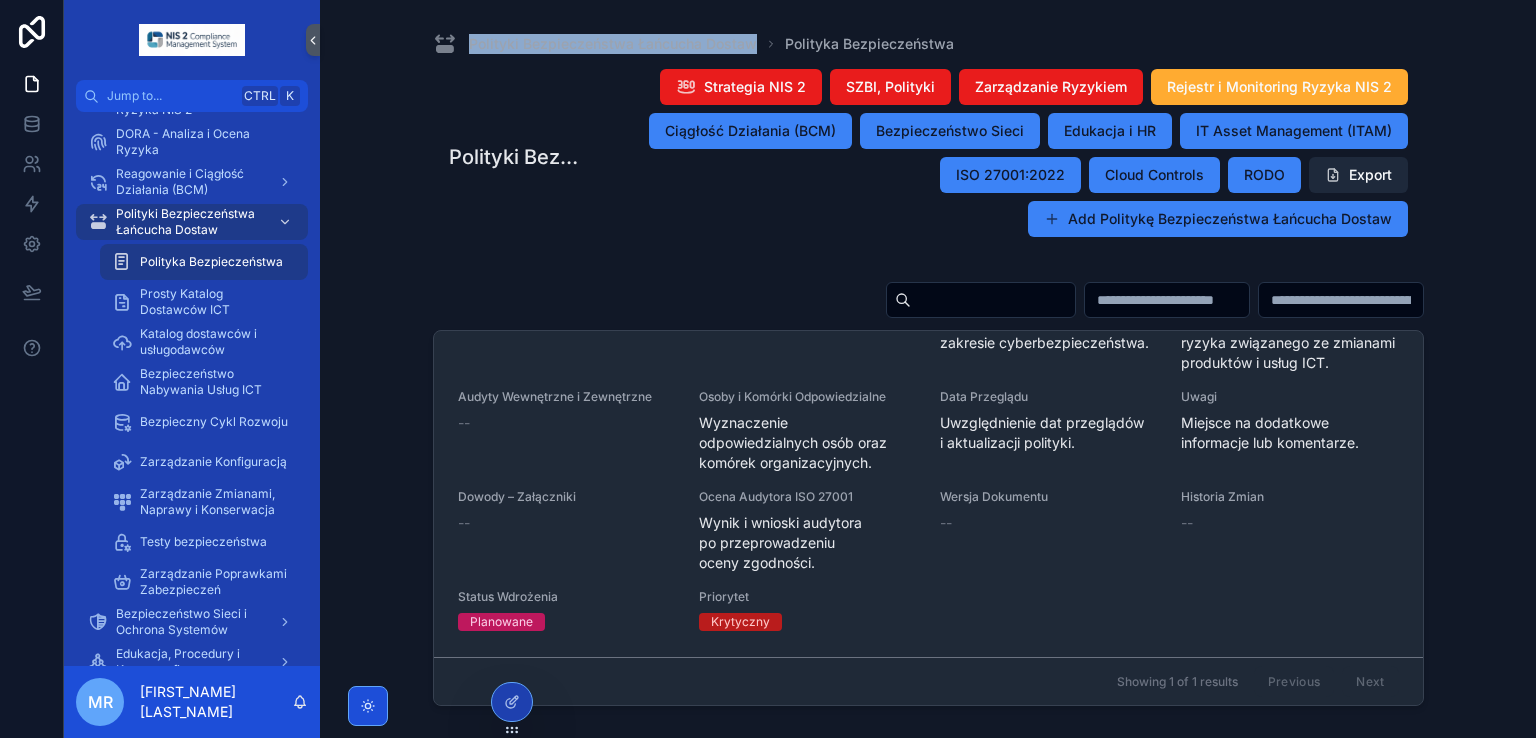 click on "Export" at bounding box center (1358, 175) 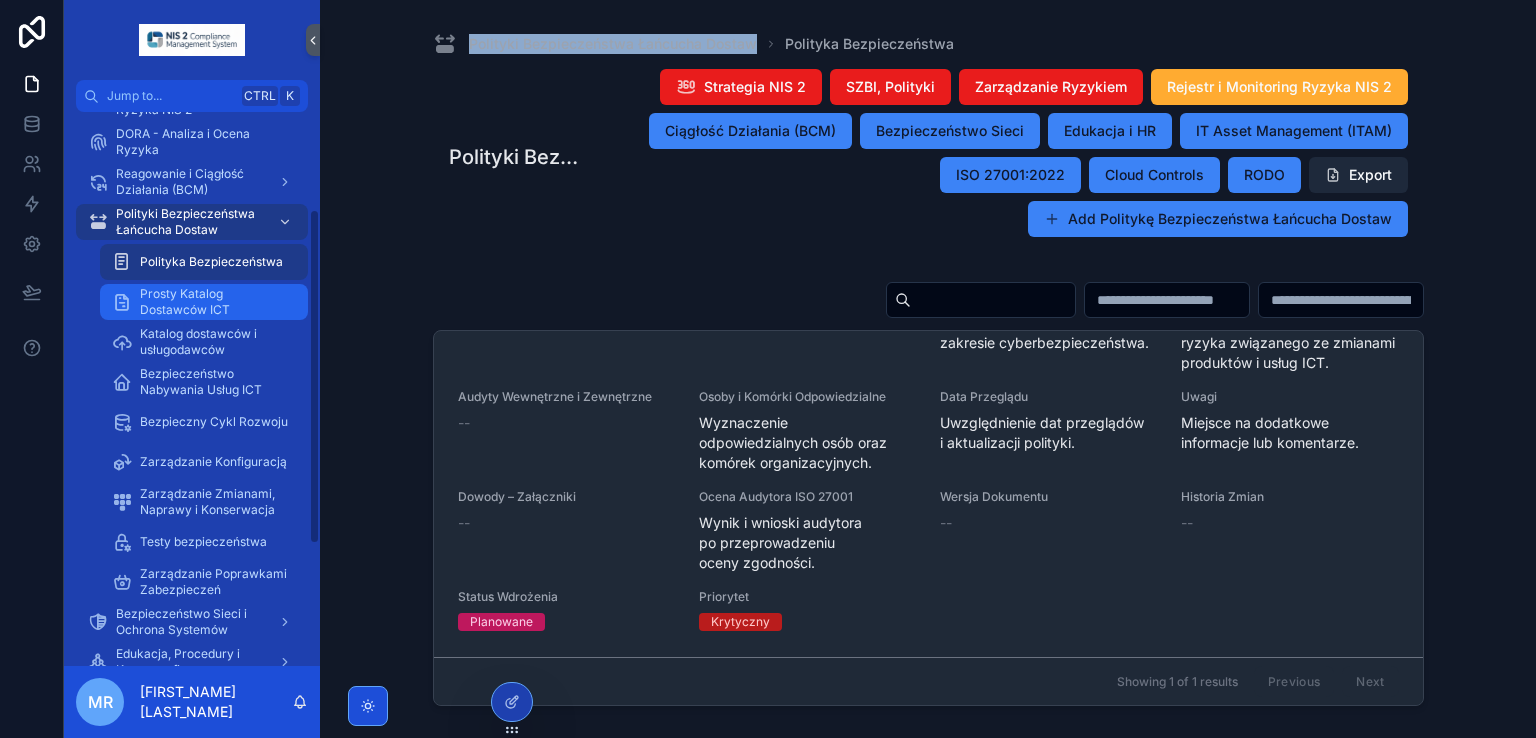 click on "Prosty Katalog Dostawców ICT" at bounding box center (214, 302) 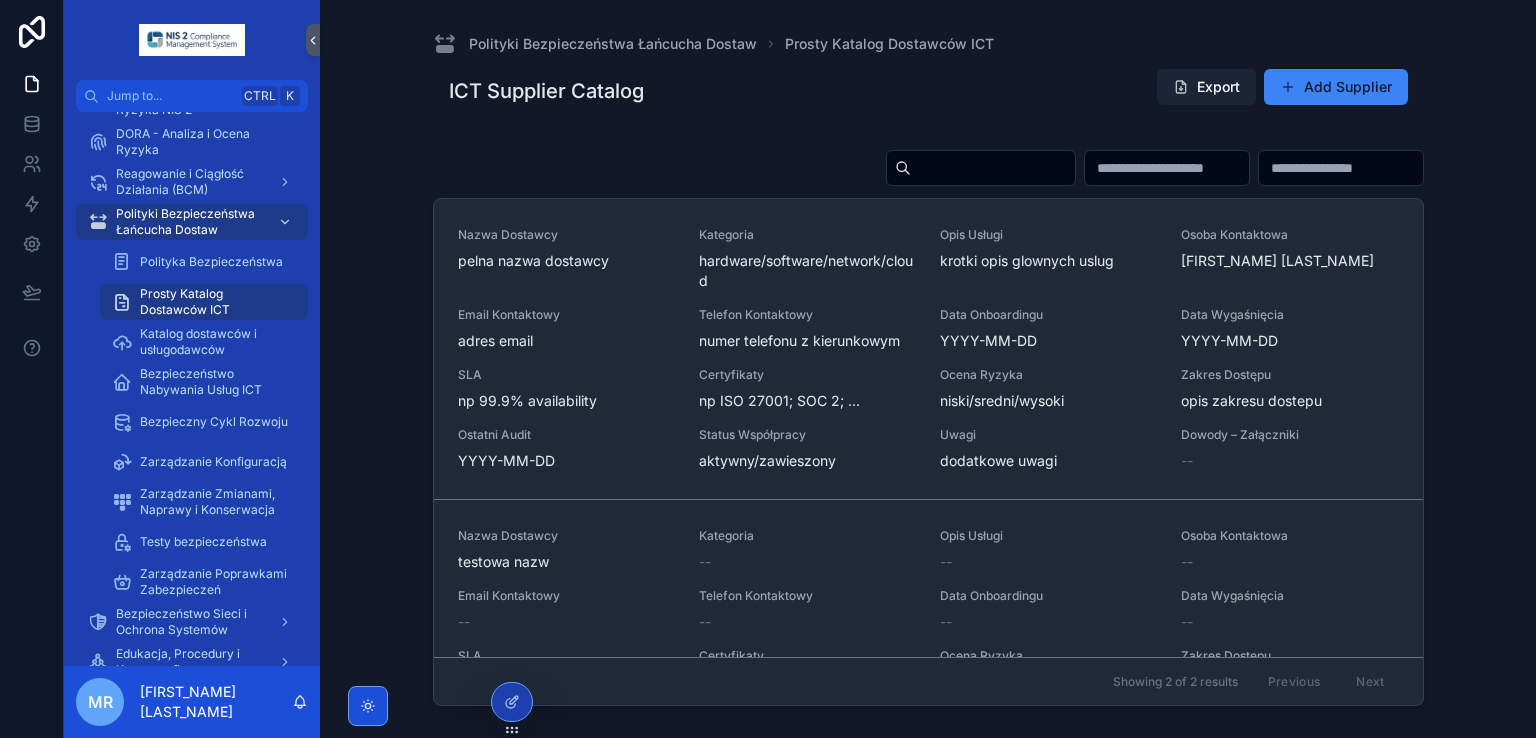 click on "Export" at bounding box center (1206, 87) 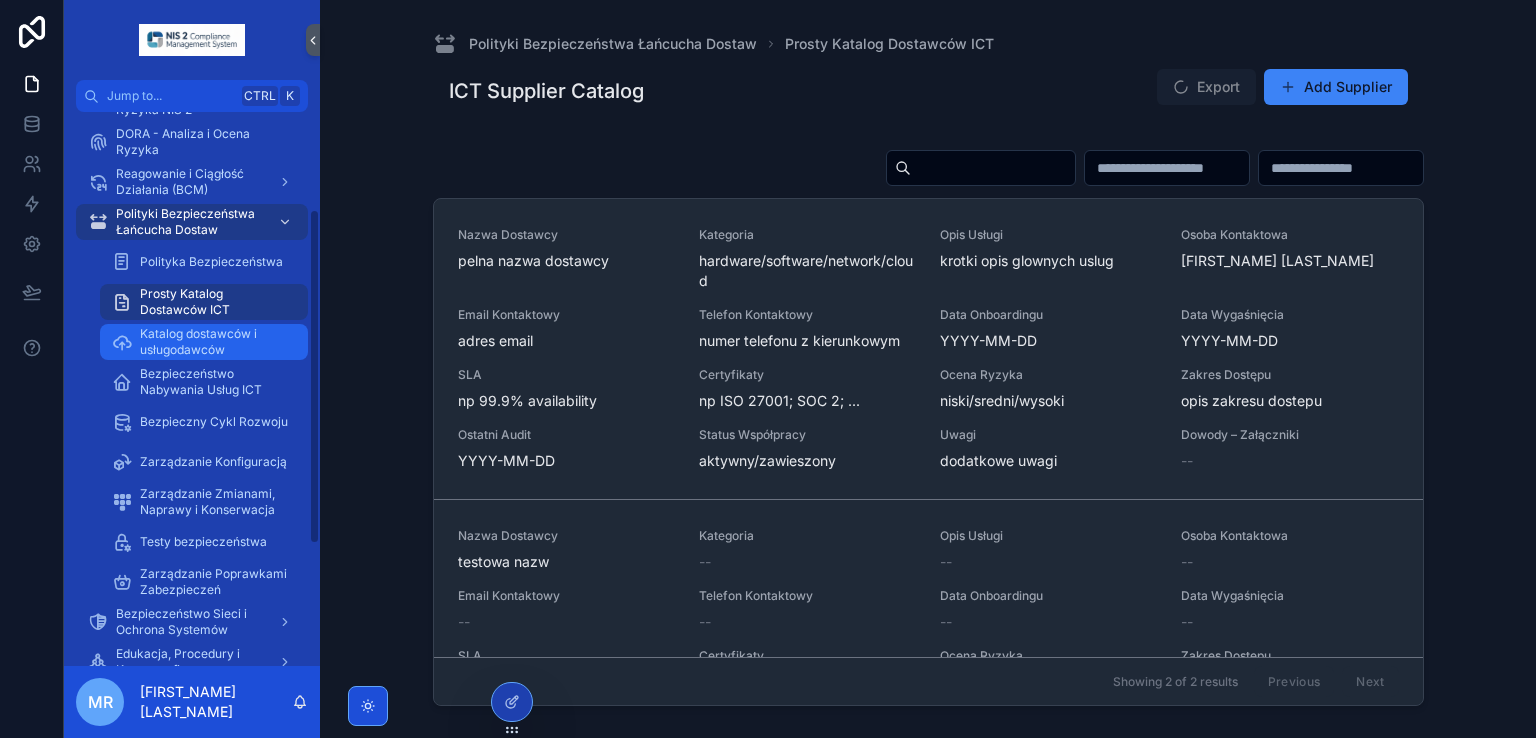 click on "Katalog dostawców i usługodawców" at bounding box center (214, 342) 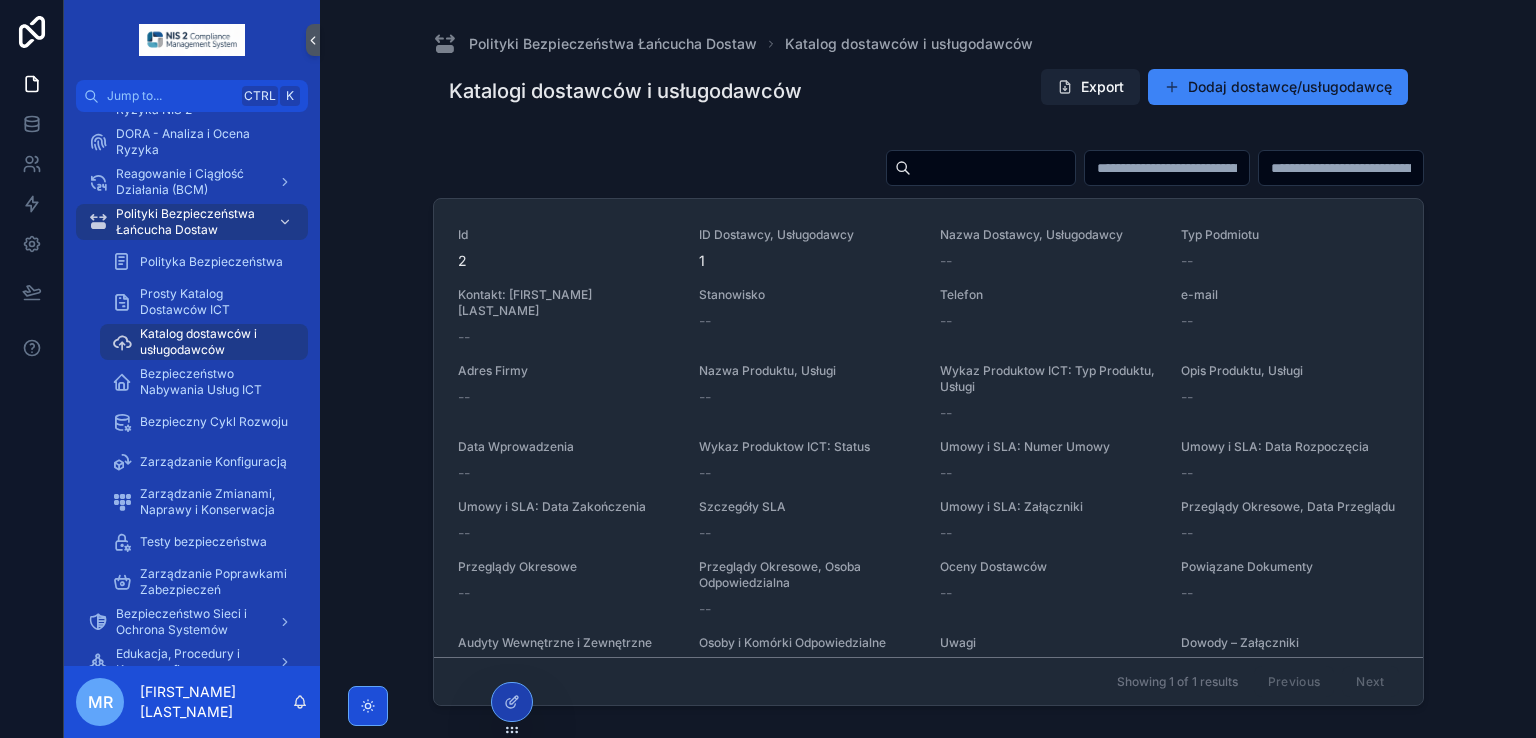 click on "Export" at bounding box center [1090, 87] 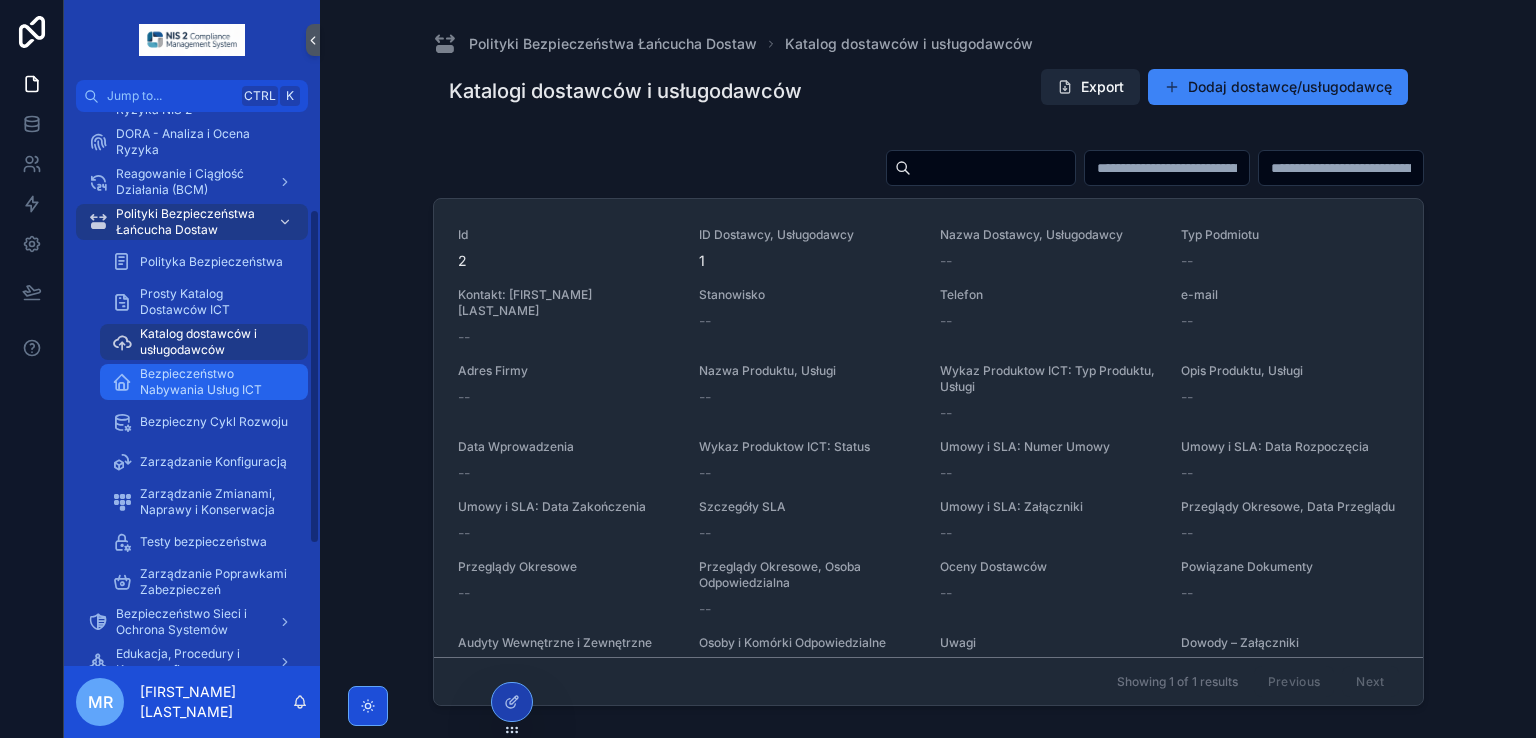 click on "Bezpieczeństwo Nabywania Usług ICT" at bounding box center [214, 382] 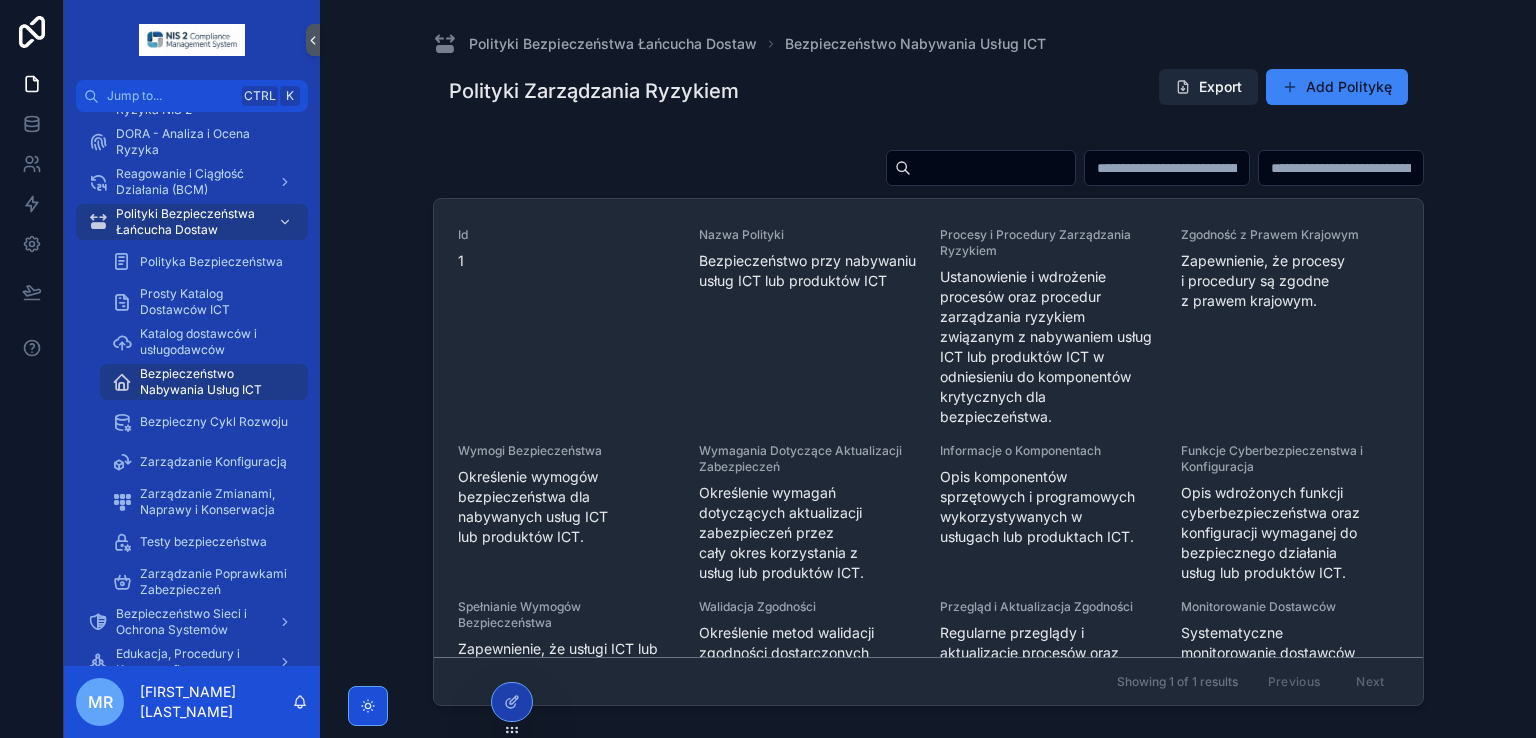 click on "Export" at bounding box center (1208, 87) 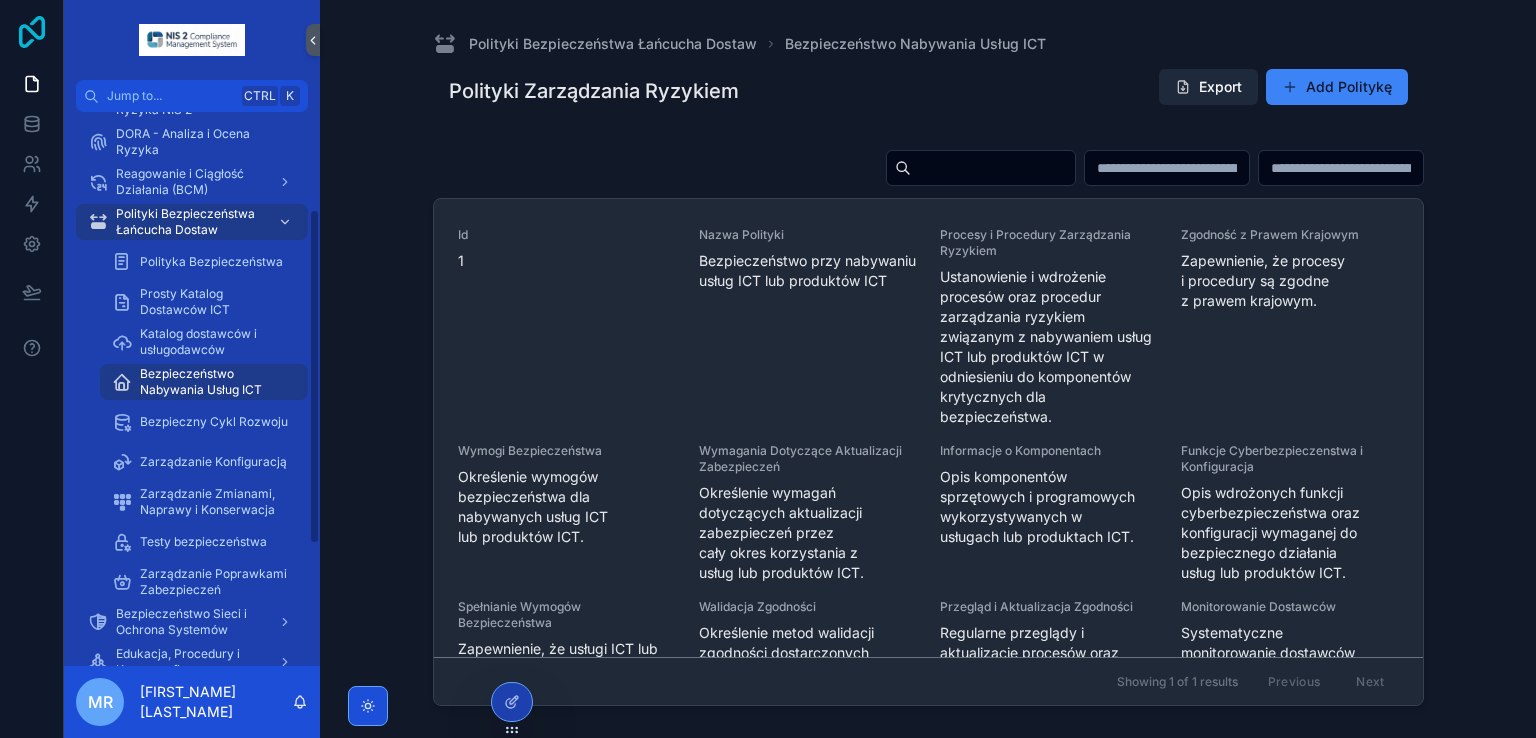 click 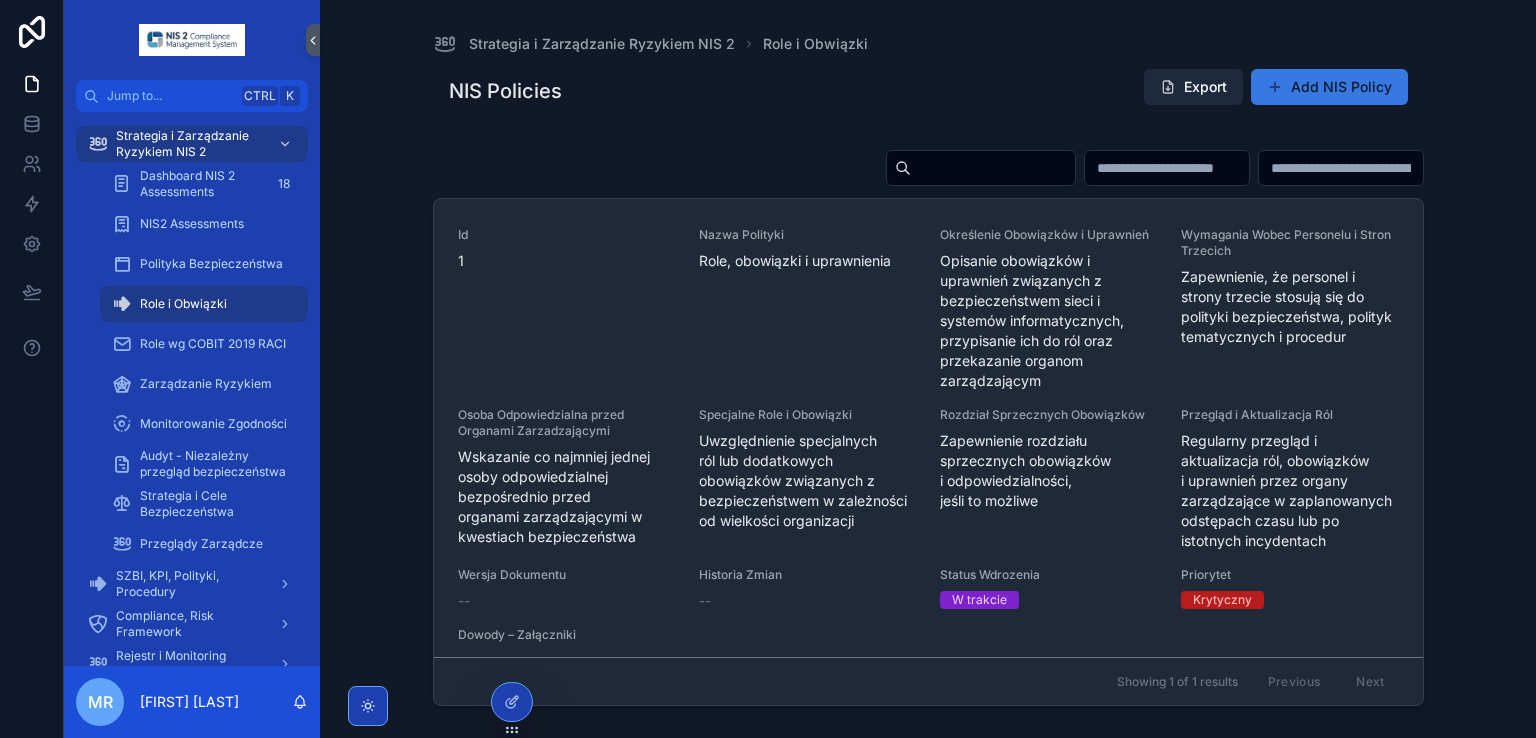 scroll, scrollTop: 0, scrollLeft: 0, axis: both 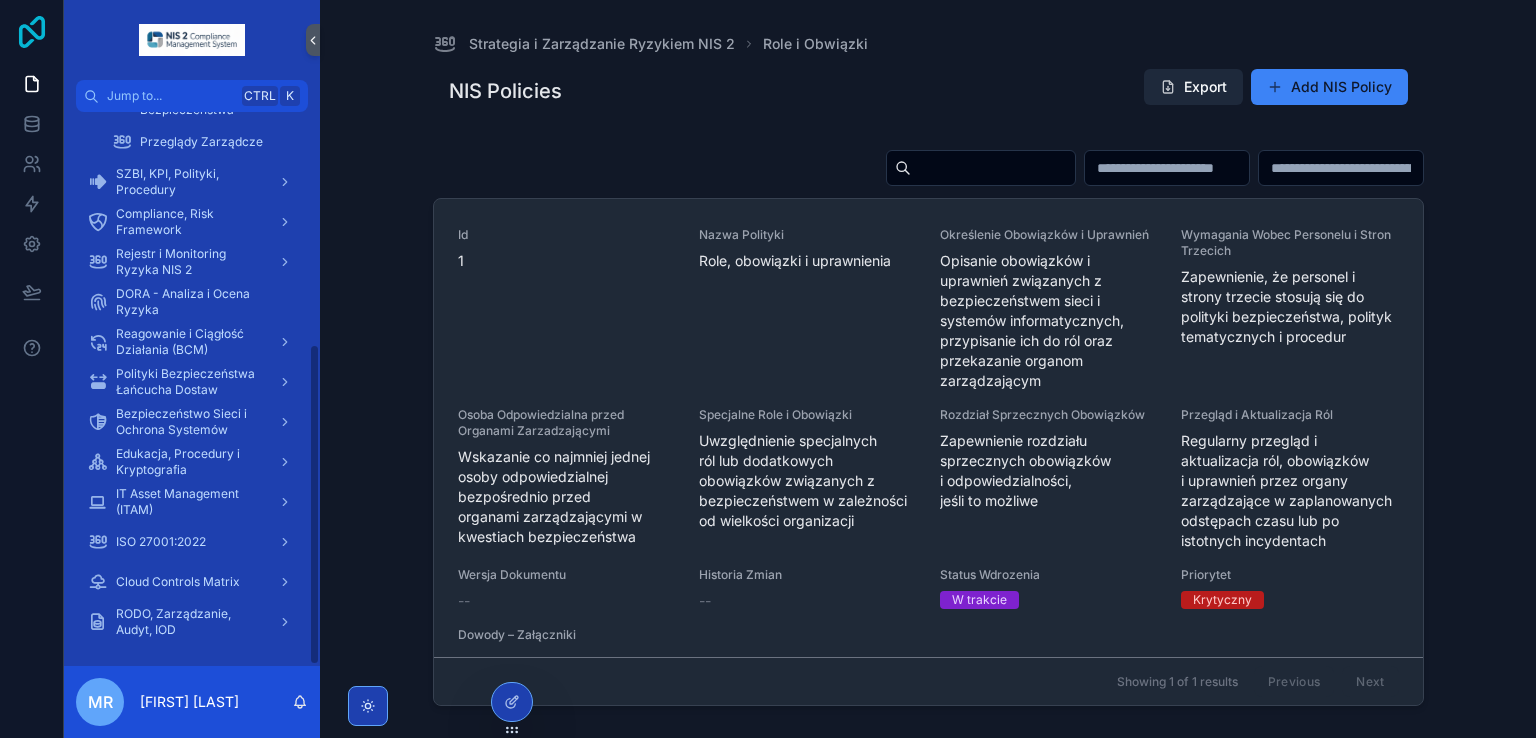 click 